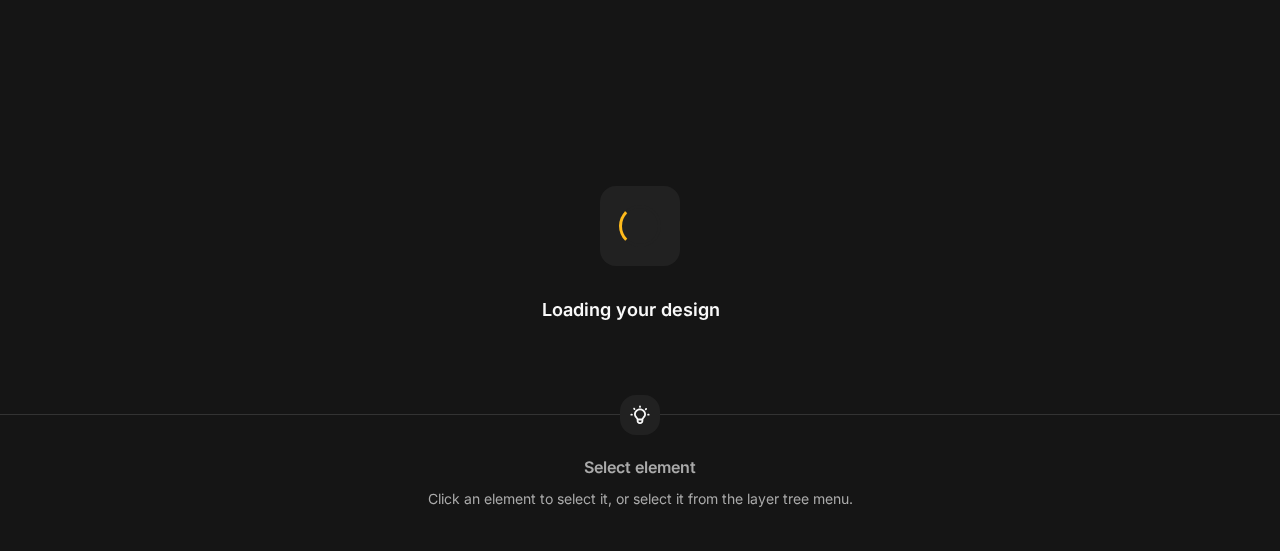 scroll, scrollTop: 0, scrollLeft: 0, axis: both 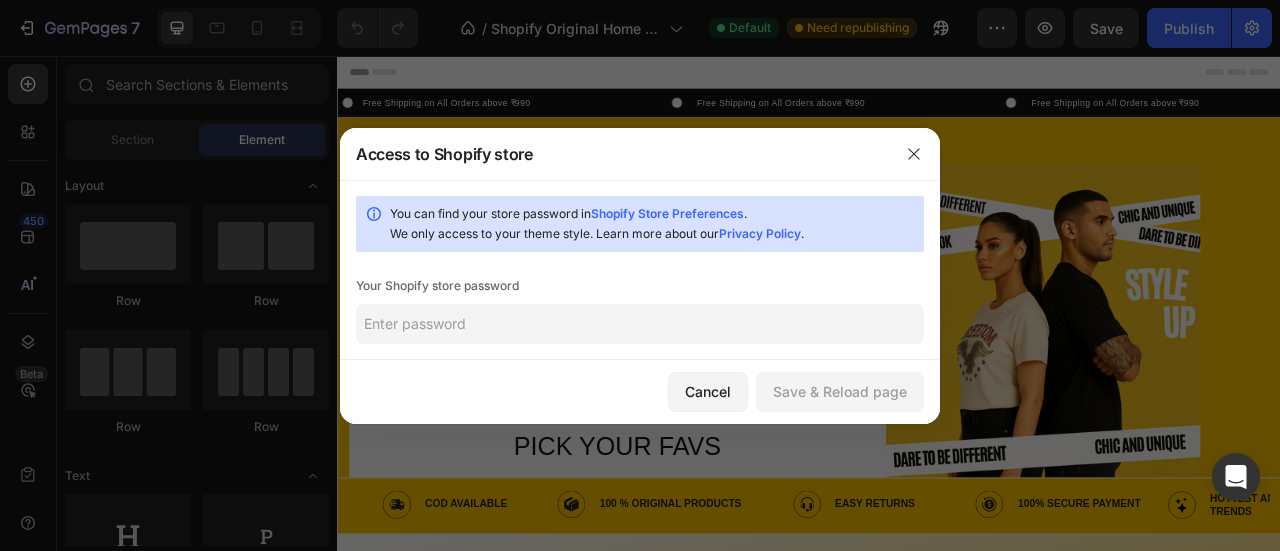 click 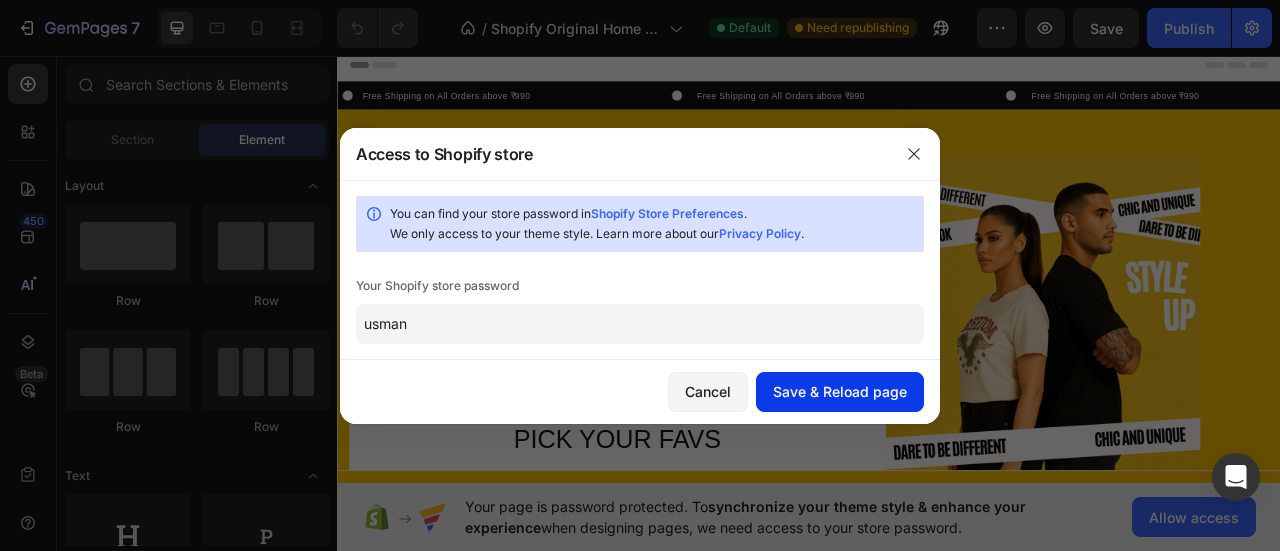 type on "usman" 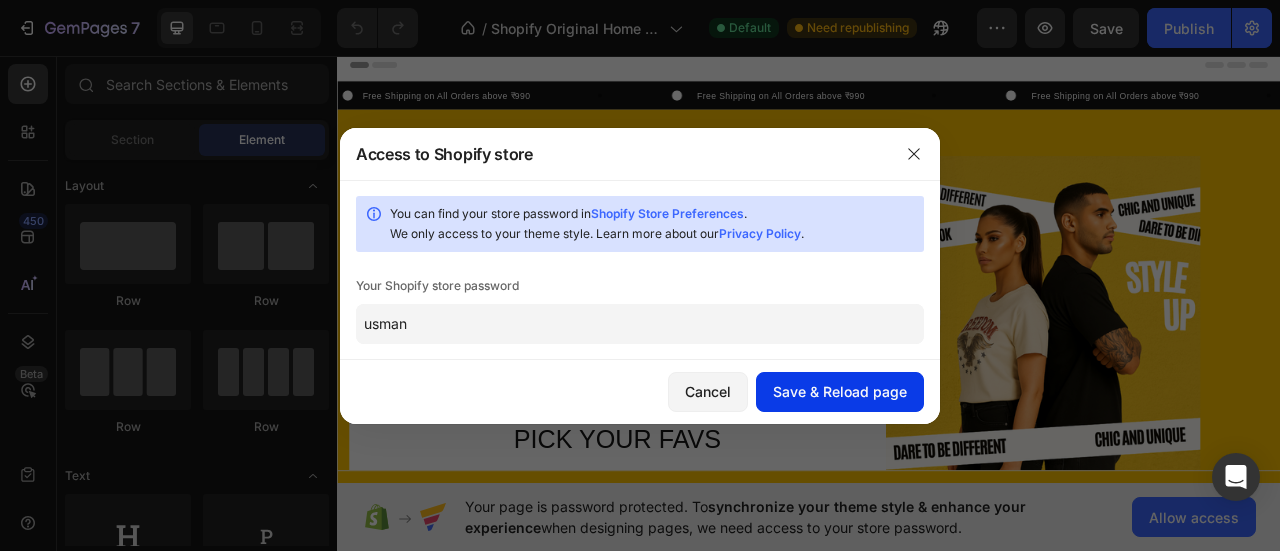 click on "Save & Reload page" at bounding box center (840, 391) 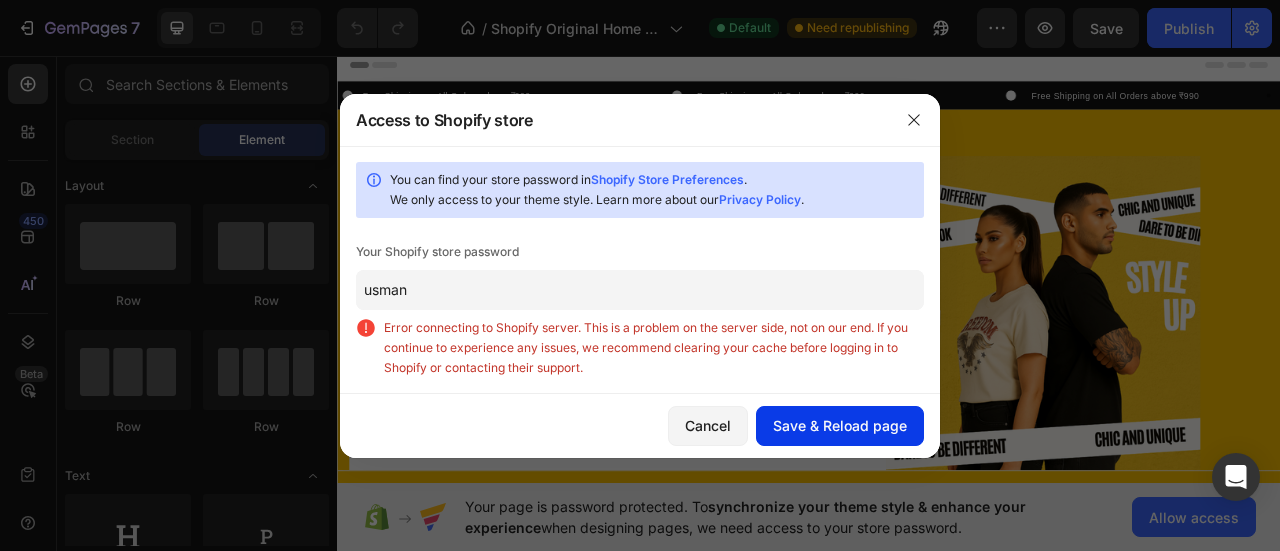 click on "Save & Reload page" at bounding box center [840, 425] 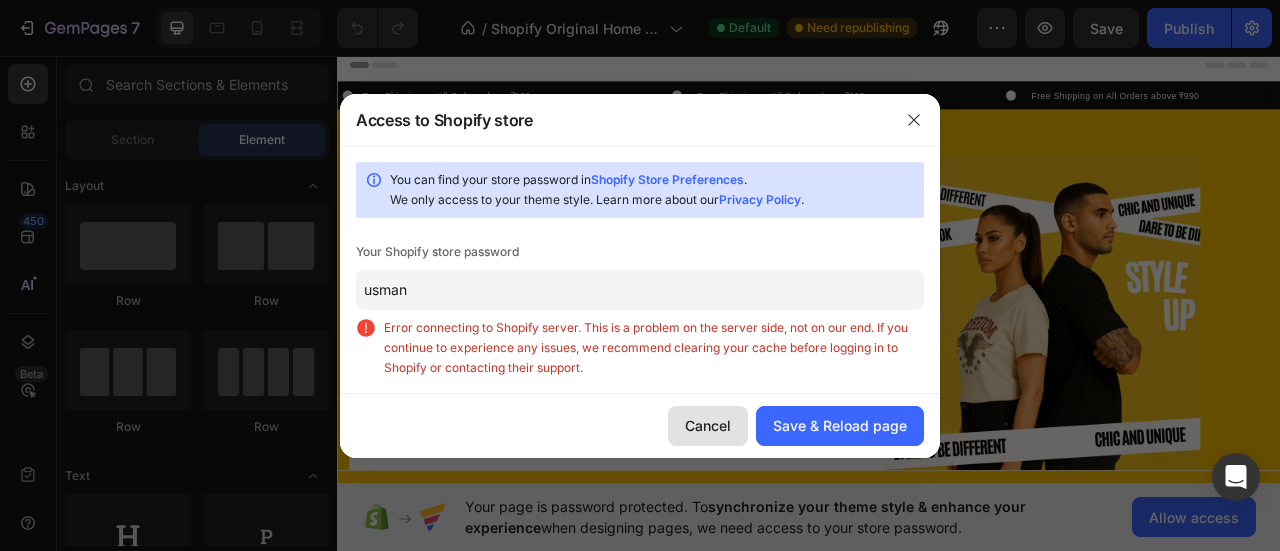 click on "Cancel" at bounding box center [708, 425] 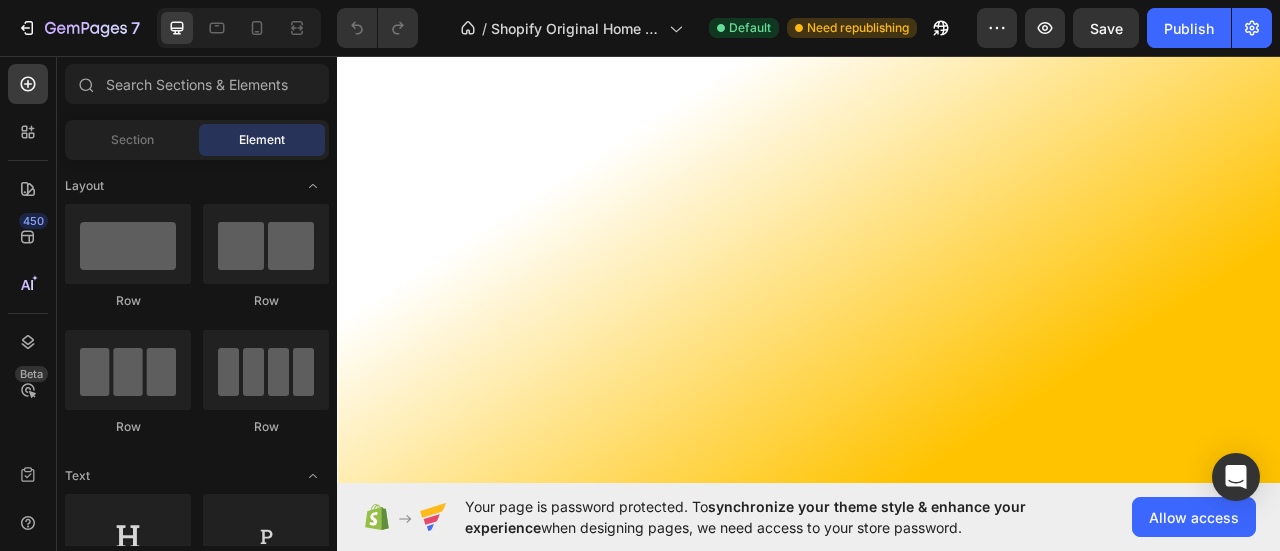 scroll, scrollTop: 0, scrollLeft: 0, axis: both 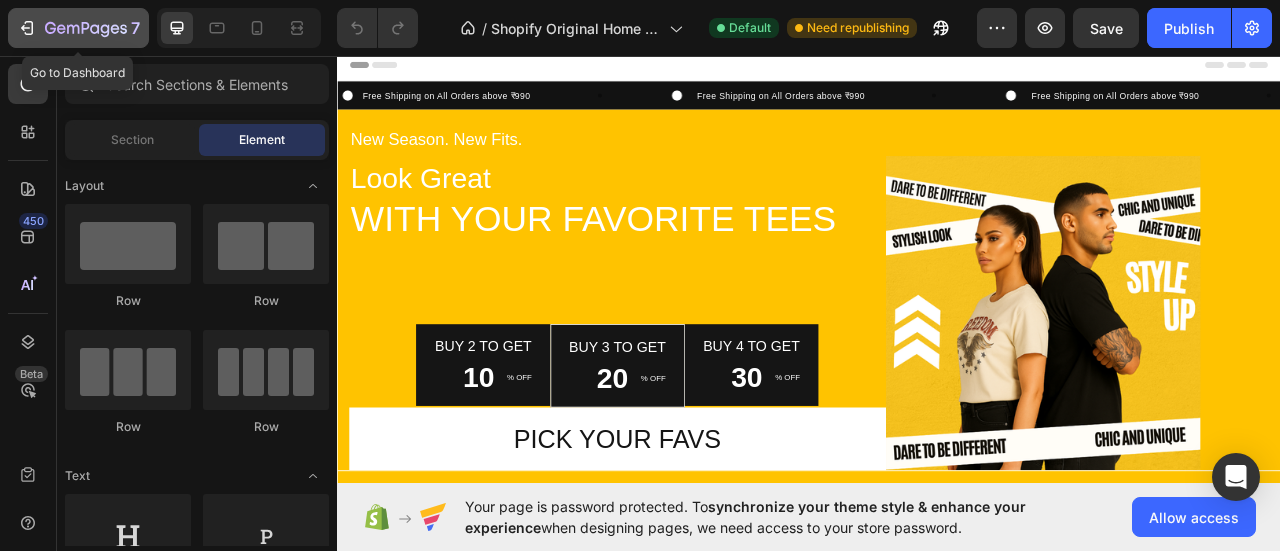 click 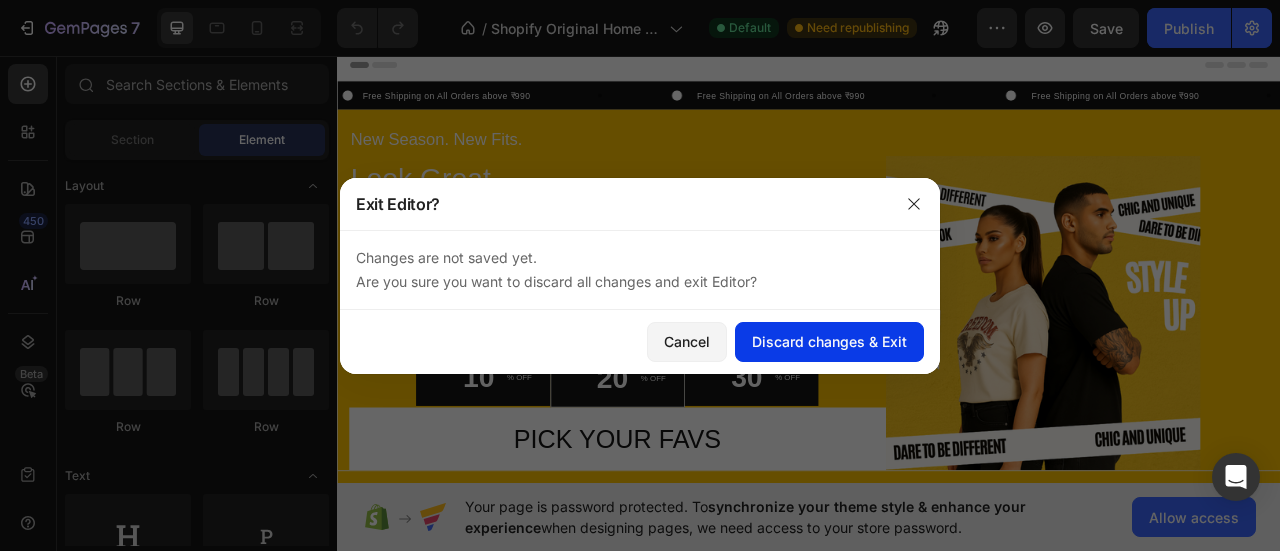 click on "Discard changes & Exit" at bounding box center (829, 341) 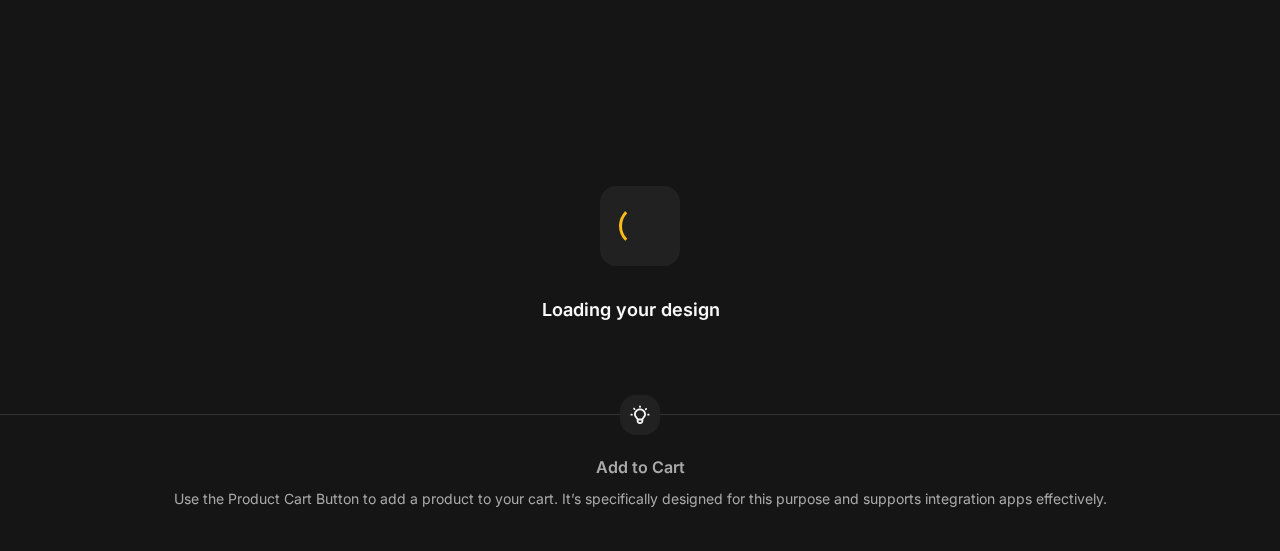 scroll, scrollTop: 0, scrollLeft: 0, axis: both 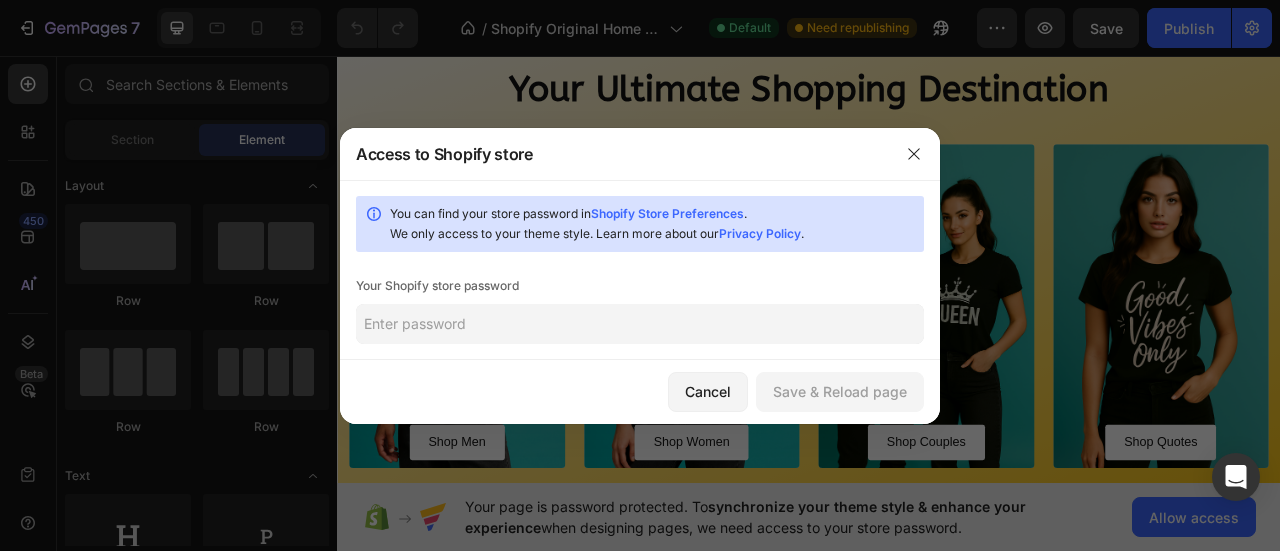 click 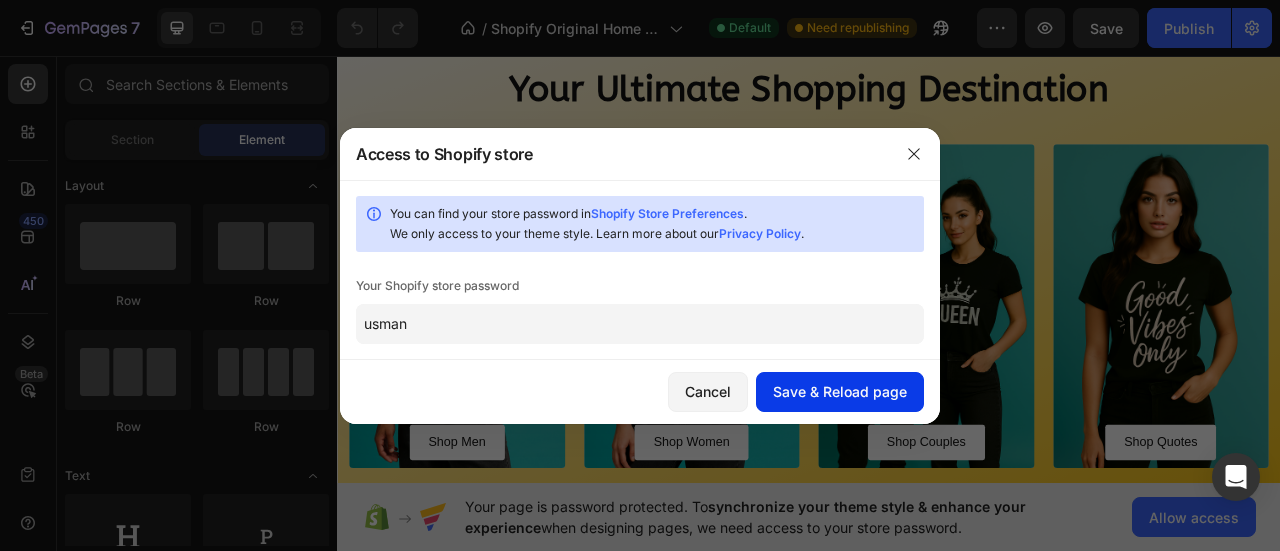 type on "usman" 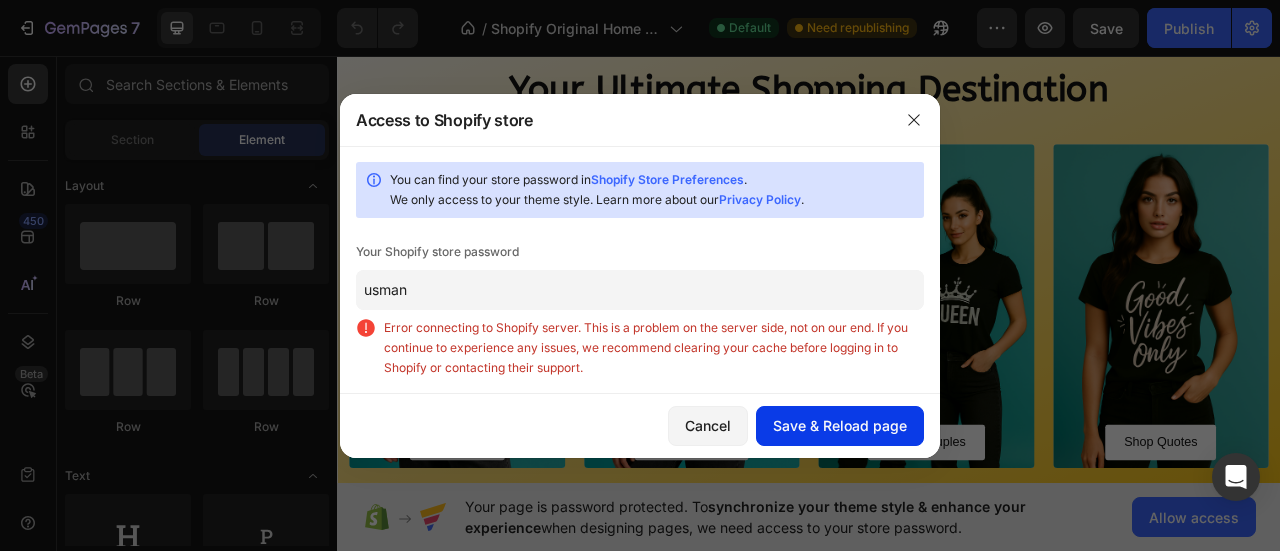 click on "Save & Reload page" at bounding box center [840, 425] 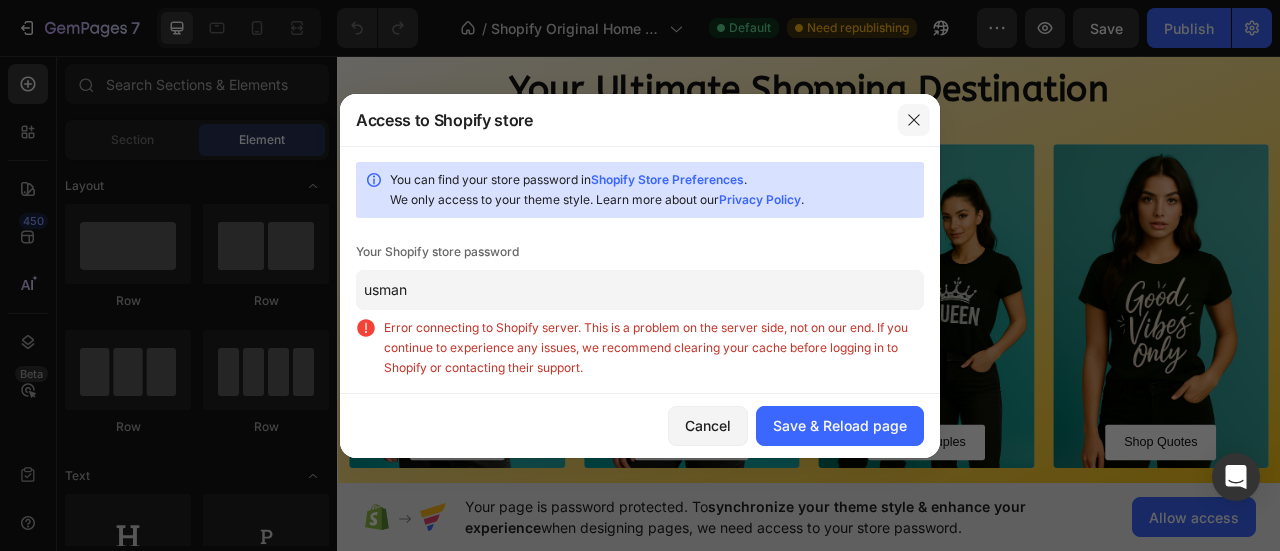 click 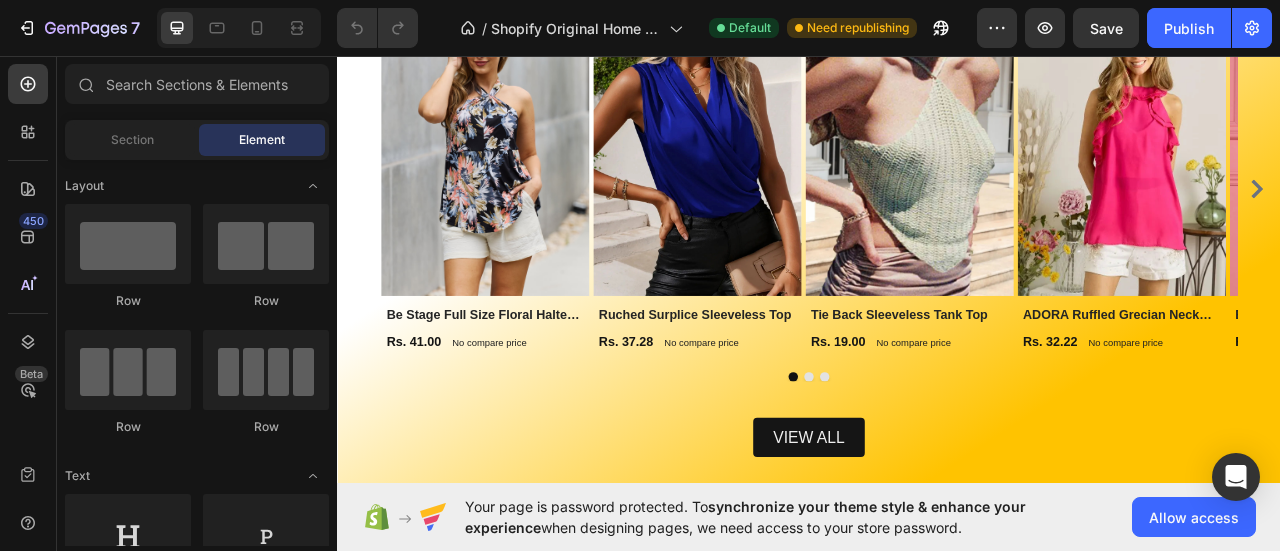 scroll, scrollTop: 1606, scrollLeft: 0, axis: vertical 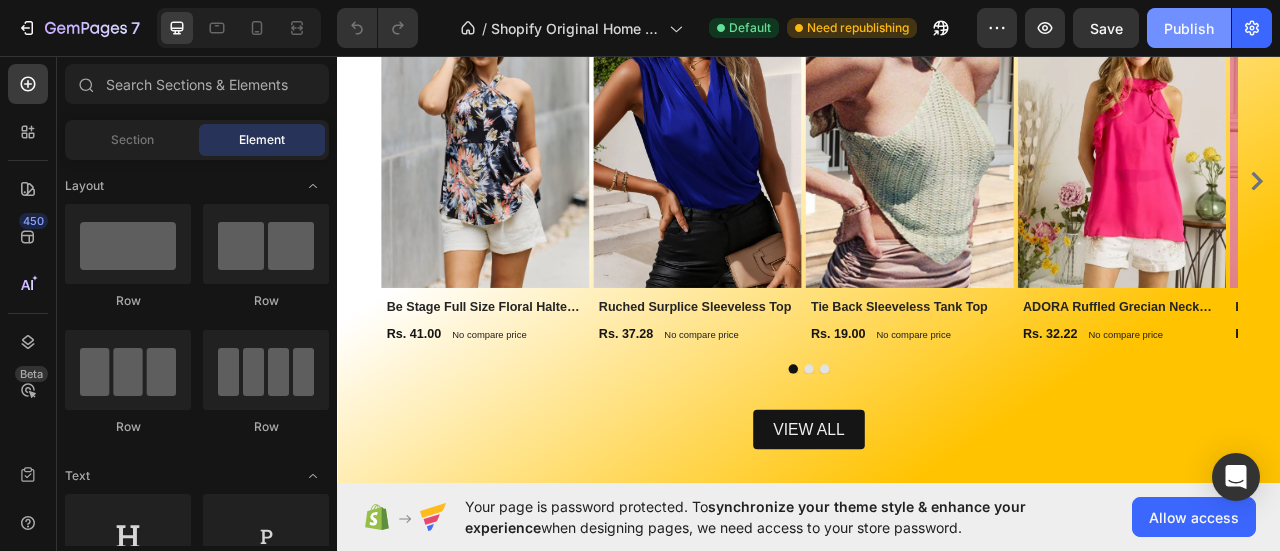click on "Publish" at bounding box center (1189, 28) 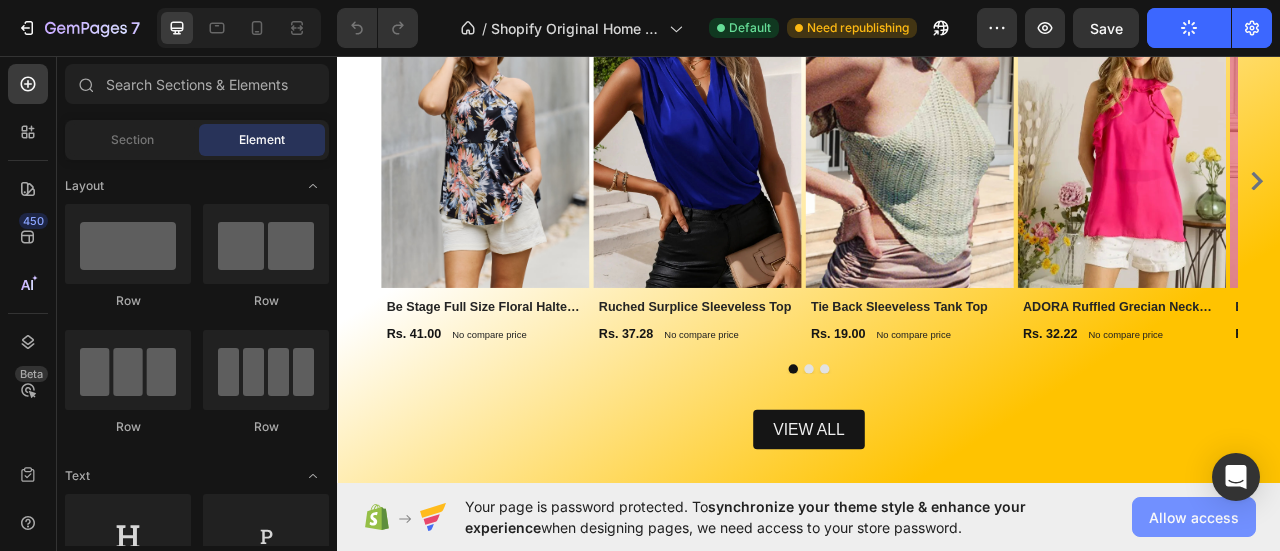 click on "Allow access" 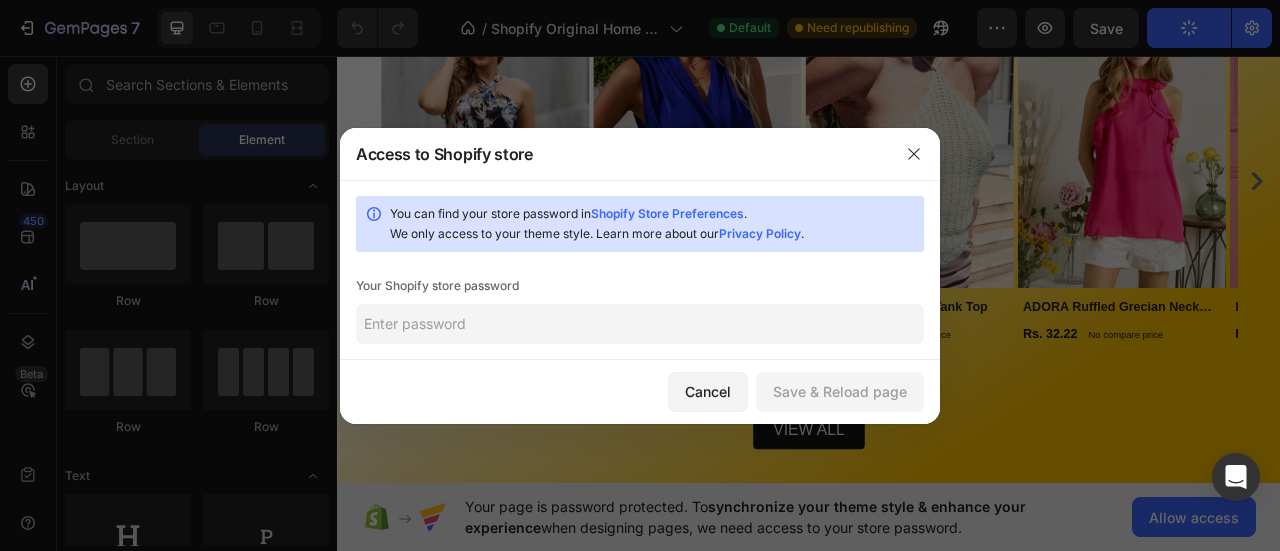 click 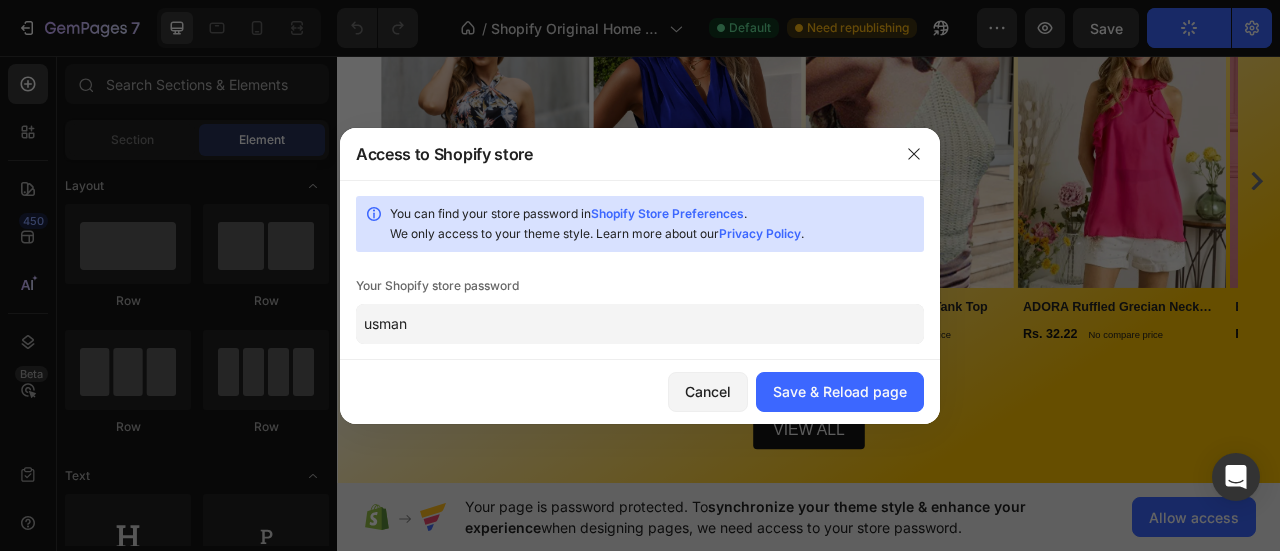 type on "usman" 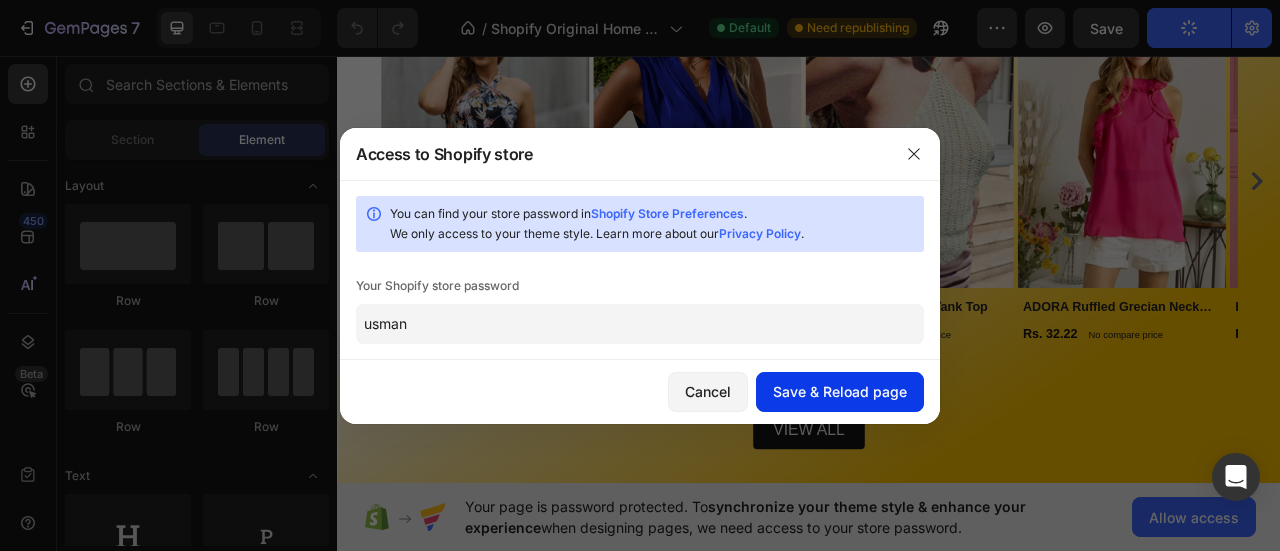 click on "Save & Reload page" at bounding box center [840, 391] 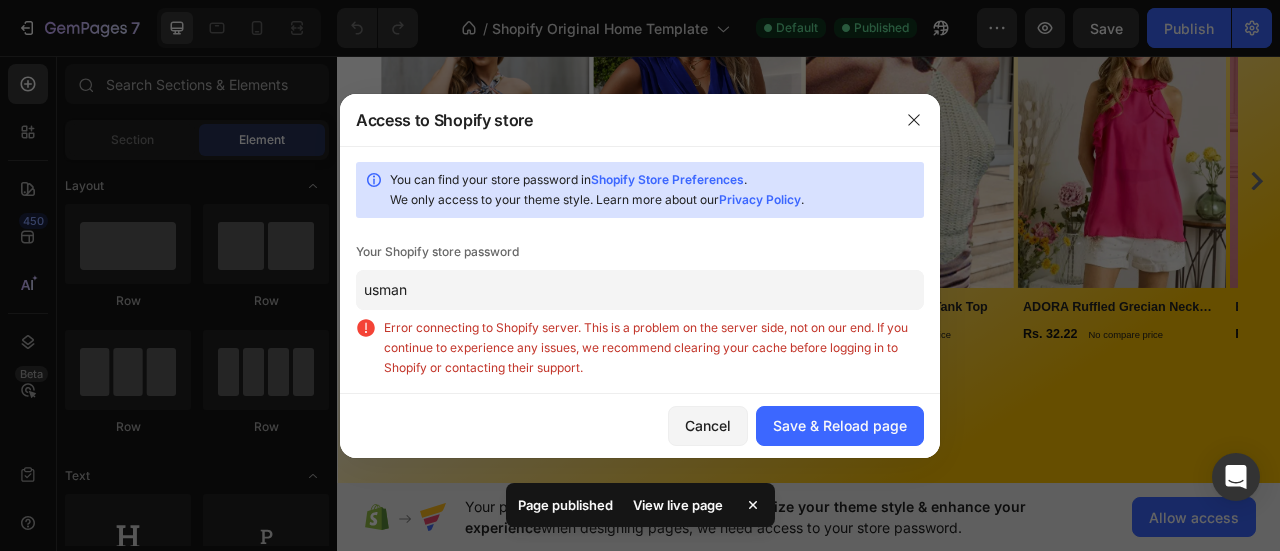 click on "Shopify Store Preferences" at bounding box center [667, 179] 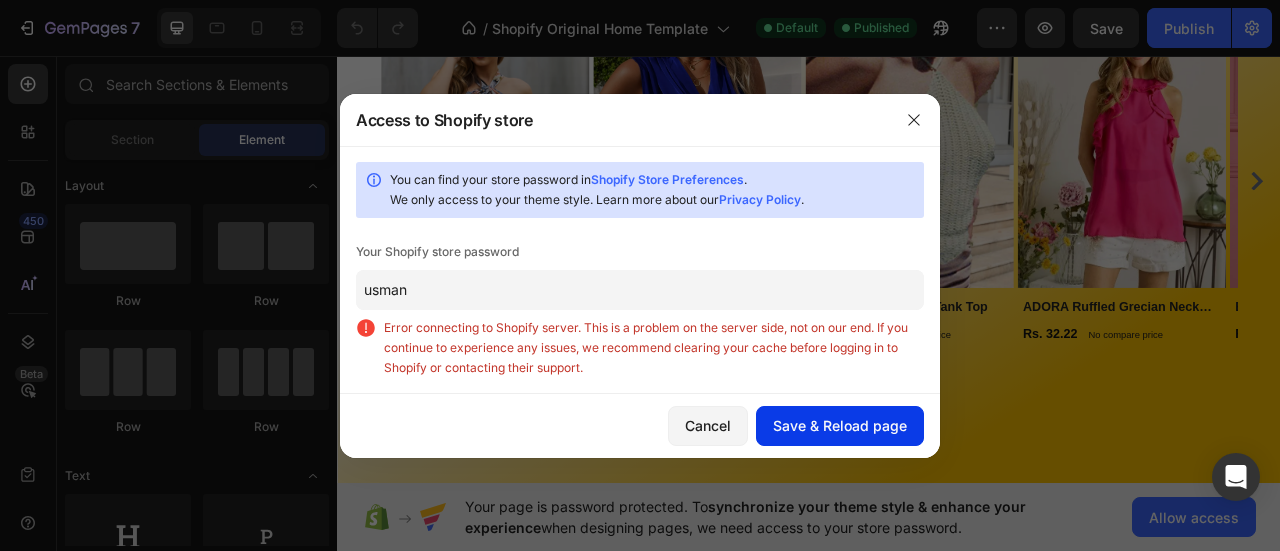 click on "Save & Reload page" 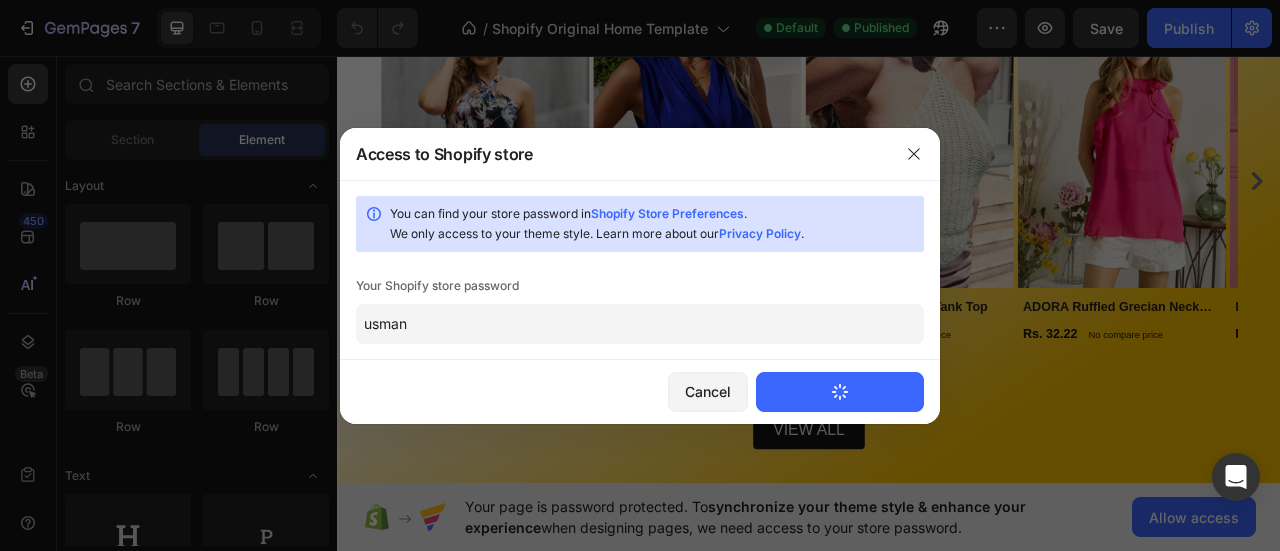 type 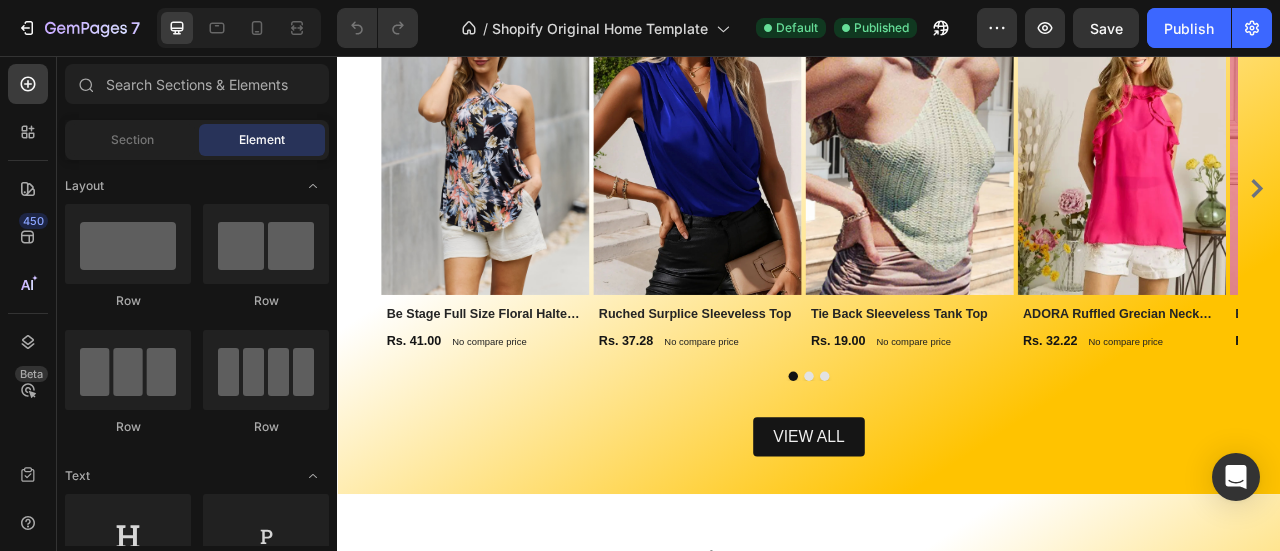 scroll, scrollTop: 0, scrollLeft: 0, axis: both 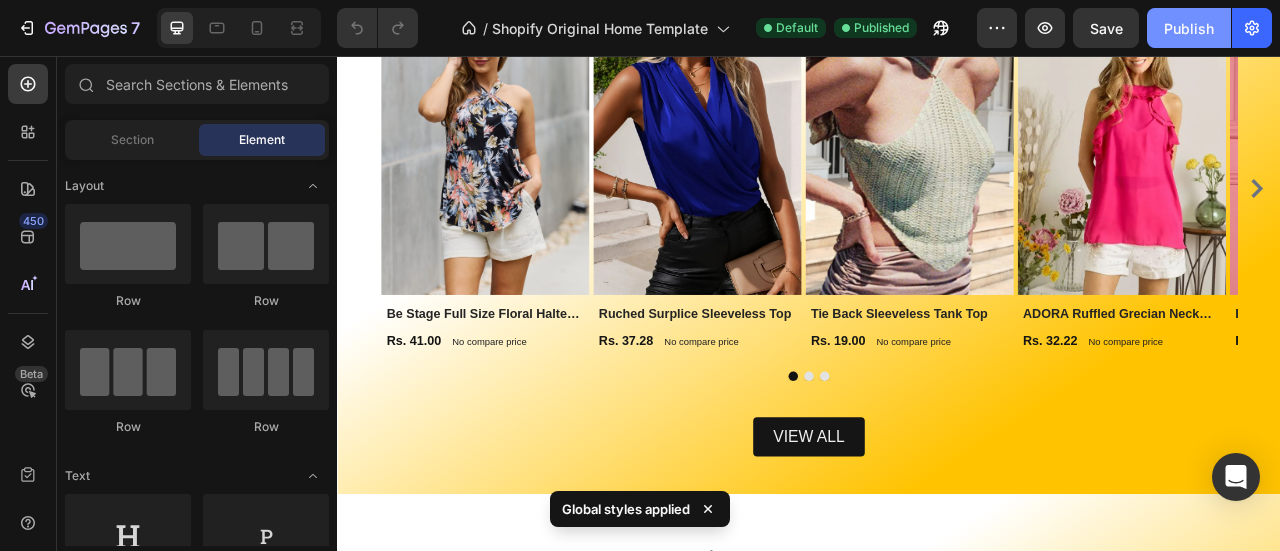 click on "Publish" 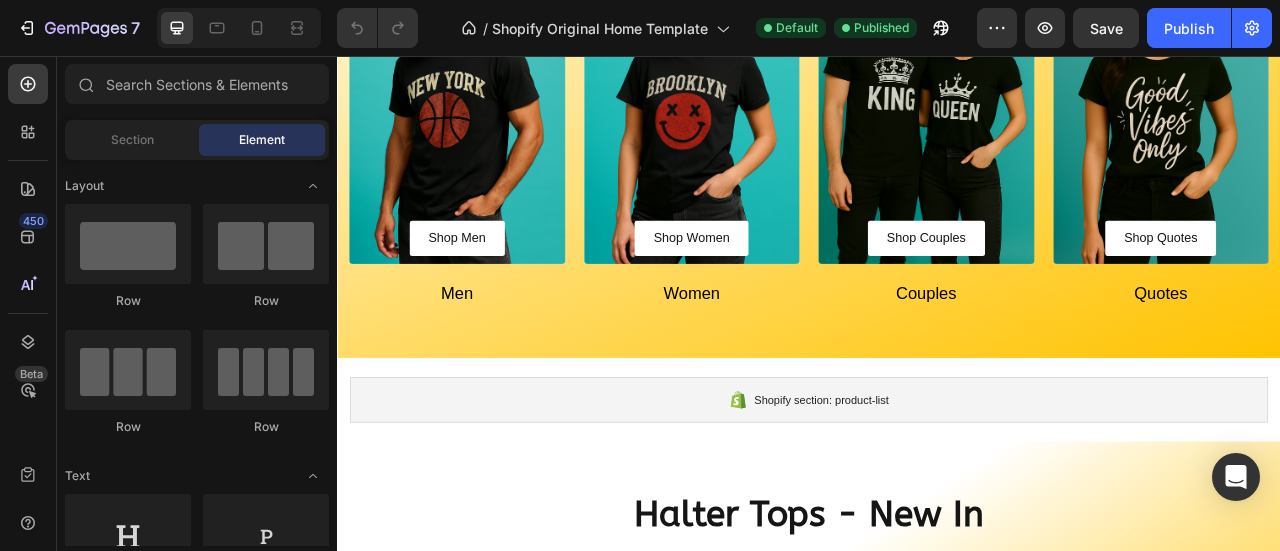 scroll, scrollTop: 918, scrollLeft: 0, axis: vertical 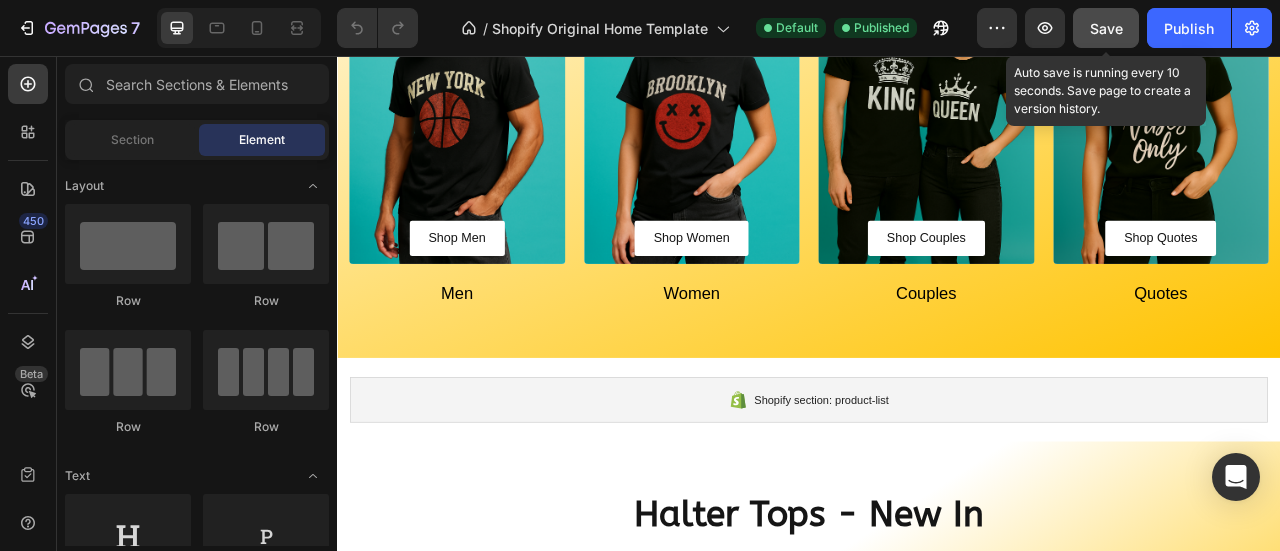 click on "Save" 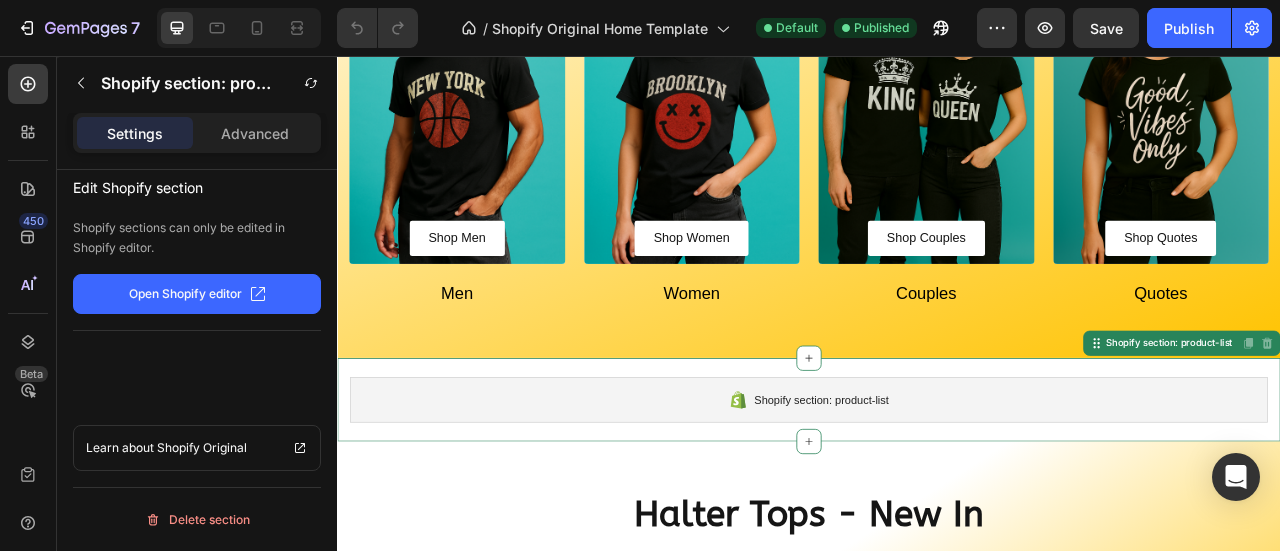 click on "Open Shopify editor" 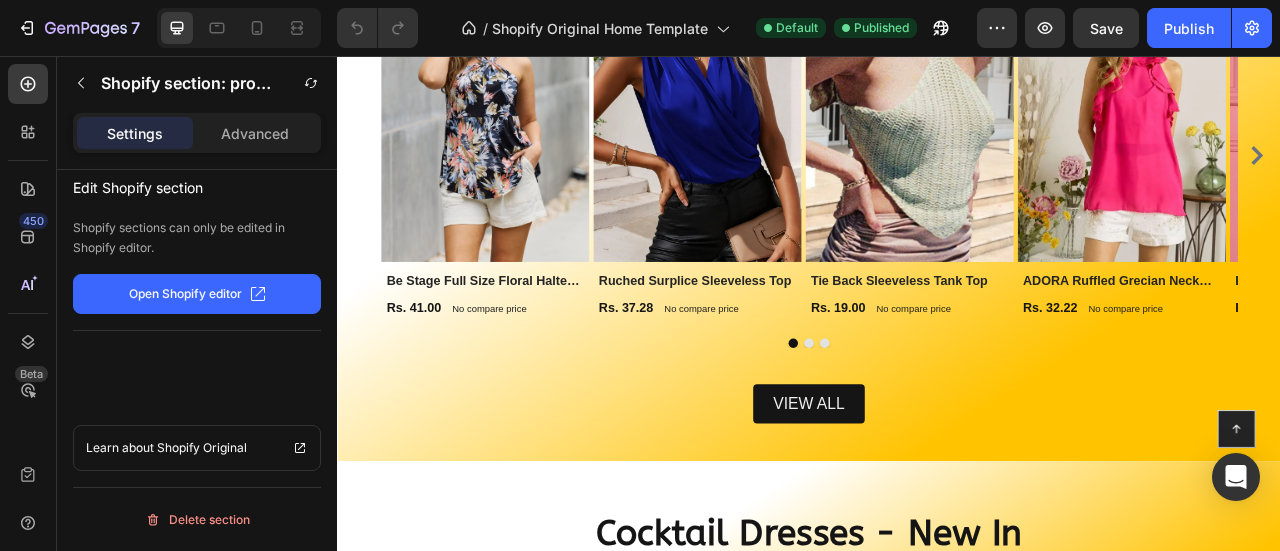 scroll, scrollTop: 2144, scrollLeft: 0, axis: vertical 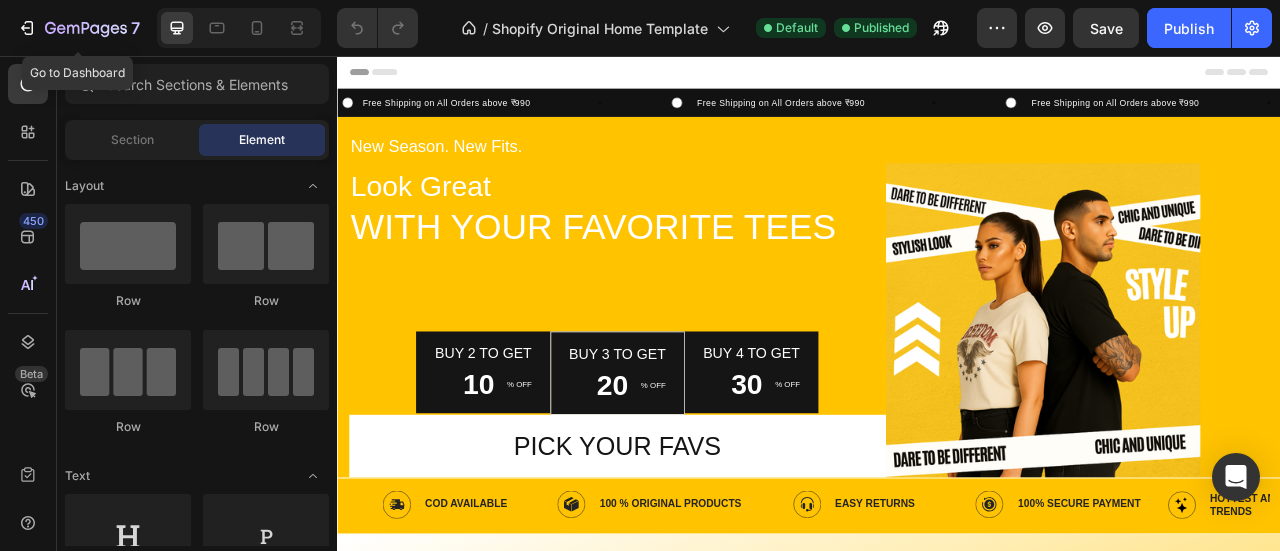 click 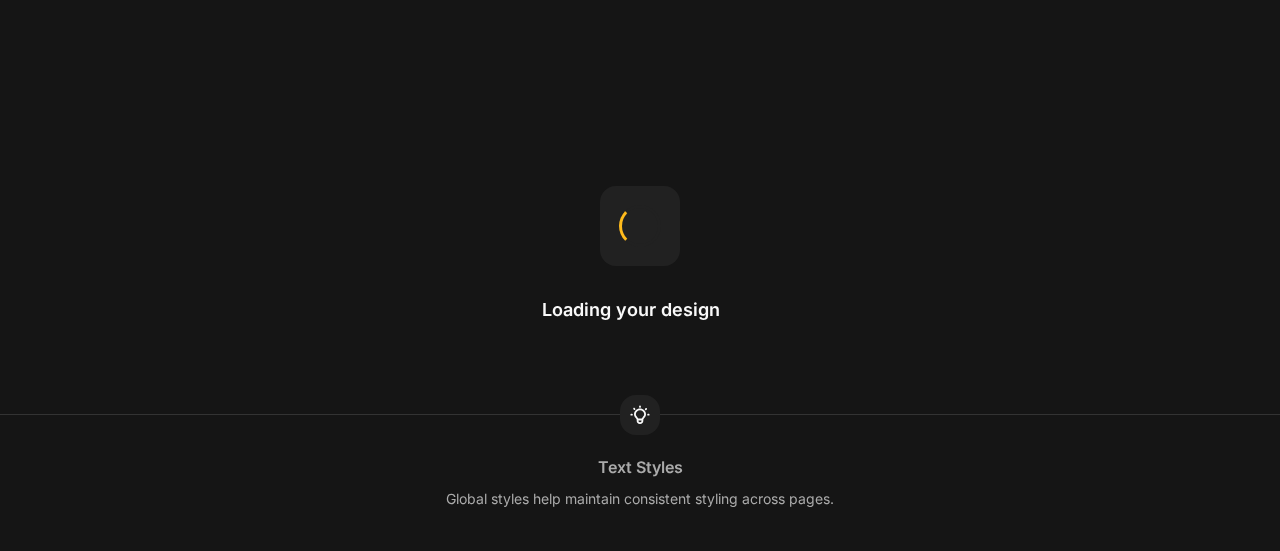 scroll, scrollTop: 0, scrollLeft: 0, axis: both 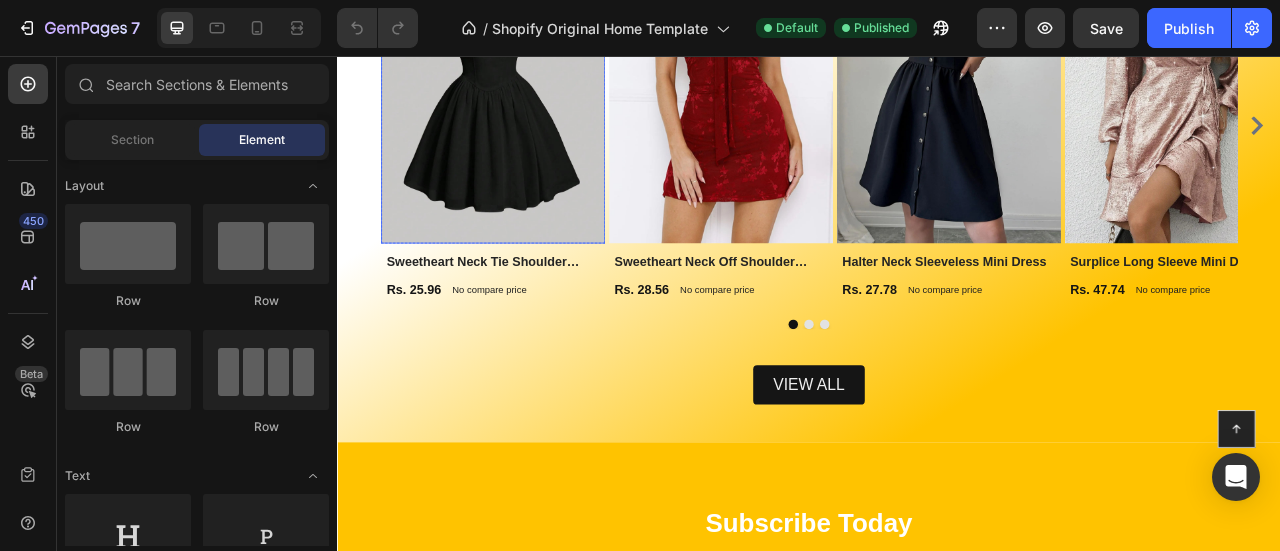 click at bounding box center (534, 104) 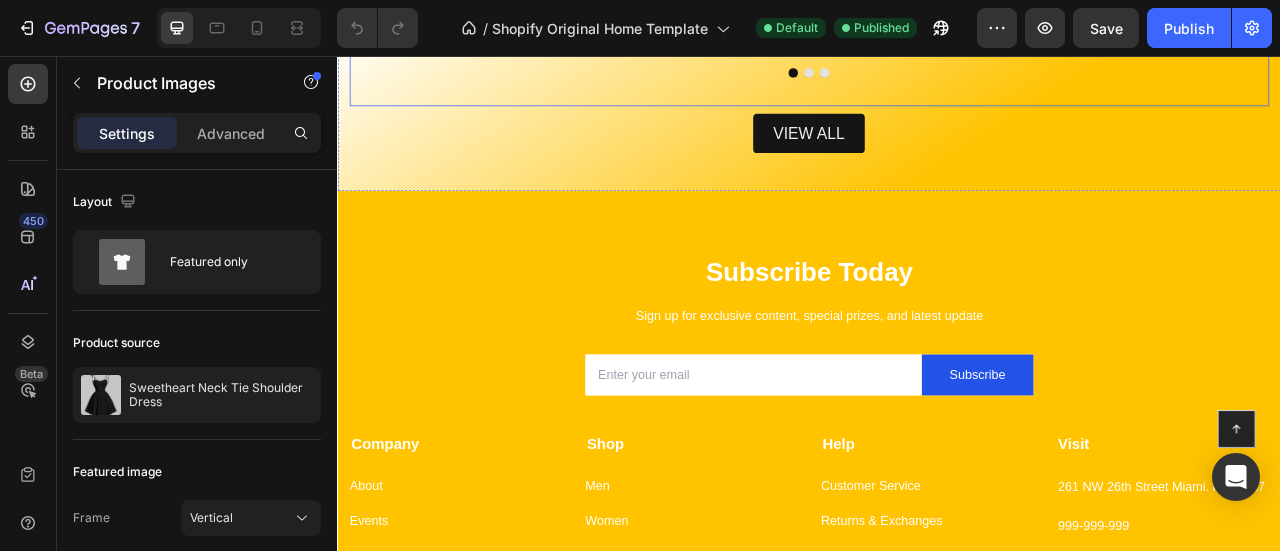 scroll, scrollTop: 2309, scrollLeft: 0, axis: vertical 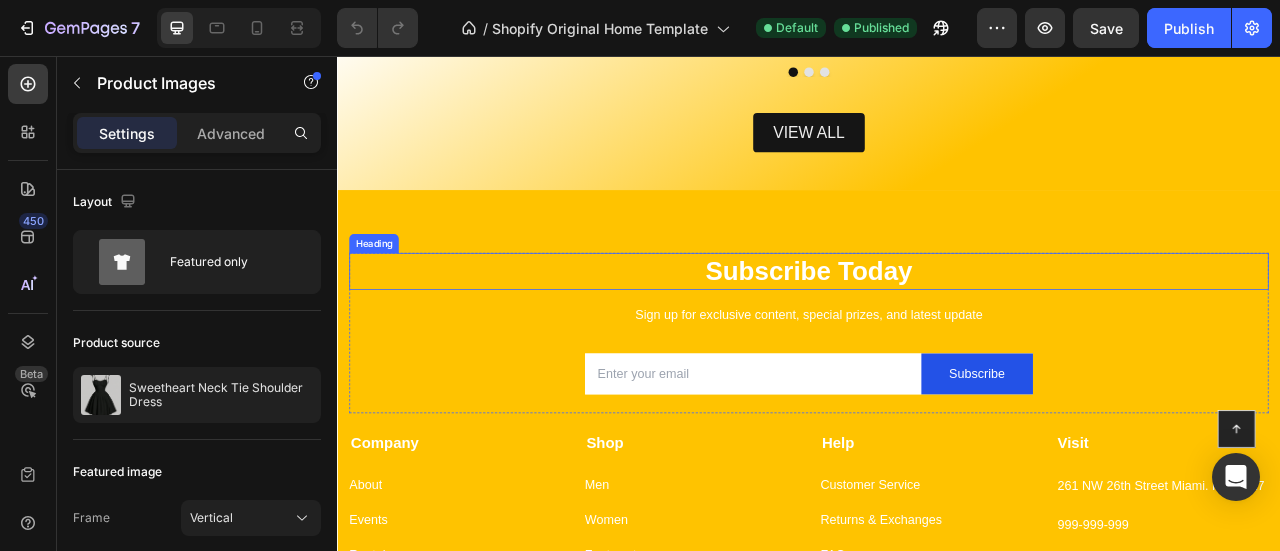 click on "Subscribe Today" at bounding box center [937, 329] 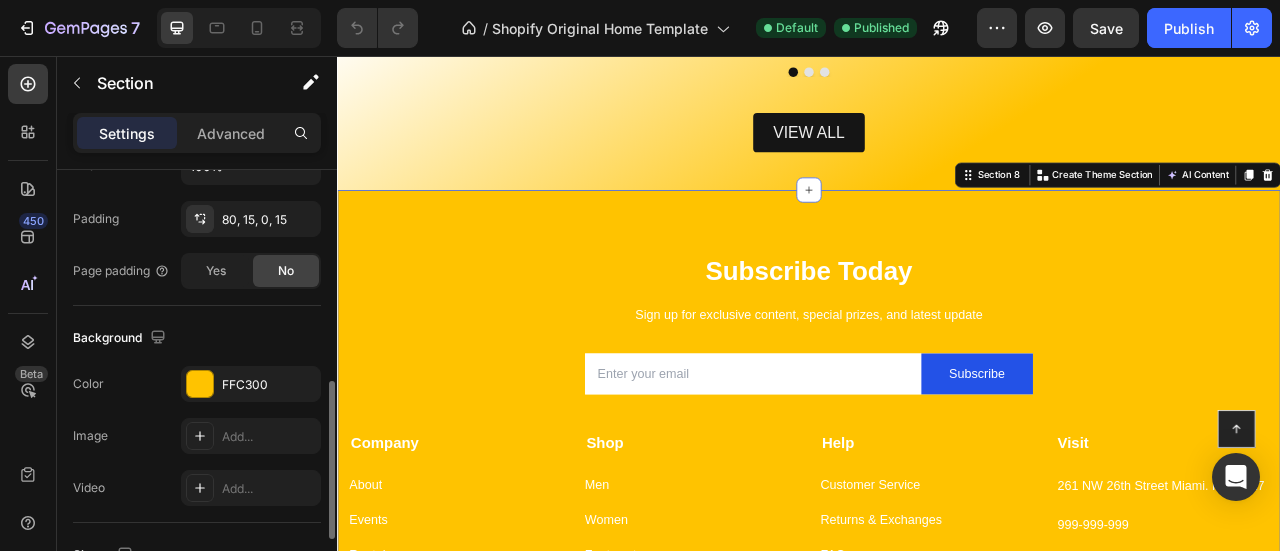 scroll, scrollTop: 542, scrollLeft: 0, axis: vertical 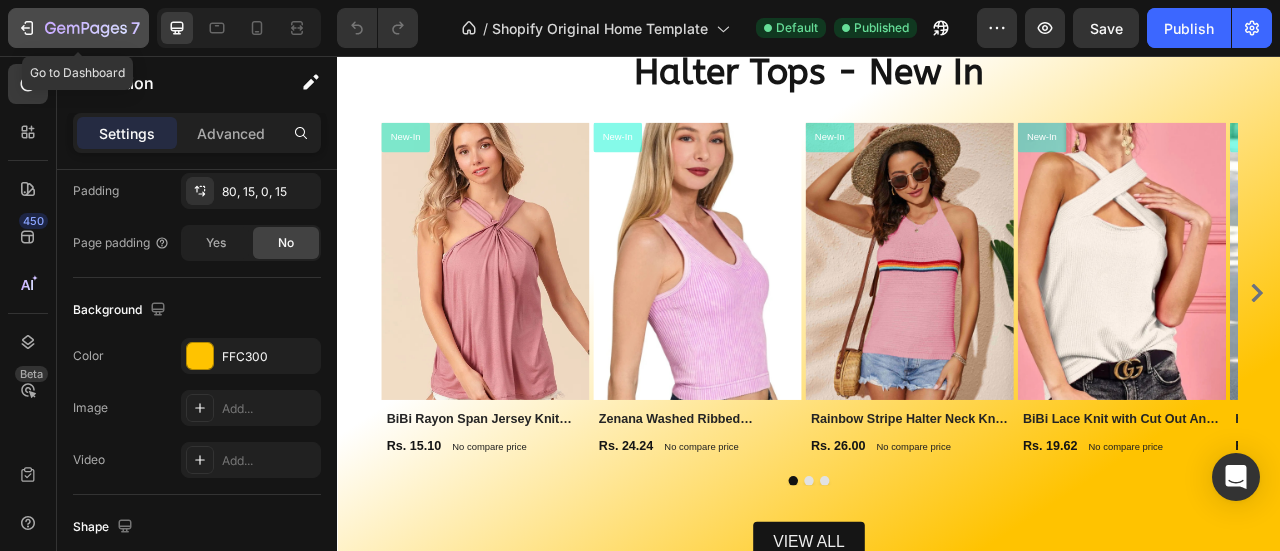click 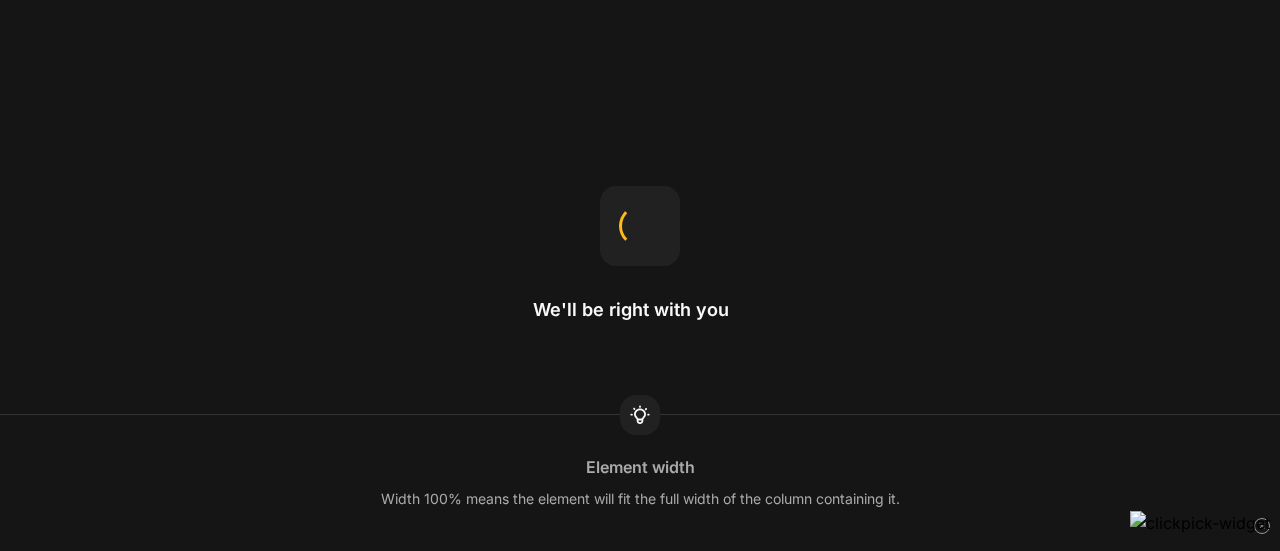 scroll, scrollTop: 0, scrollLeft: 0, axis: both 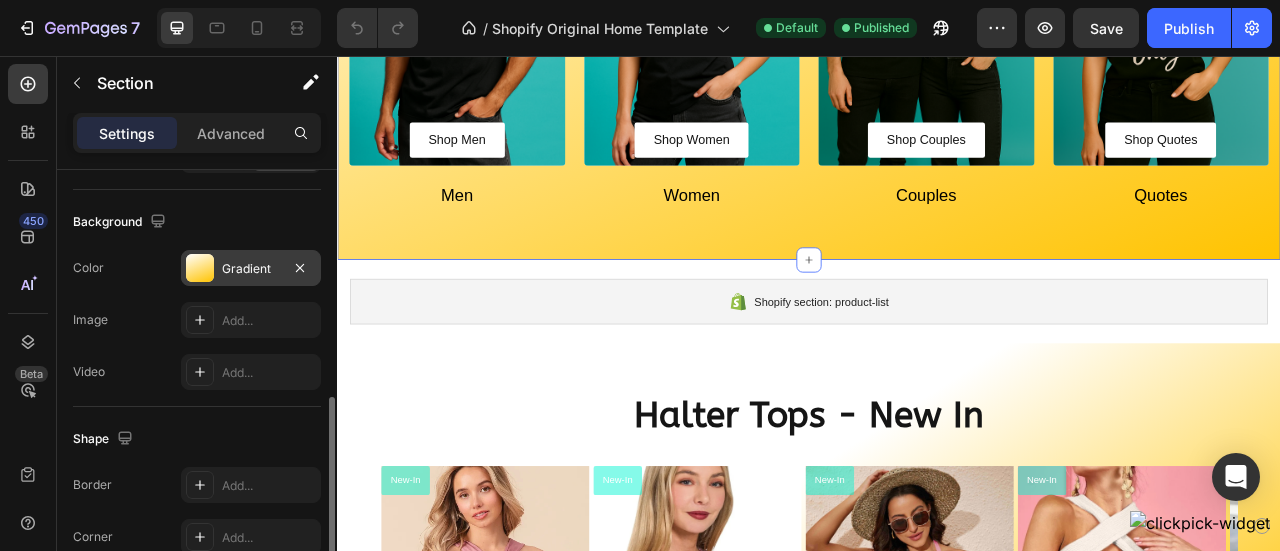 click at bounding box center (200, 268) 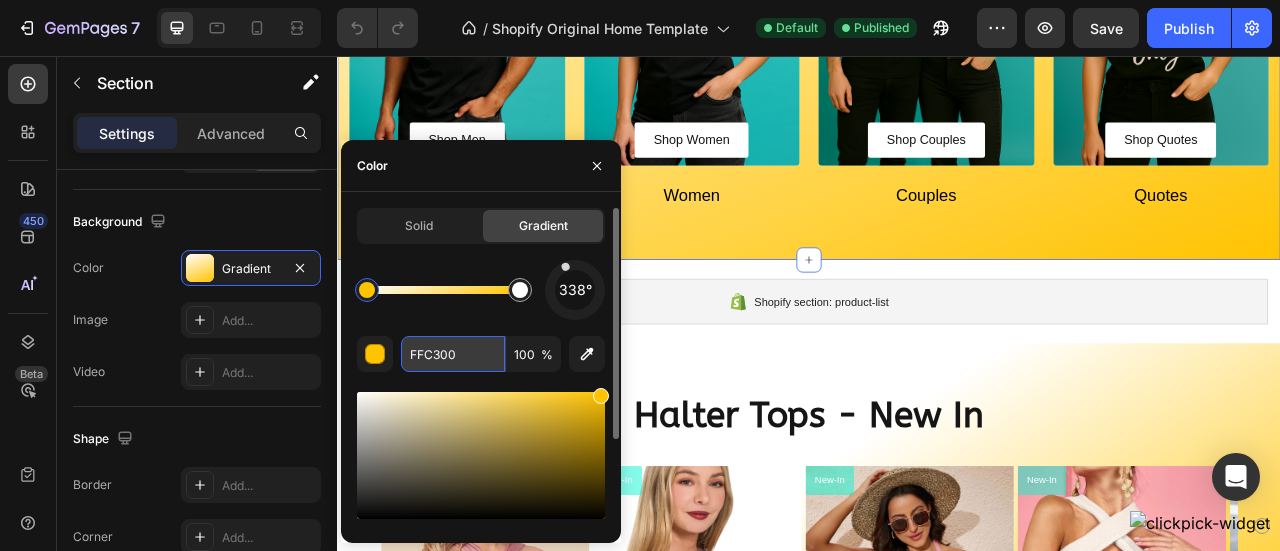 click on "FFC300" at bounding box center [453, 354] 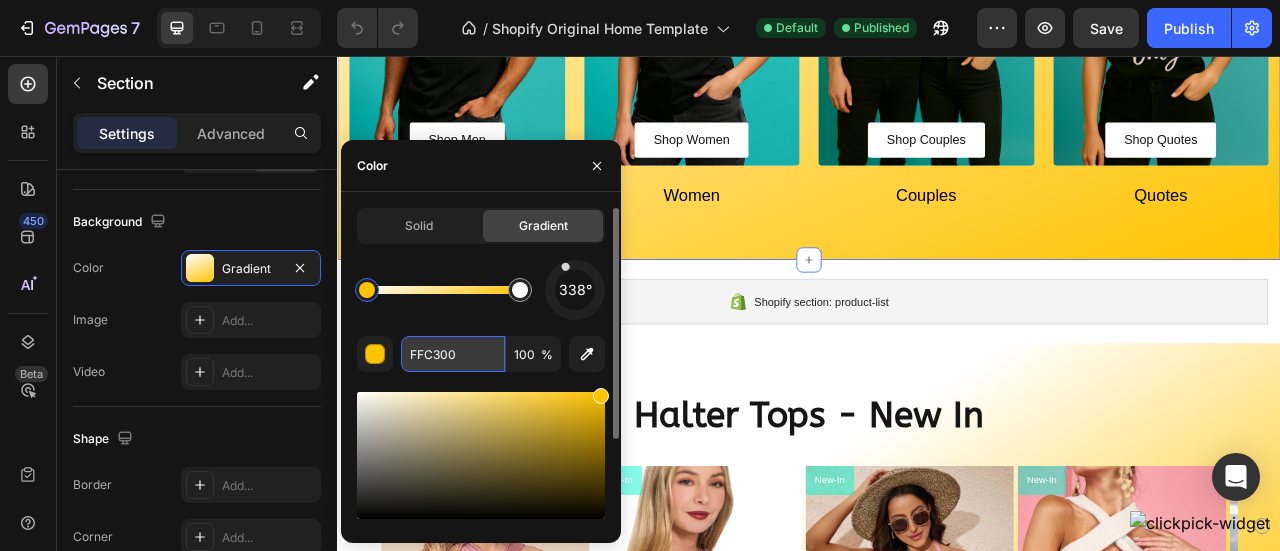 paste on "AE0DF" 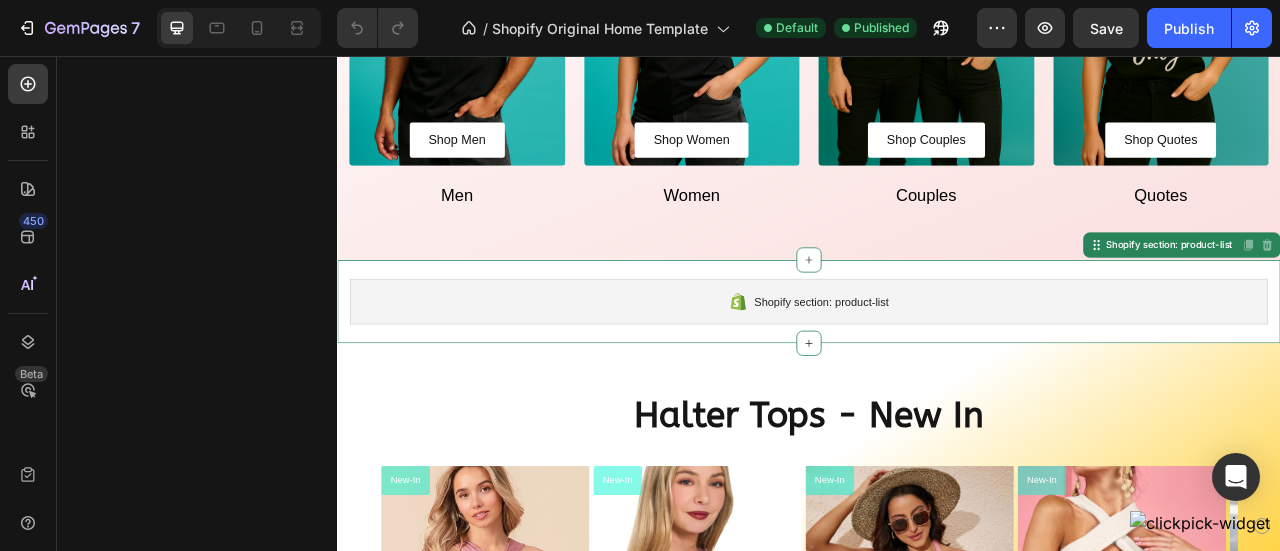 click on "Shopify section: product-list Shopify section: product-list   Disabled. Please edit in Shopify Editor Disabled. Please edit in Shopify Editor" at bounding box center (937, 368) 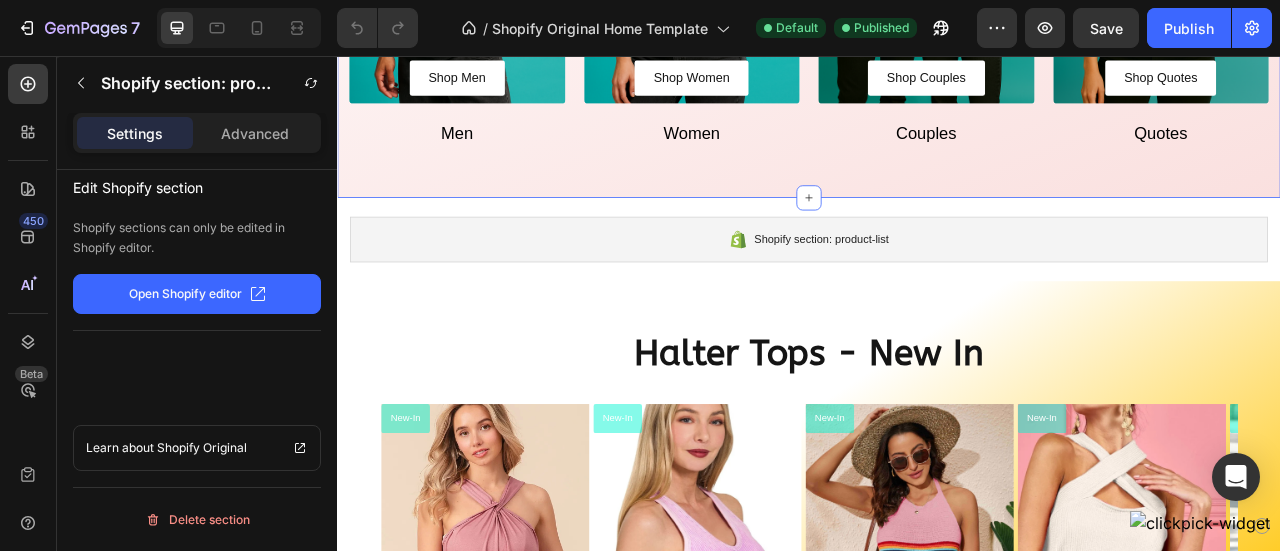 scroll, scrollTop: 1124, scrollLeft: 0, axis: vertical 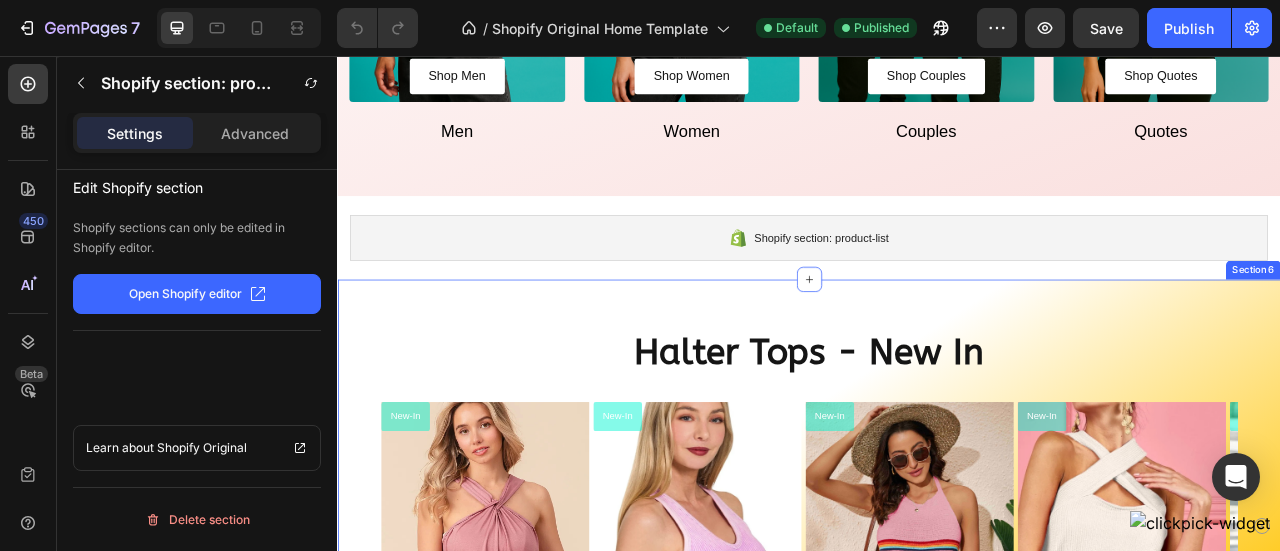 click on "Halter Tops - New In Heading Row New-In Product Badge Product Images Row BiBi Rayon Span Jersey Knit Halter Neck Tank Top Product Title Rs. 15.10 Product Price Product Price No compare price Product Price Row Row Product List New-In Product Badge Product Images Row Zenana Washed Ribbed Seamless Bra Padded V-neck Tank Top Product Title Rs. 24.24 Product Price Product Price No compare price Product Price Row Row Product List New-In Product Badge Product Images Row Rainbow Stripe Halter Neck Knit Tank Product Title Rs. 26.00 Product Price Product Price No compare price Product Price Row Row Product List New-In Product Badge Product Images Row BiBi Lace Knit with Cut Out And Cross Neck Banded Top Product Title Rs. 19.62 Product Price Product Price No compare price Product Price Row Row Product List New-In Product Badge Product Images Row Halter Top and Wide Leg Pants Matching Set Product Title Rs. 42.86 Product Price Product Price No compare price Product Price Row Row Product List New-In Product Badge Row Row" at bounding box center (937, 721) 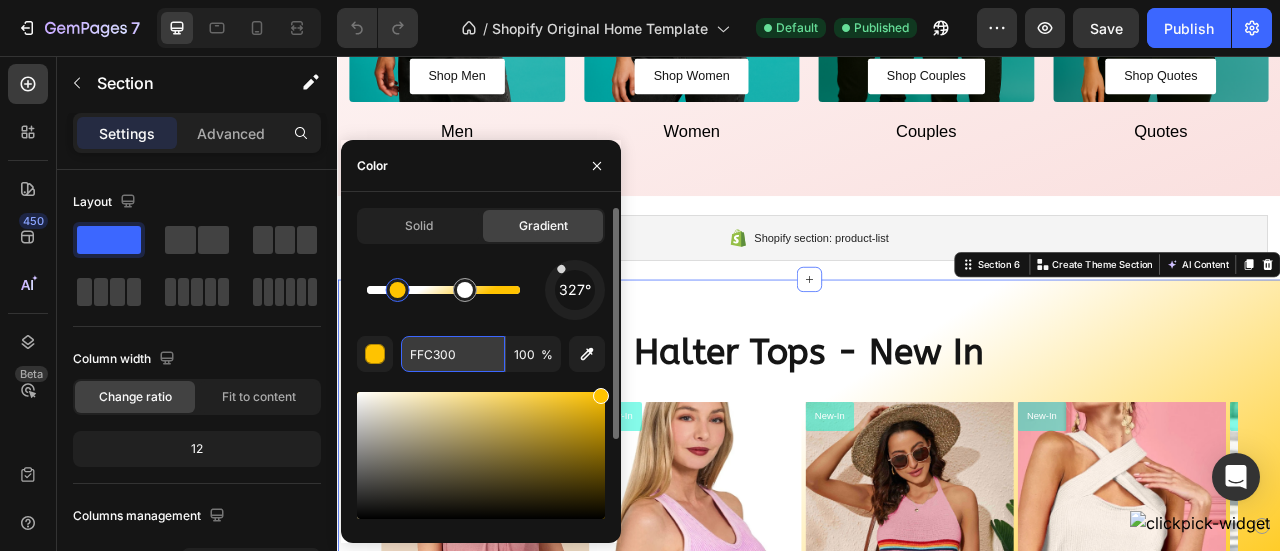 click on "FFC300" at bounding box center [453, 354] 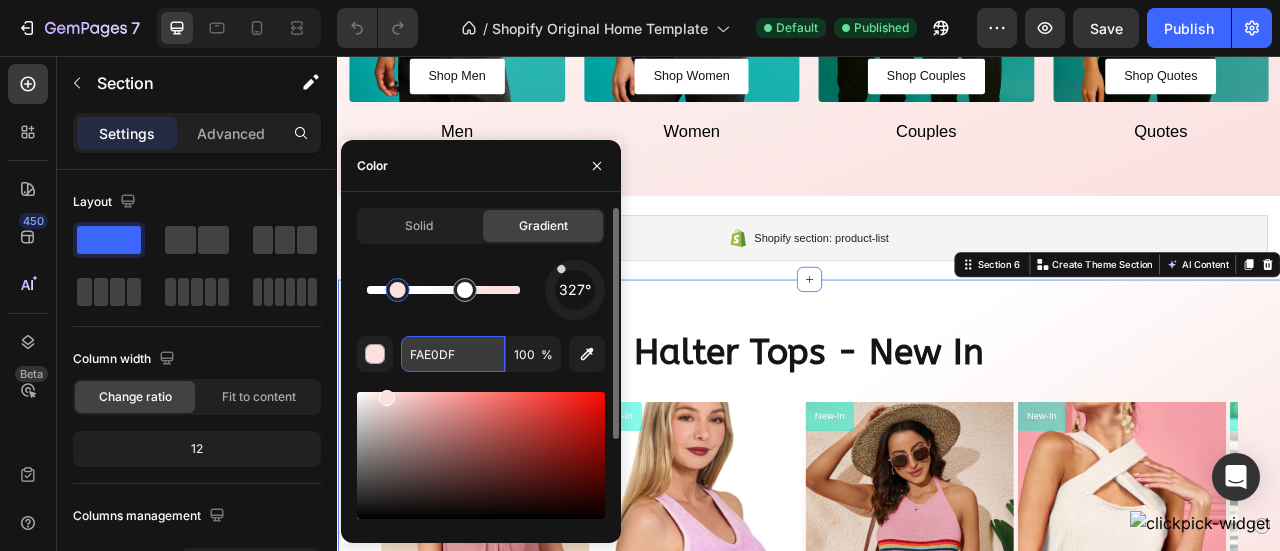 type on "FAE0DF" 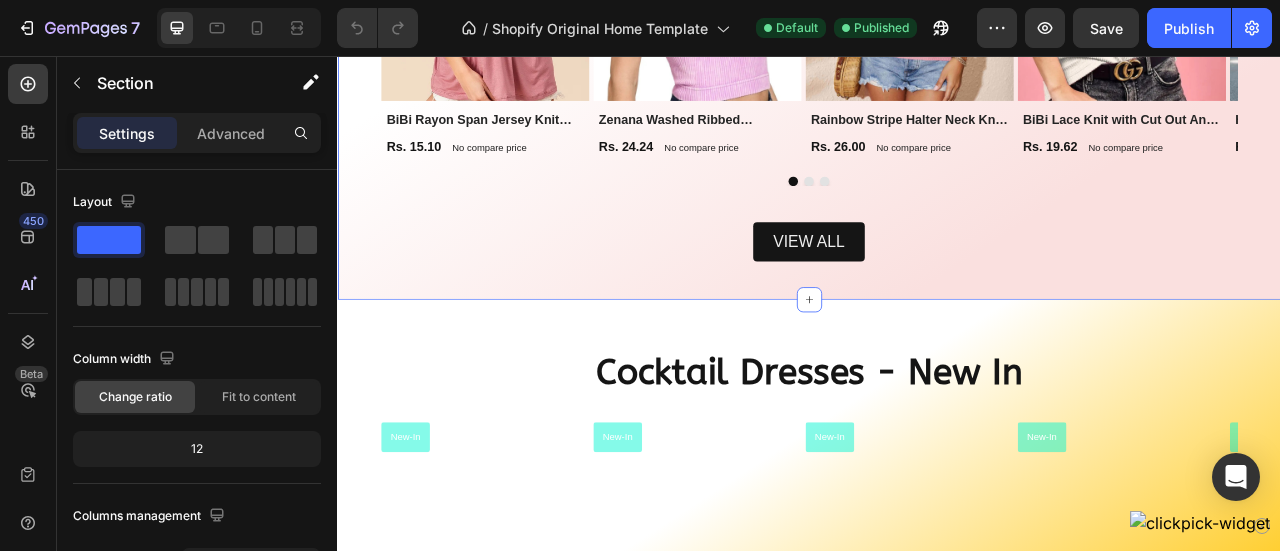 scroll, scrollTop: 1856, scrollLeft: 0, axis: vertical 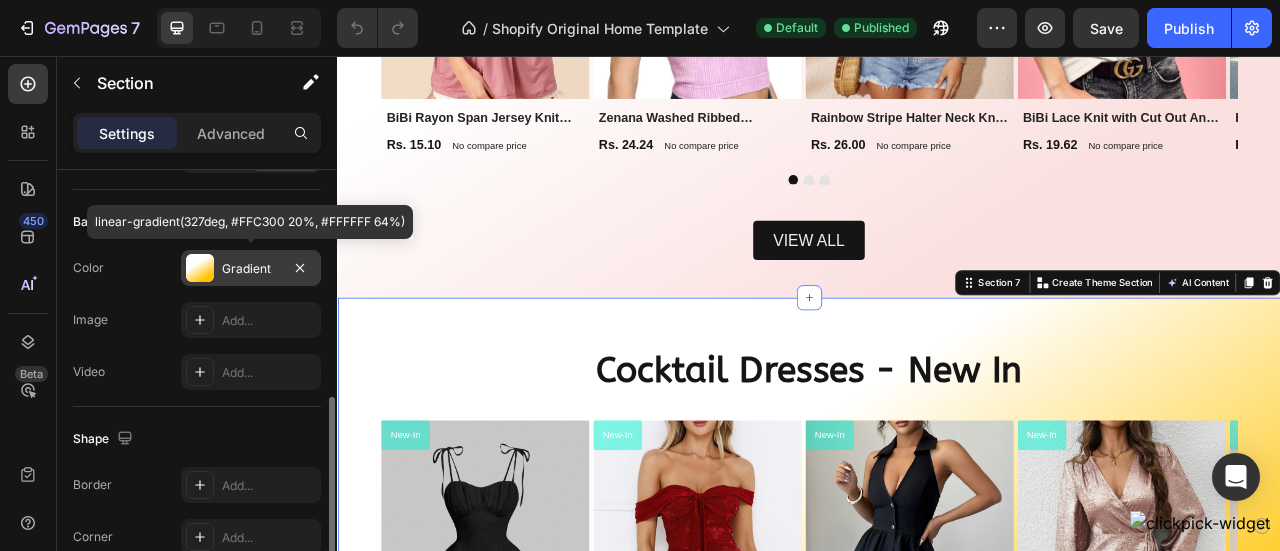 click on "Gradient" at bounding box center (251, 269) 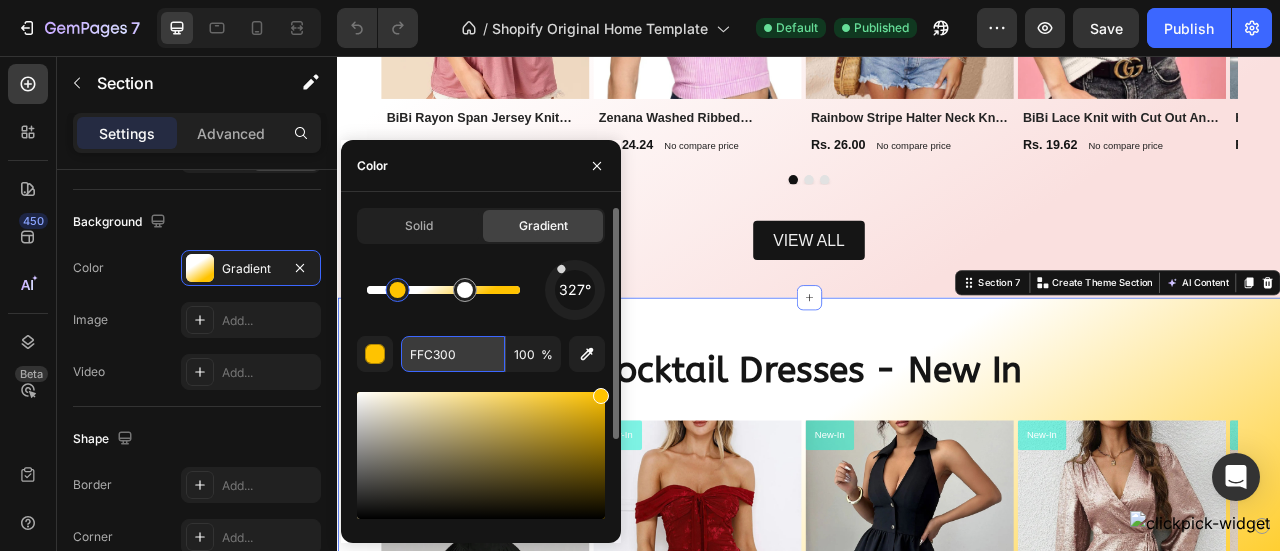 click on "FFC300" at bounding box center [453, 354] 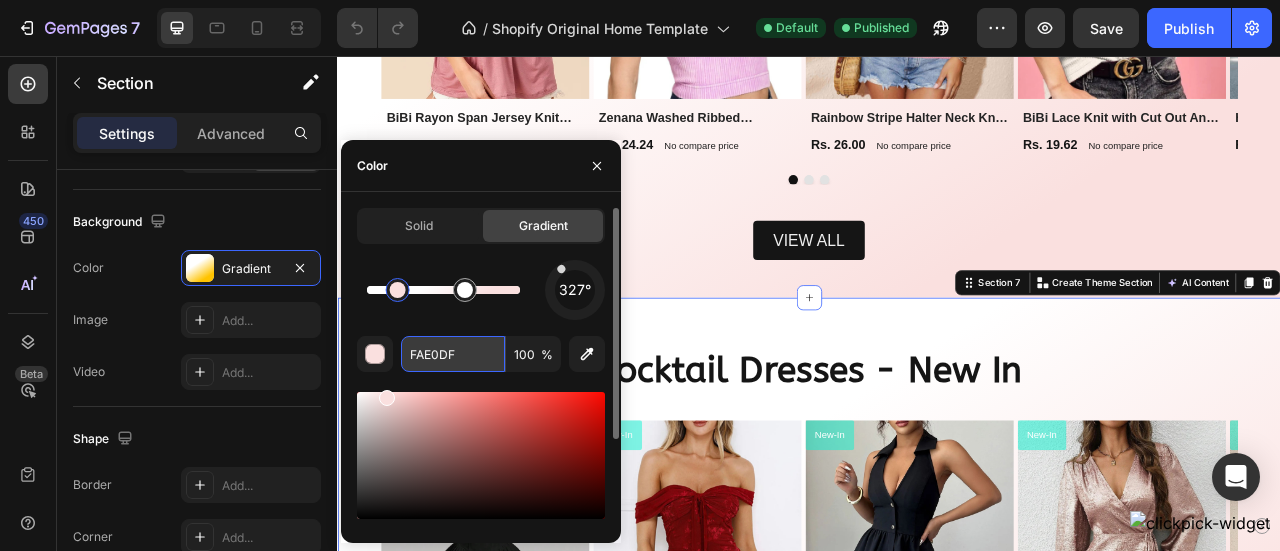 type on "FAE0DF" 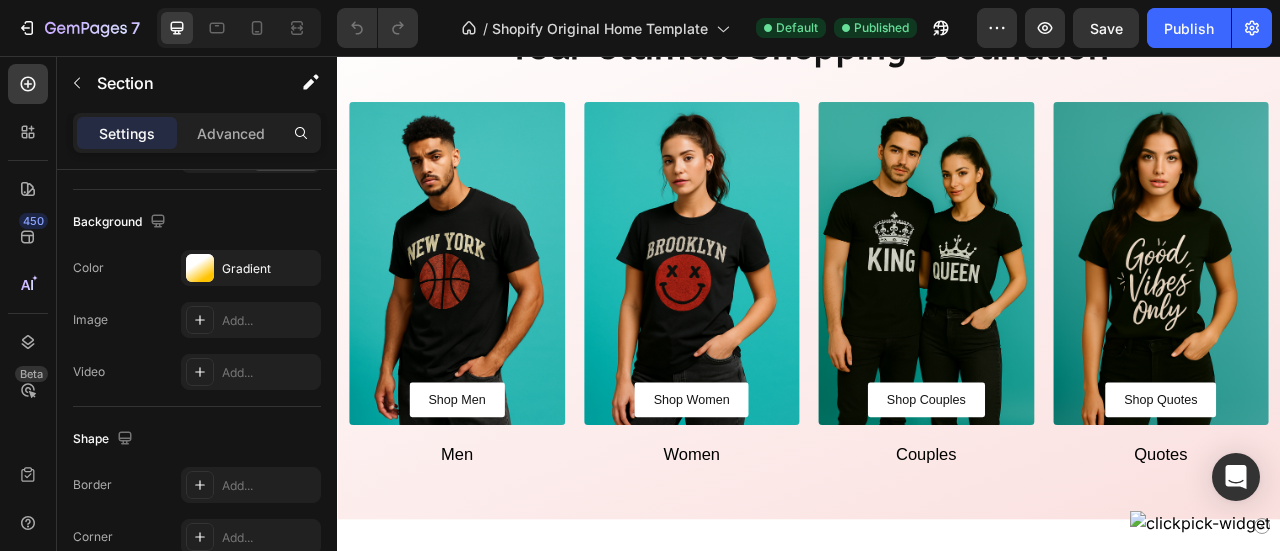 scroll, scrollTop: 0, scrollLeft: 0, axis: both 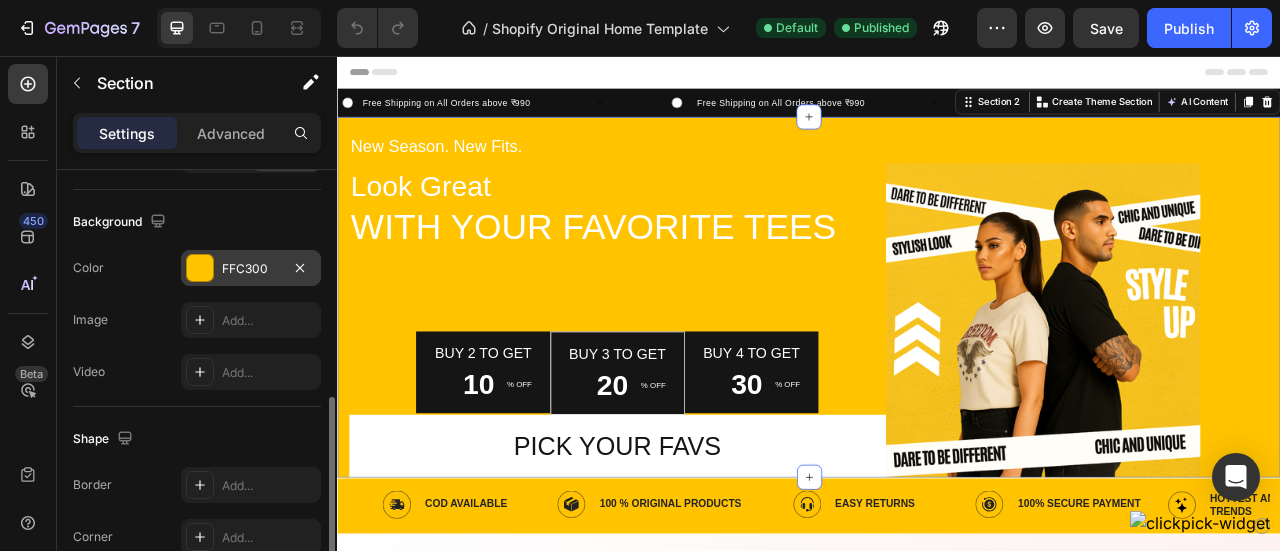 click on "FFC300" at bounding box center (251, 268) 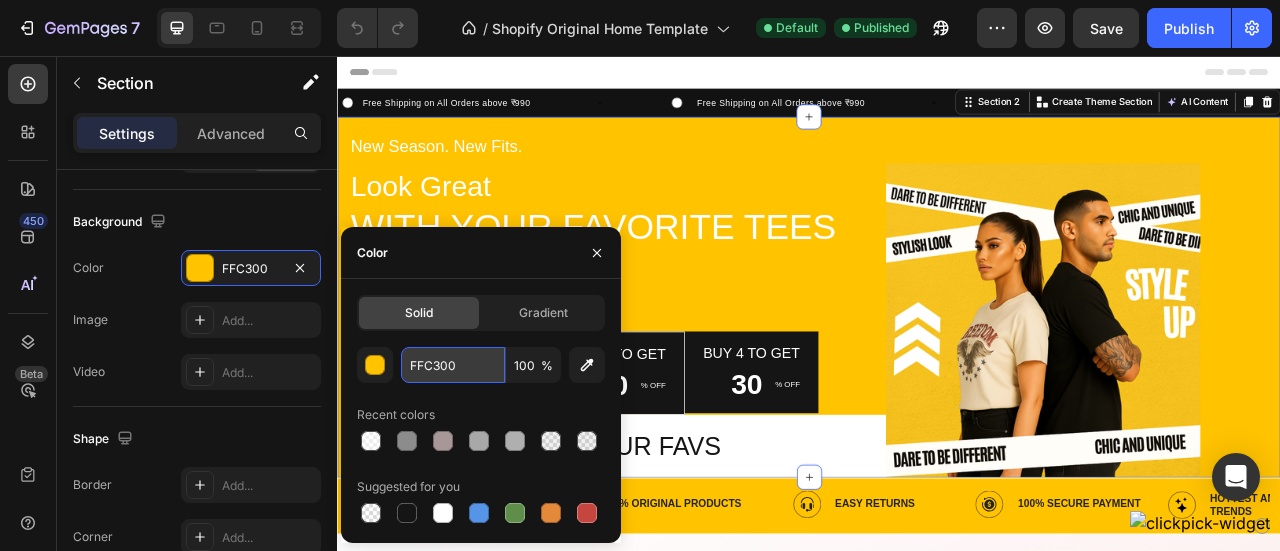 click on "FFC300" at bounding box center [453, 365] 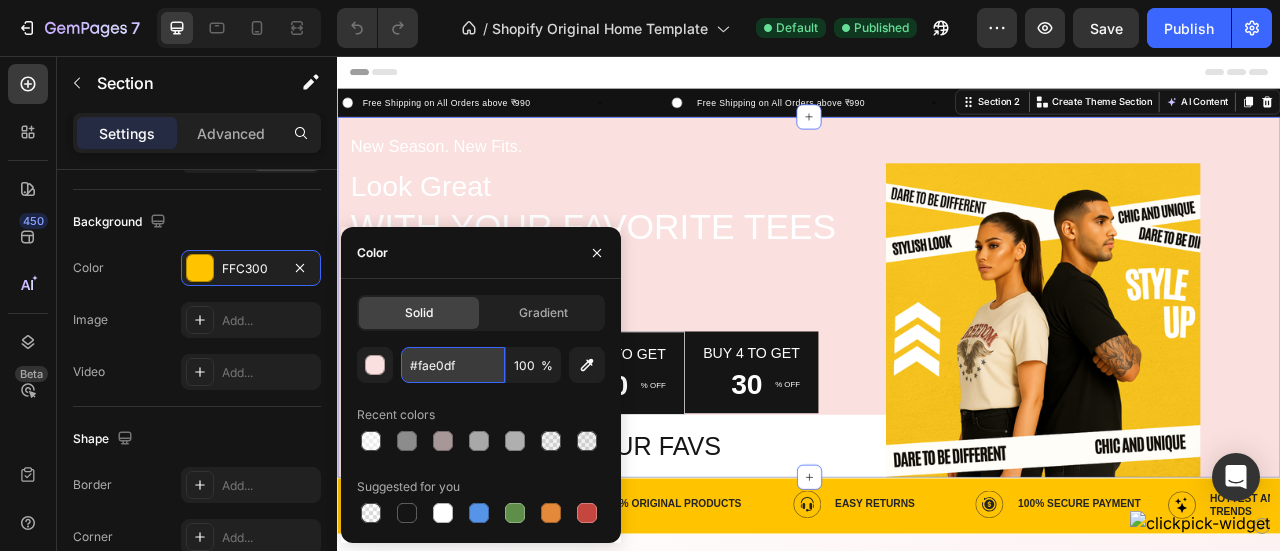 type on "FAE0DF" 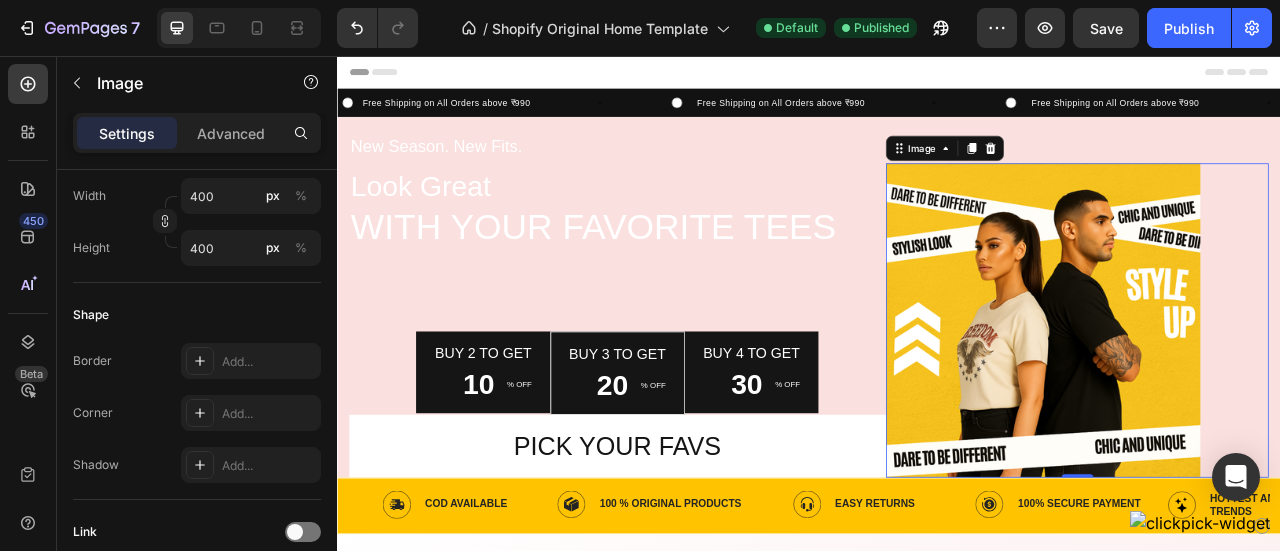 scroll, scrollTop: 0, scrollLeft: 0, axis: both 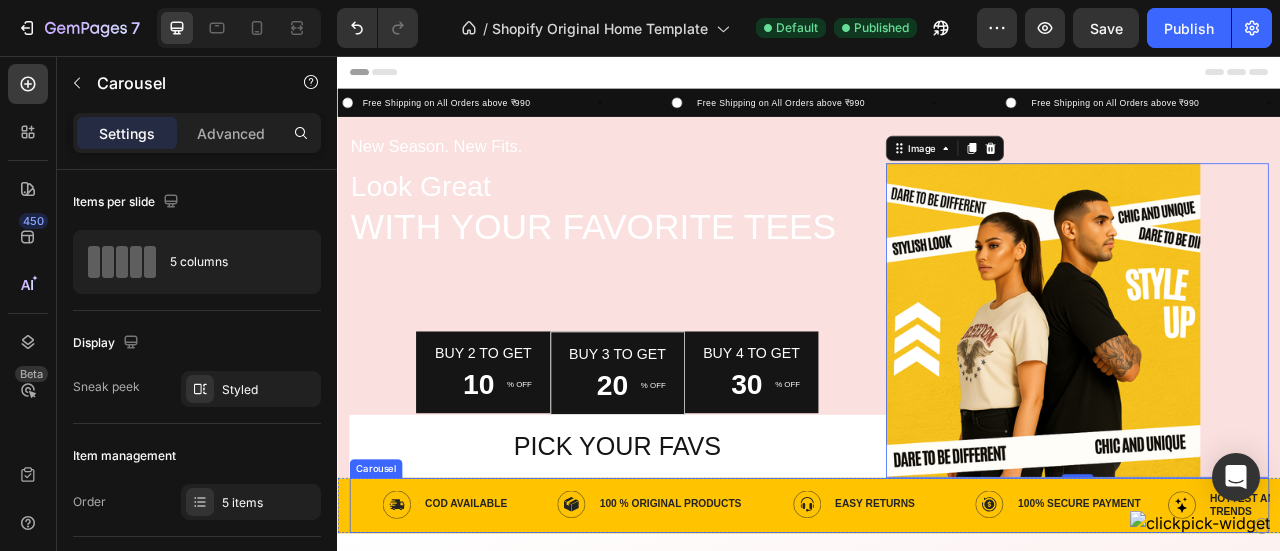 click on "Image COD Available Text Block Row Image 100 % oRIGInal Products Text Block Row Image Easy rETURNS Text Block Row Image 100% Secure Payment Text Block Row Image hottest and latest trends Text Block Row" at bounding box center [937, 628] 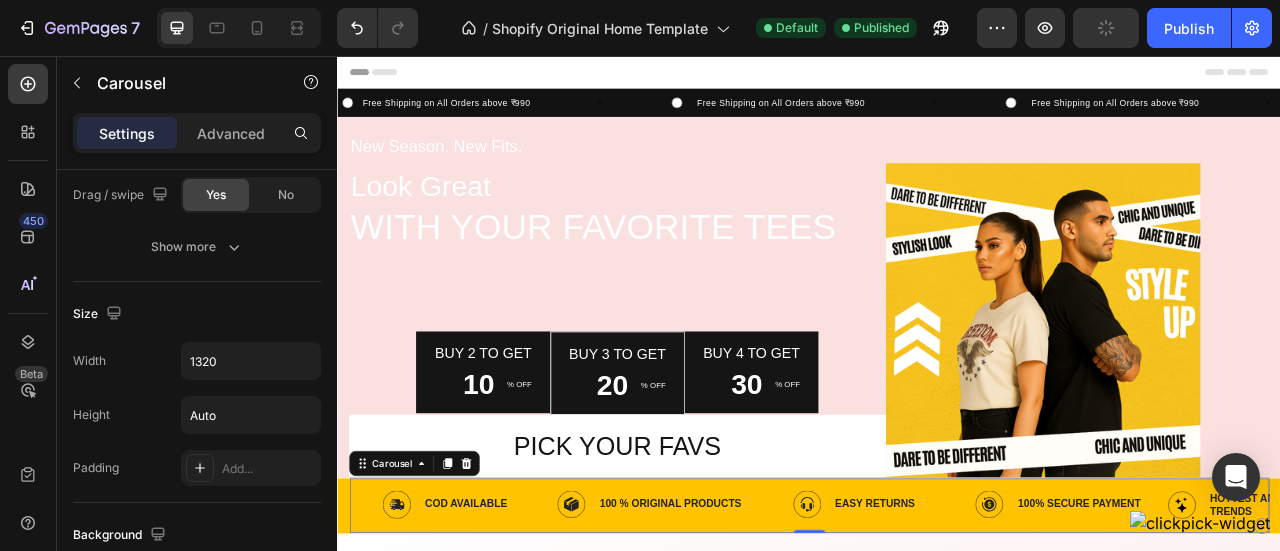 scroll, scrollTop: 1619, scrollLeft: 0, axis: vertical 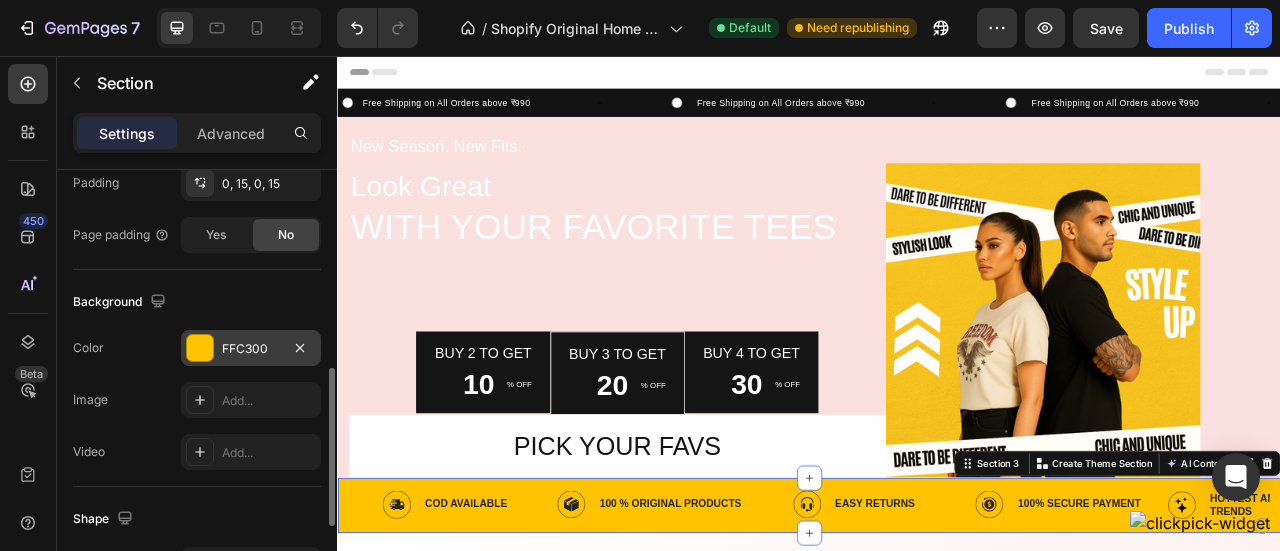 click on "FFC300" at bounding box center (251, 349) 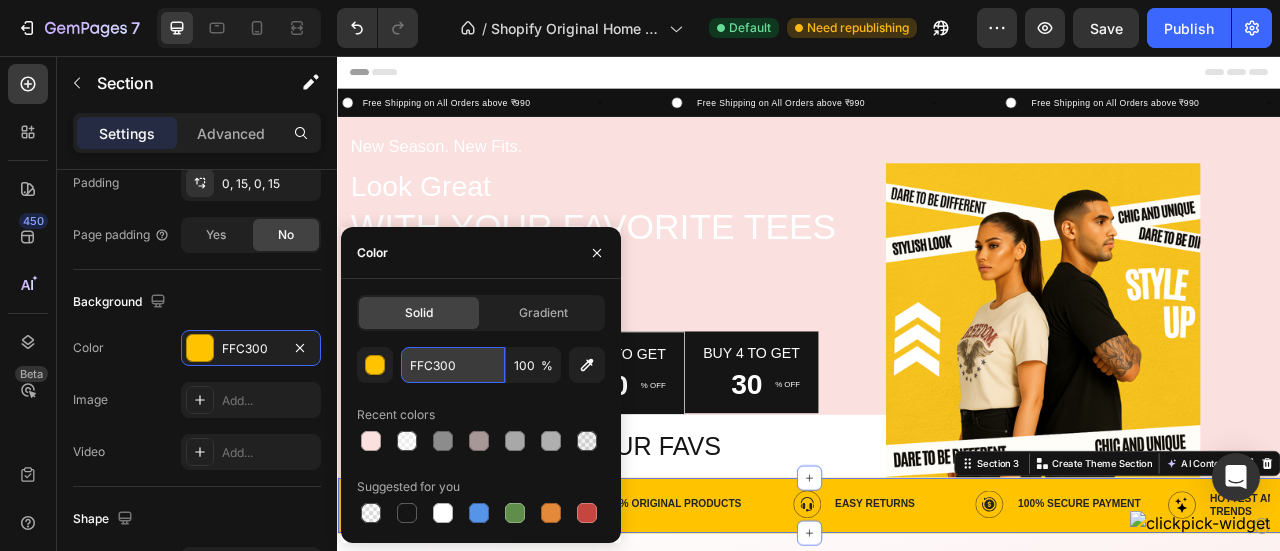 click on "FFC300" at bounding box center [453, 365] 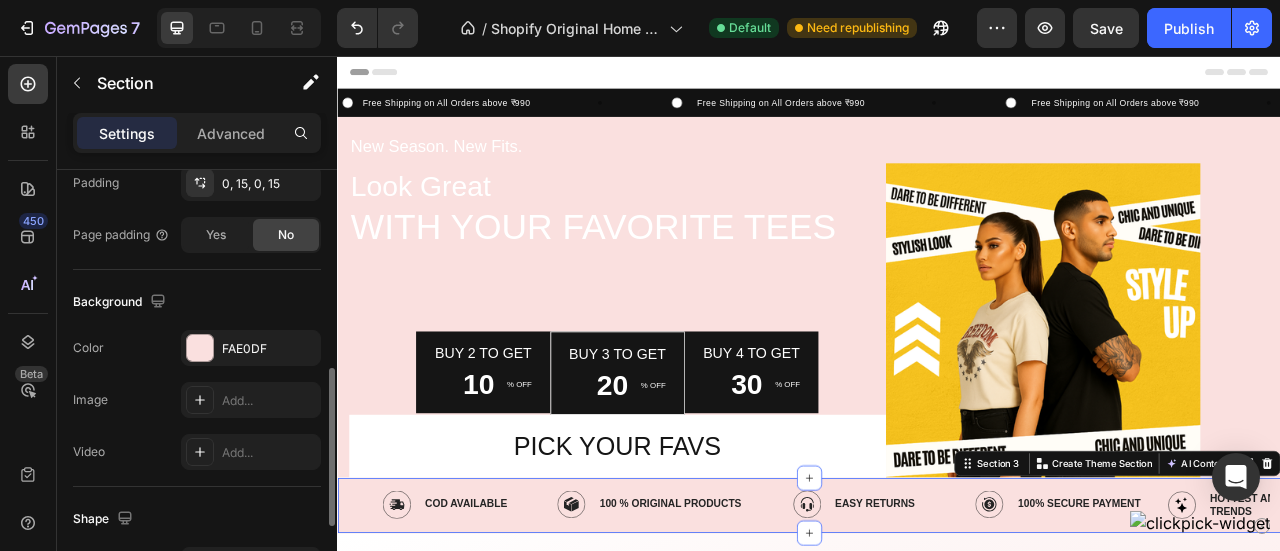 click on "Background" at bounding box center (197, 302) 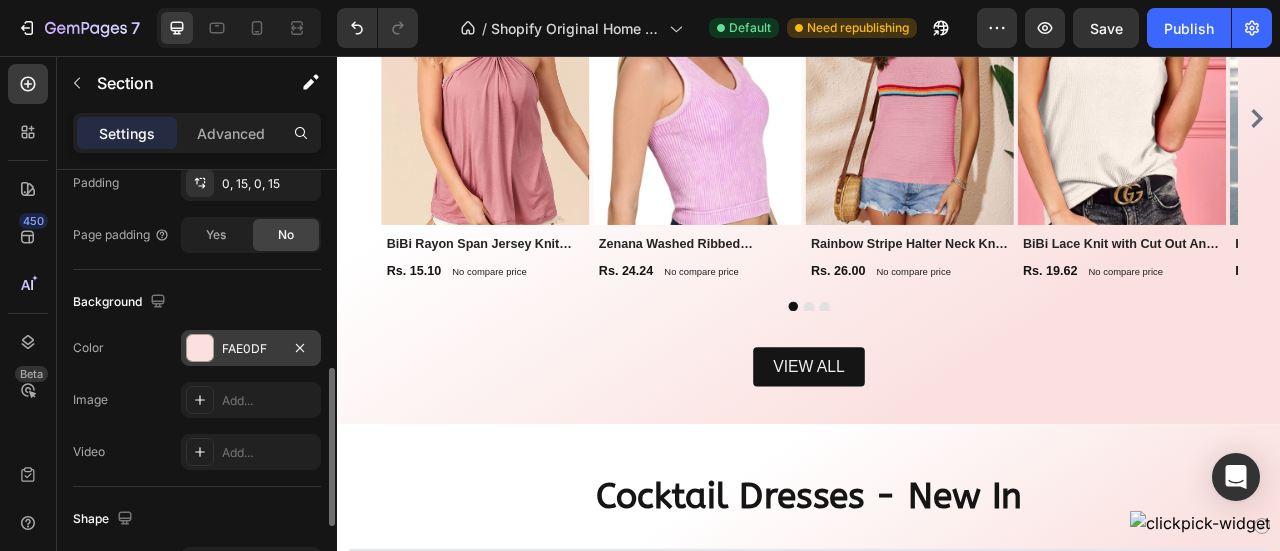 scroll, scrollTop: 1688, scrollLeft: 0, axis: vertical 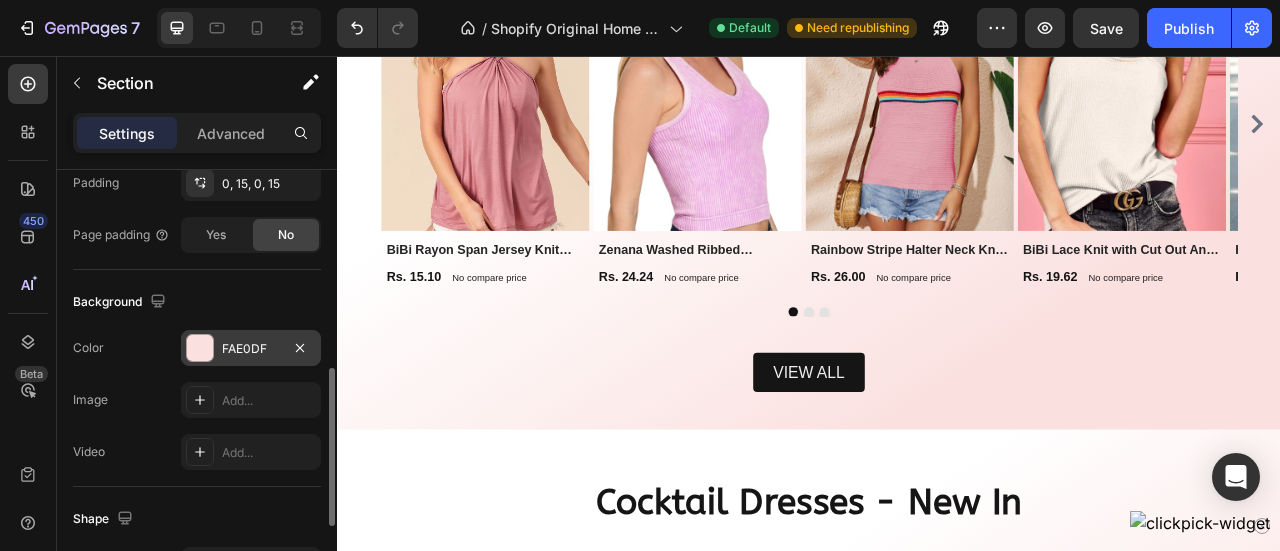 click at bounding box center (200, 348) 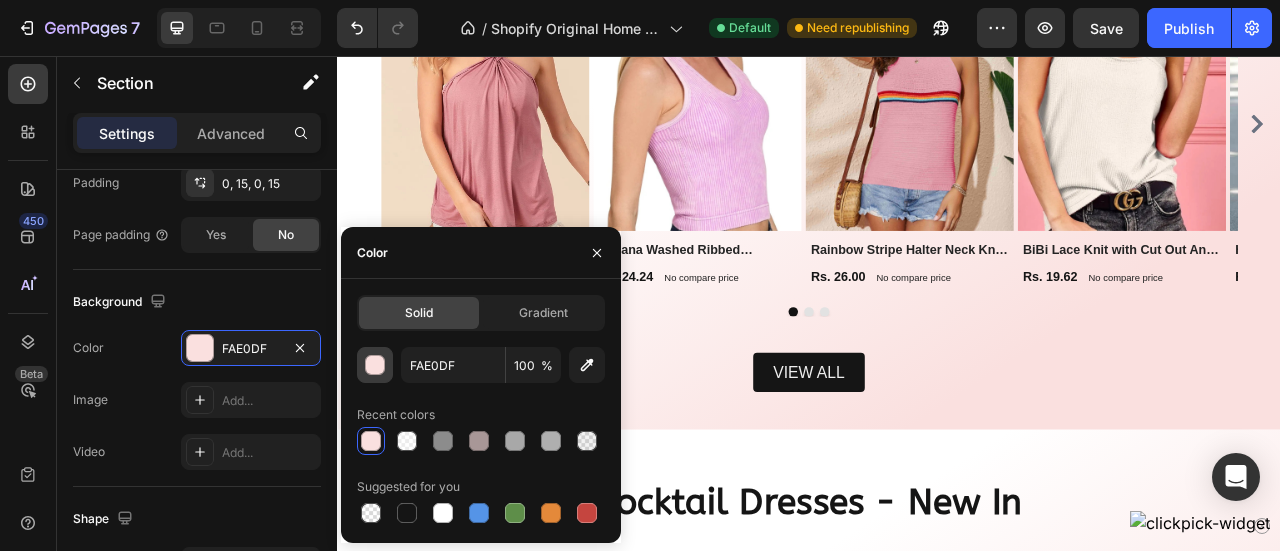 click at bounding box center (376, 366) 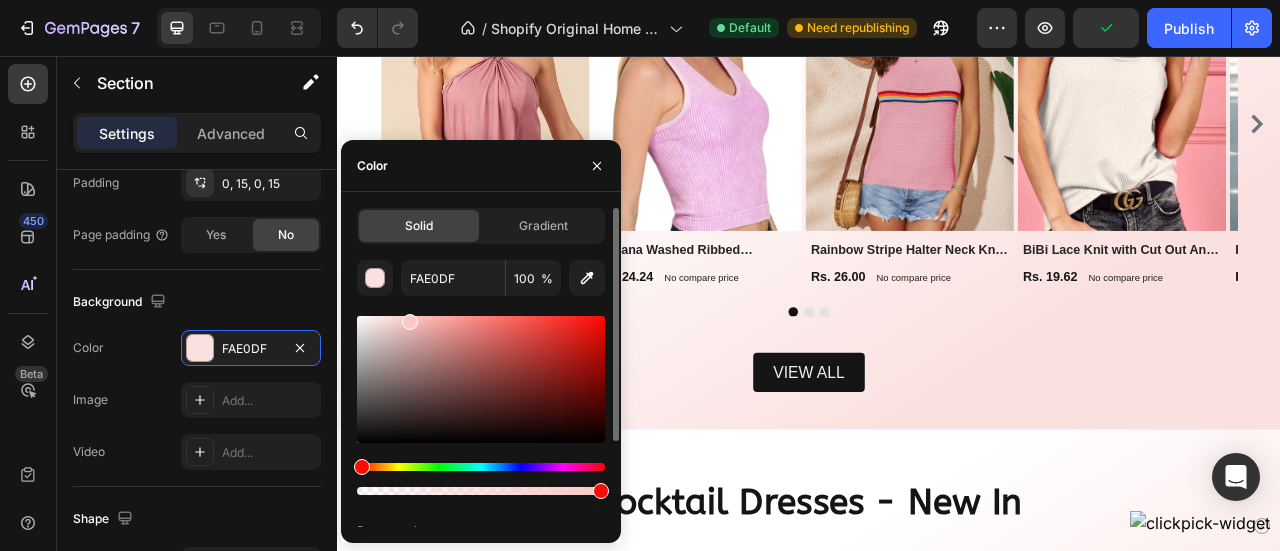 drag, startPoint x: 389, startPoint y: 327, endPoint x: 408, endPoint y: 317, distance: 21.470911 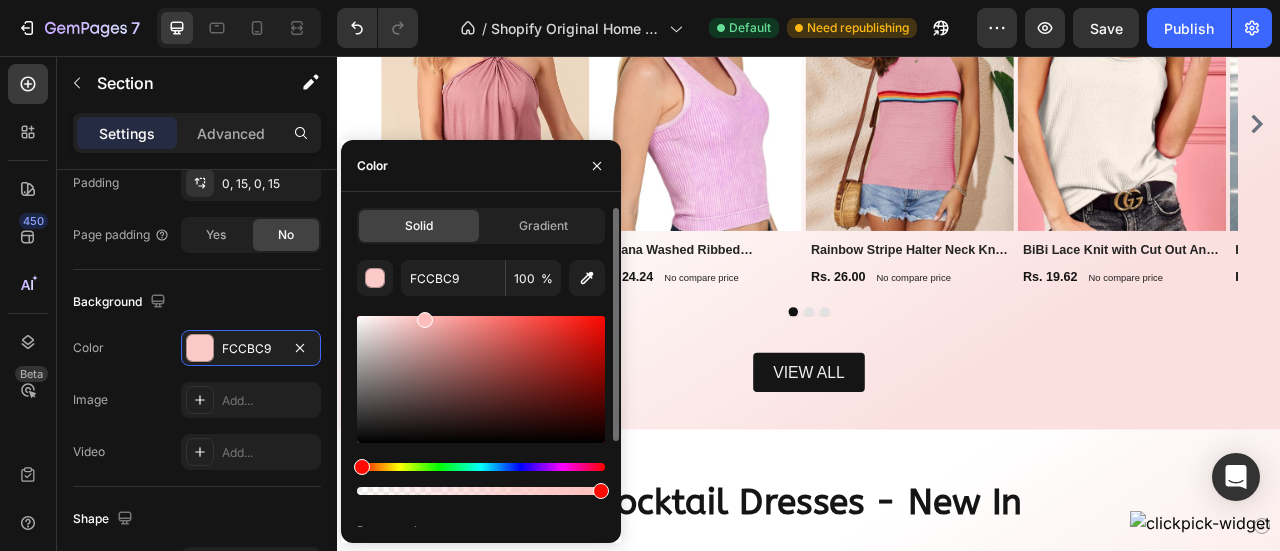 drag, startPoint x: 408, startPoint y: 317, endPoint x: 422, endPoint y: 315, distance: 14.142136 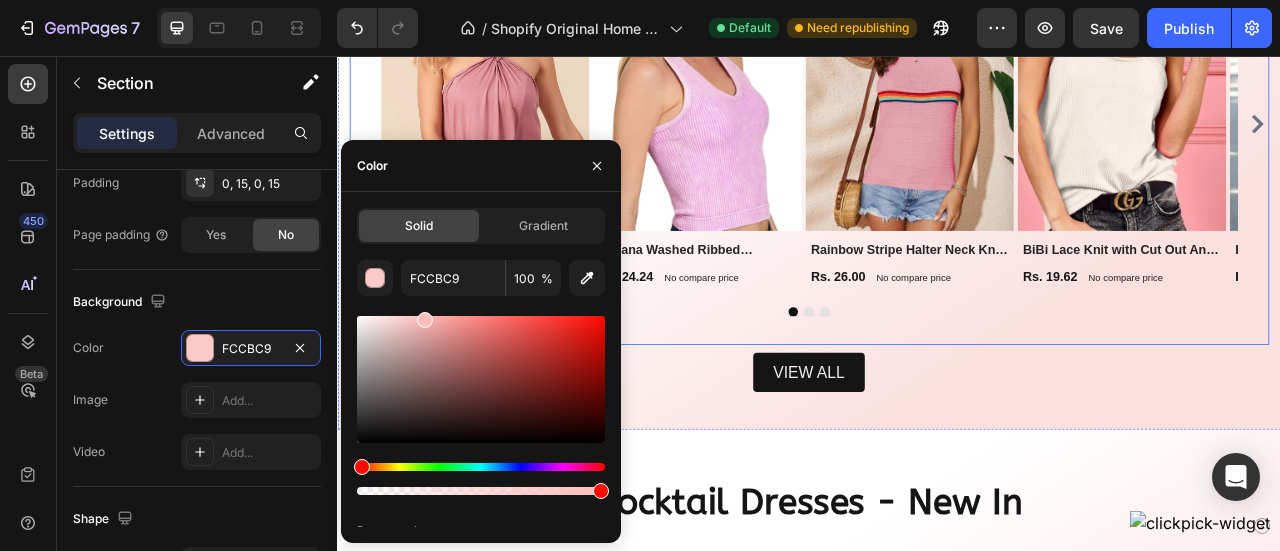 type on "FFBEBC" 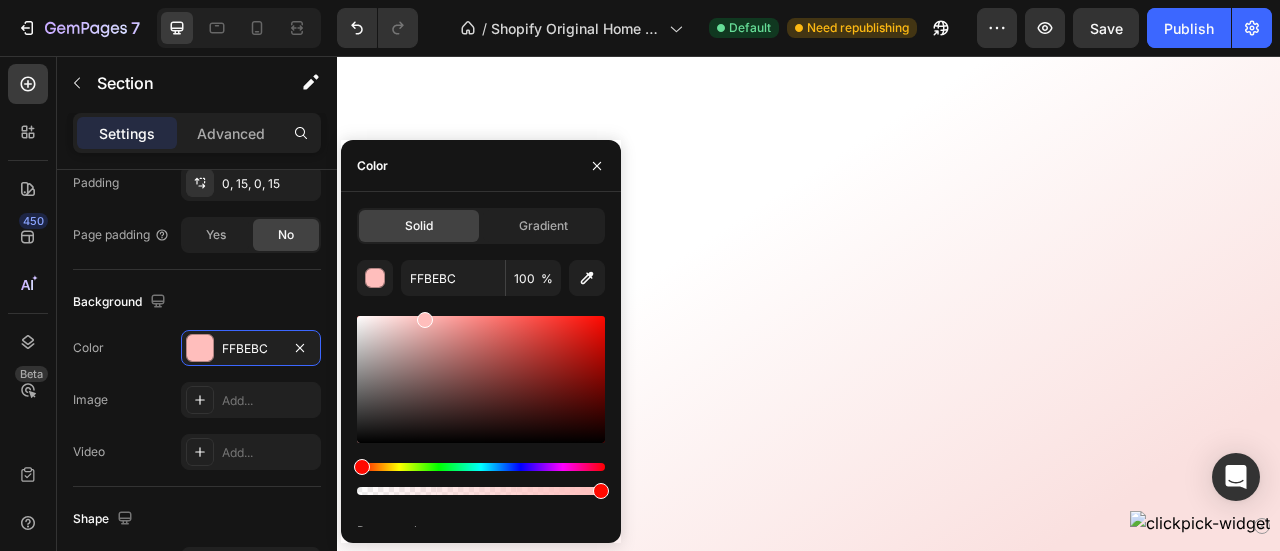 scroll, scrollTop: 223, scrollLeft: 0, axis: vertical 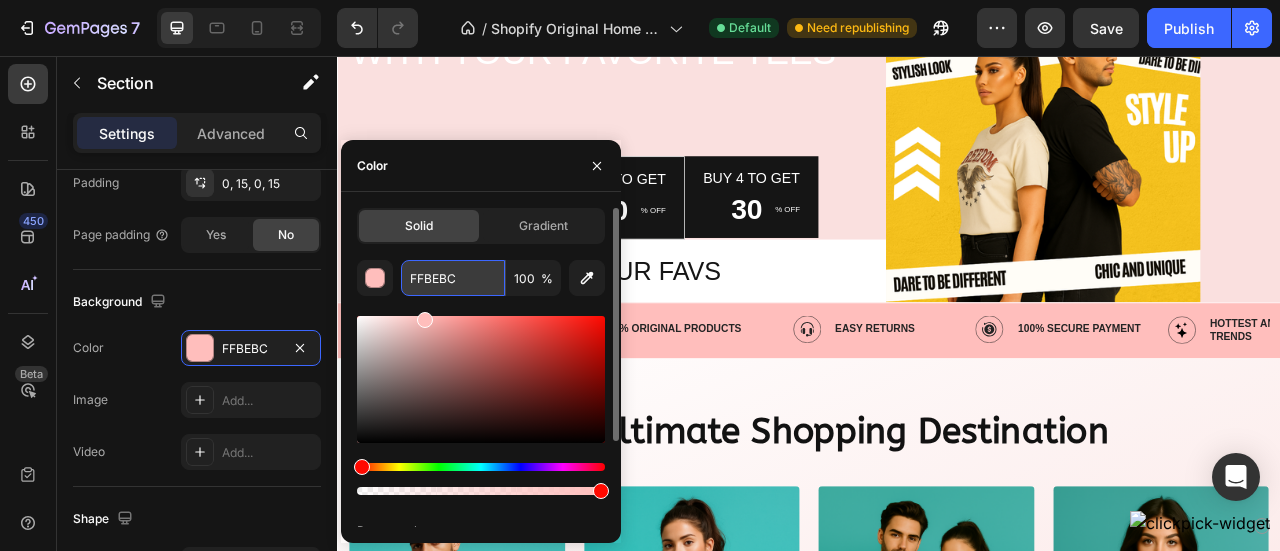 click on "FFBEBC" at bounding box center [453, 278] 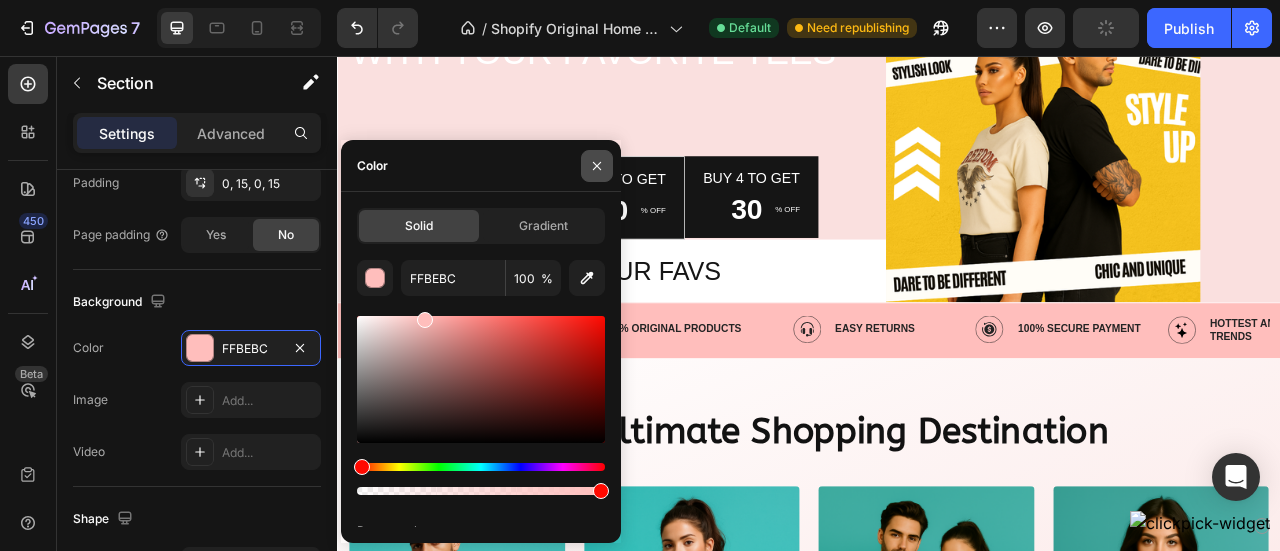 click 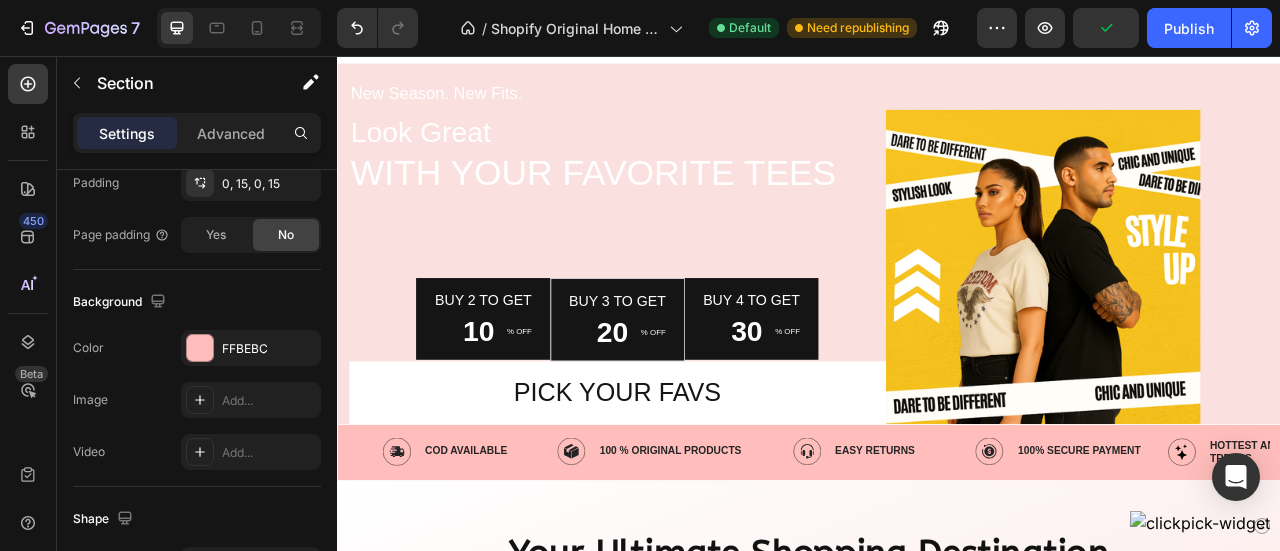 scroll, scrollTop: 67, scrollLeft: 0, axis: vertical 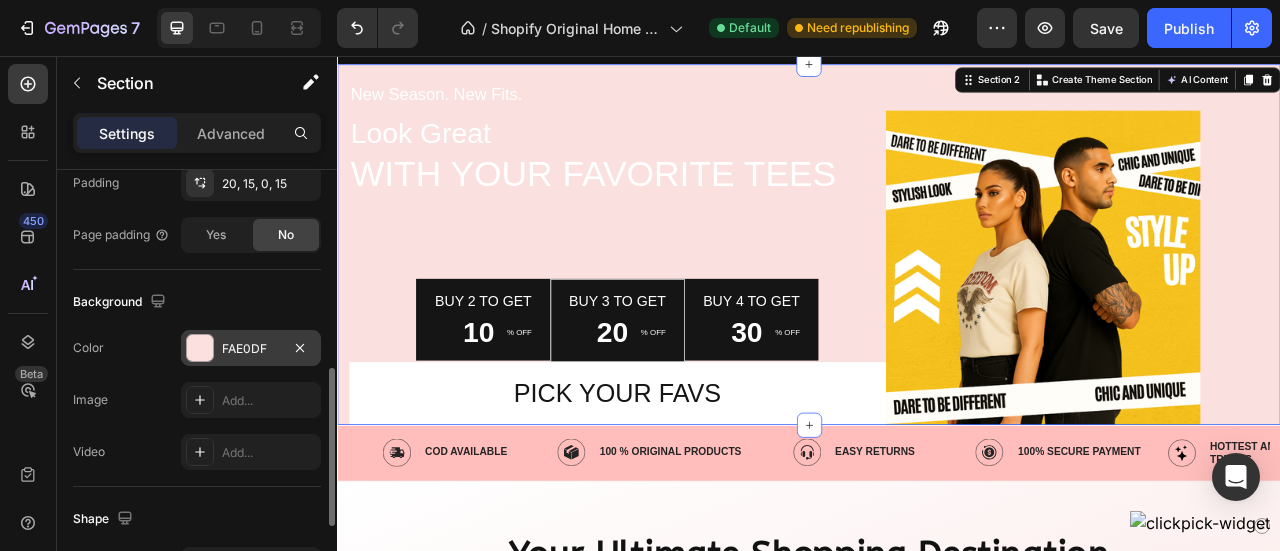 click at bounding box center [200, 348] 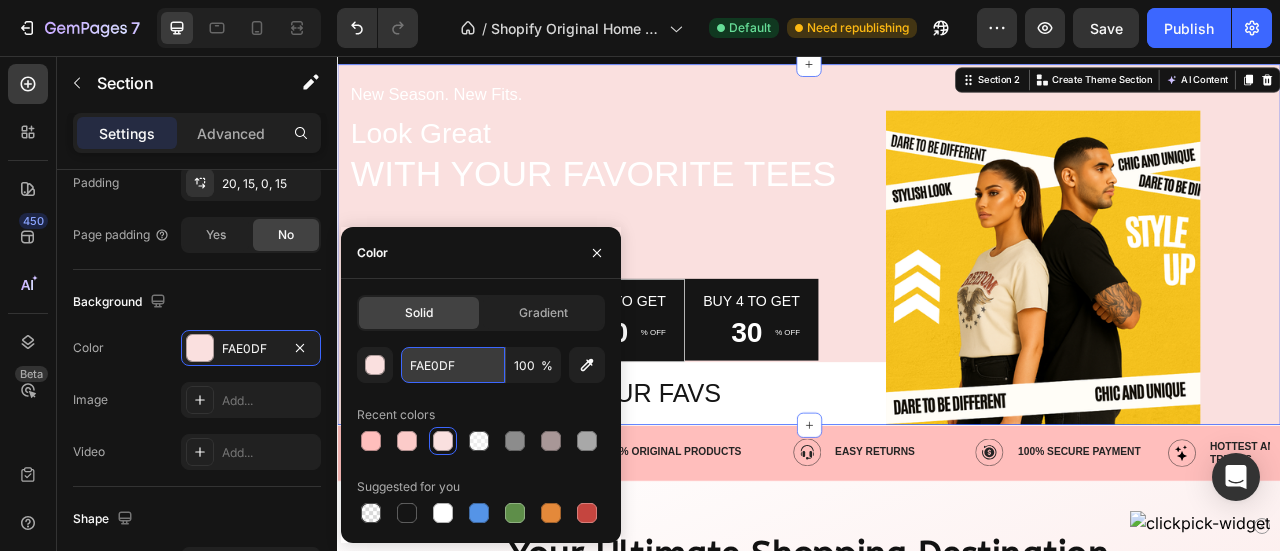 click on "FAE0DF" at bounding box center (453, 365) 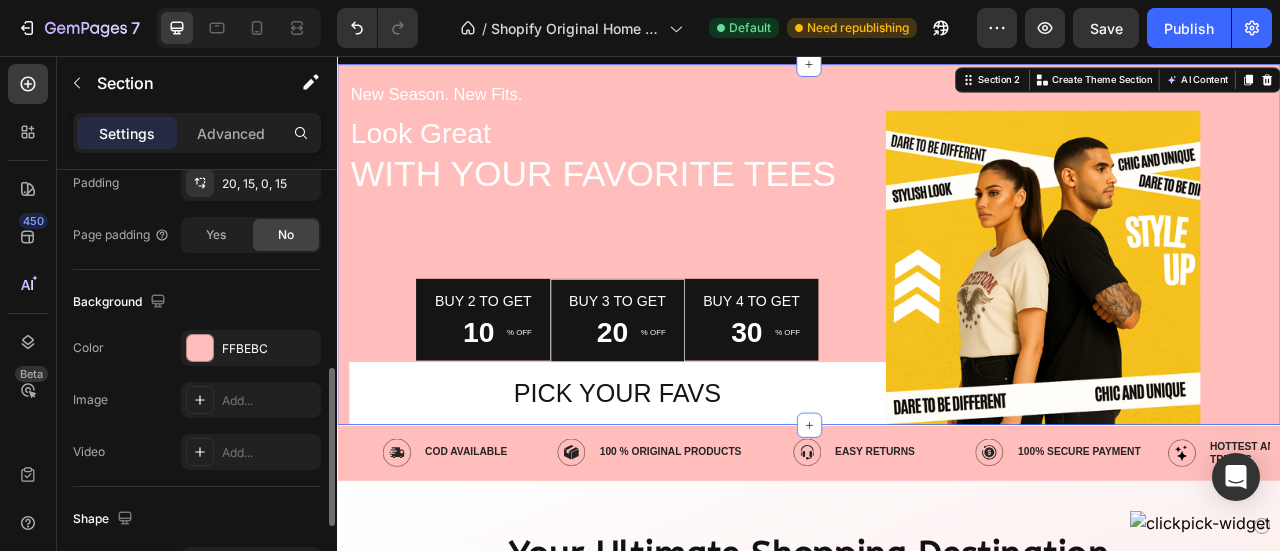 click on "Background The changes might be hidden by  the video. Color FFBEBC Image Add... Video Add..." 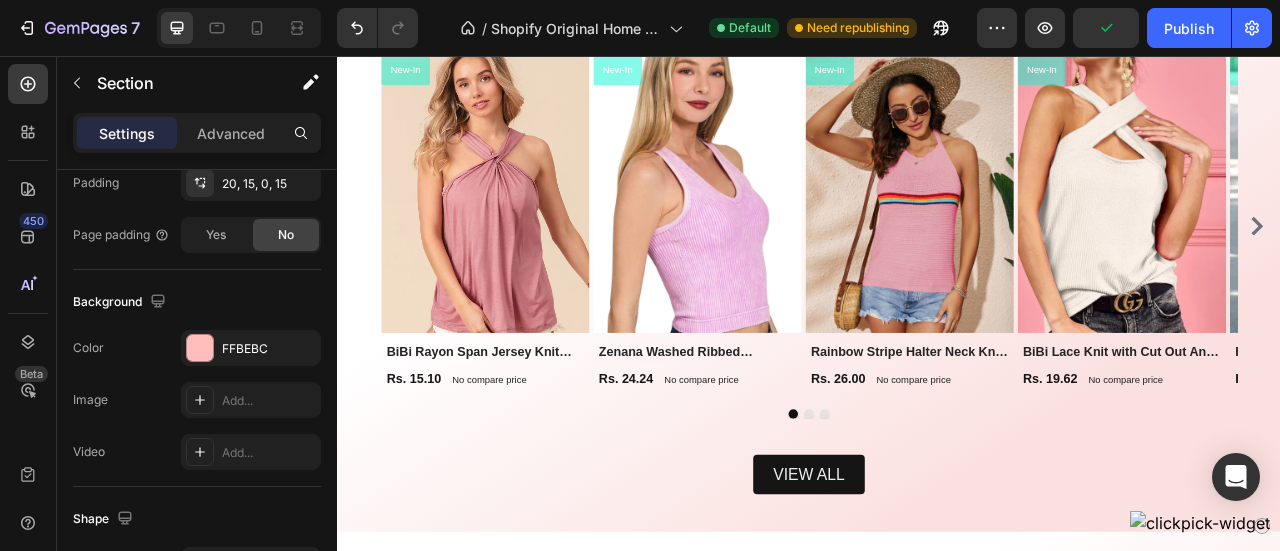 scroll, scrollTop: 1641, scrollLeft: 0, axis: vertical 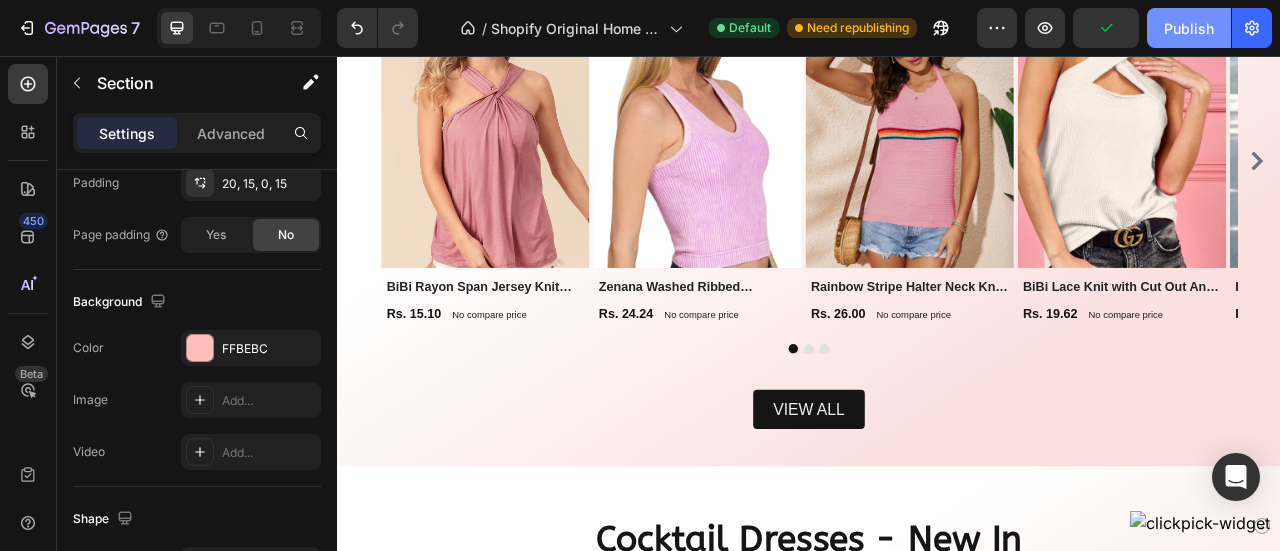 click on "Publish" at bounding box center [1189, 28] 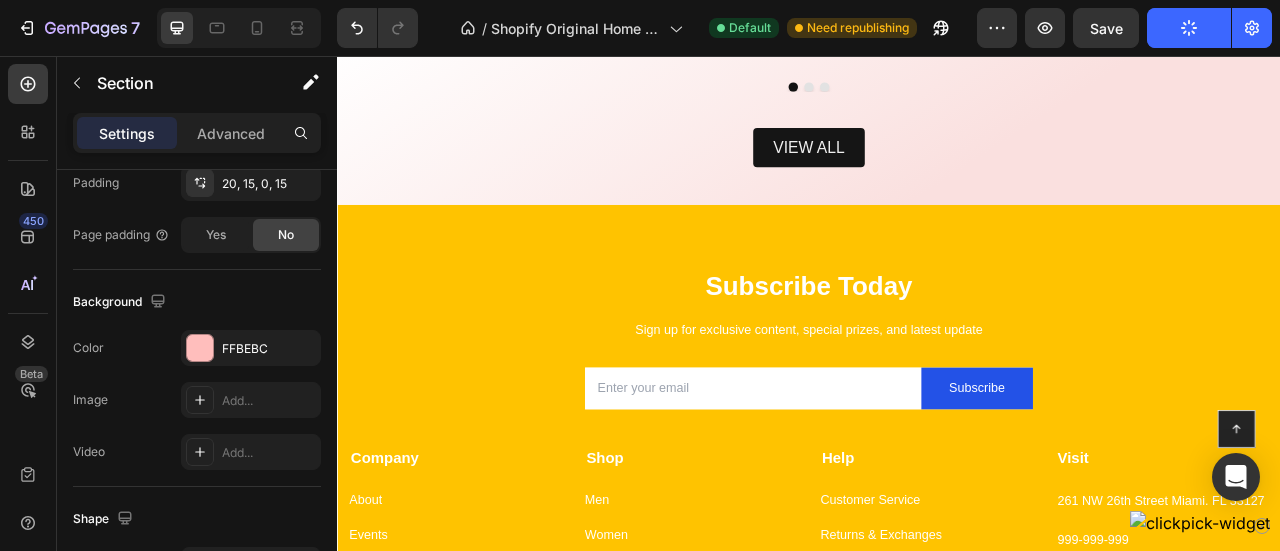 scroll, scrollTop: 2737, scrollLeft: 0, axis: vertical 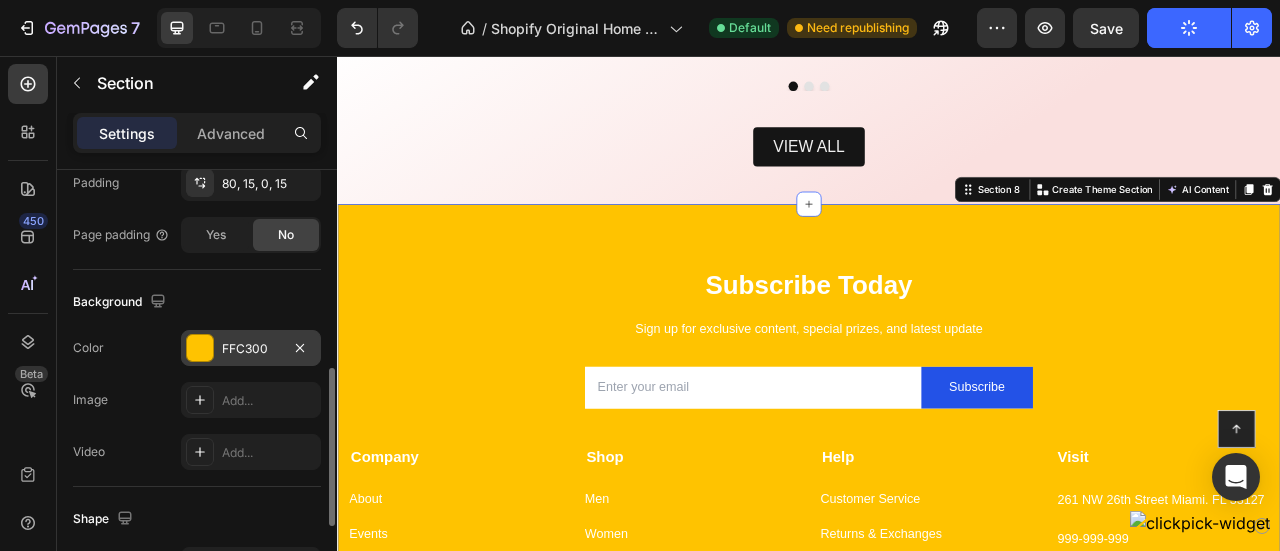 click at bounding box center [200, 348] 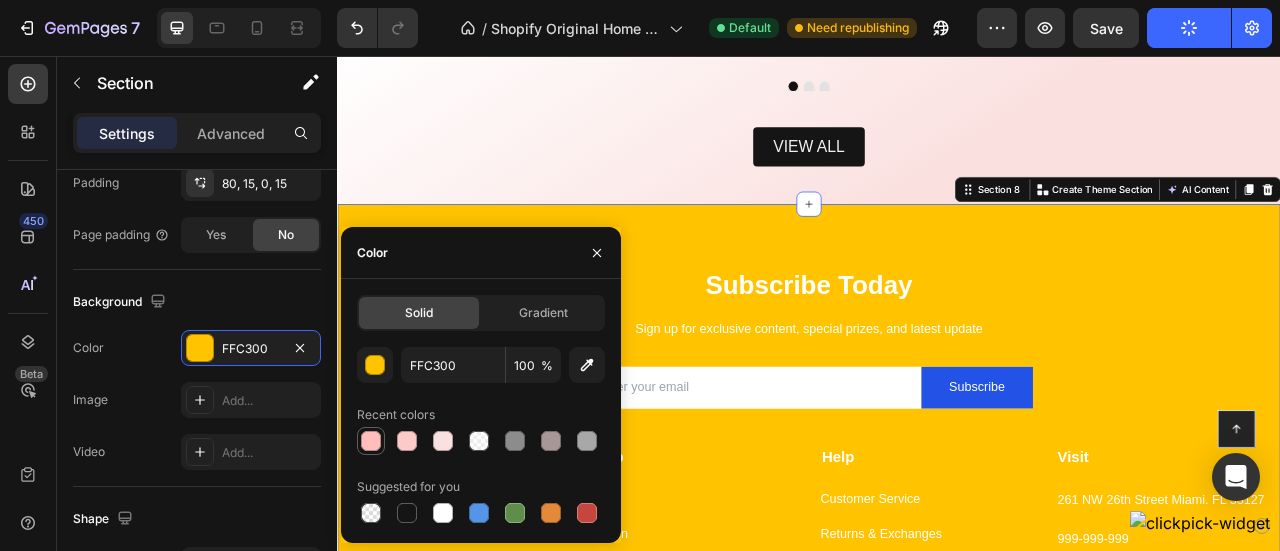 click at bounding box center [371, 441] 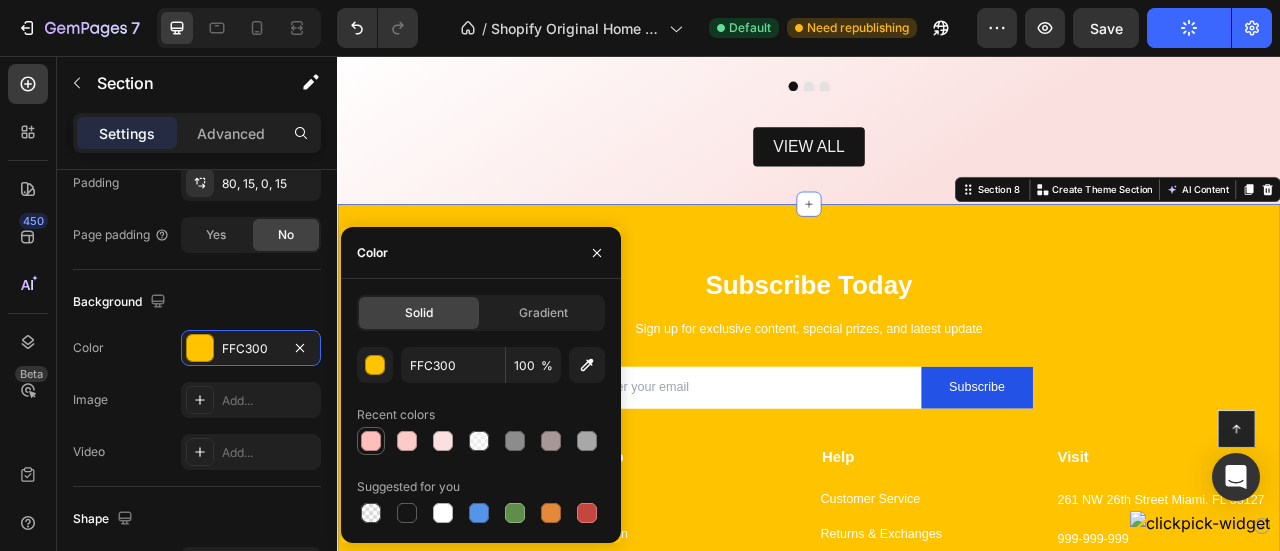 type on "FFBEBC" 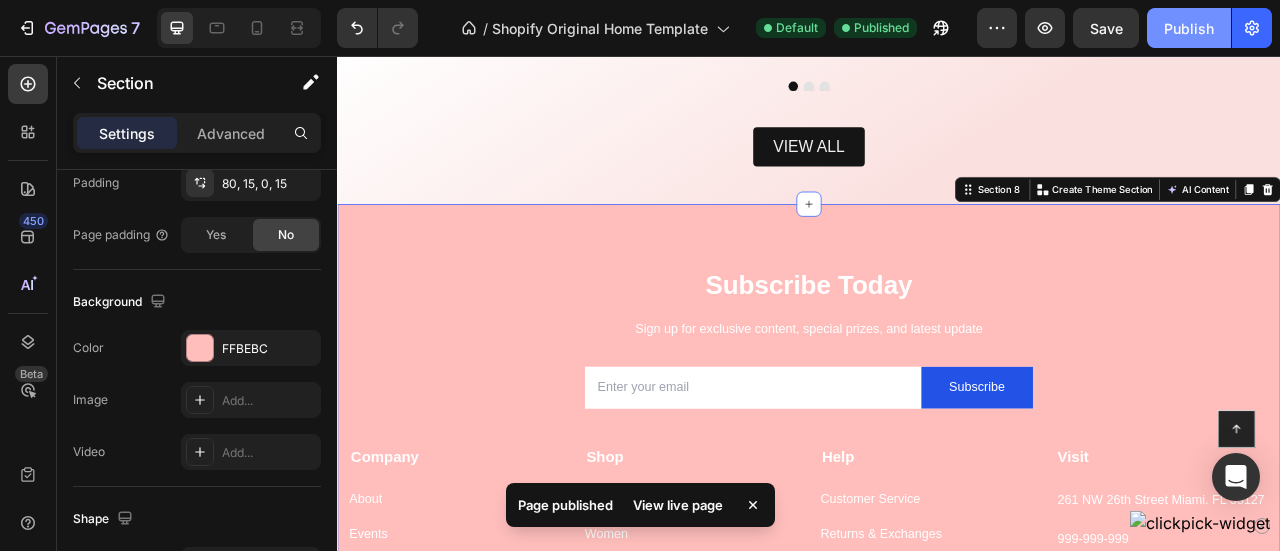 click on "Publish" at bounding box center (1189, 28) 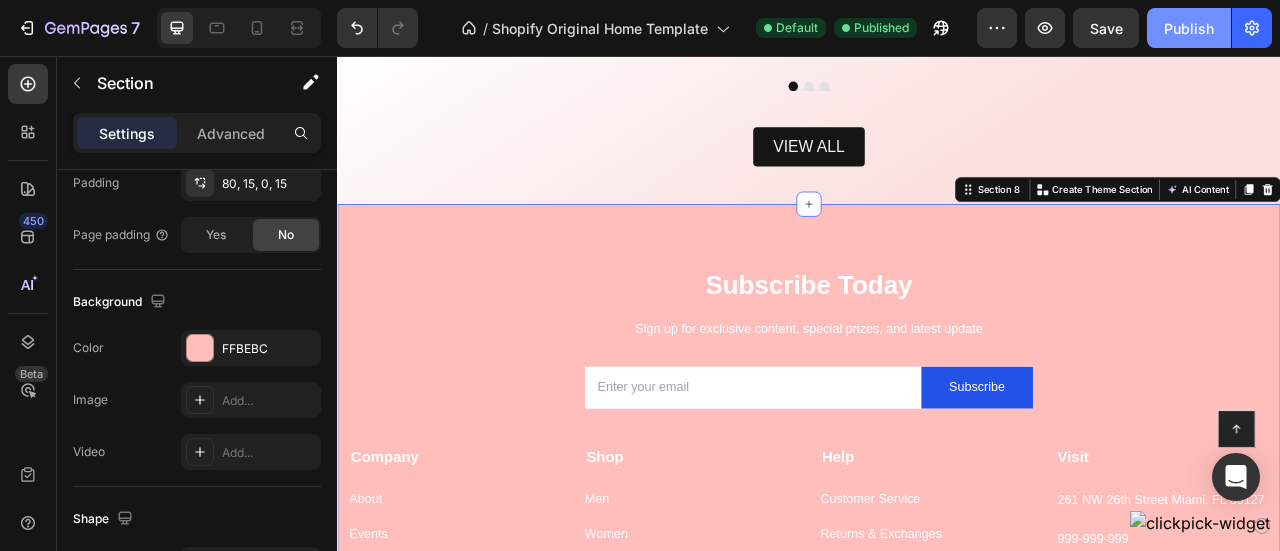 click on "Publish" at bounding box center [1189, 28] 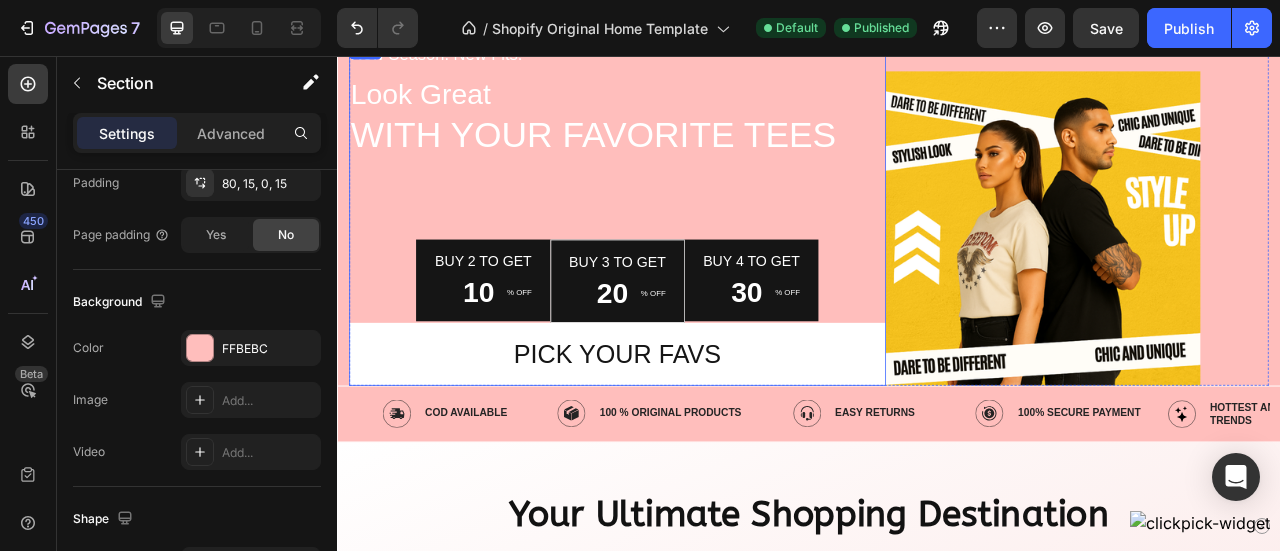 scroll, scrollTop: 0, scrollLeft: 0, axis: both 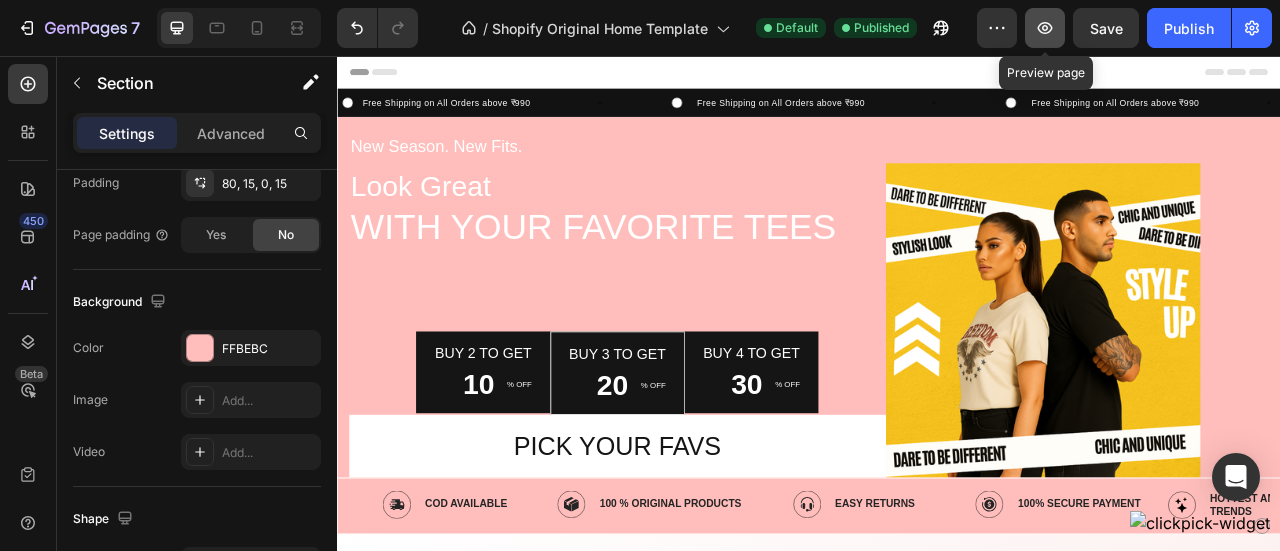 click 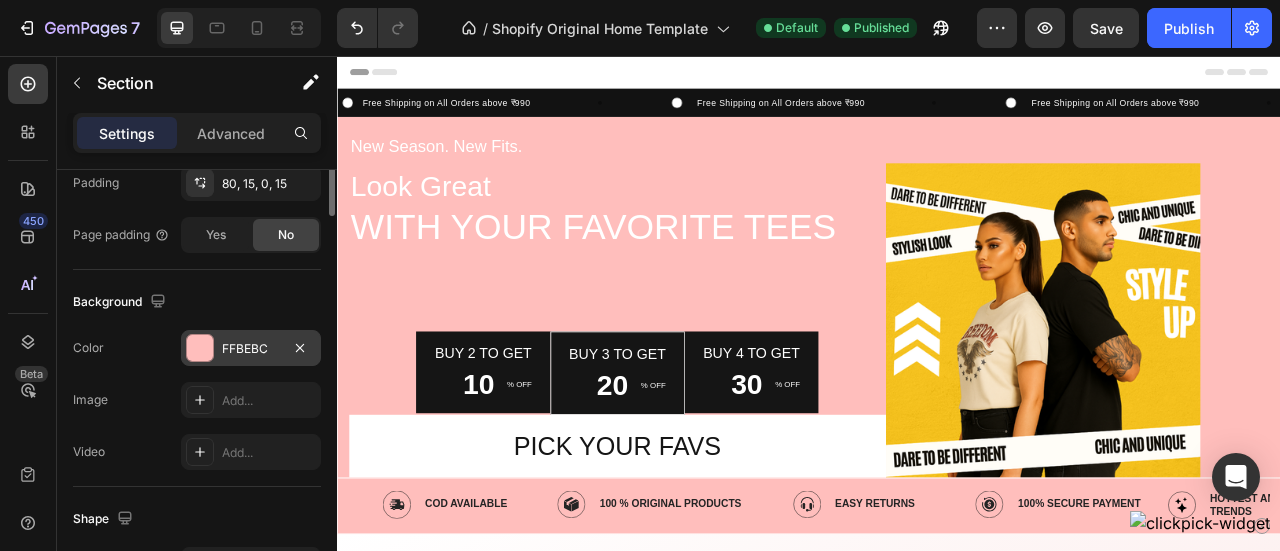 scroll, scrollTop: 0, scrollLeft: 0, axis: both 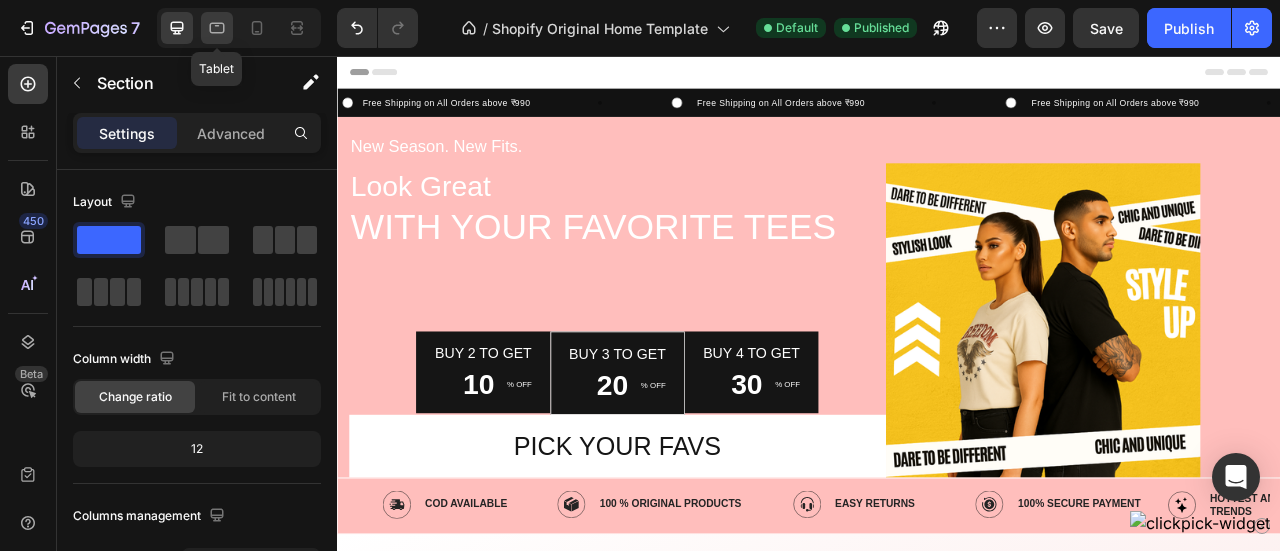 click 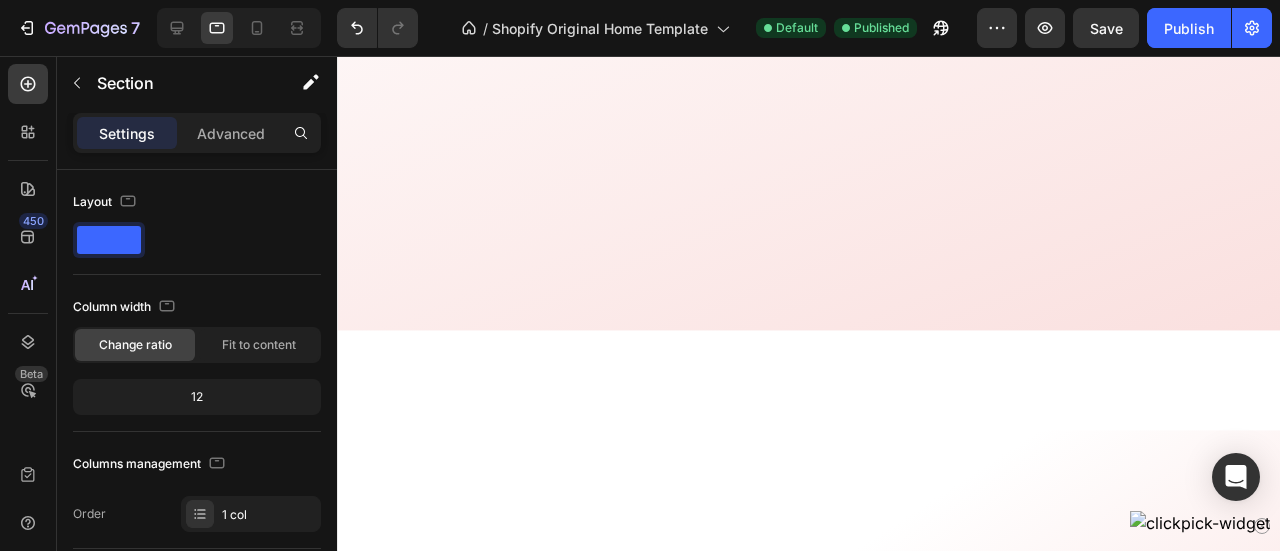 scroll, scrollTop: 0, scrollLeft: 0, axis: both 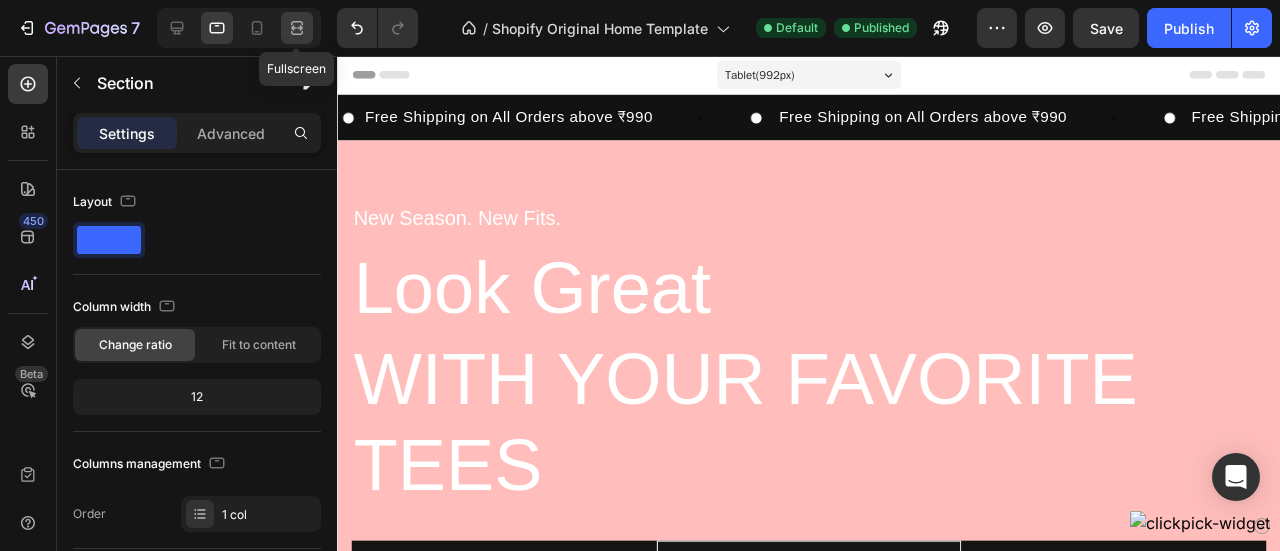 click 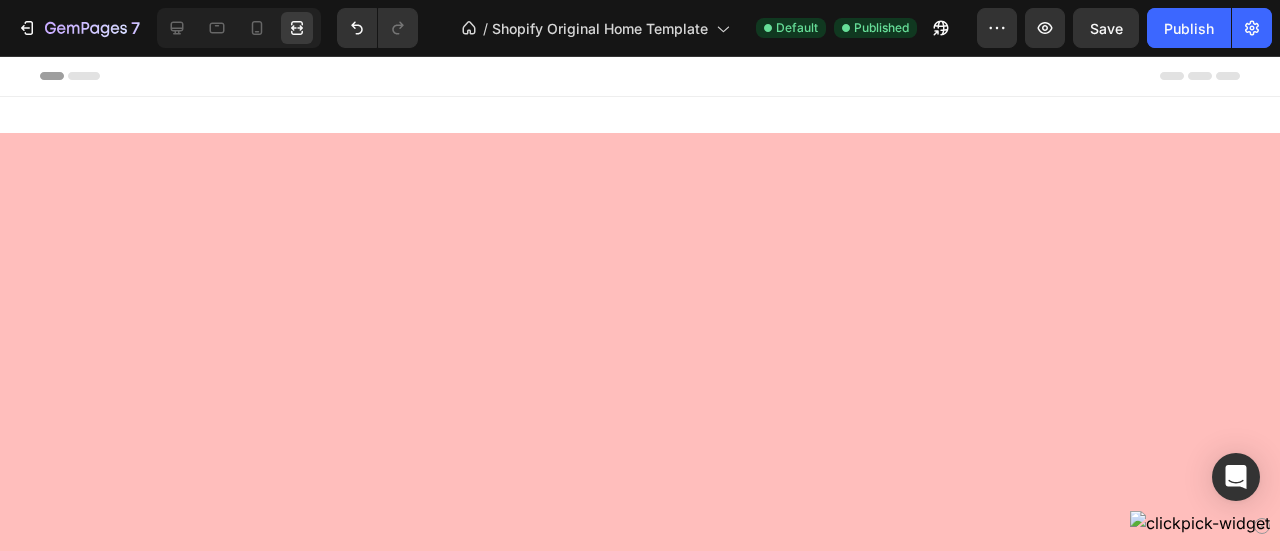scroll, scrollTop: 2227, scrollLeft: 0, axis: vertical 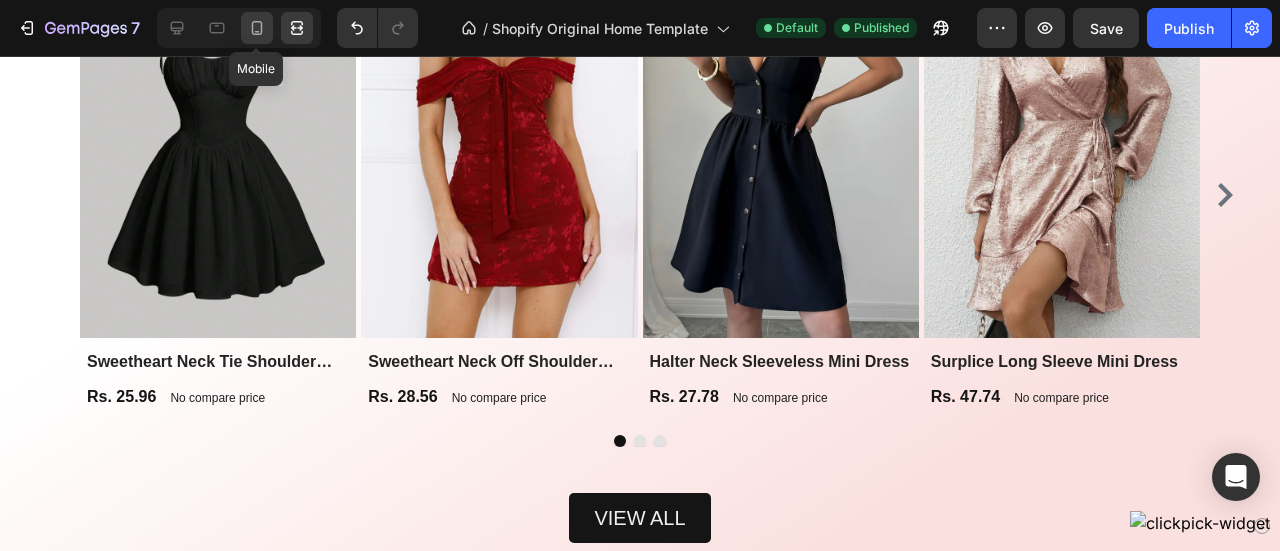 click 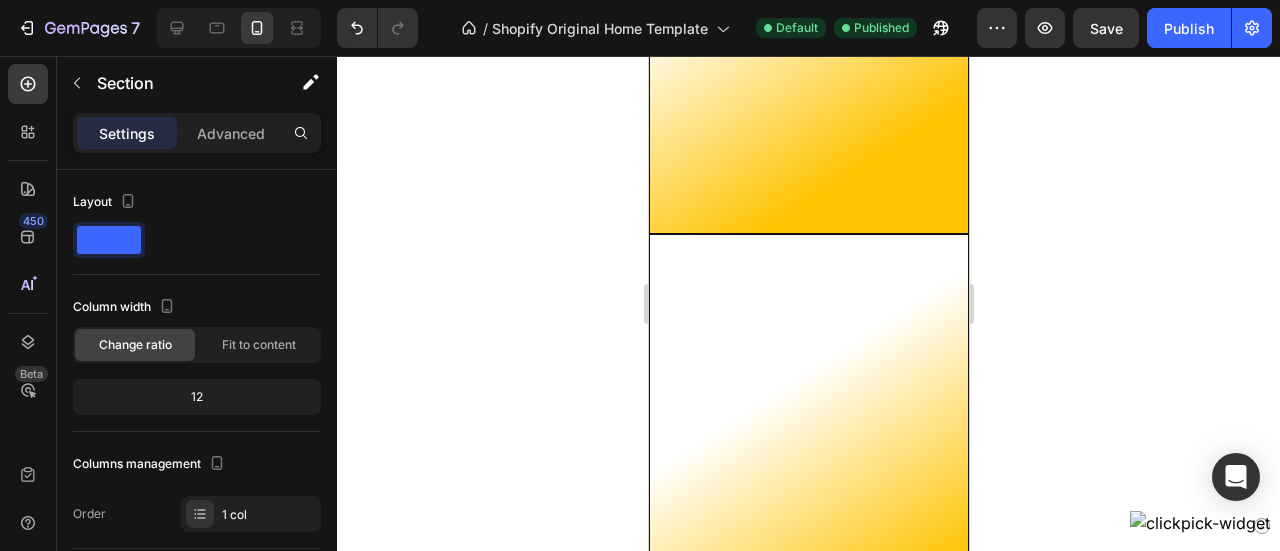scroll, scrollTop: 0, scrollLeft: 0, axis: both 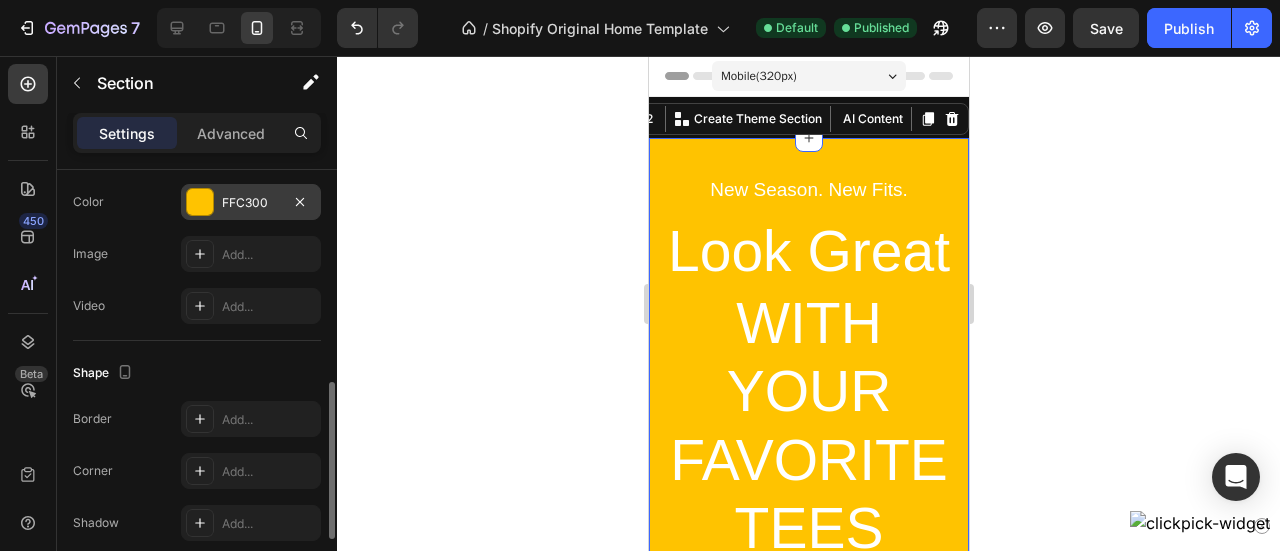 click on "FFC300" at bounding box center (251, 203) 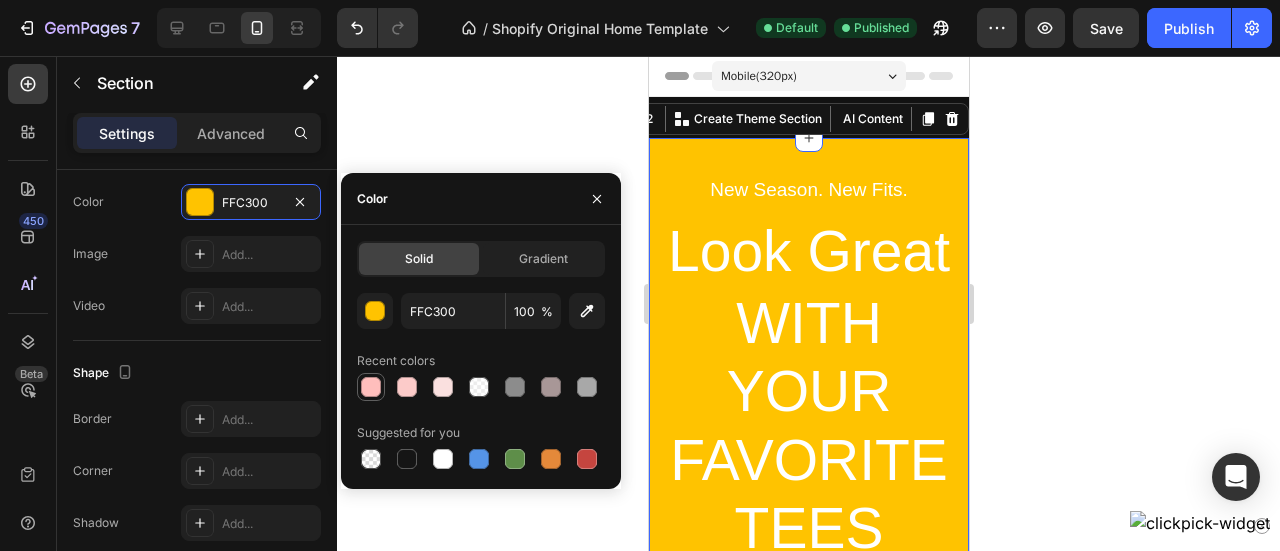 click at bounding box center (371, 387) 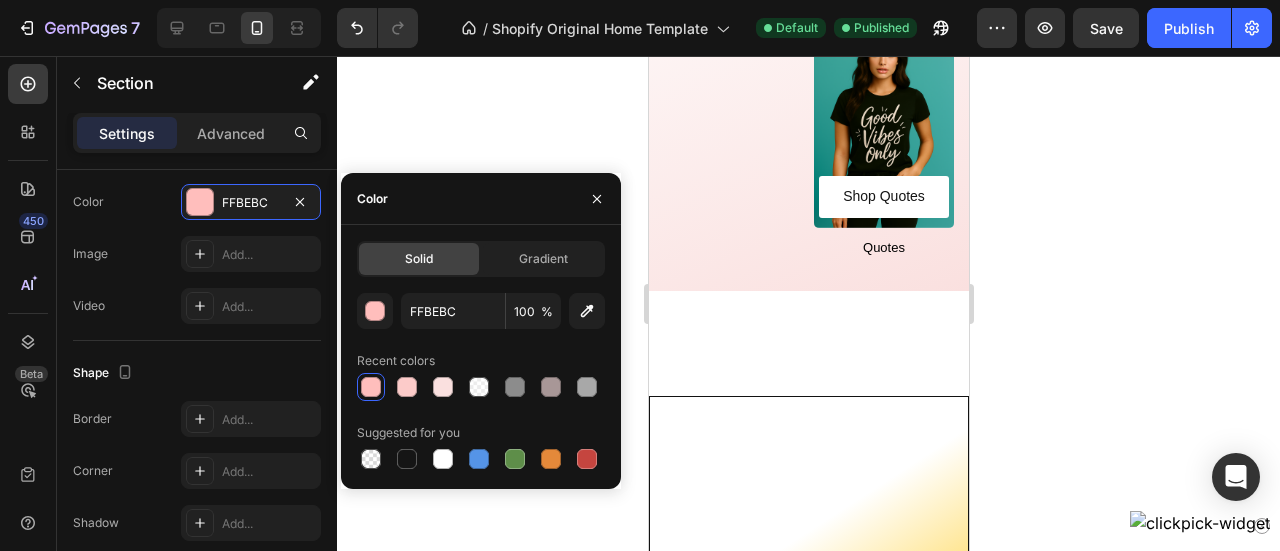 scroll, scrollTop: 1129, scrollLeft: 0, axis: vertical 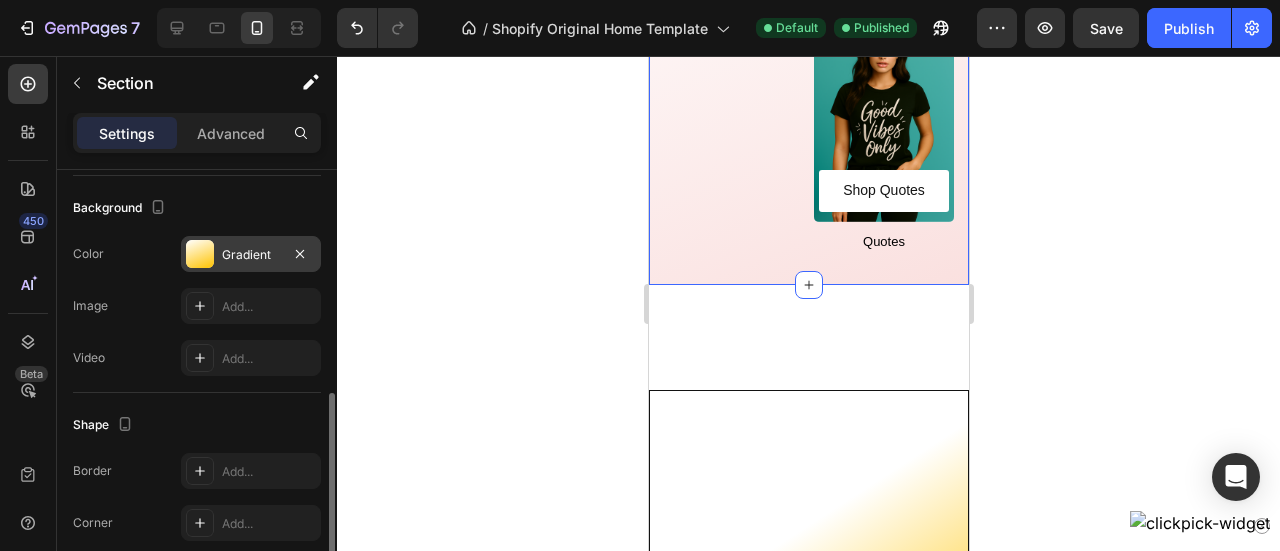 click on "Gradient" at bounding box center (251, 254) 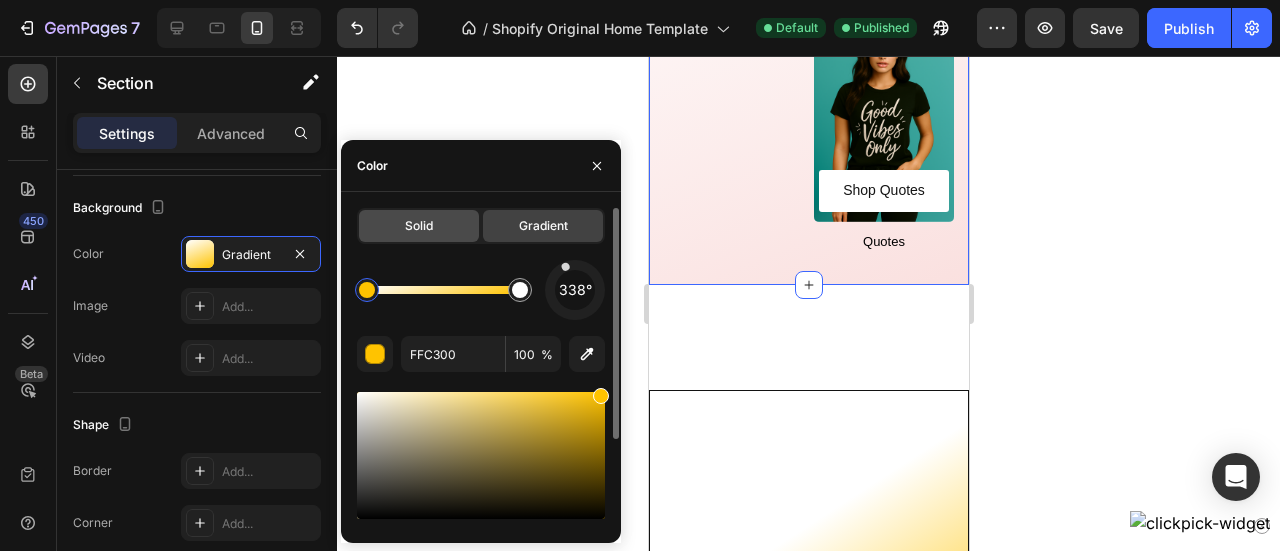 click on "Solid" 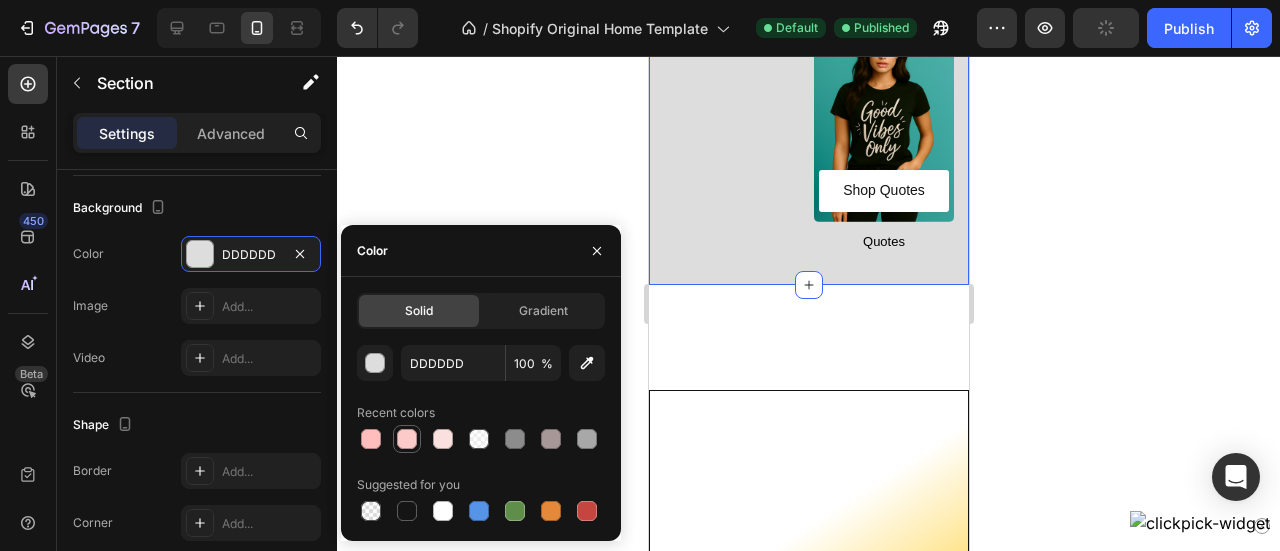 click at bounding box center (407, 439) 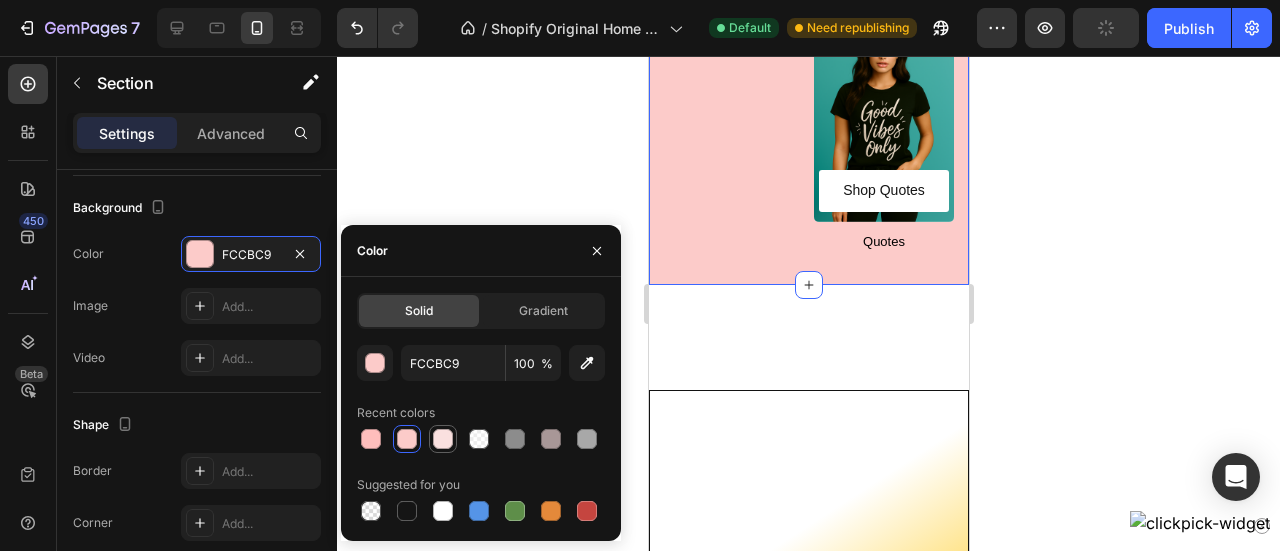 click at bounding box center (443, 439) 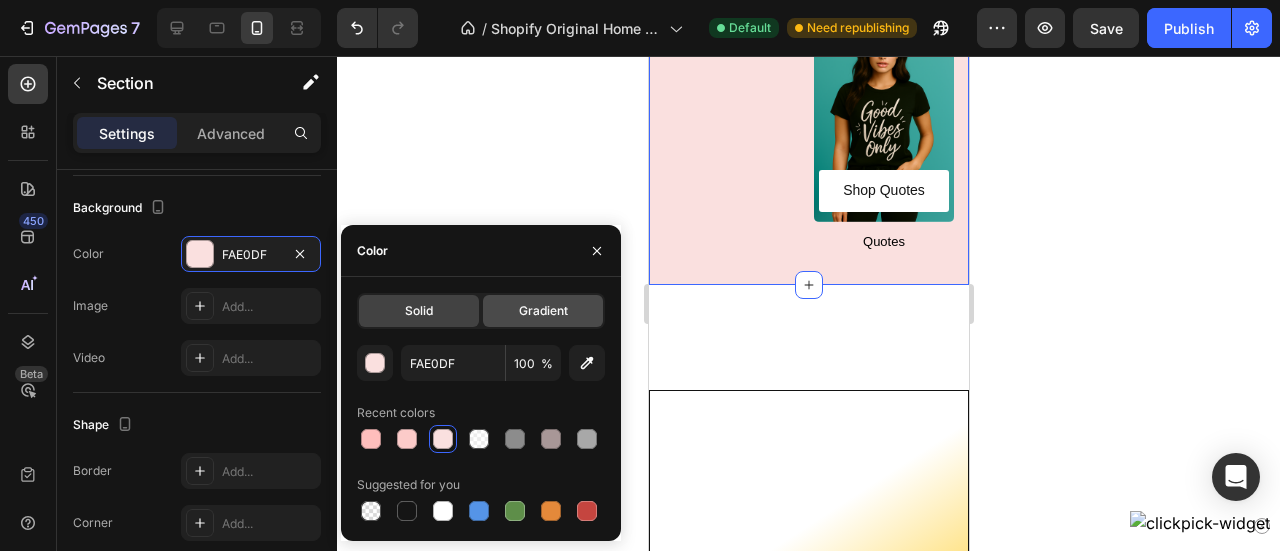 click on "Gradient" 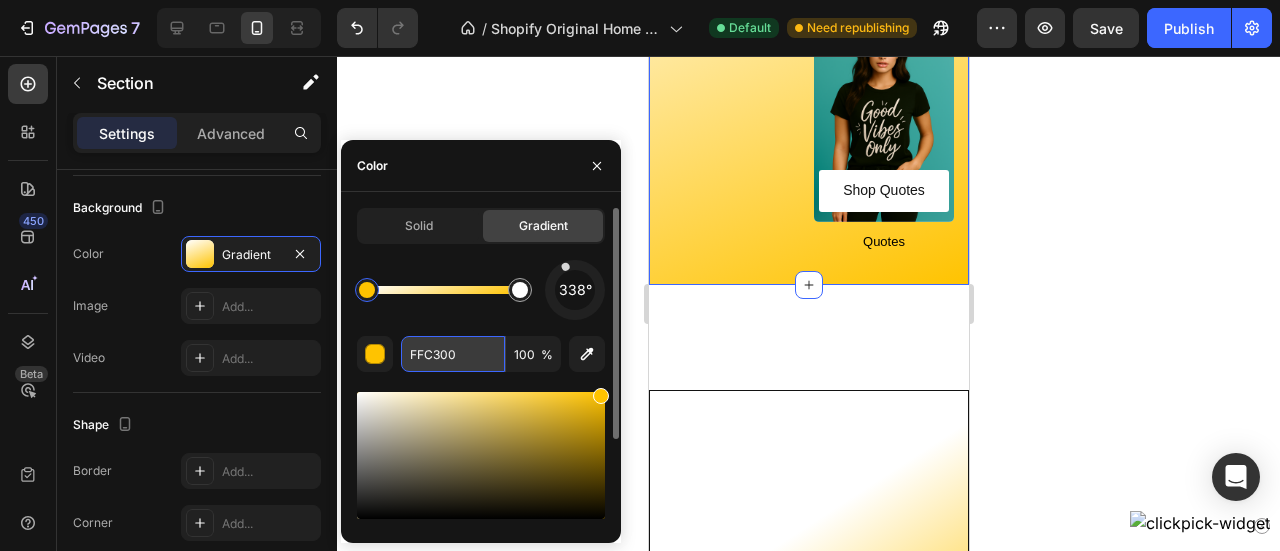 click on "FFC300" at bounding box center [453, 354] 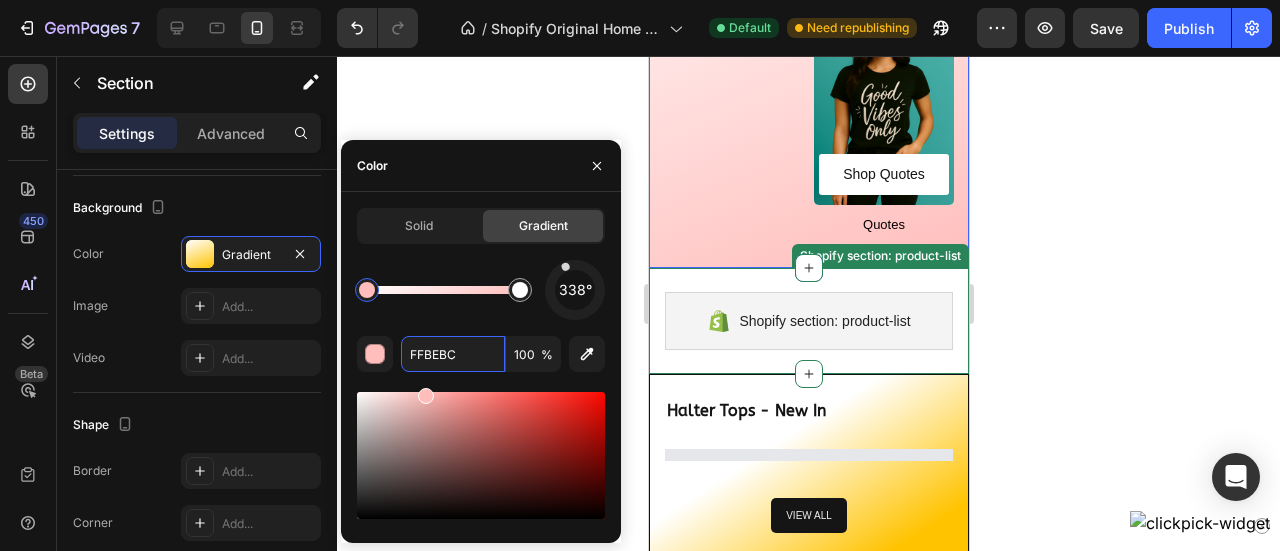 scroll, scrollTop: 1847, scrollLeft: 0, axis: vertical 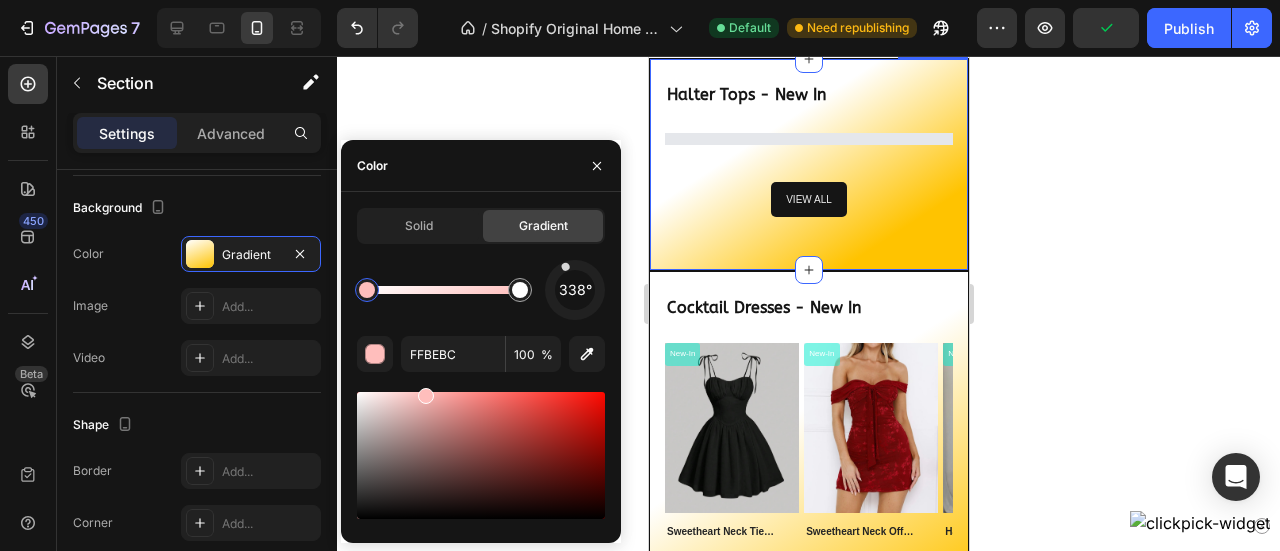 click on "Halter Tops - New In Heading Row Product List Row view all Button Row Section 6" at bounding box center (808, 164) 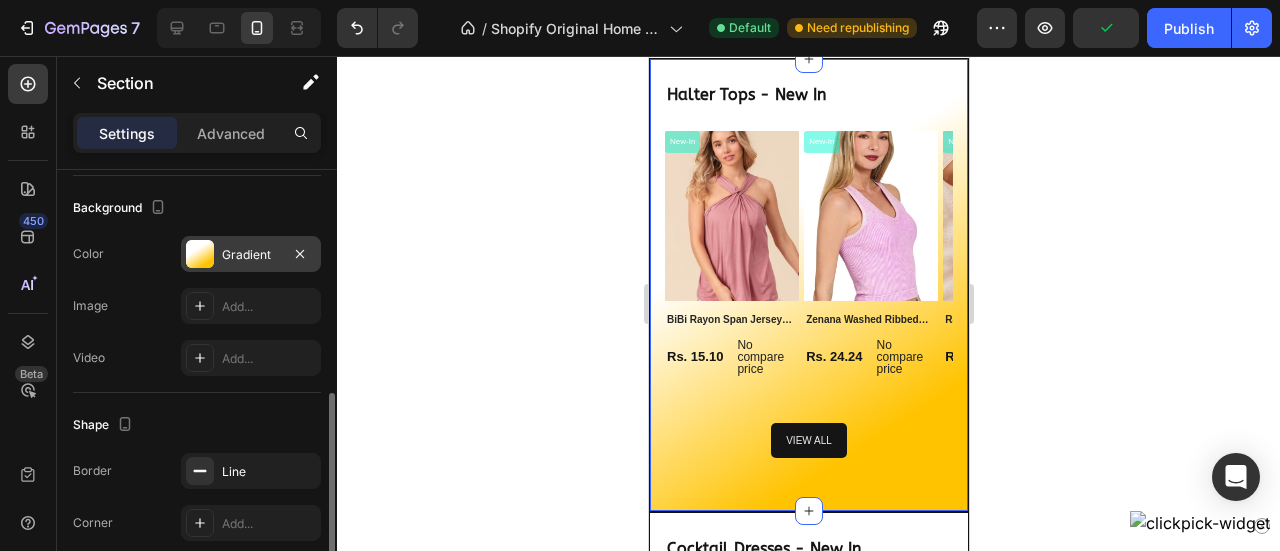 click at bounding box center (200, 254) 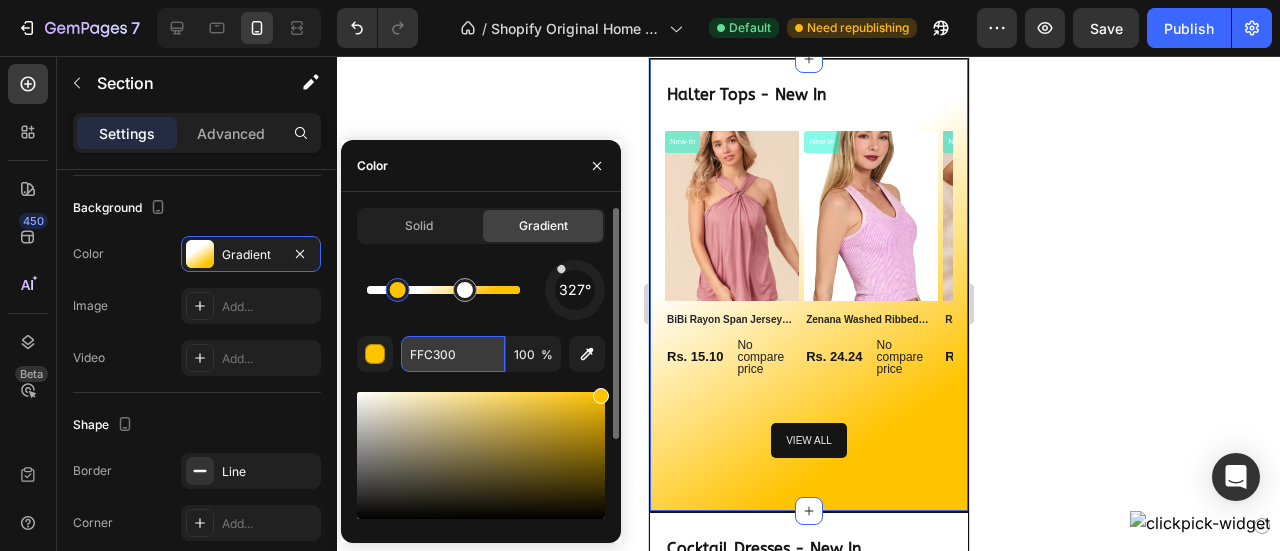 click on "FFC300" at bounding box center (453, 354) 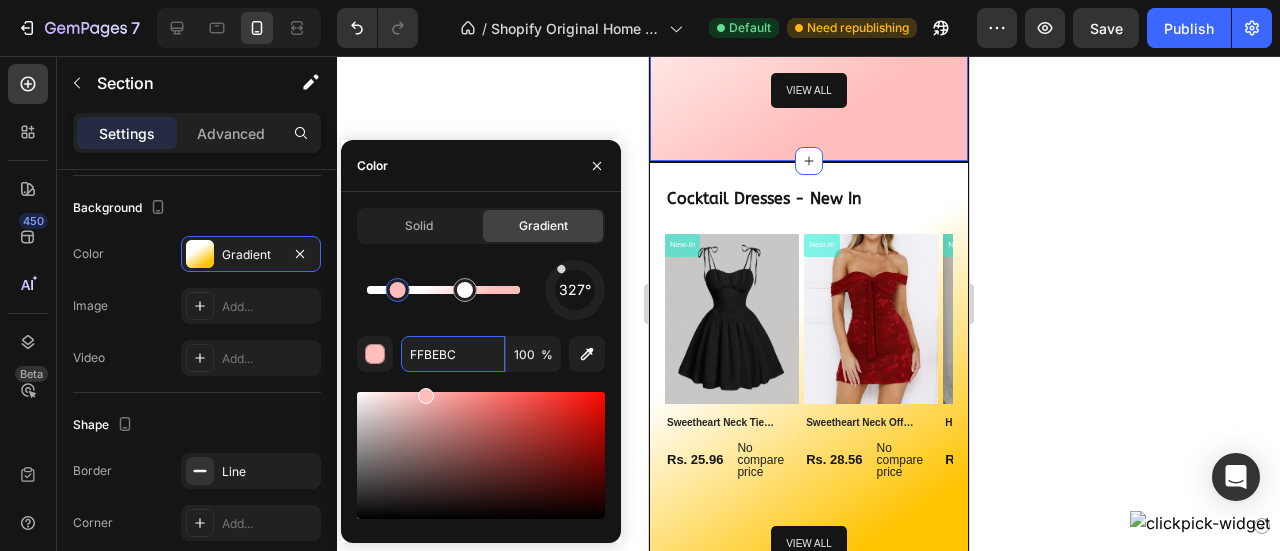 scroll, scrollTop: 2397, scrollLeft: 0, axis: vertical 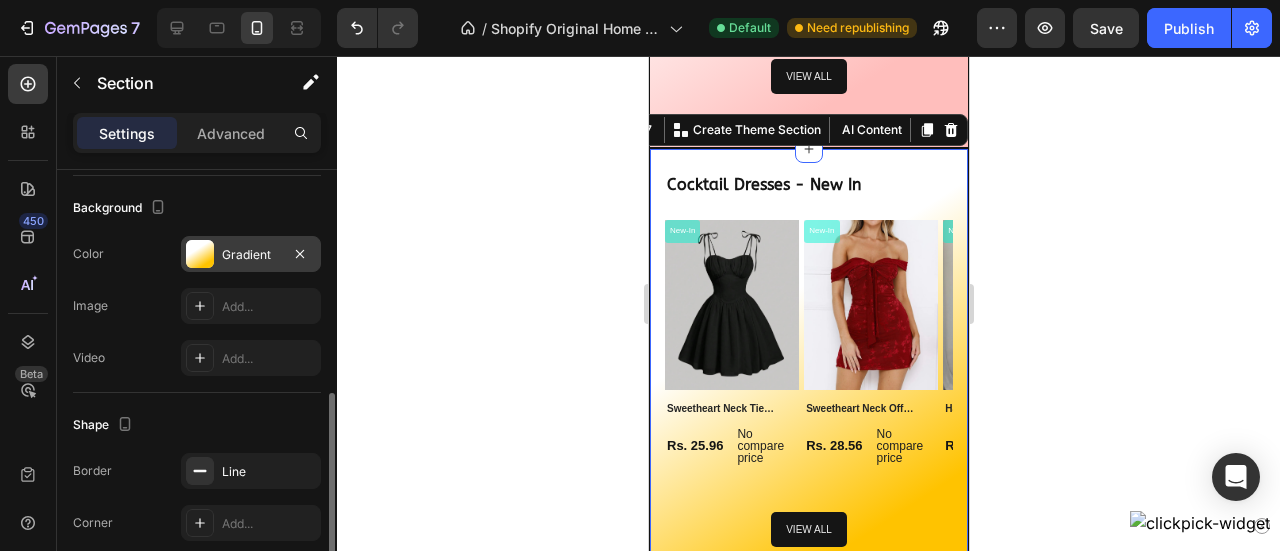 click on "Gradient" at bounding box center (251, 254) 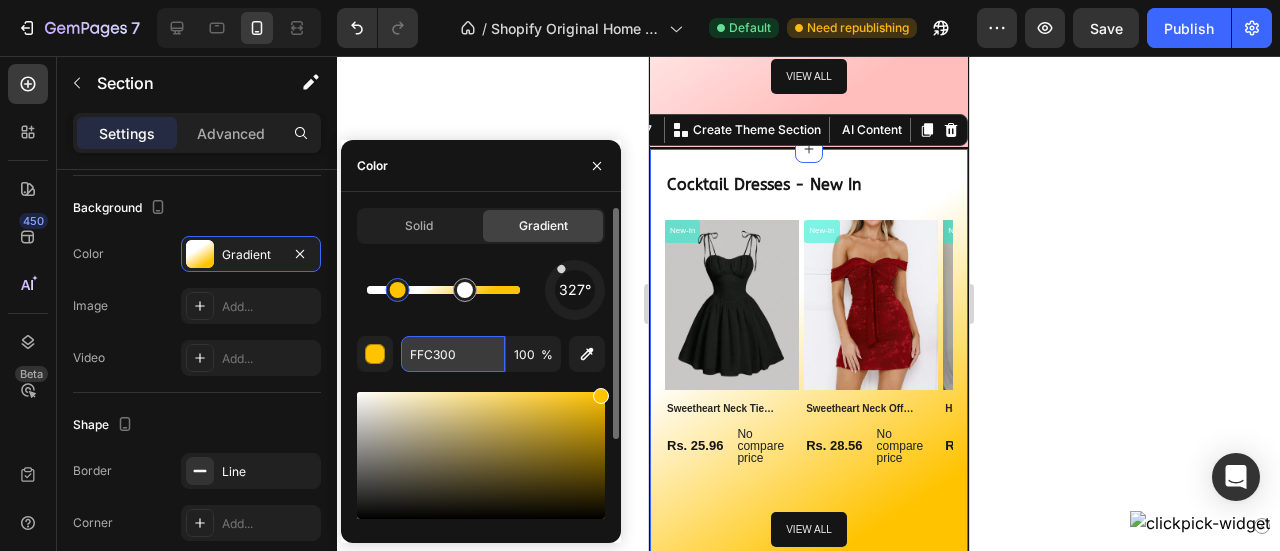 click on "FFC300" at bounding box center (453, 354) 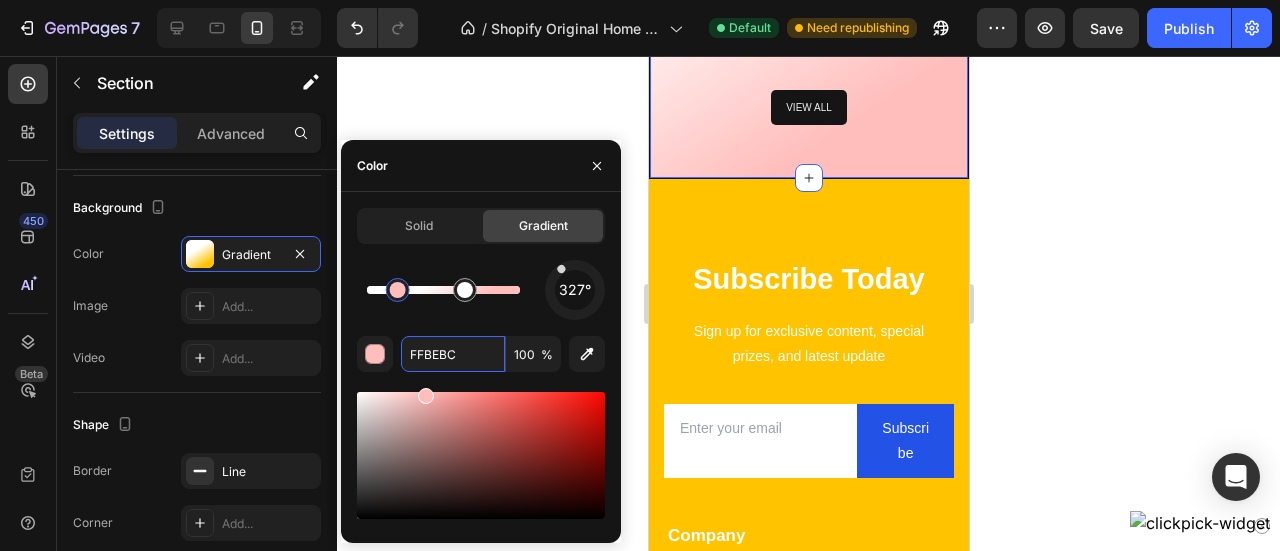scroll, scrollTop: 2836, scrollLeft: 0, axis: vertical 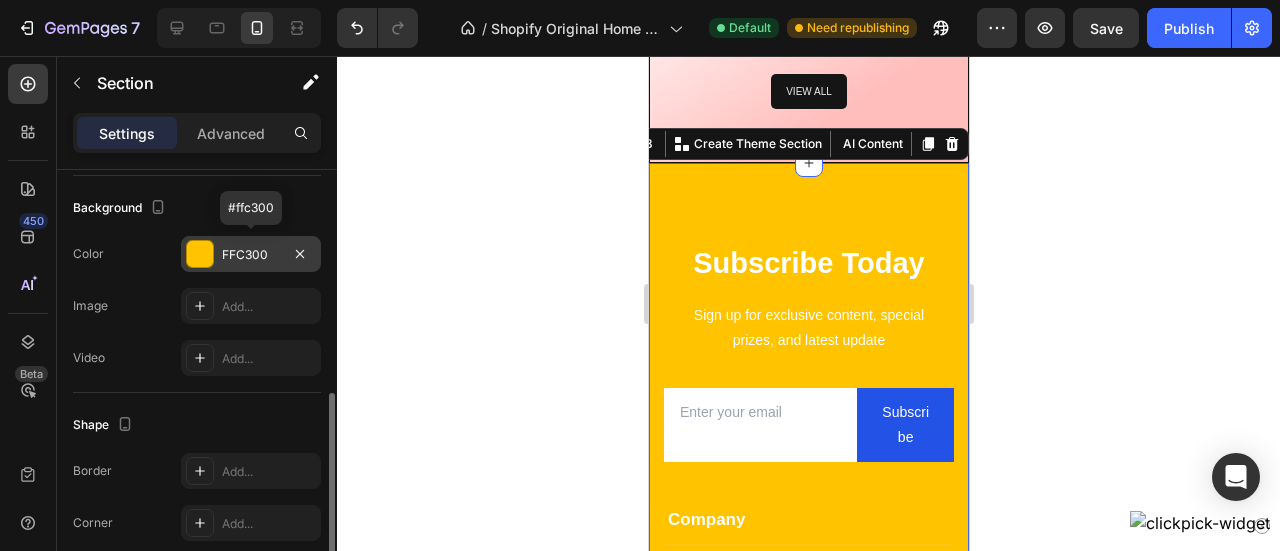 click on "FFC300" at bounding box center [251, 255] 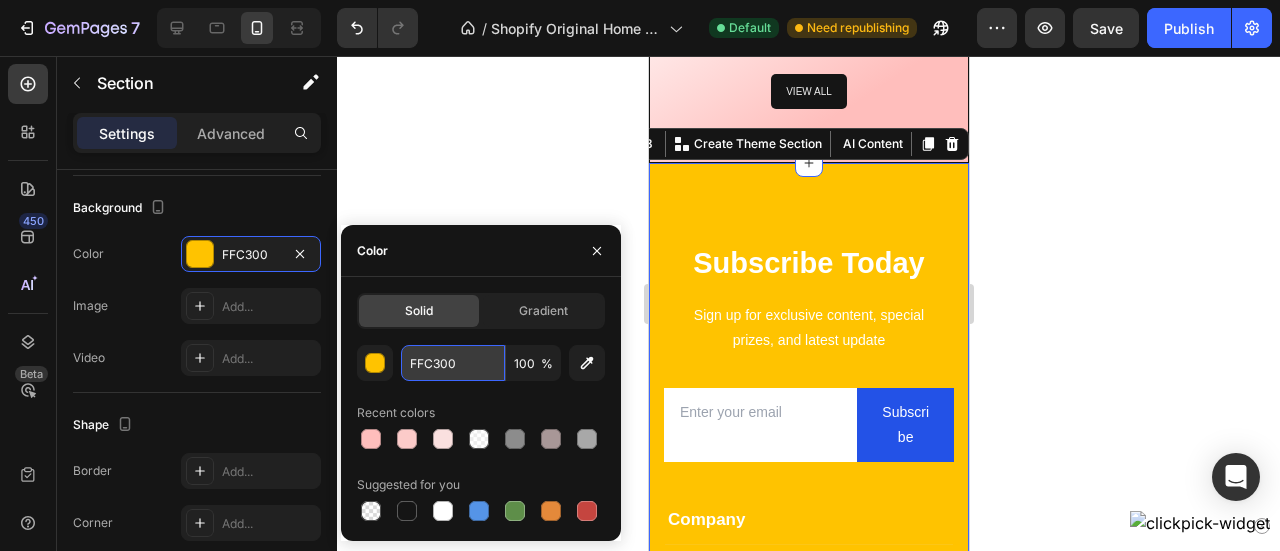 click on "FFC300" at bounding box center [453, 363] 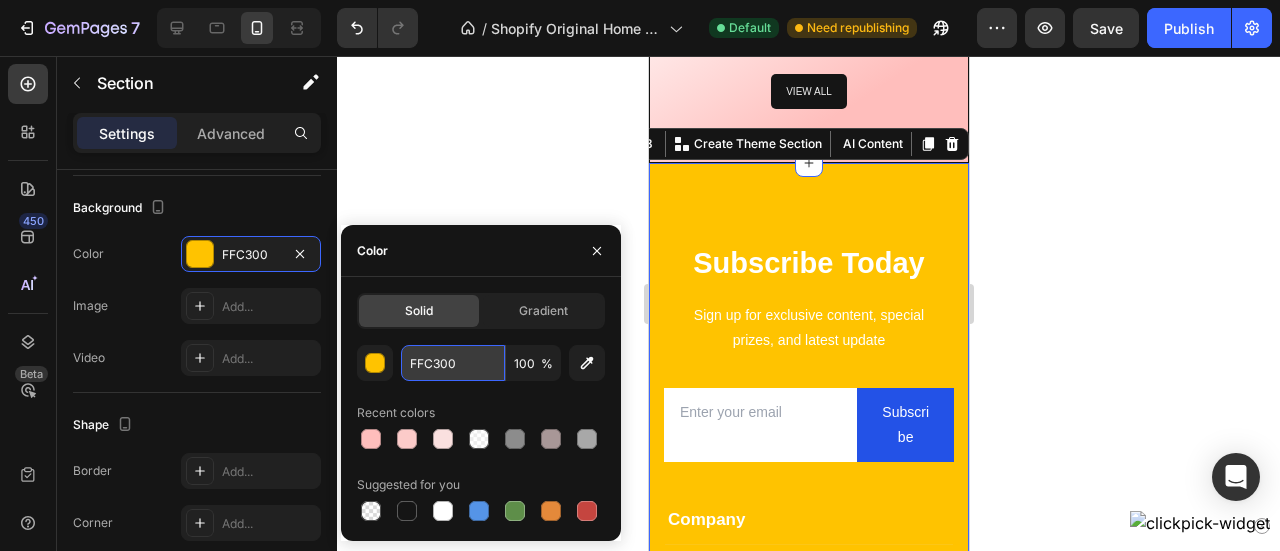 paste on "BEBC" 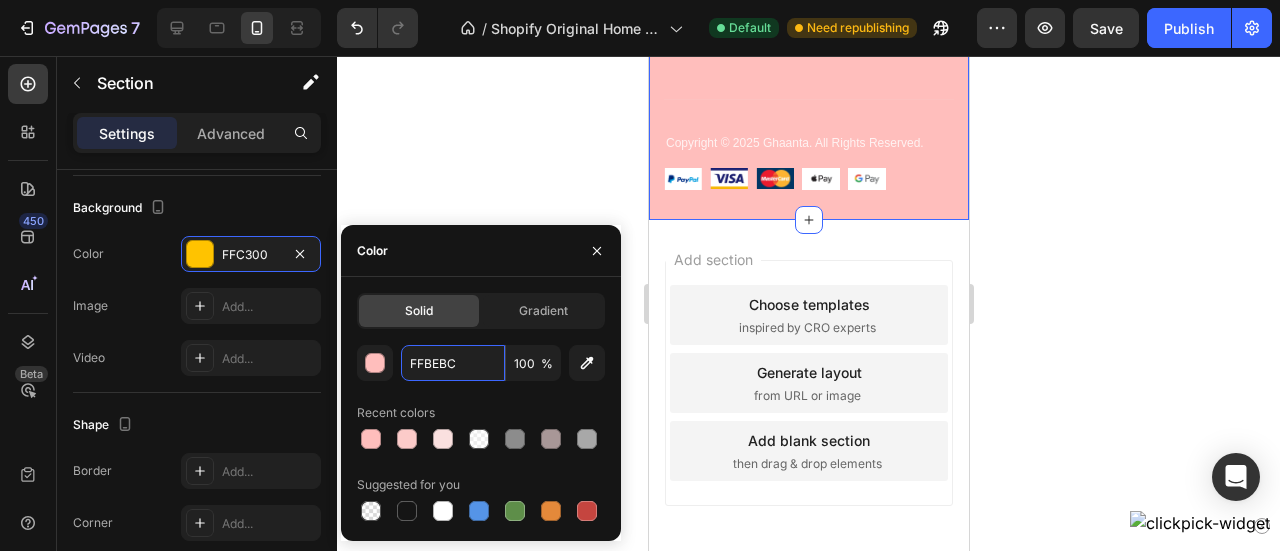 scroll, scrollTop: 3564, scrollLeft: 0, axis: vertical 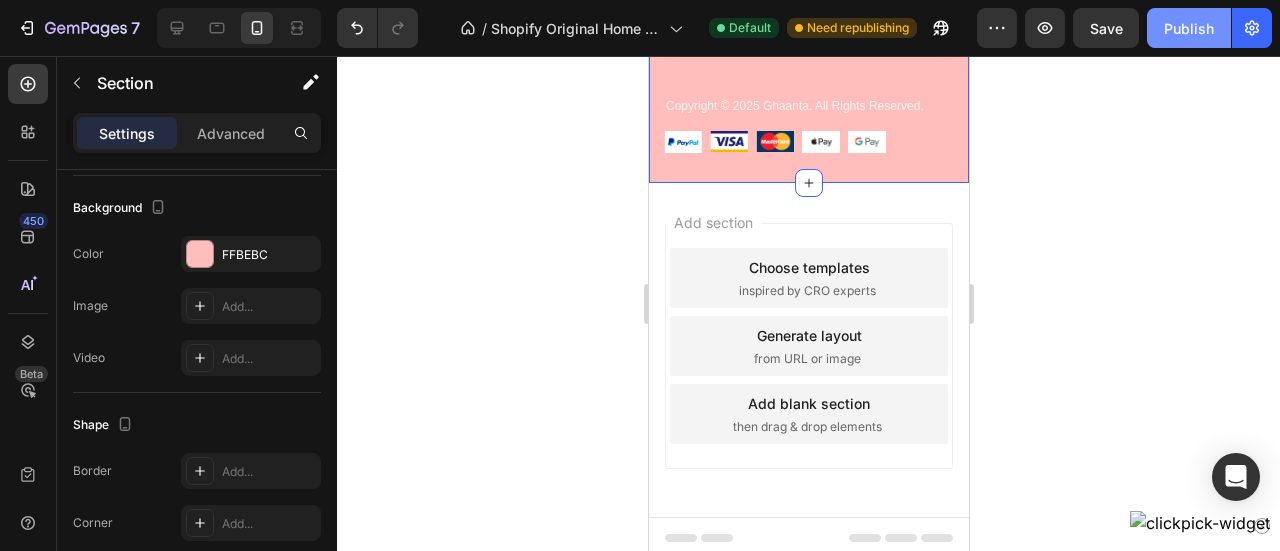 click on "Publish" at bounding box center (1189, 28) 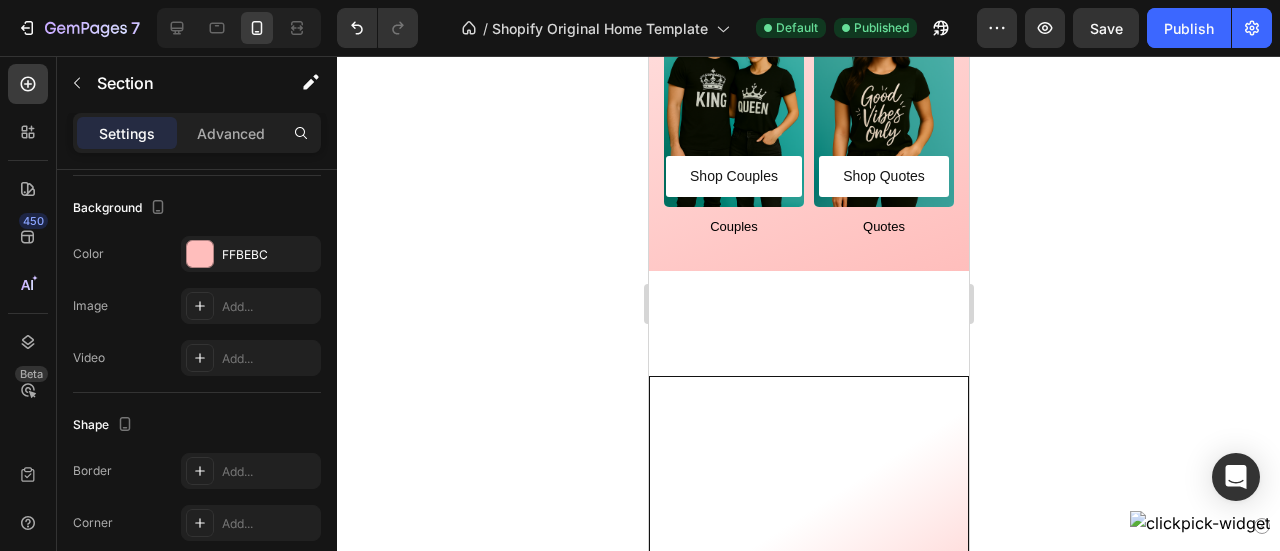 scroll, scrollTop: 1036, scrollLeft: 0, axis: vertical 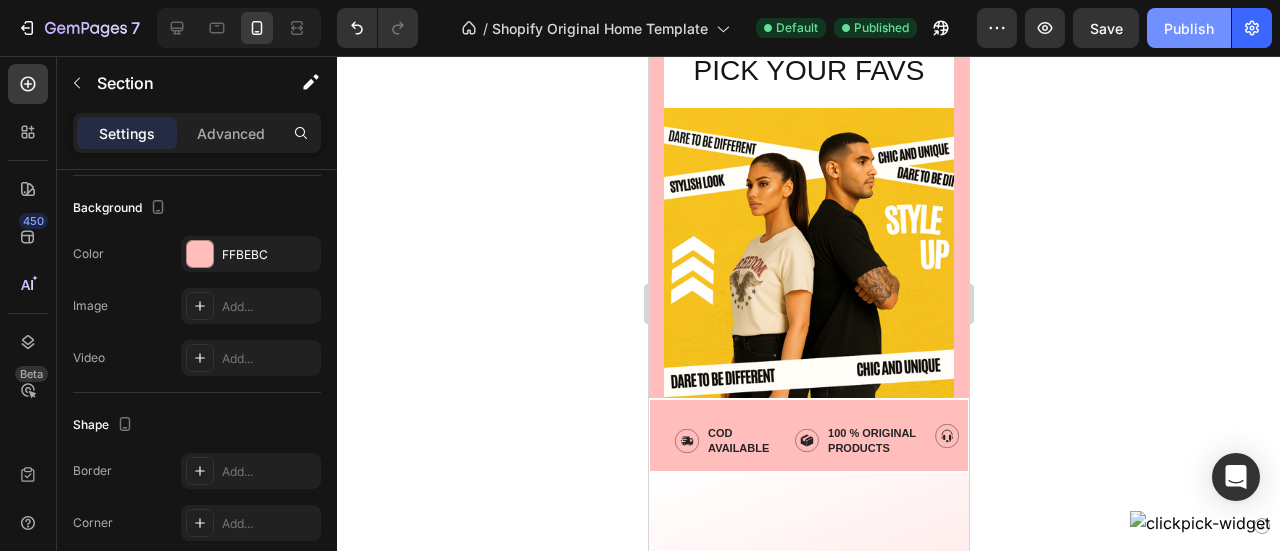 click on "Publish" 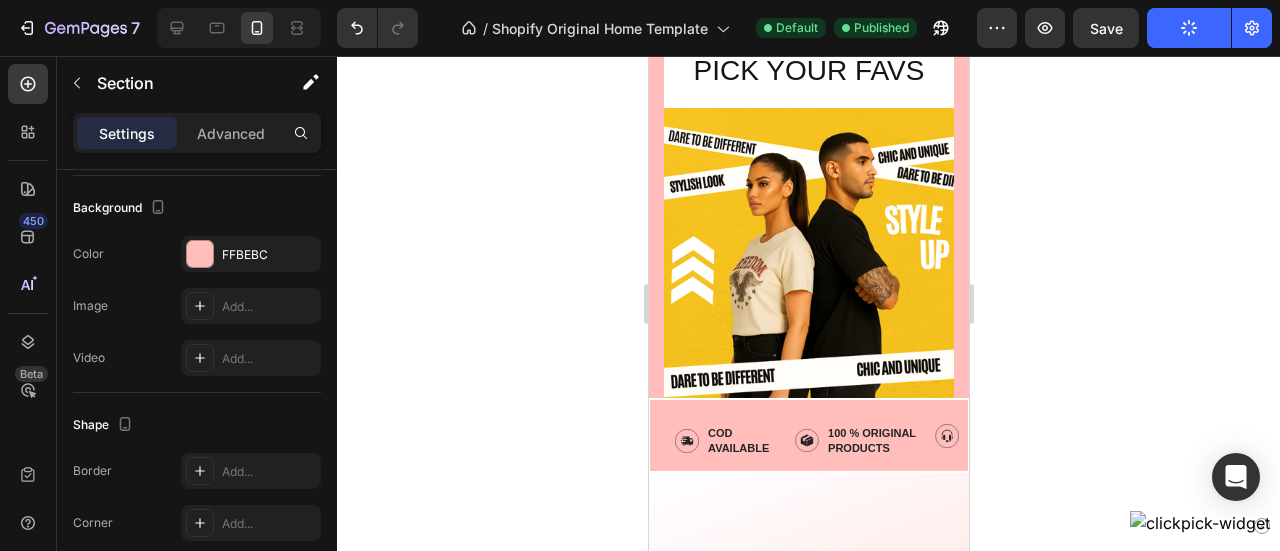 scroll, scrollTop: 782, scrollLeft: 0, axis: vertical 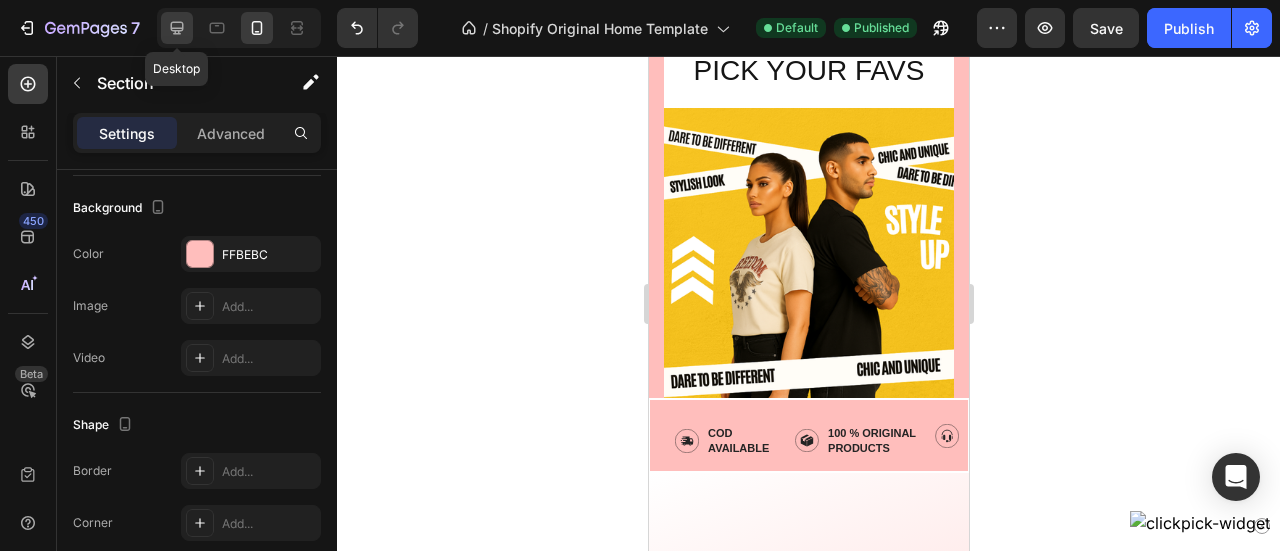 click 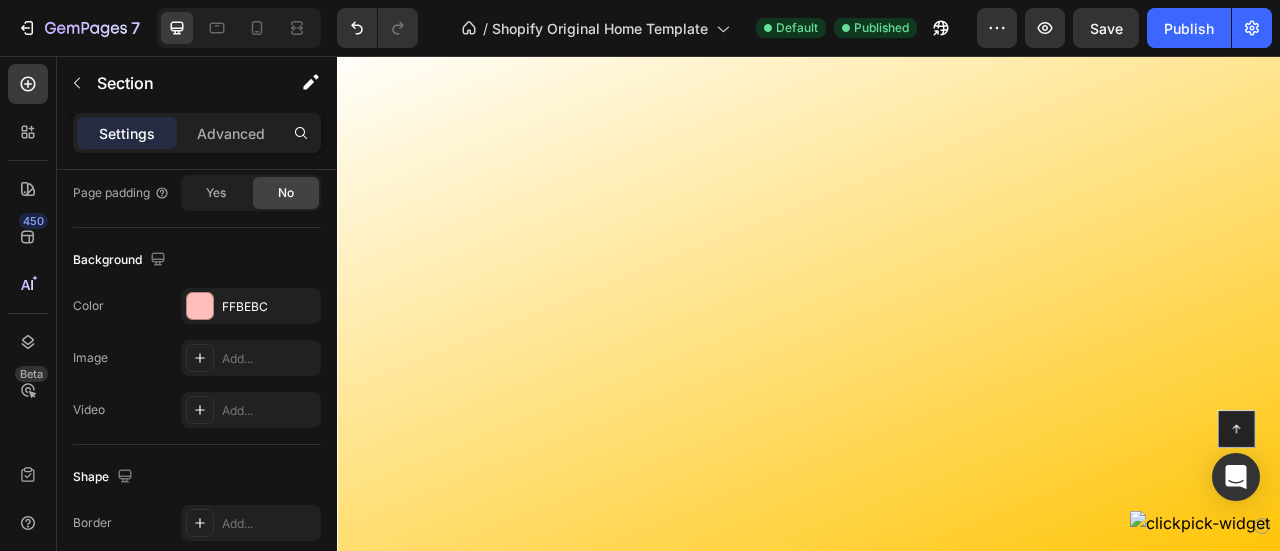 scroll, scrollTop: 2184, scrollLeft: 0, axis: vertical 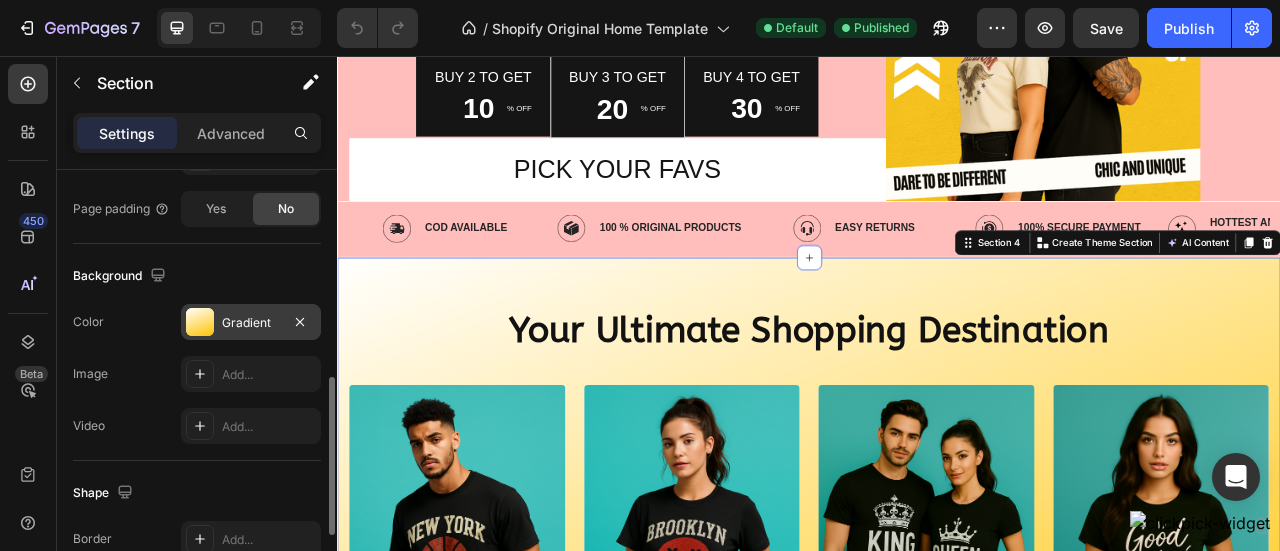 click on "Gradient" at bounding box center [251, 322] 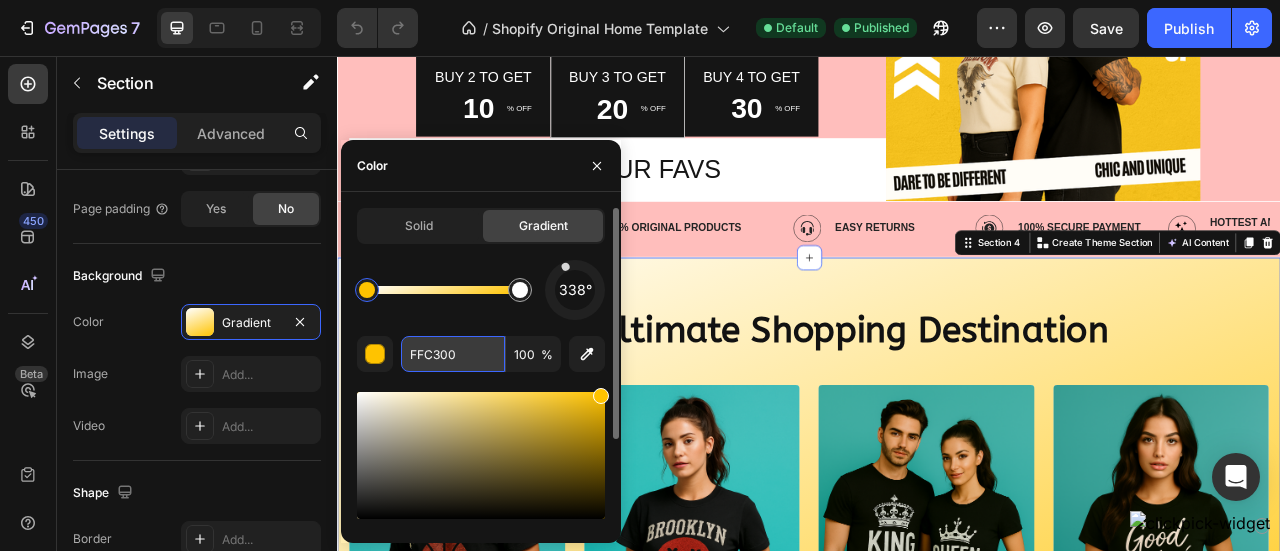 click on "FFC300" at bounding box center [453, 354] 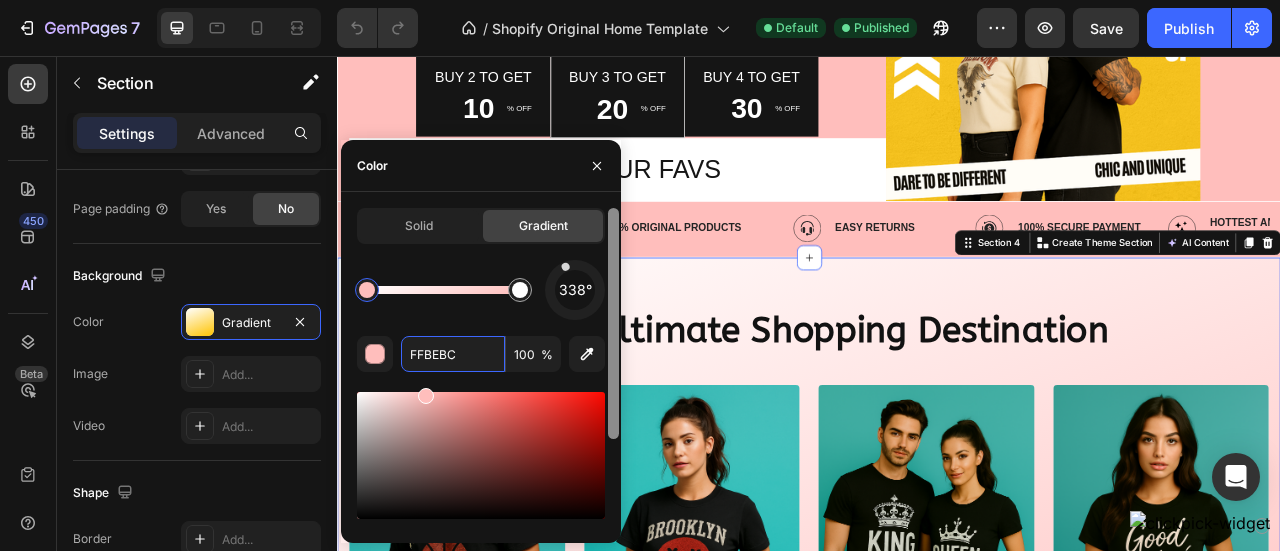 type on "FFBEBC" 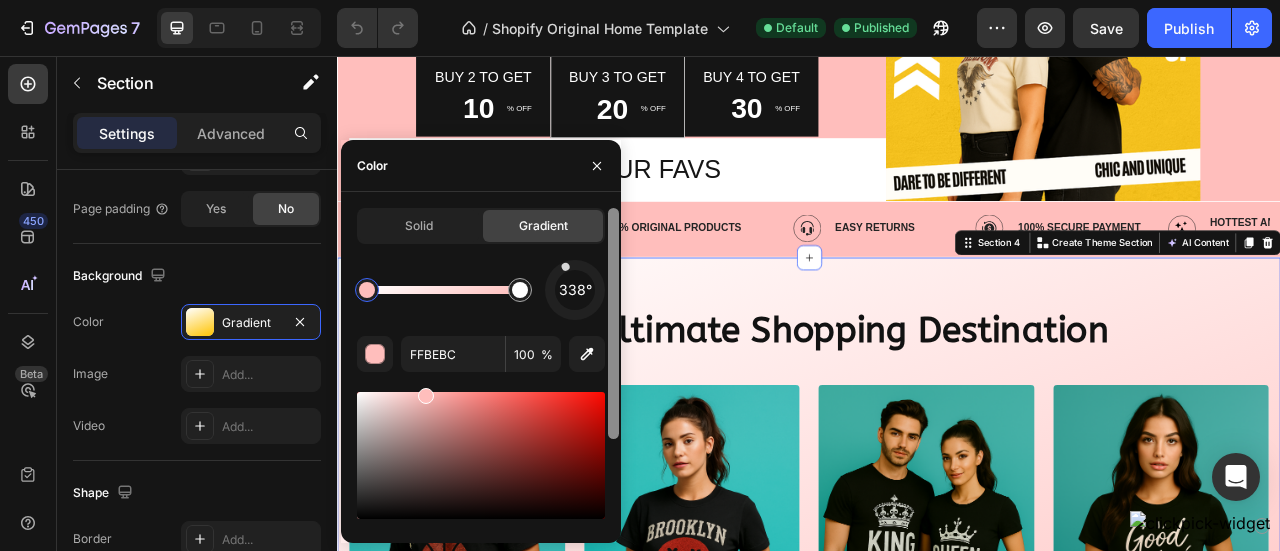 scroll, scrollTop: 120, scrollLeft: 0, axis: vertical 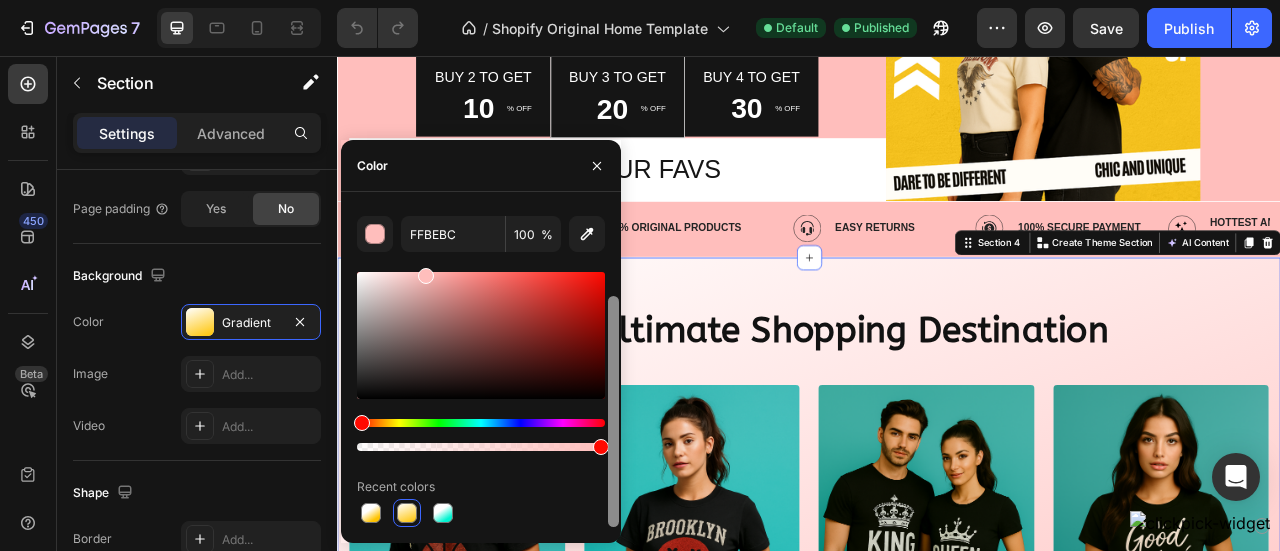 click at bounding box center (613, 367) 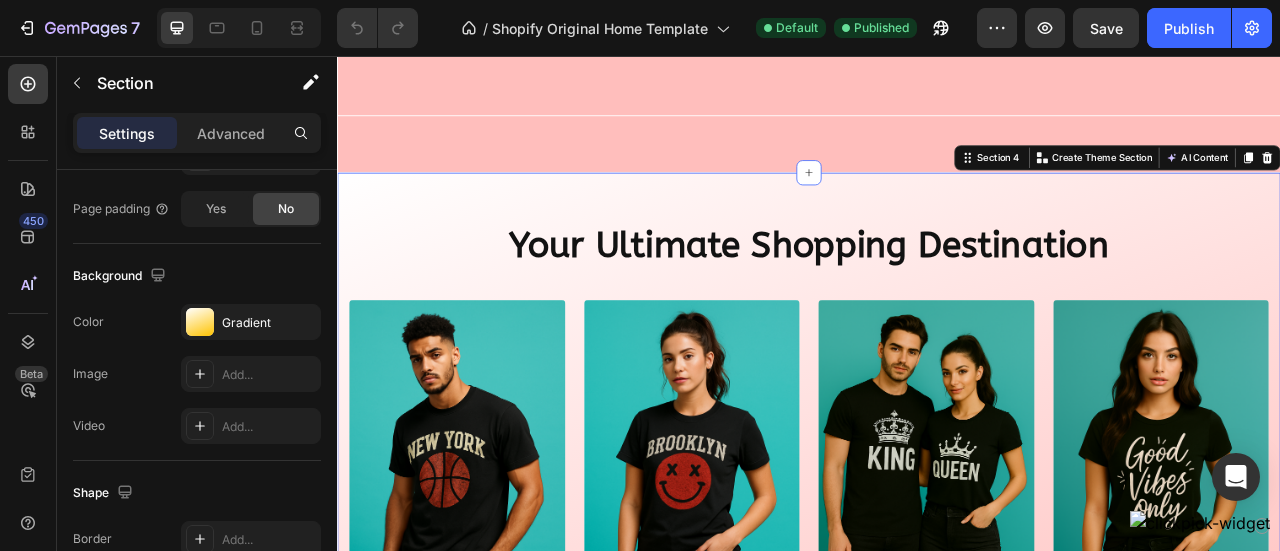 scroll, scrollTop: 1117, scrollLeft: 0, axis: vertical 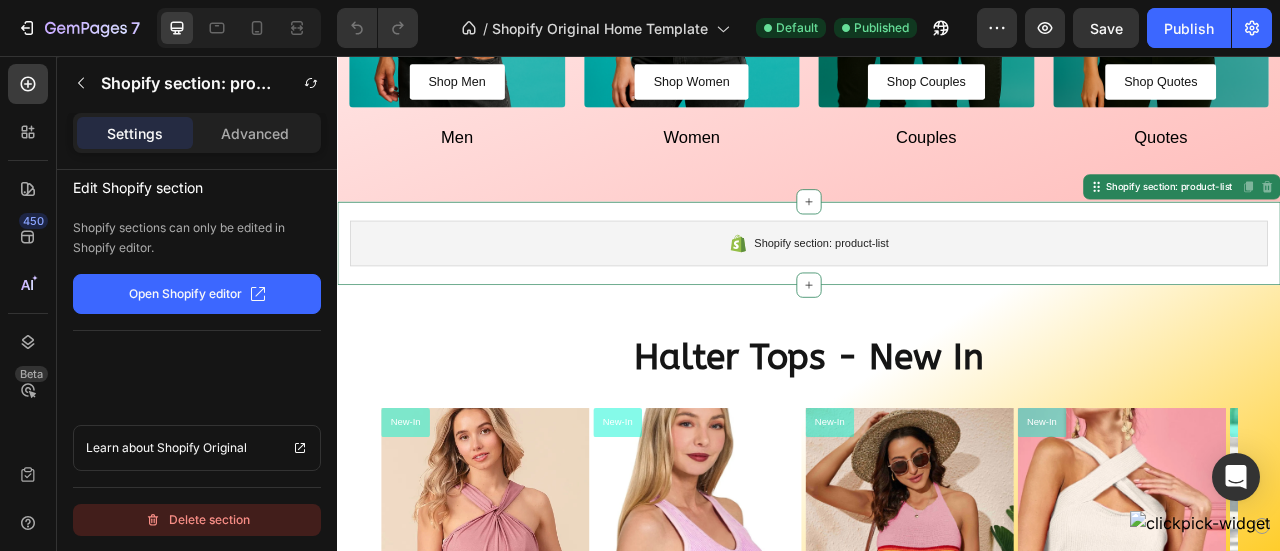 click on "Delete section" at bounding box center (197, 520) 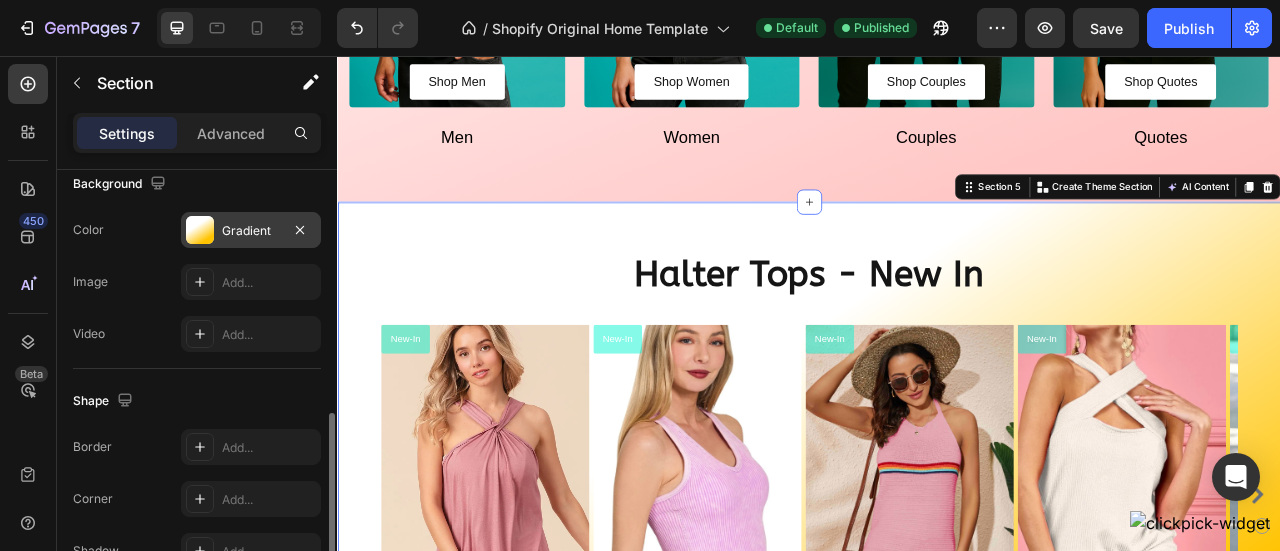 scroll, scrollTop: 670, scrollLeft: 0, axis: vertical 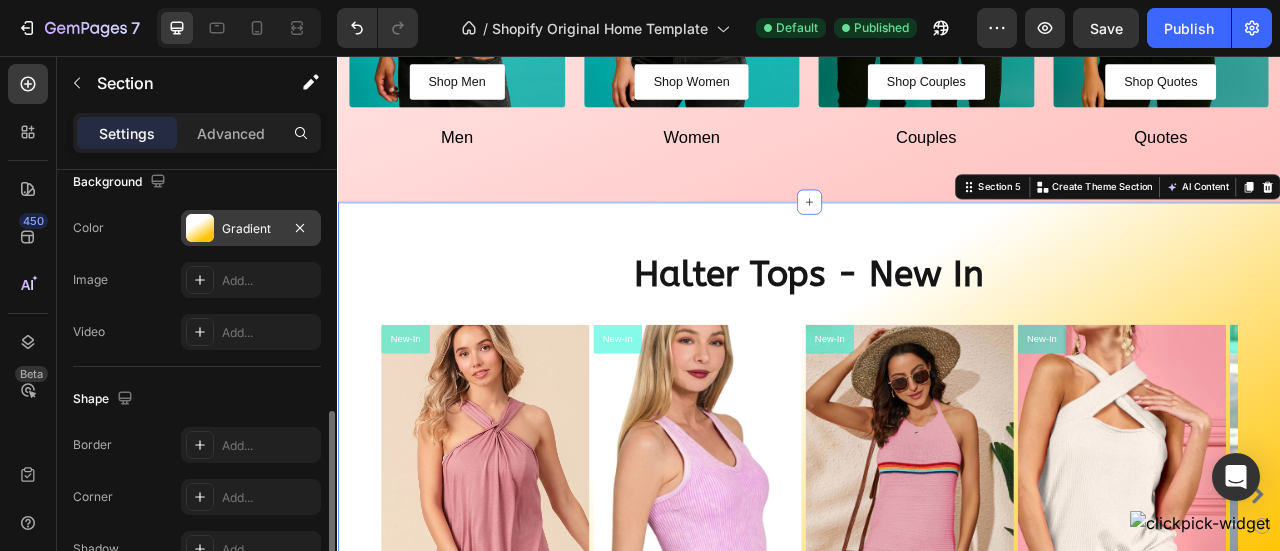 click on "Gradient" at bounding box center (251, 228) 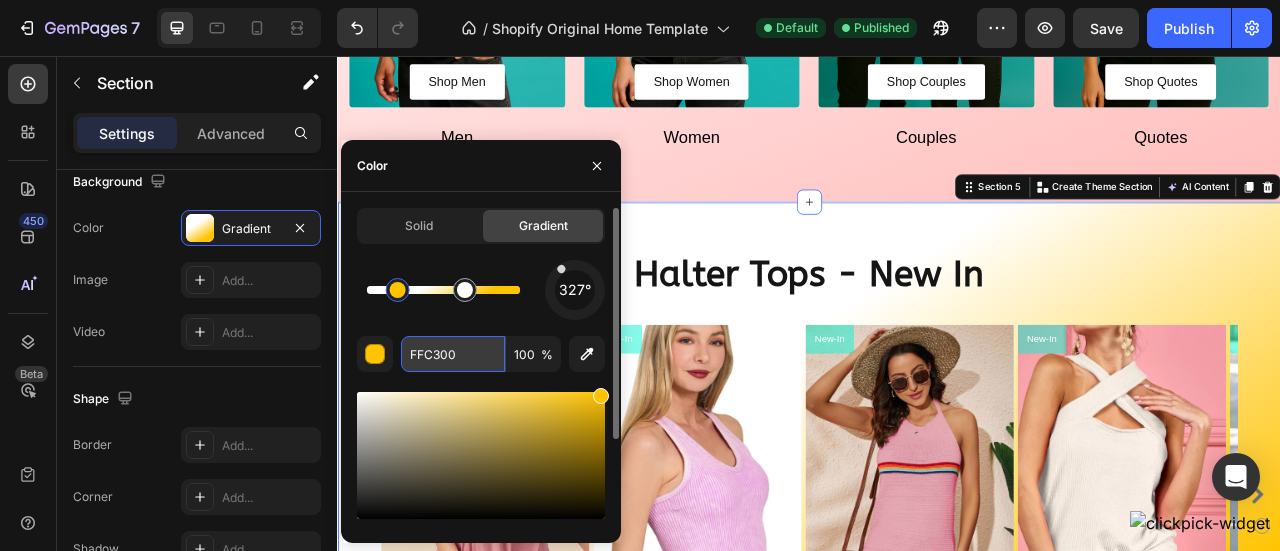 click on "FFC300" at bounding box center [453, 354] 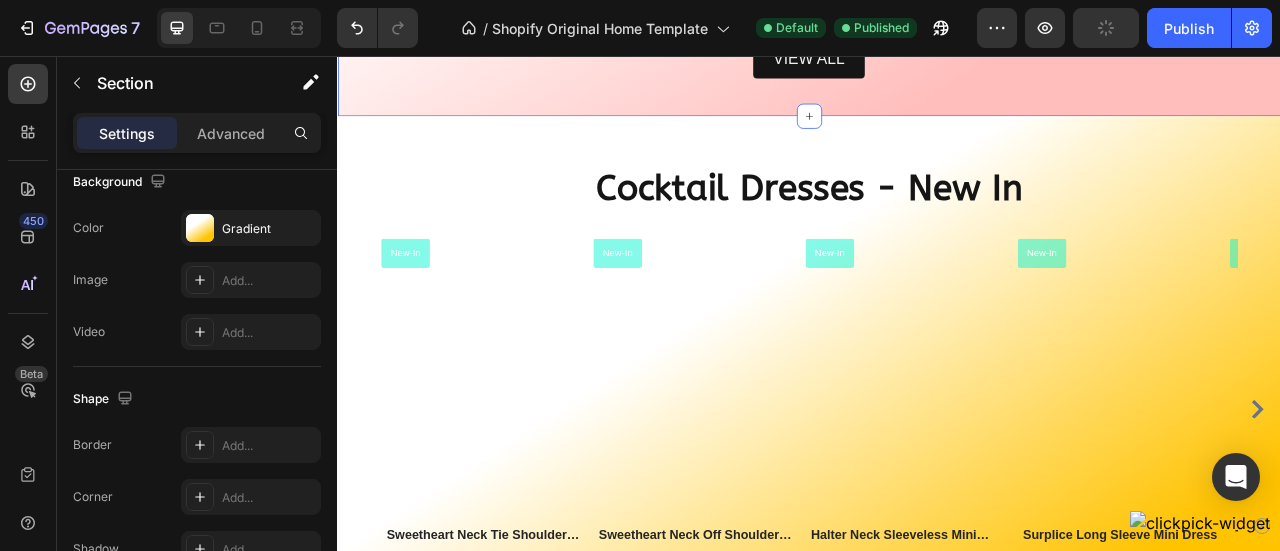 scroll, scrollTop: 1983, scrollLeft: 0, axis: vertical 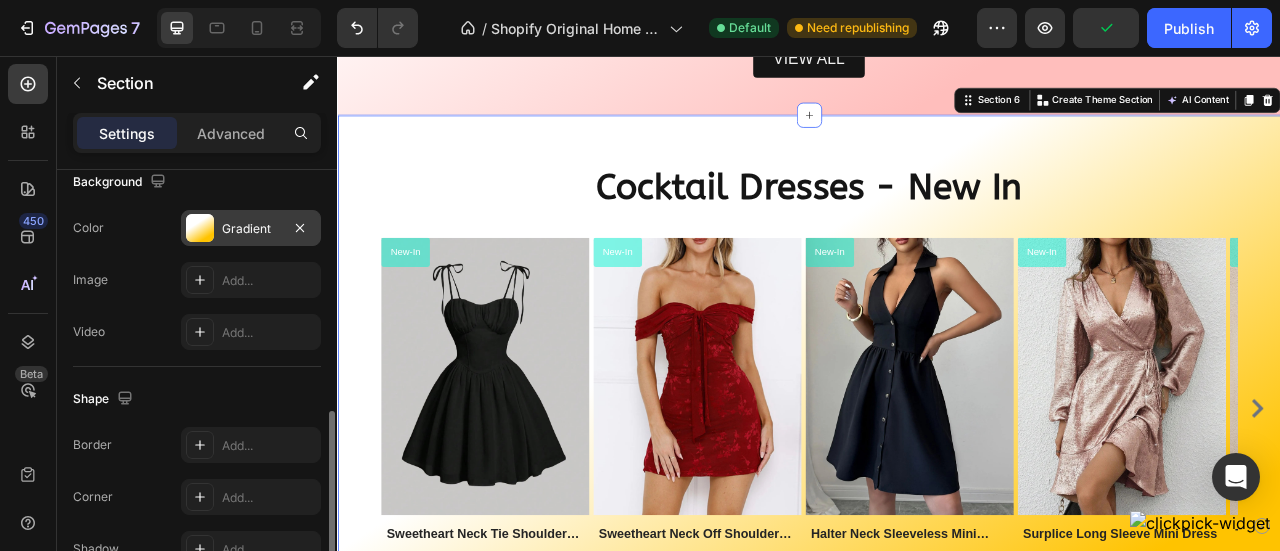 click on "Gradient" at bounding box center (251, 229) 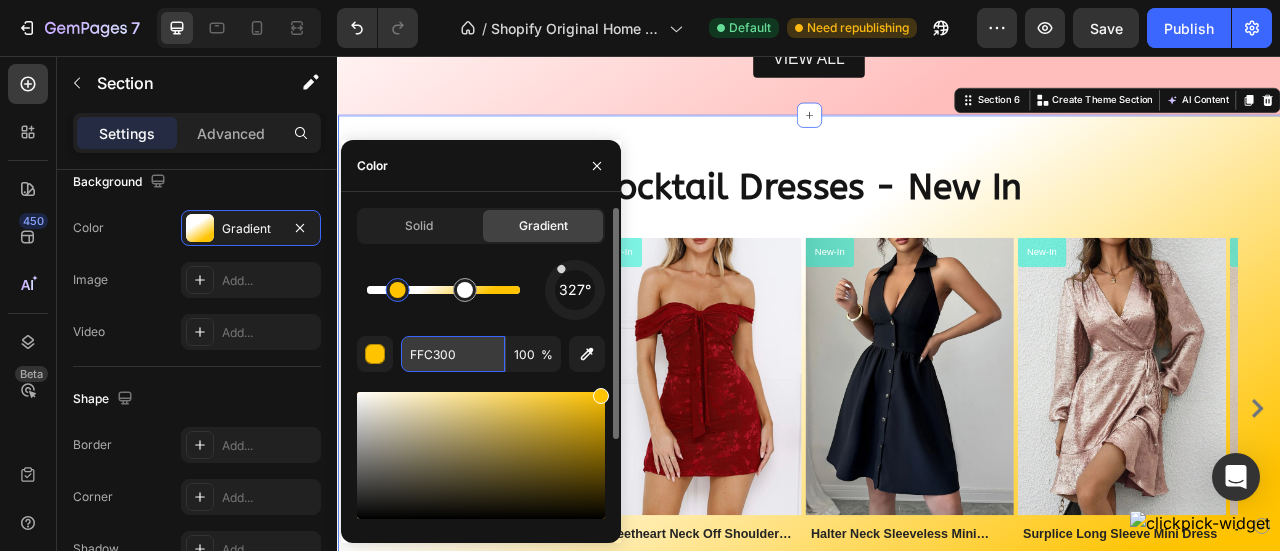 click on "FFC300" at bounding box center (453, 354) 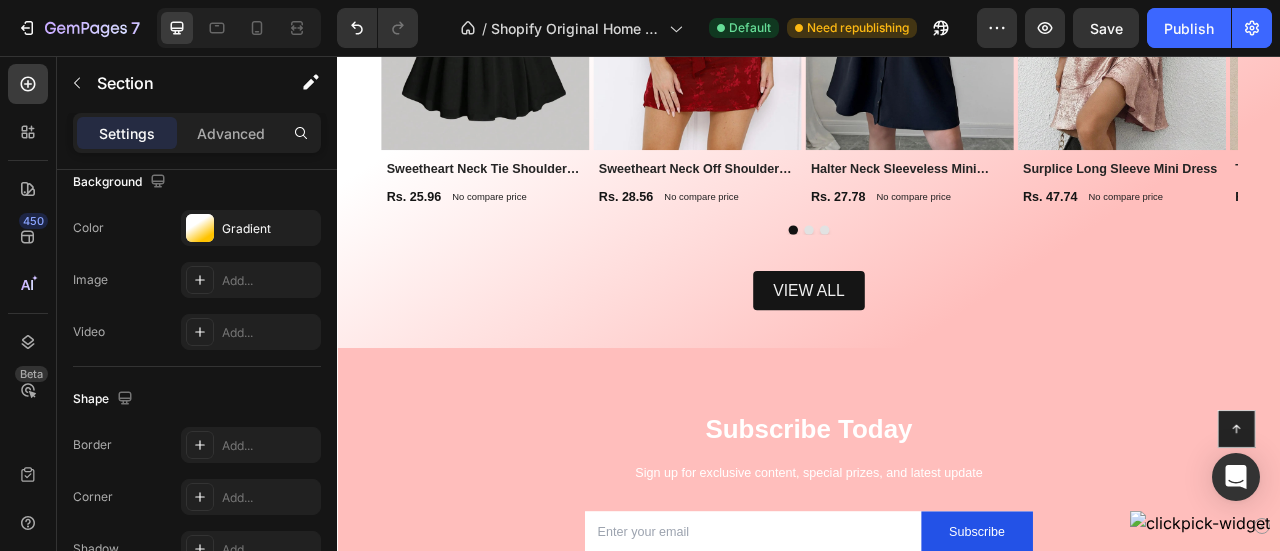 scroll, scrollTop: 2451, scrollLeft: 0, axis: vertical 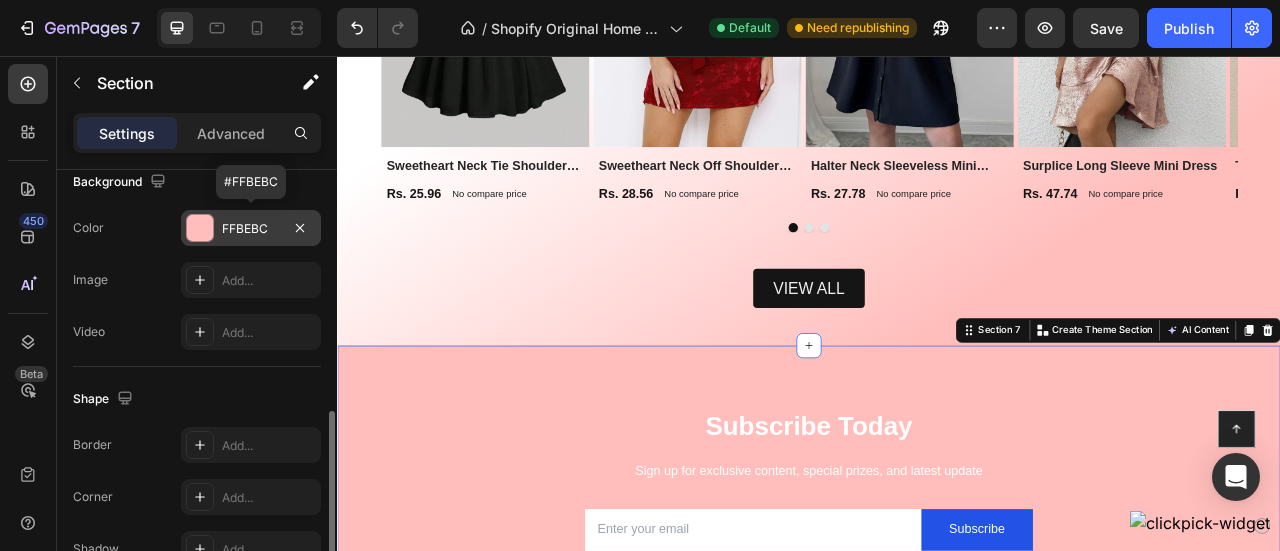 click at bounding box center (200, 228) 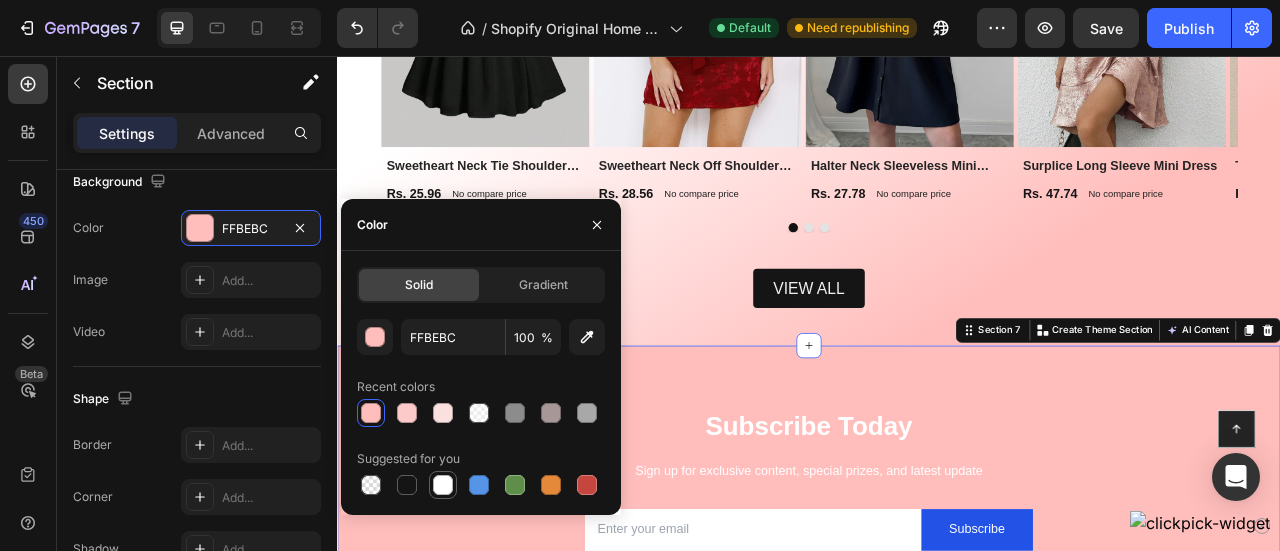 click at bounding box center [443, 485] 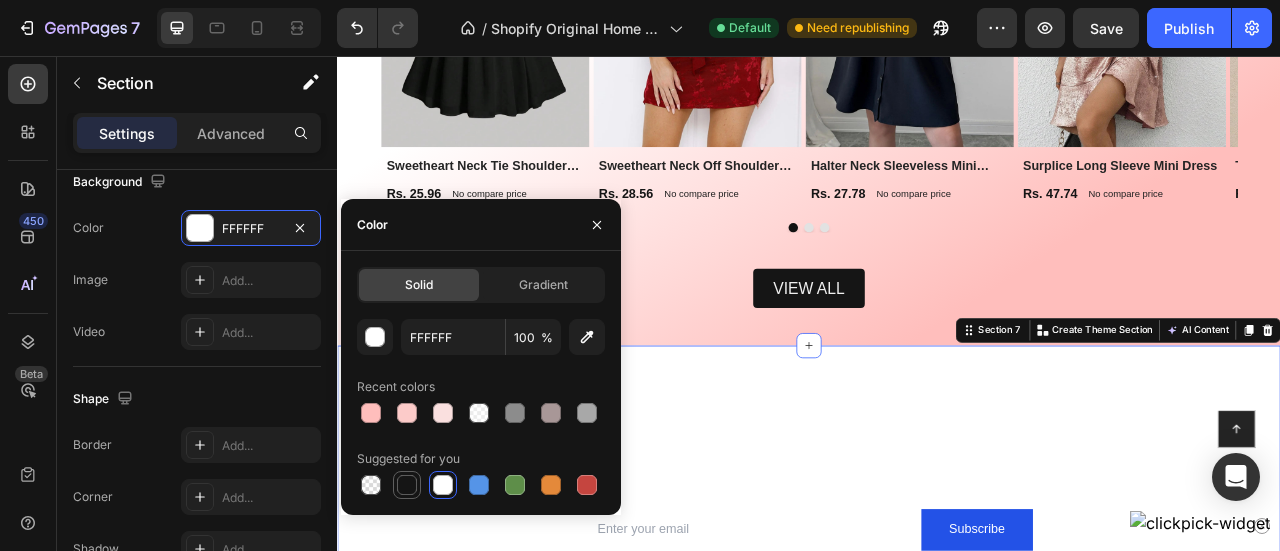 click at bounding box center [407, 485] 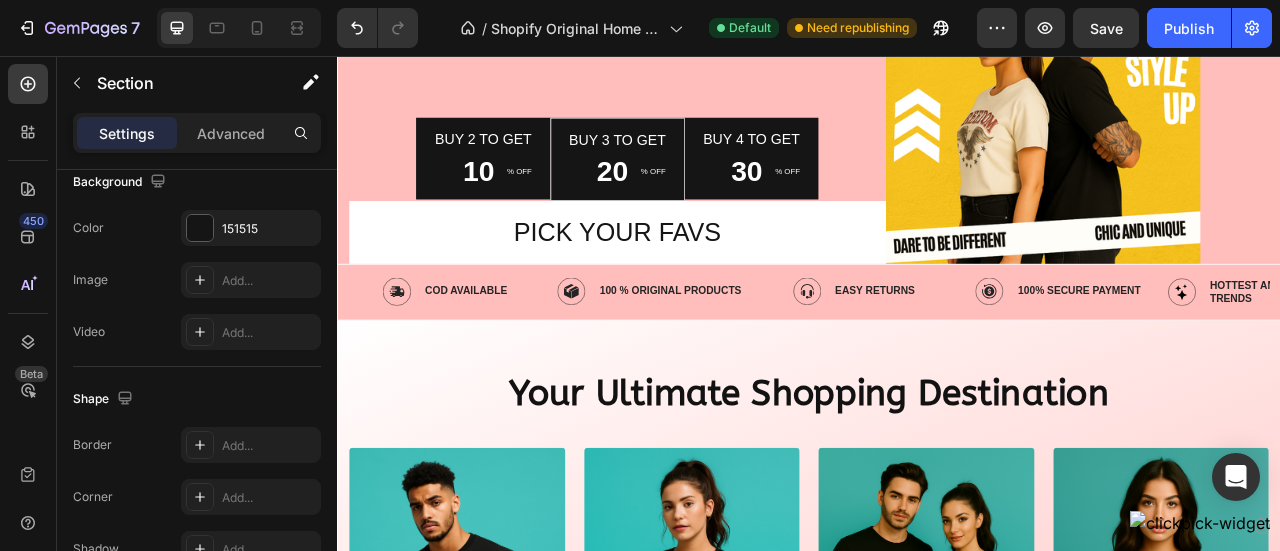 scroll, scrollTop: 0, scrollLeft: 0, axis: both 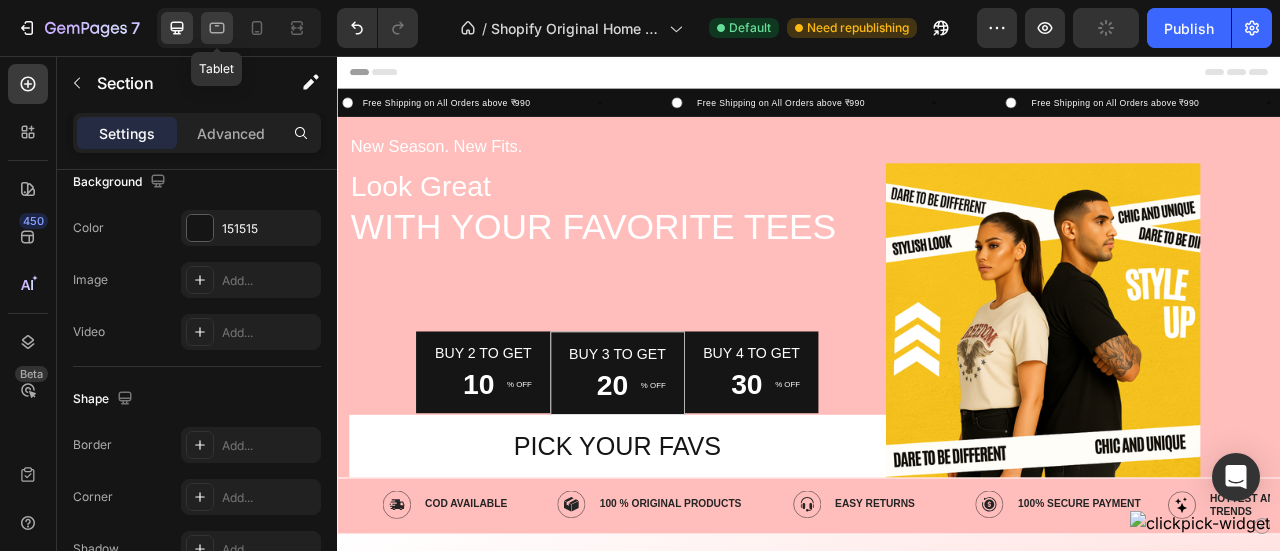 click 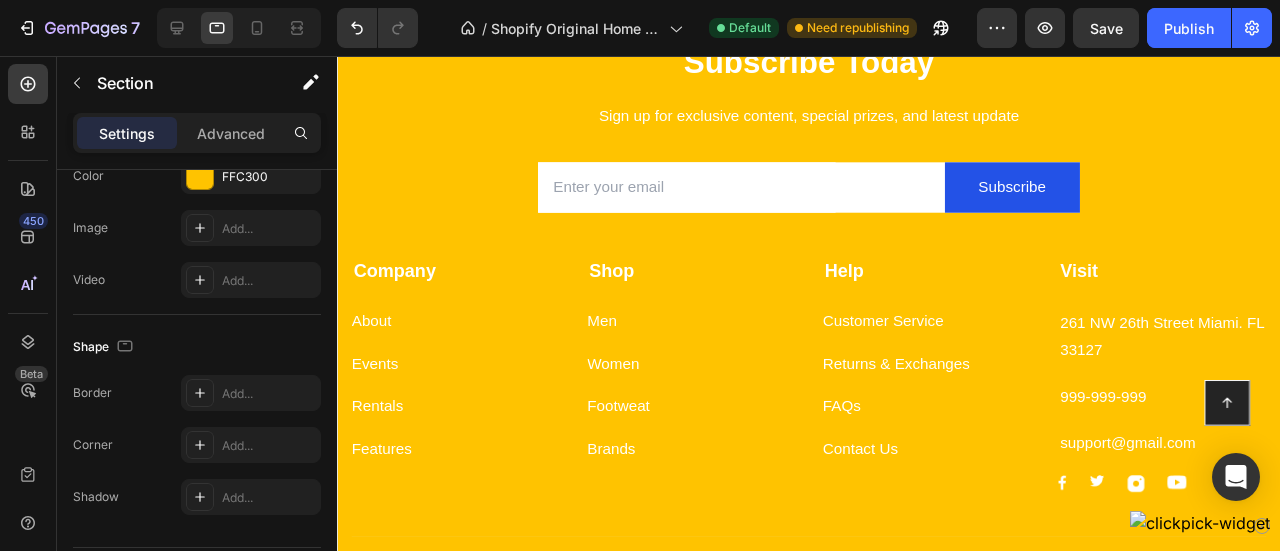 scroll, scrollTop: 3504, scrollLeft: 0, axis: vertical 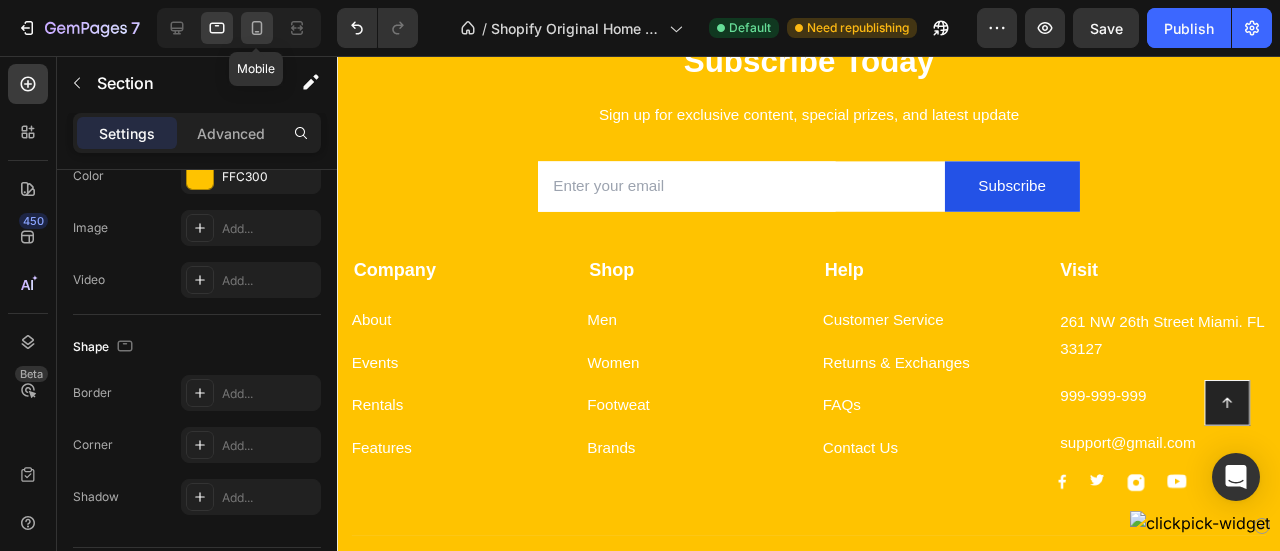 click 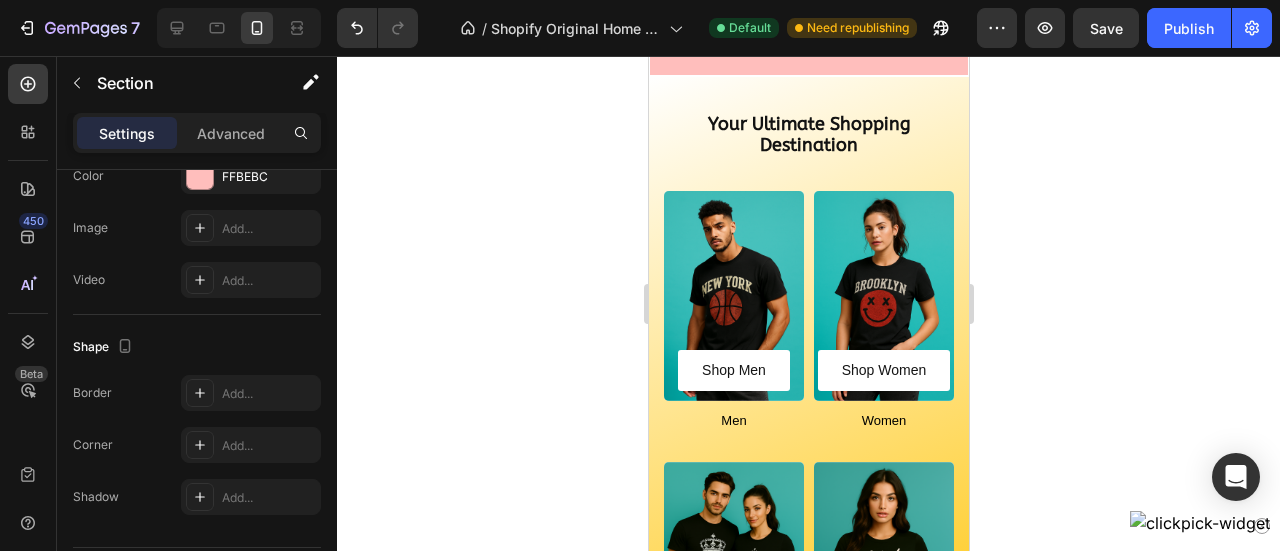 scroll, scrollTop: 1274, scrollLeft: 0, axis: vertical 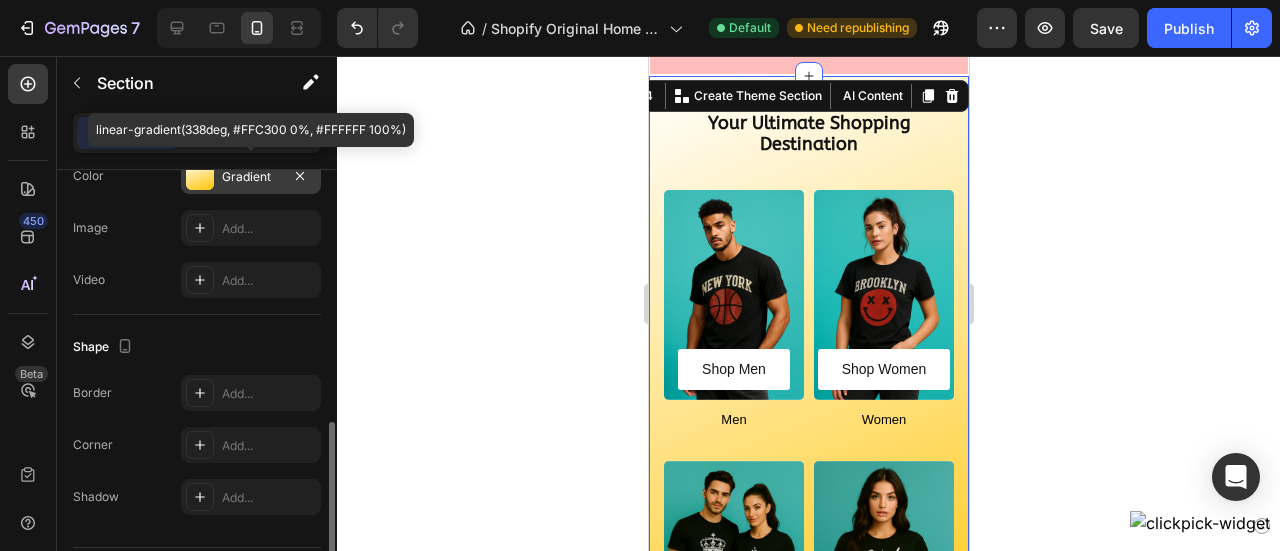 click on "Gradient" at bounding box center (251, 177) 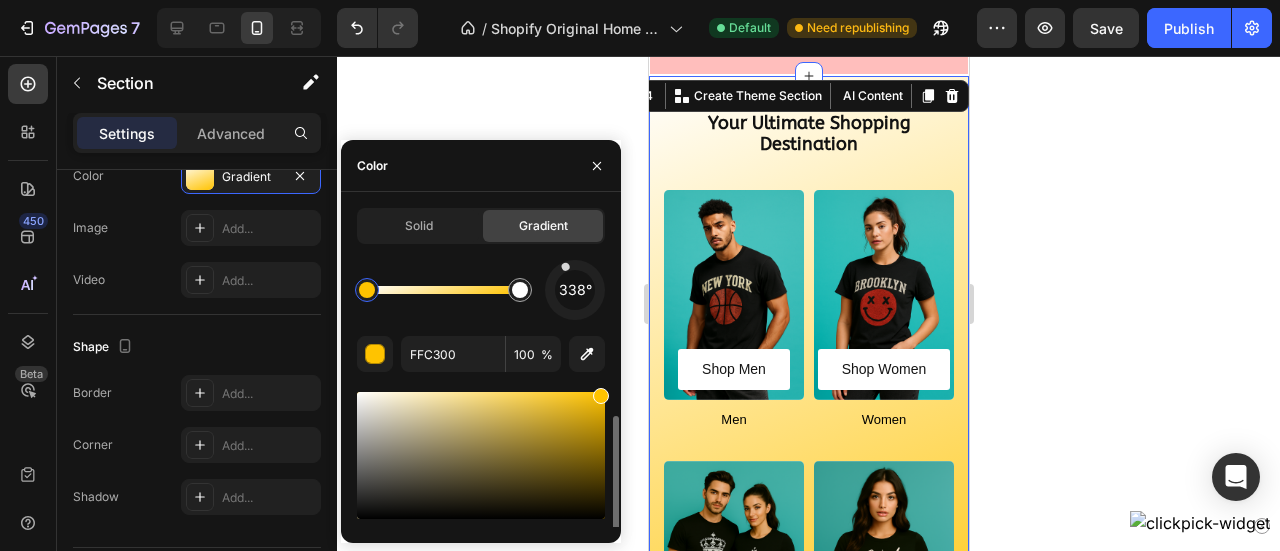 scroll, scrollTop: 120, scrollLeft: 0, axis: vertical 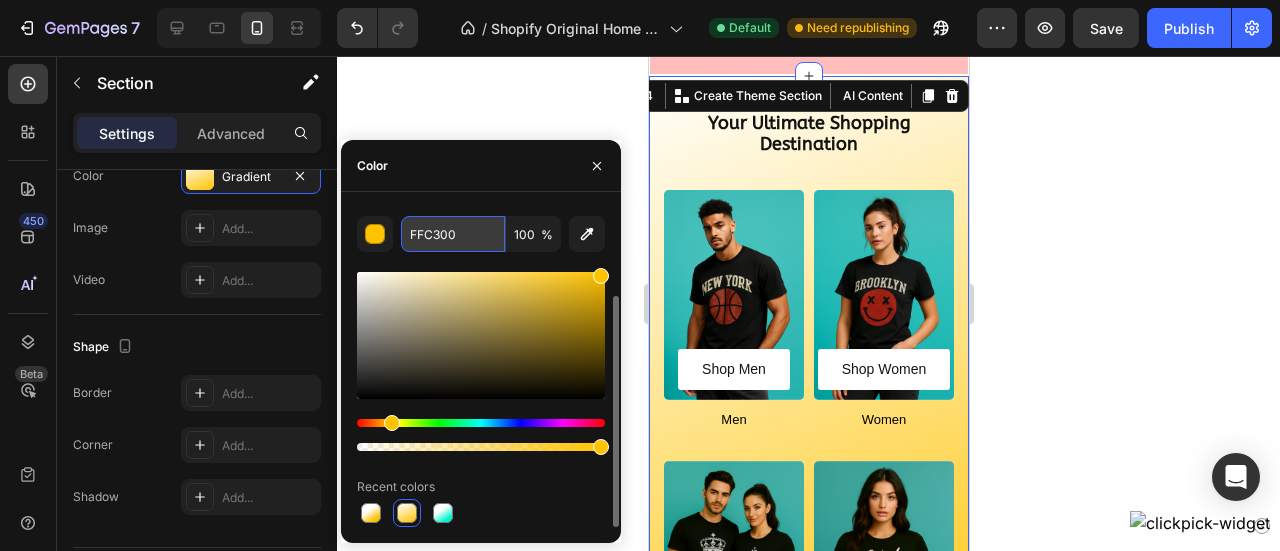 click on "FFC300" at bounding box center (453, 234) 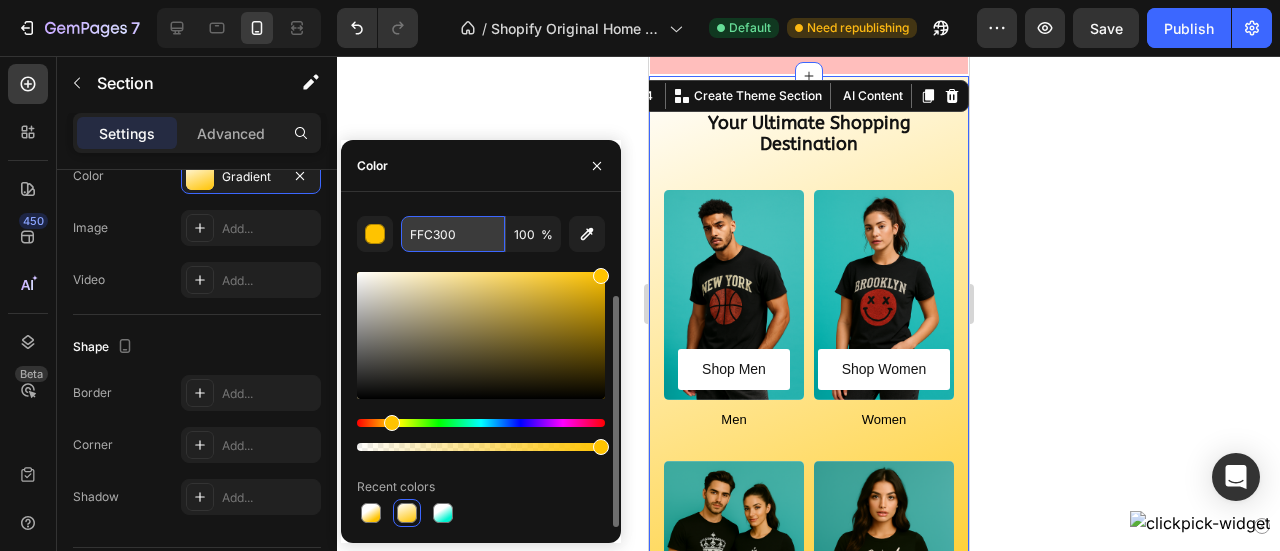 type on "FFBEBC" 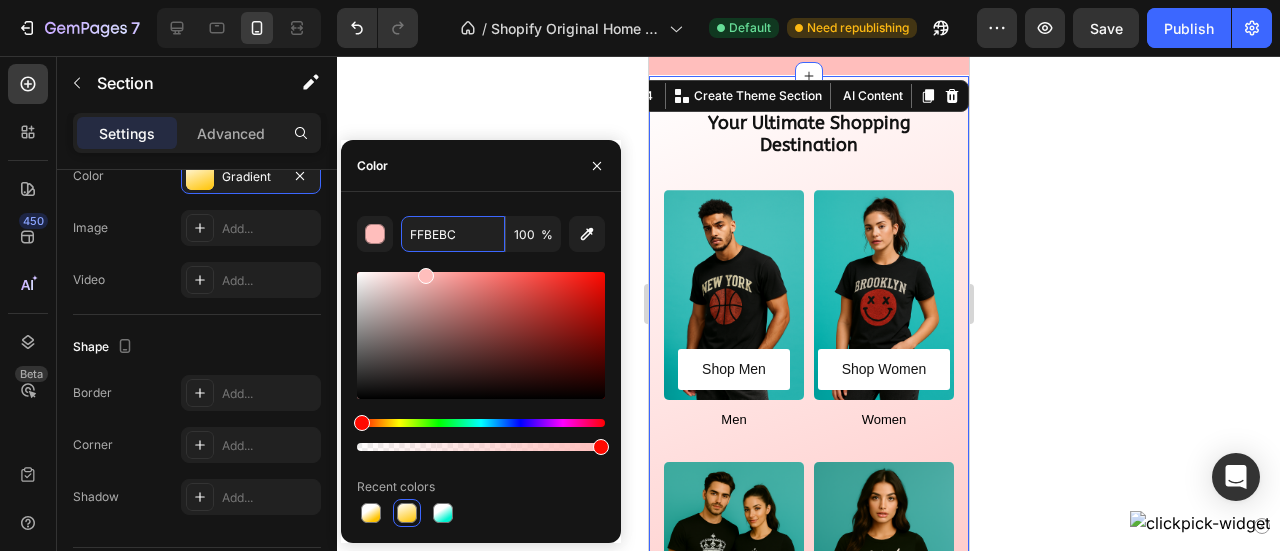 scroll, scrollTop: 1799, scrollLeft: 0, axis: vertical 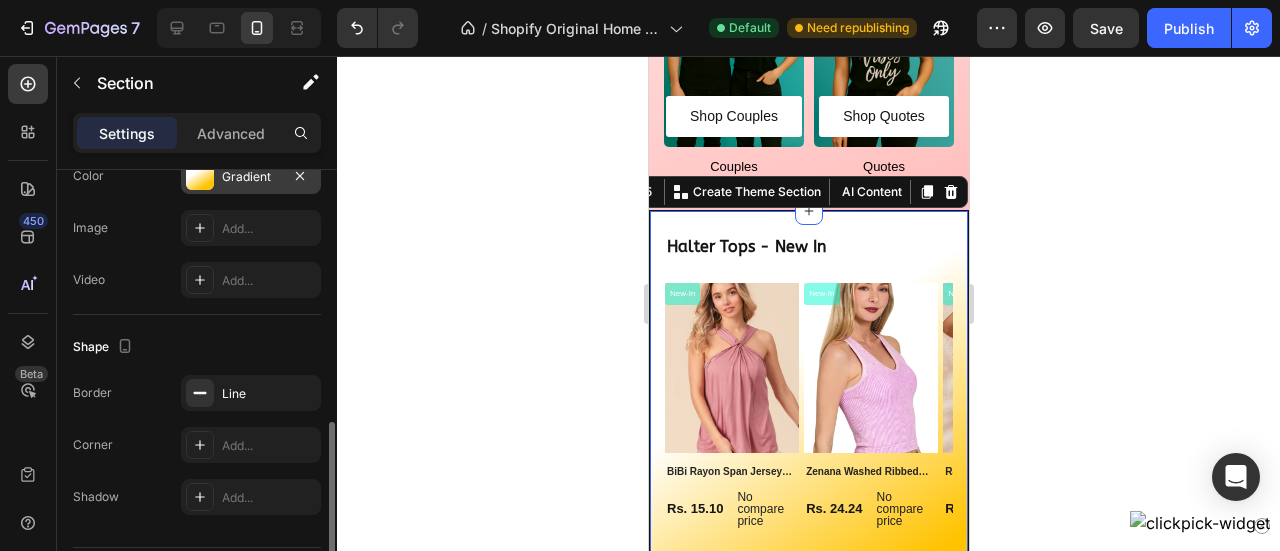 click on "Gradient" at bounding box center [251, 177] 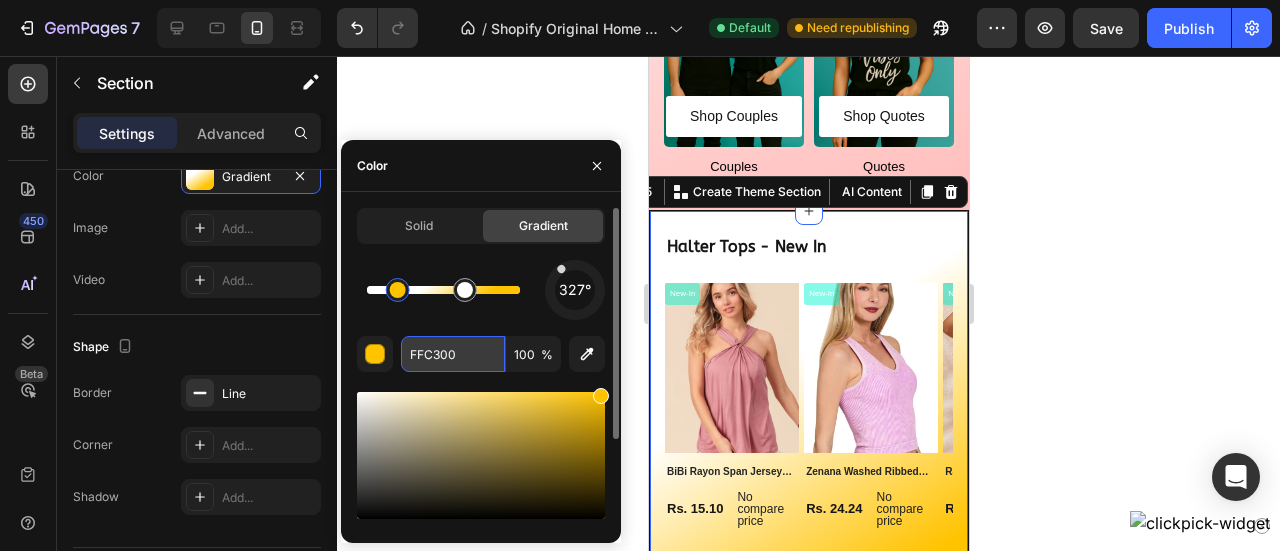 click on "FFC300" at bounding box center [453, 354] 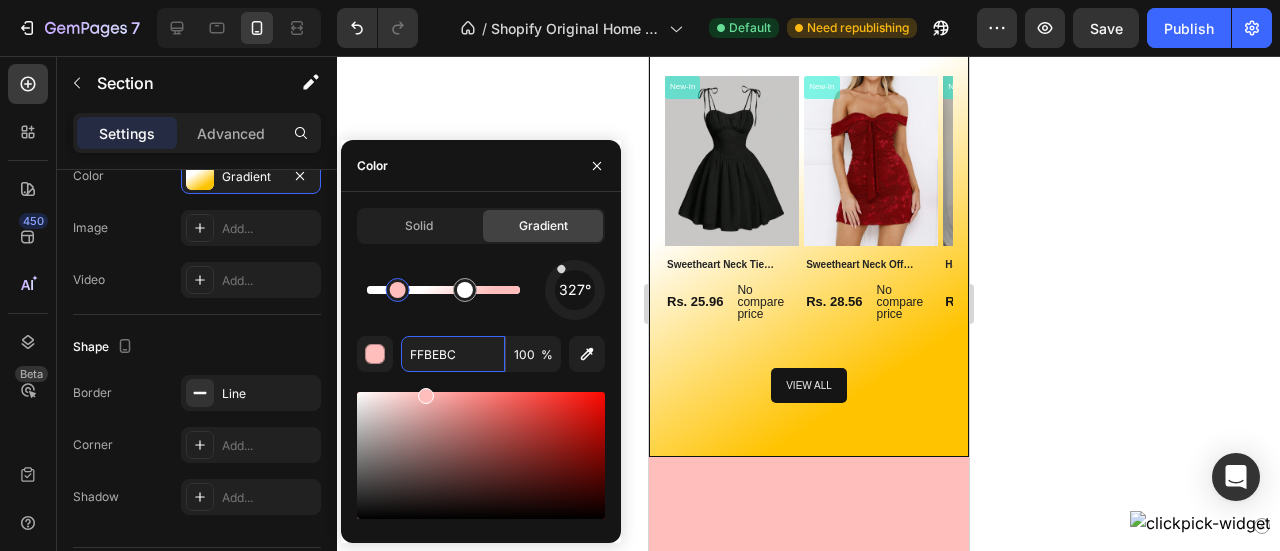 scroll, scrollTop: 2312, scrollLeft: 0, axis: vertical 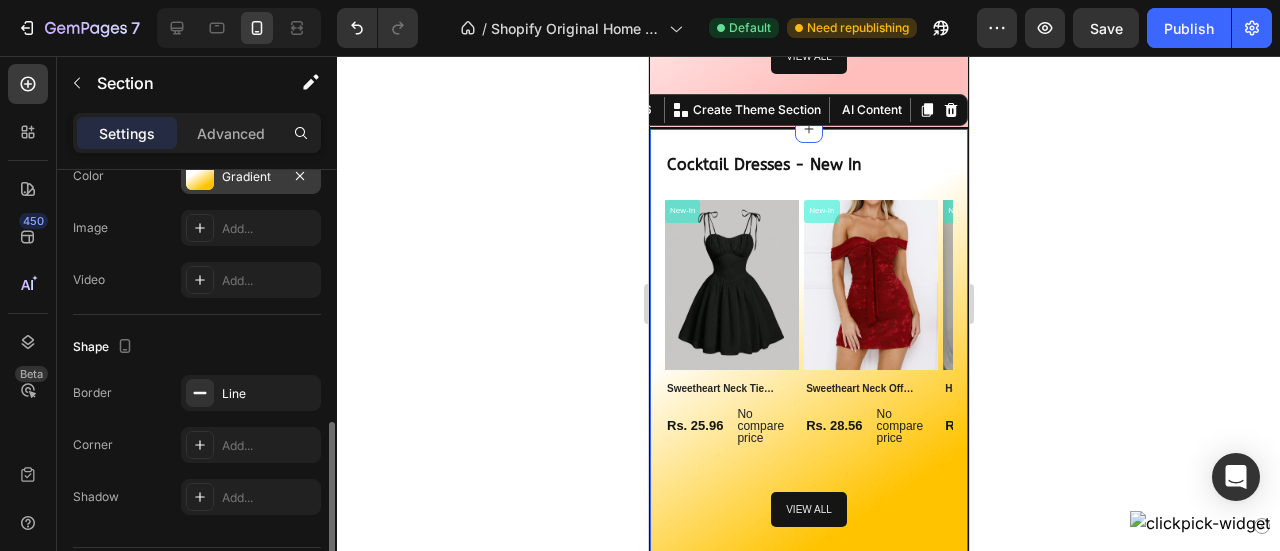 click on "Gradient" at bounding box center (251, 177) 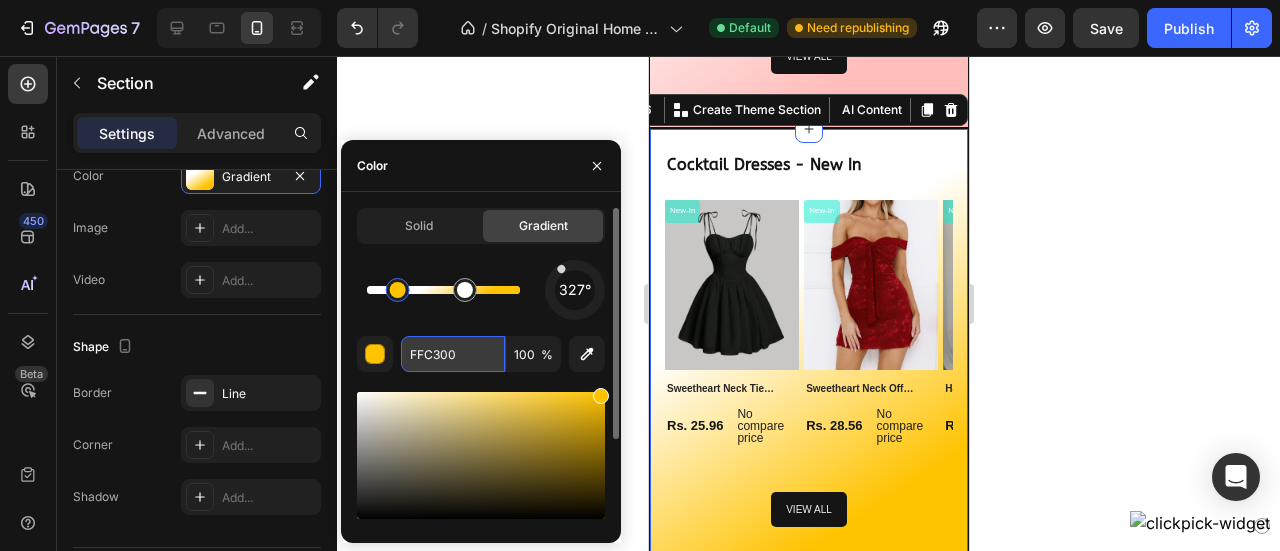 click on "FFC300" at bounding box center (453, 354) 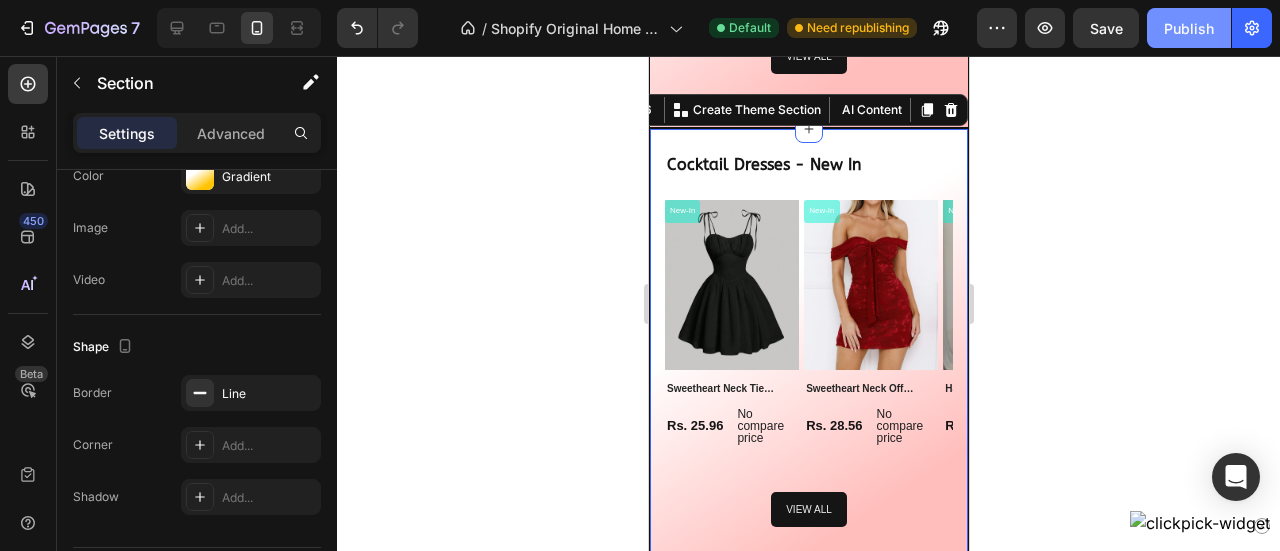 click on "Publish" at bounding box center [1189, 28] 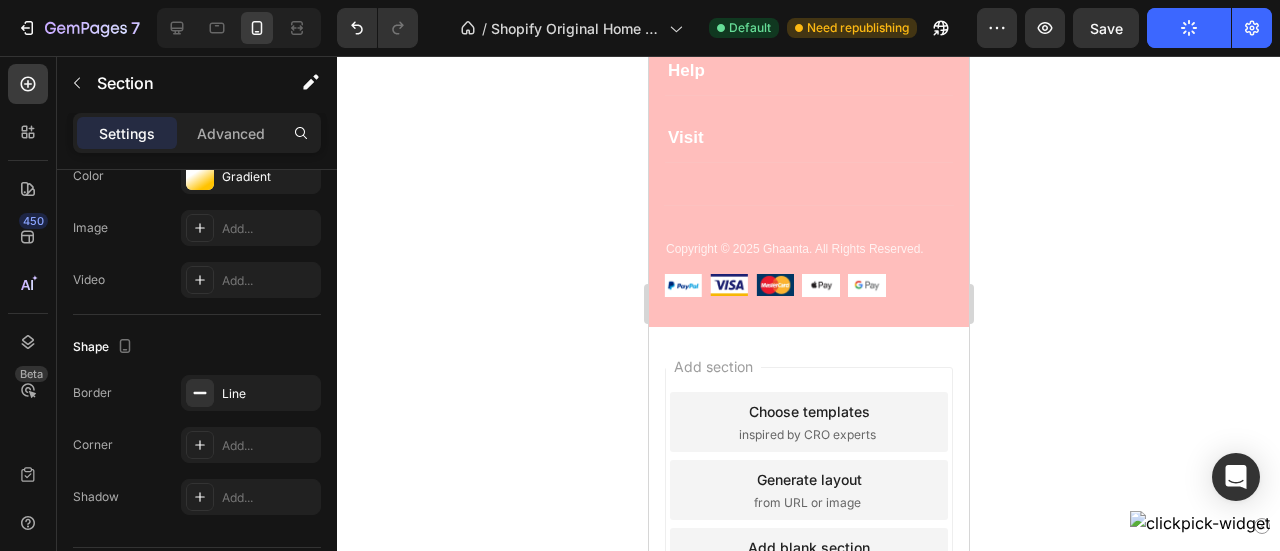 scroll, scrollTop: 3316, scrollLeft: 0, axis: vertical 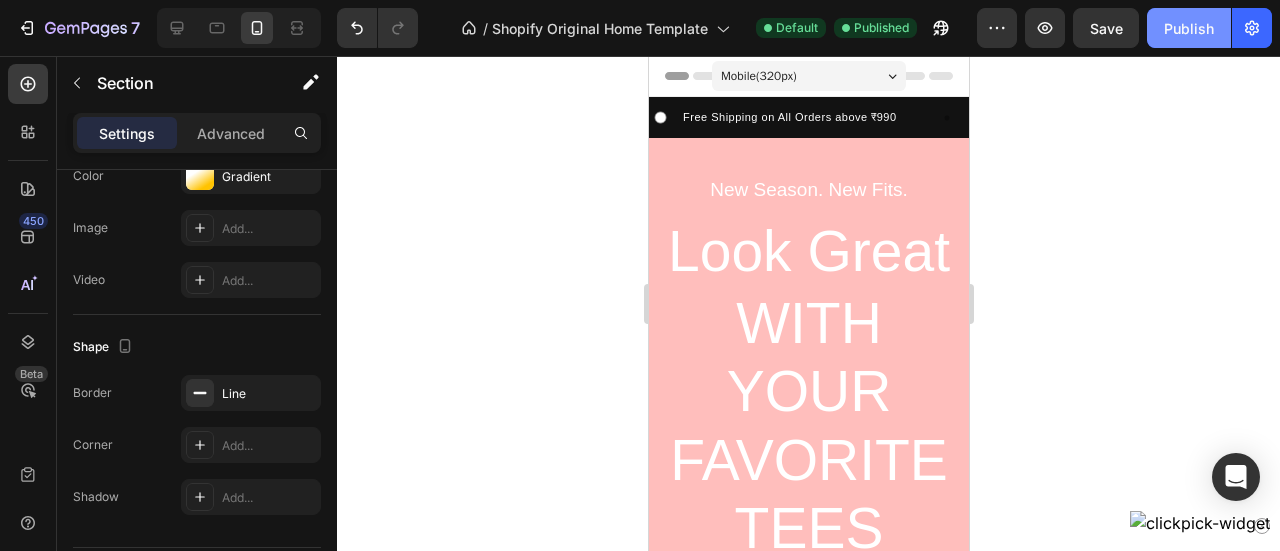 click on "Publish" at bounding box center [1189, 28] 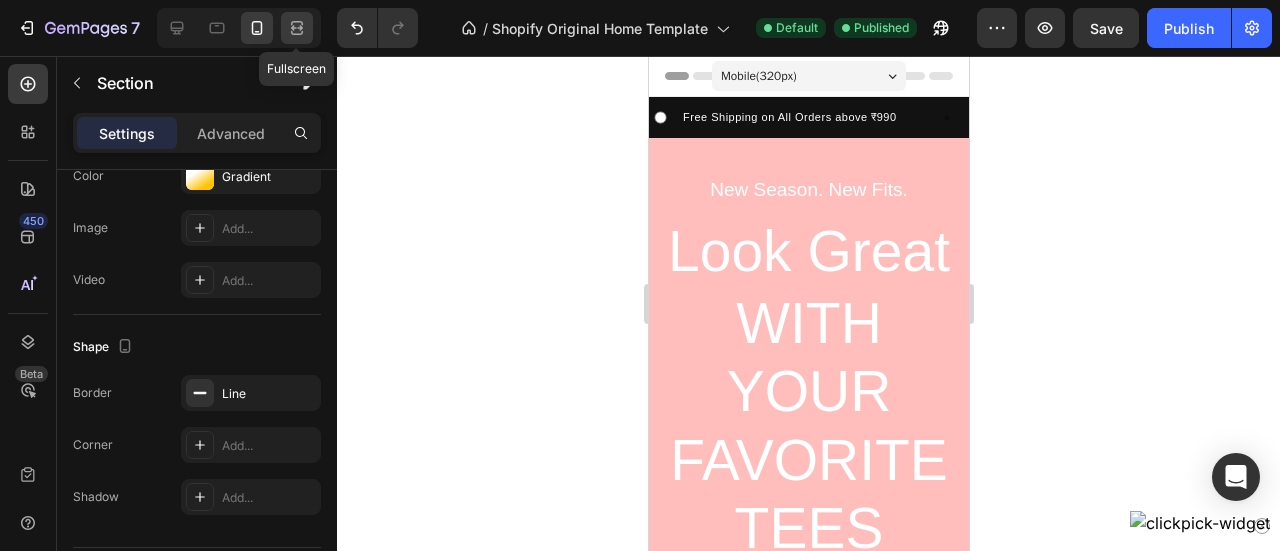 click 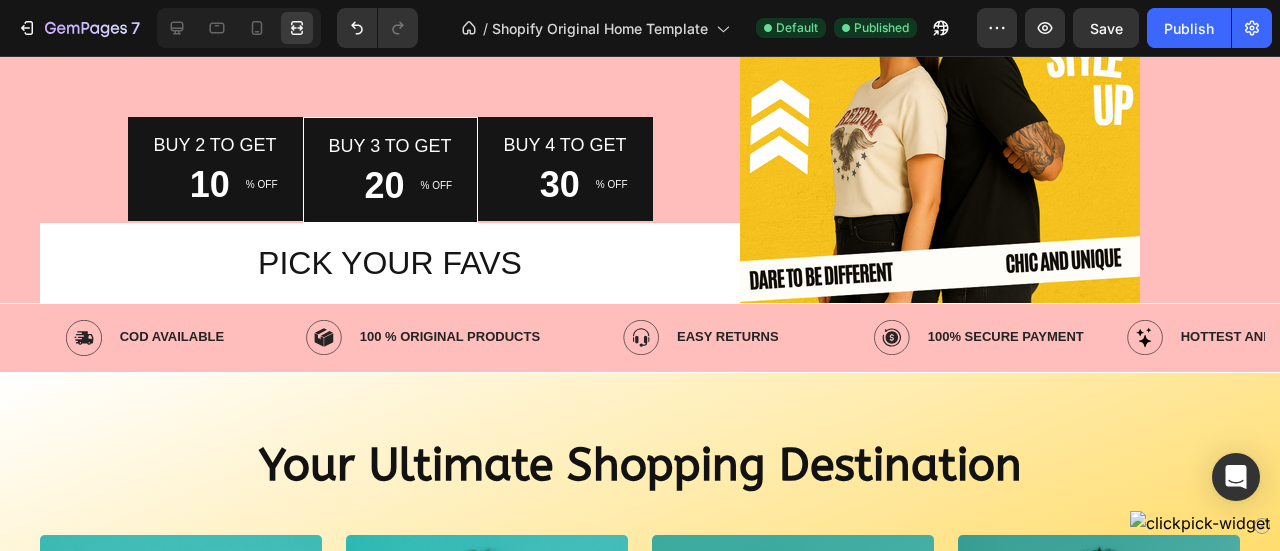 scroll, scrollTop: 269, scrollLeft: 0, axis: vertical 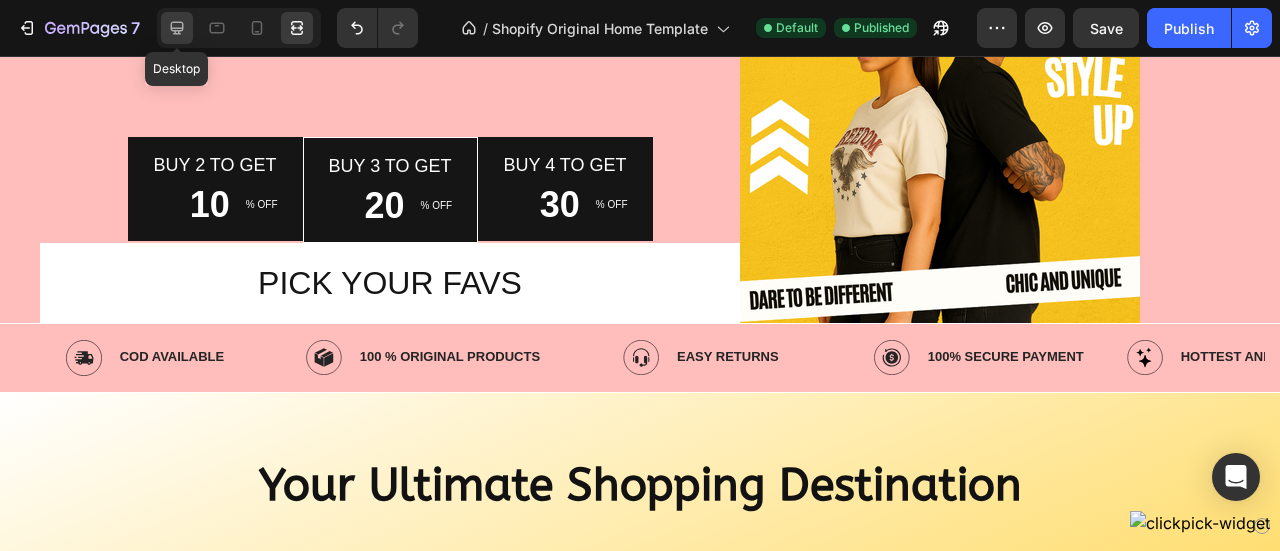 click 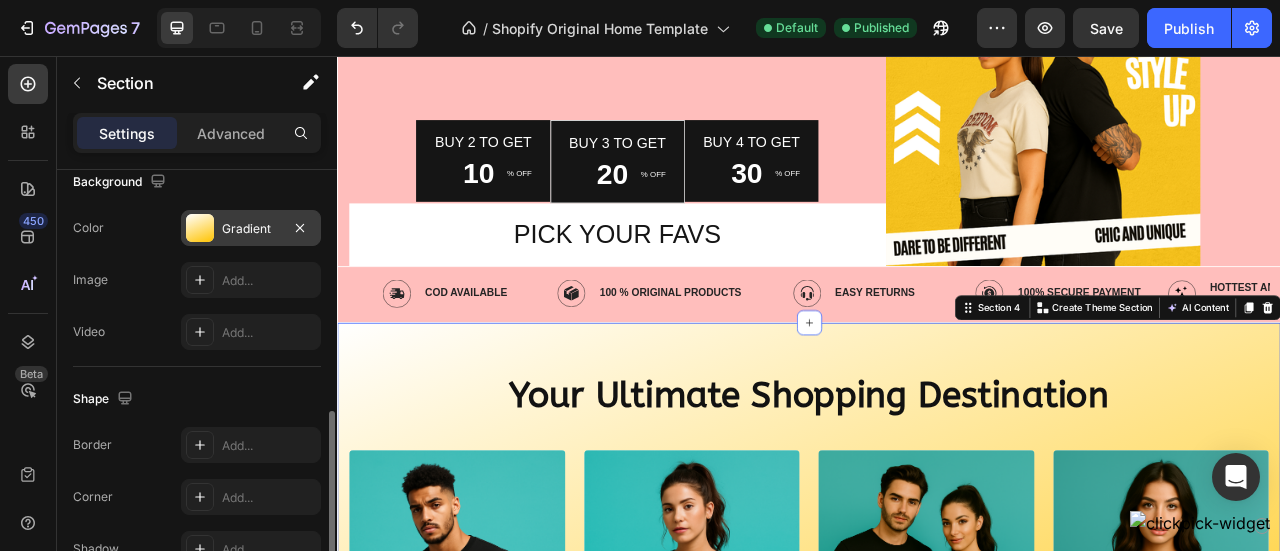click on "Gradient" at bounding box center [251, 229] 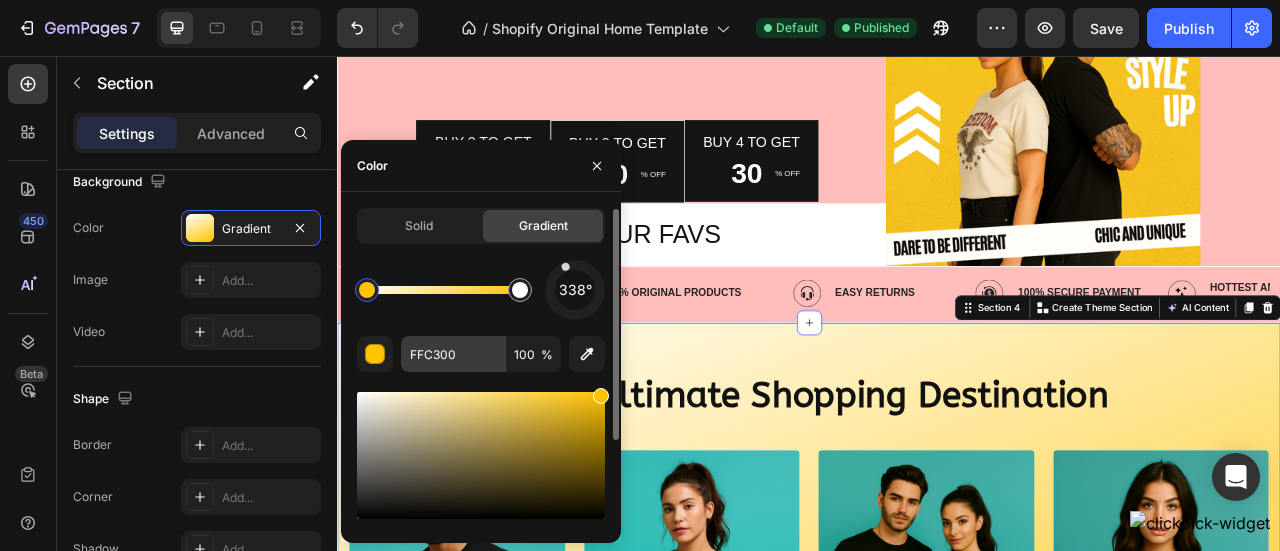 scroll, scrollTop: 1, scrollLeft: 0, axis: vertical 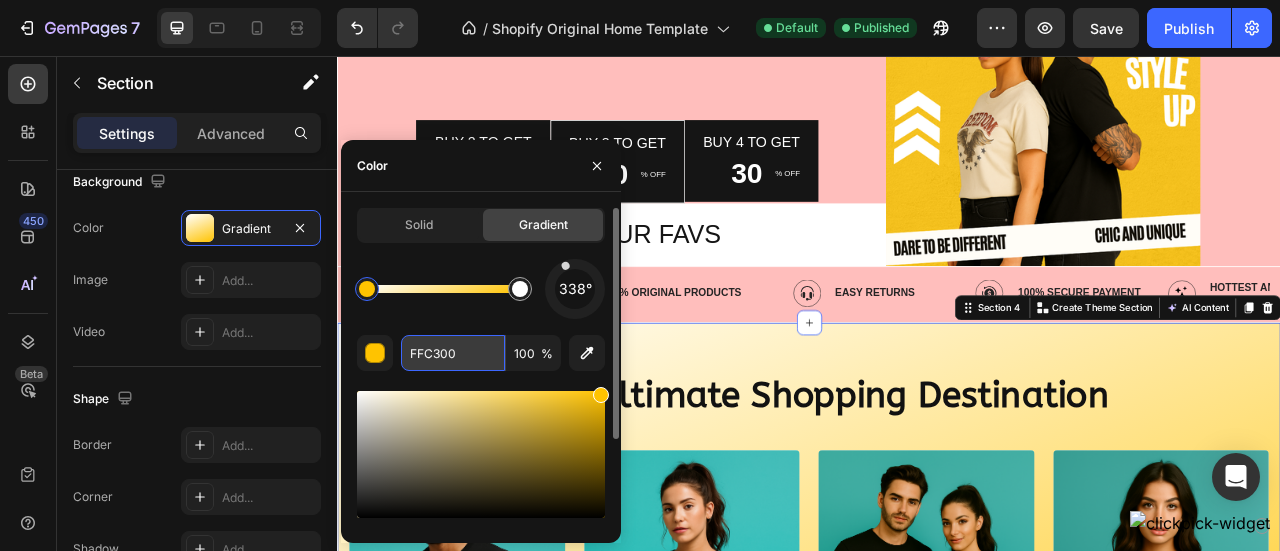 click on "FFC300" at bounding box center [453, 353] 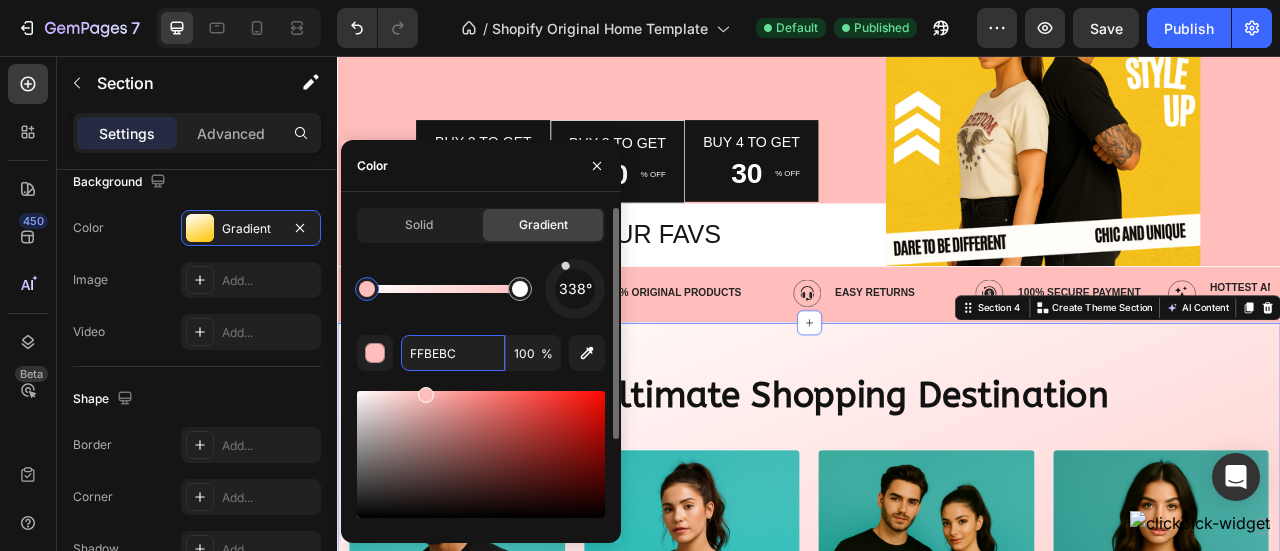 type on "FFBEBC" 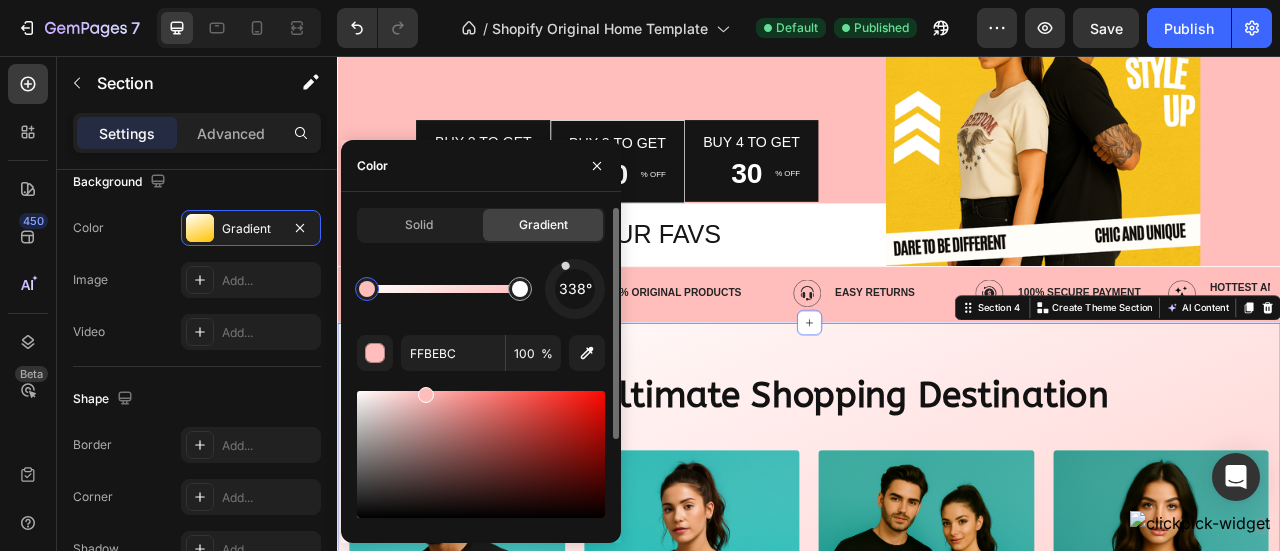click on "338° FFBEBC 100 % Recent colors" at bounding box center (481, 452) 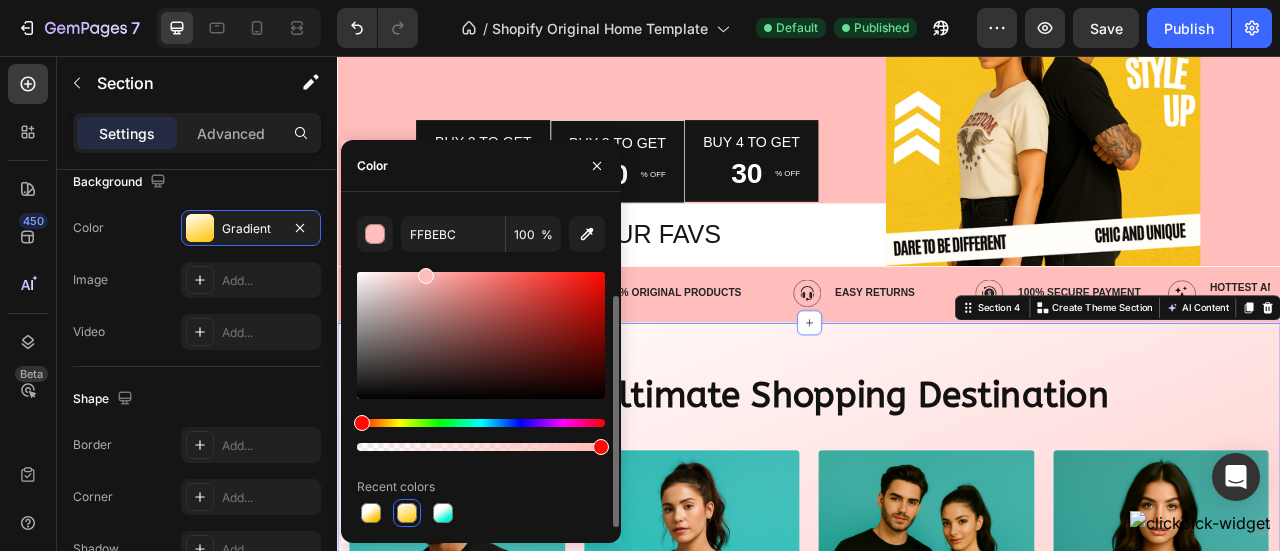 click on "Recent colors" at bounding box center (481, 487) 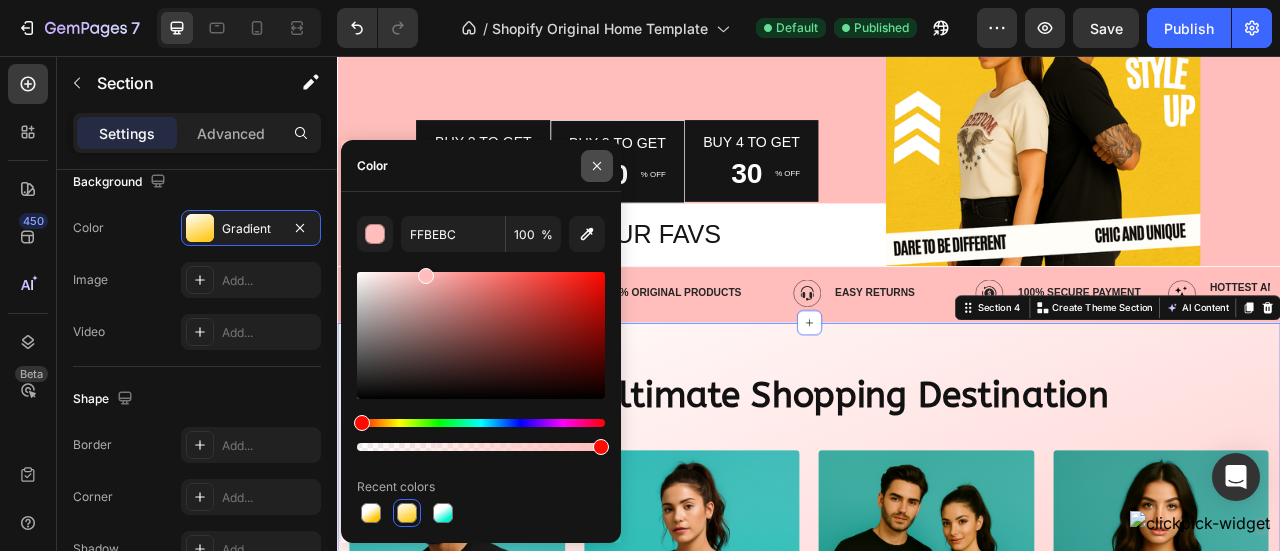 click 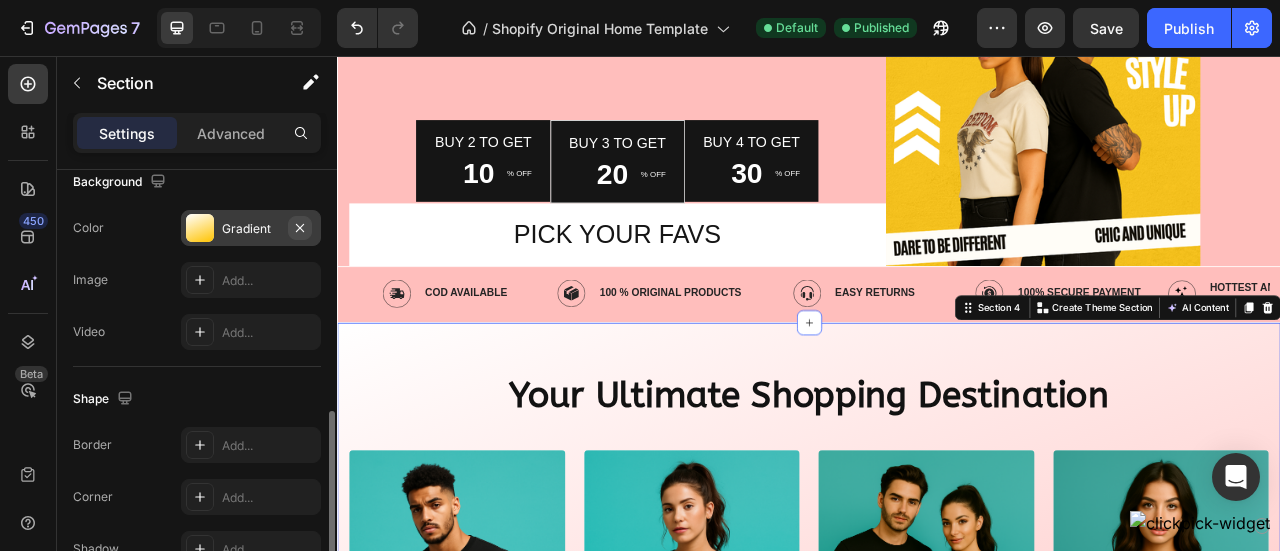 click 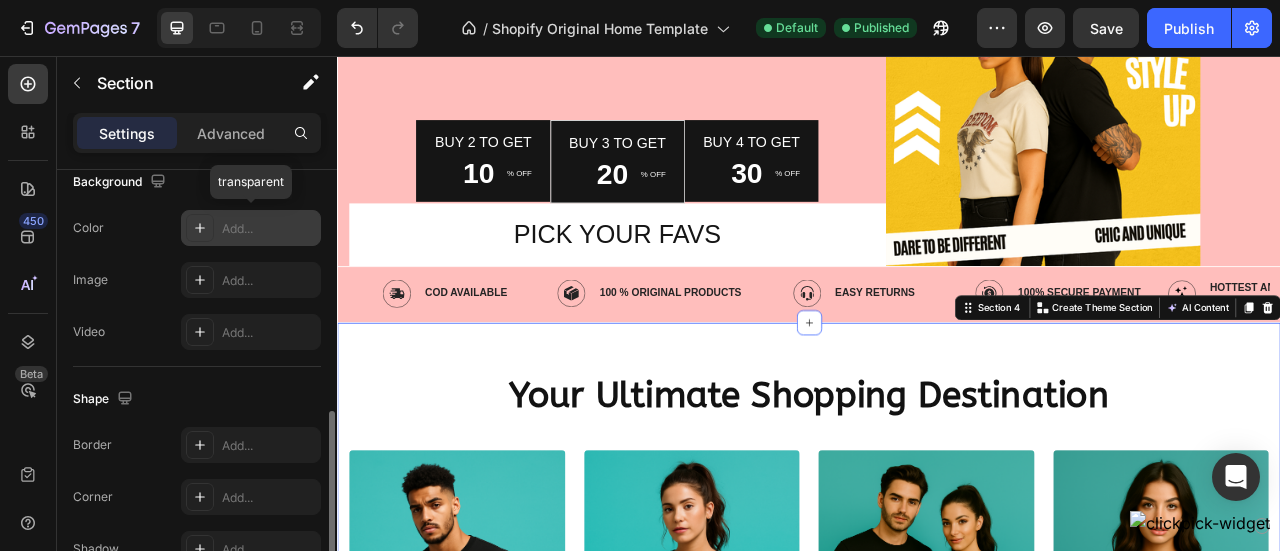 click on "Add..." at bounding box center (269, 229) 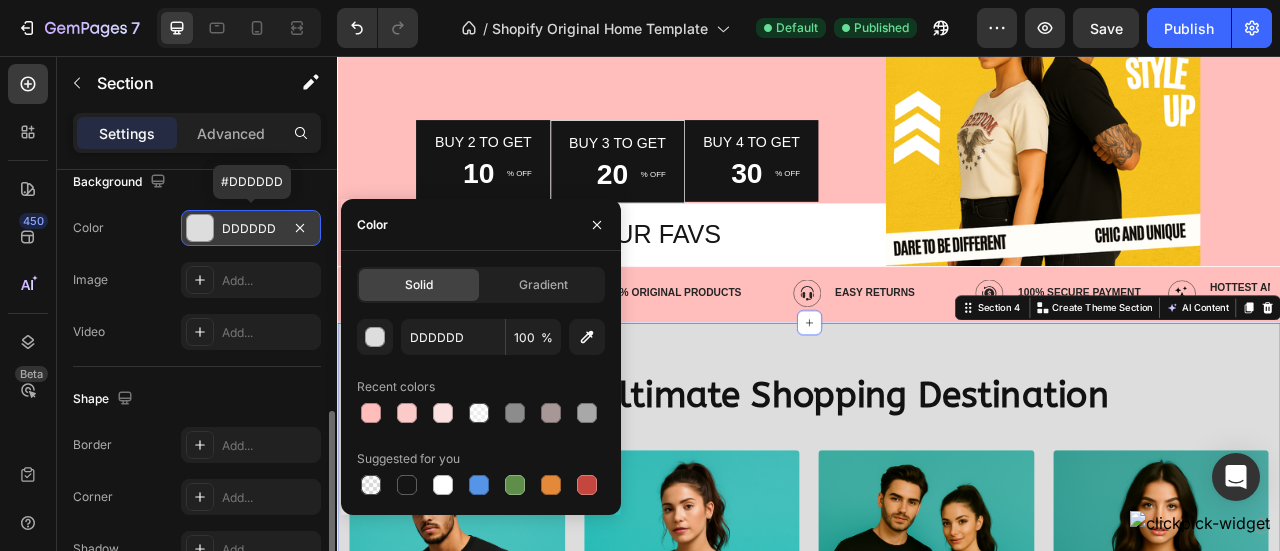 scroll, scrollTop: 0, scrollLeft: 0, axis: both 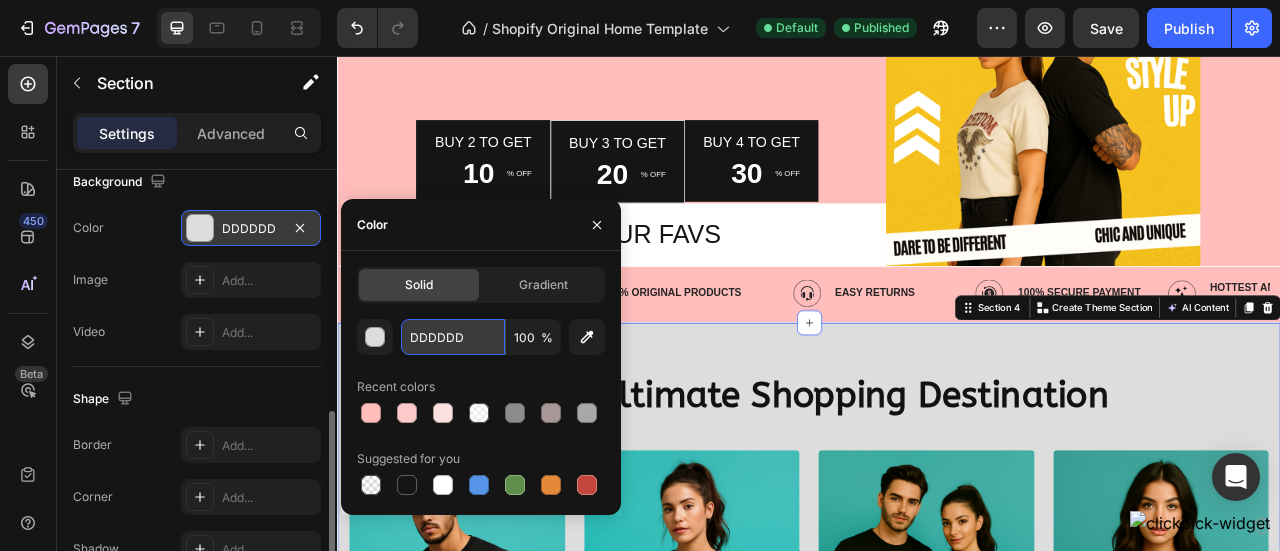 click on "DDDDDD" at bounding box center (453, 337) 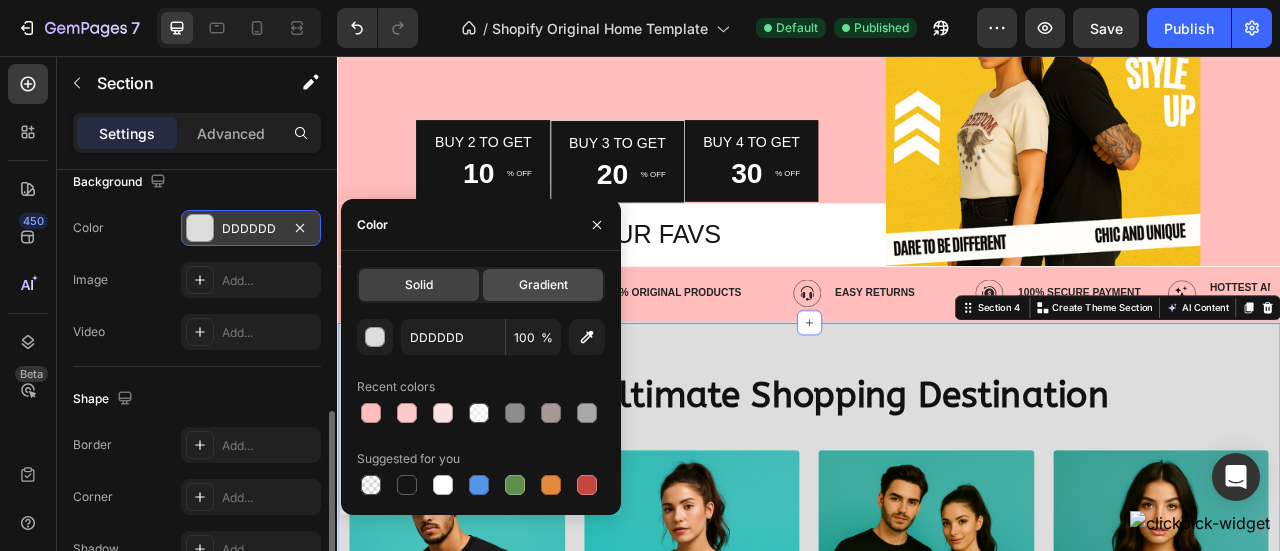 click on "Gradient" 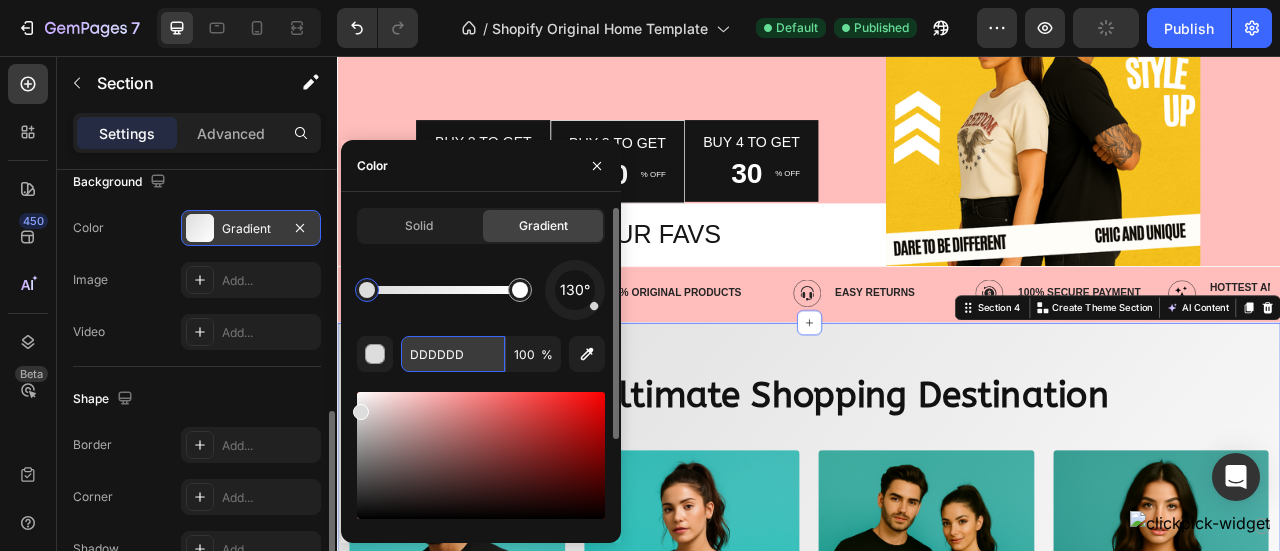 click on "DDDDDD" at bounding box center [453, 354] 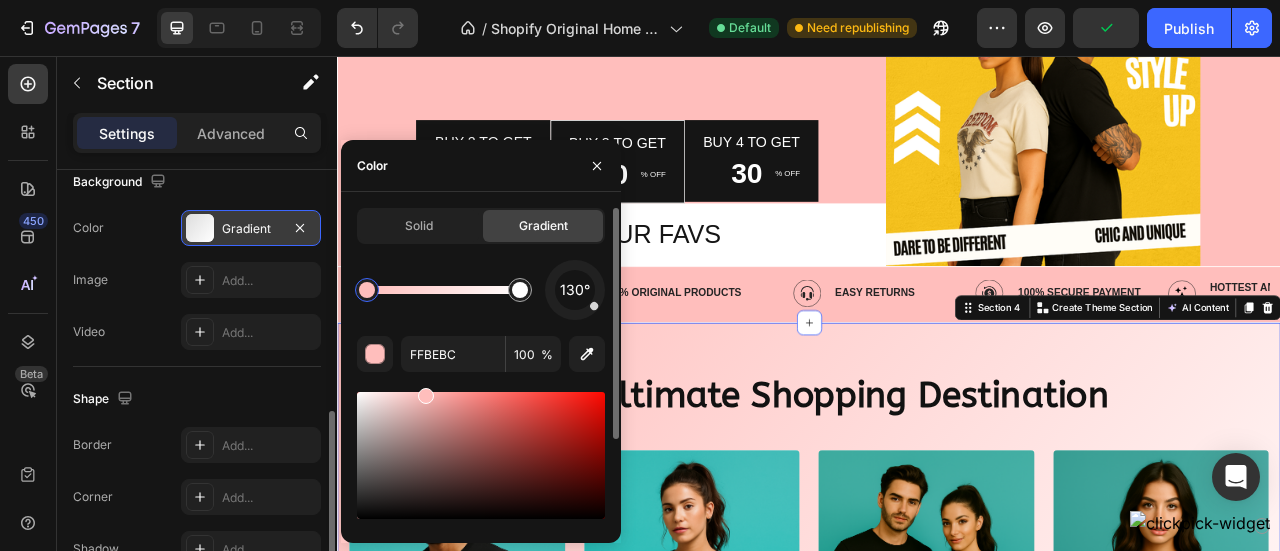 click on "130°" at bounding box center [481, 290] 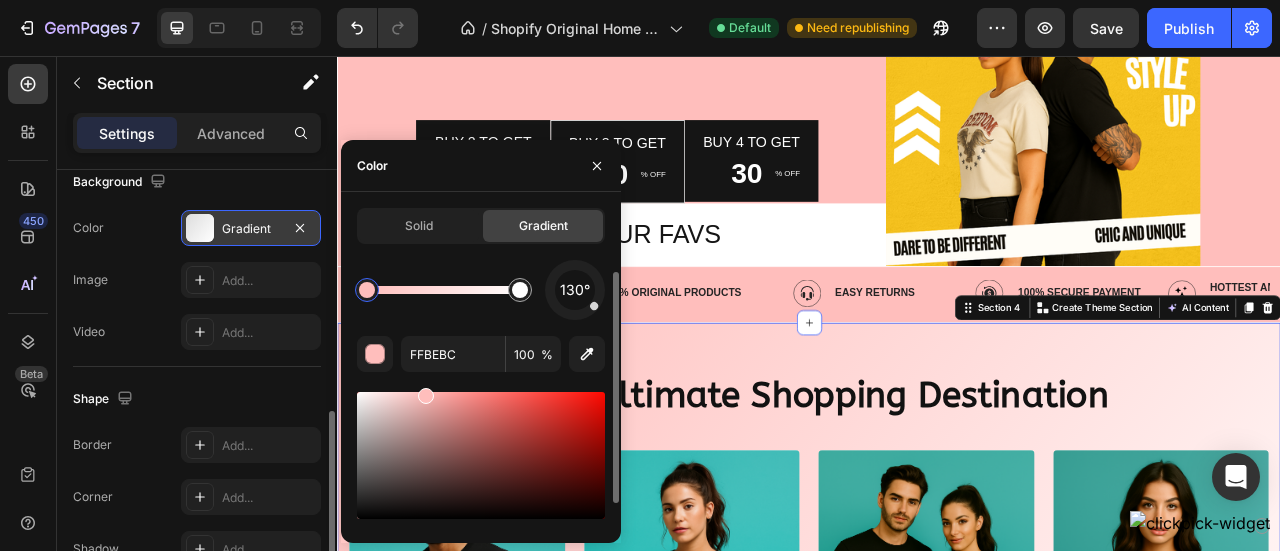 scroll, scrollTop: 120, scrollLeft: 0, axis: vertical 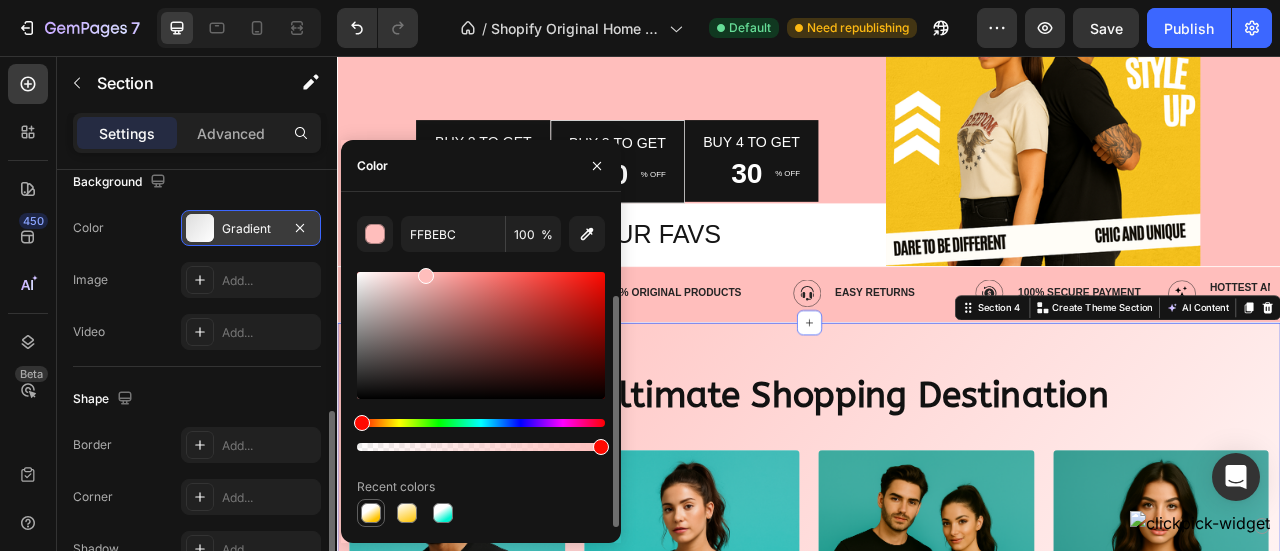click at bounding box center (371, 513) 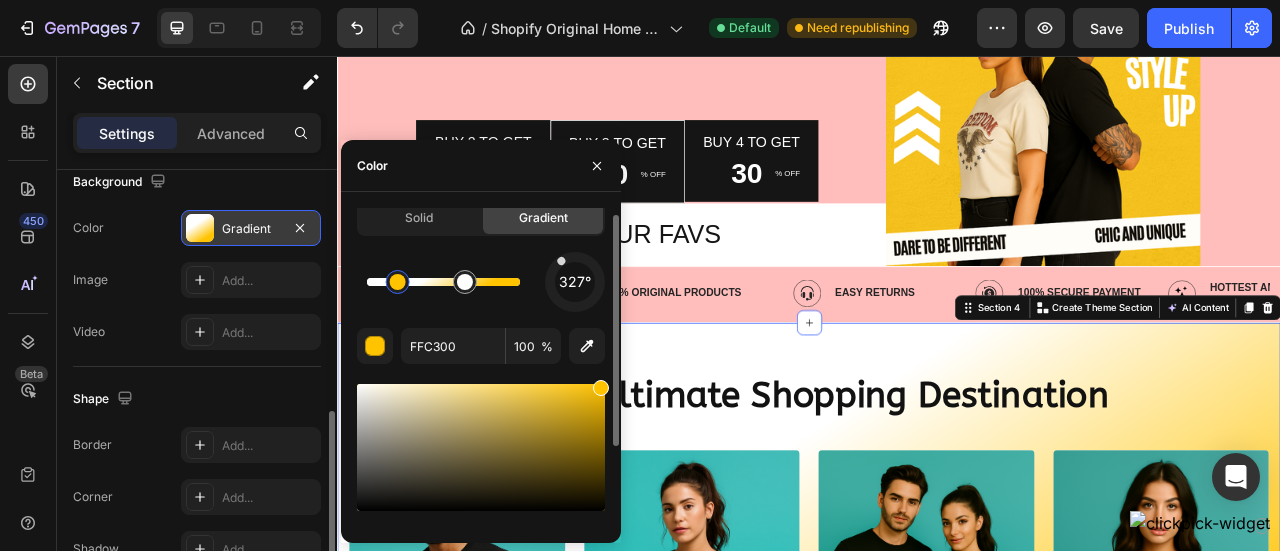 scroll, scrollTop: 8, scrollLeft: 0, axis: vertical 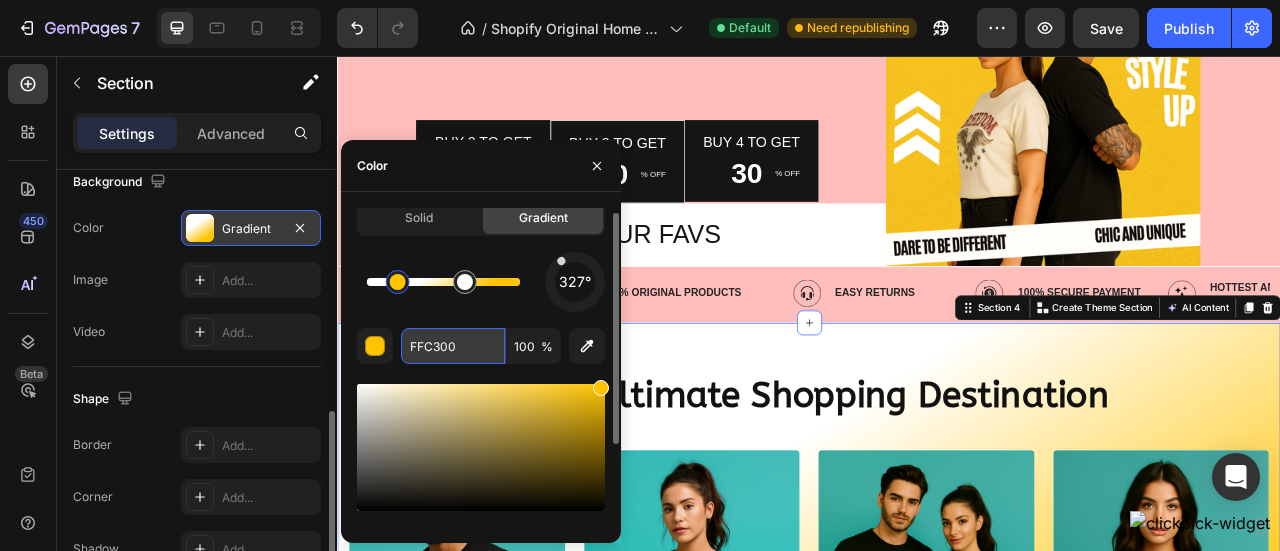 click on "FFC300" at bounding box center [453, 346] 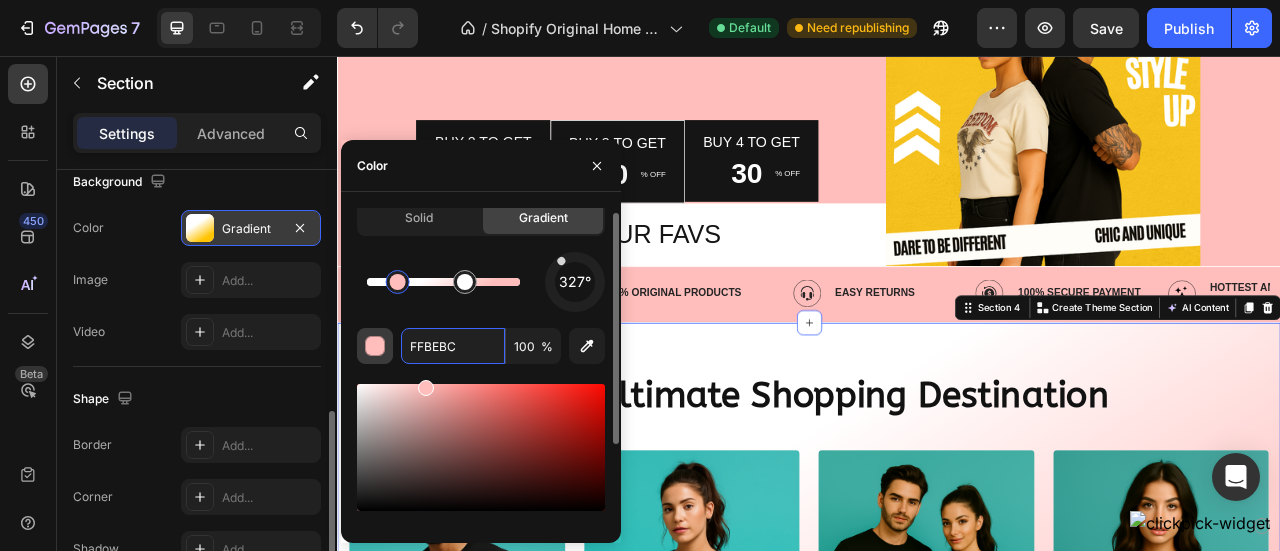 type on "FFBEBC" 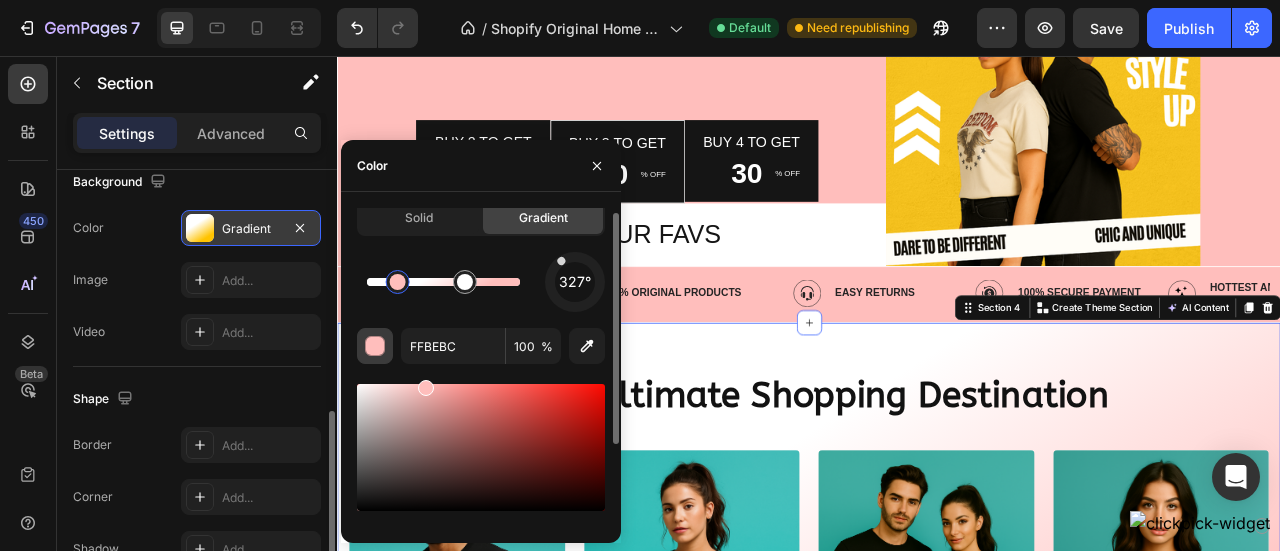 click at bounding box center [376, 347] 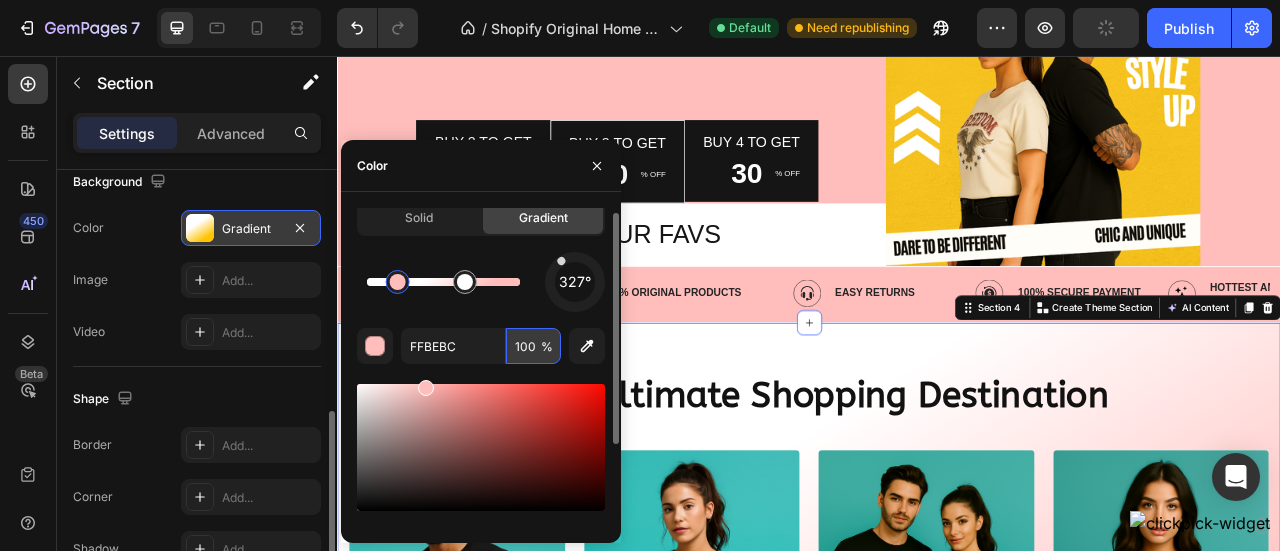 click on "100" at bounding box center [533, 346] 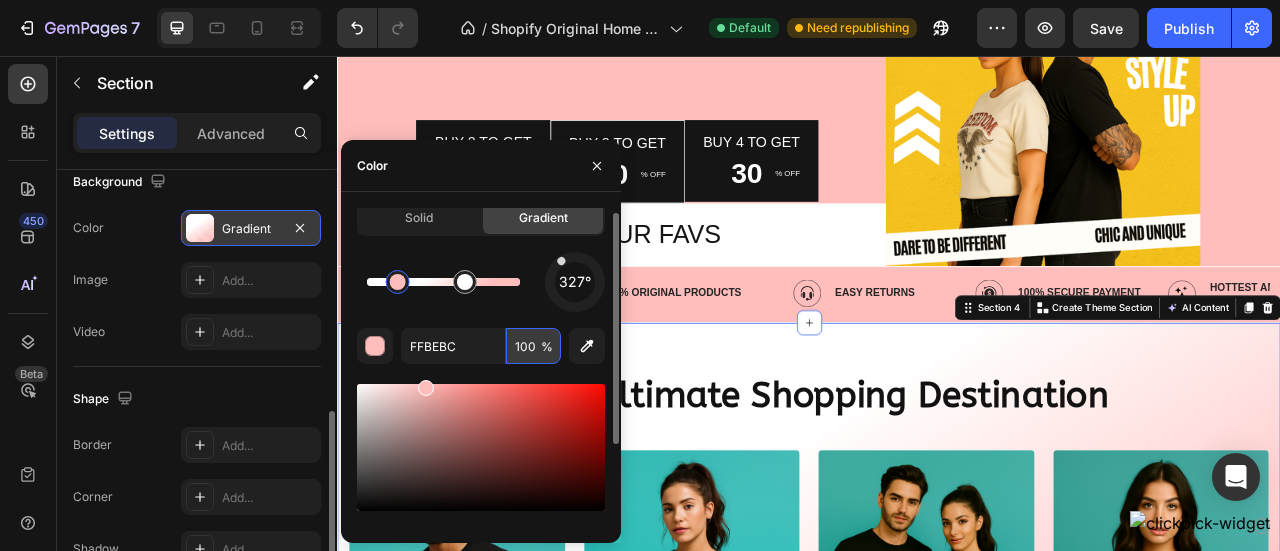 type on "100" 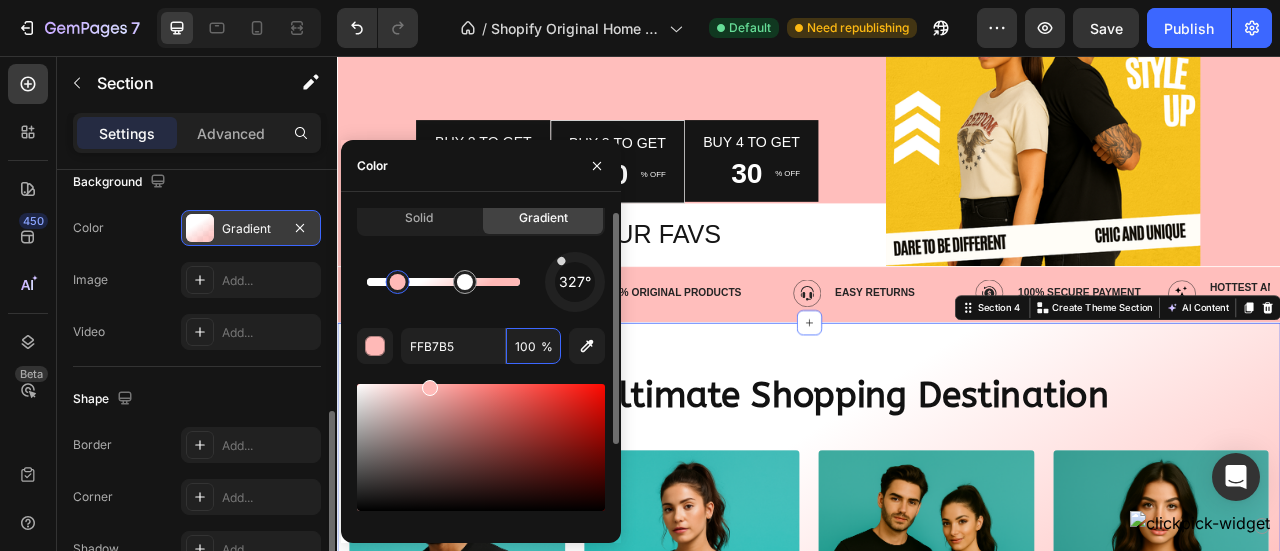 drag, startPoint x: 423, startPoint y: 385, endPoint x: 429, endPoint y: 376, distance: 10.816654 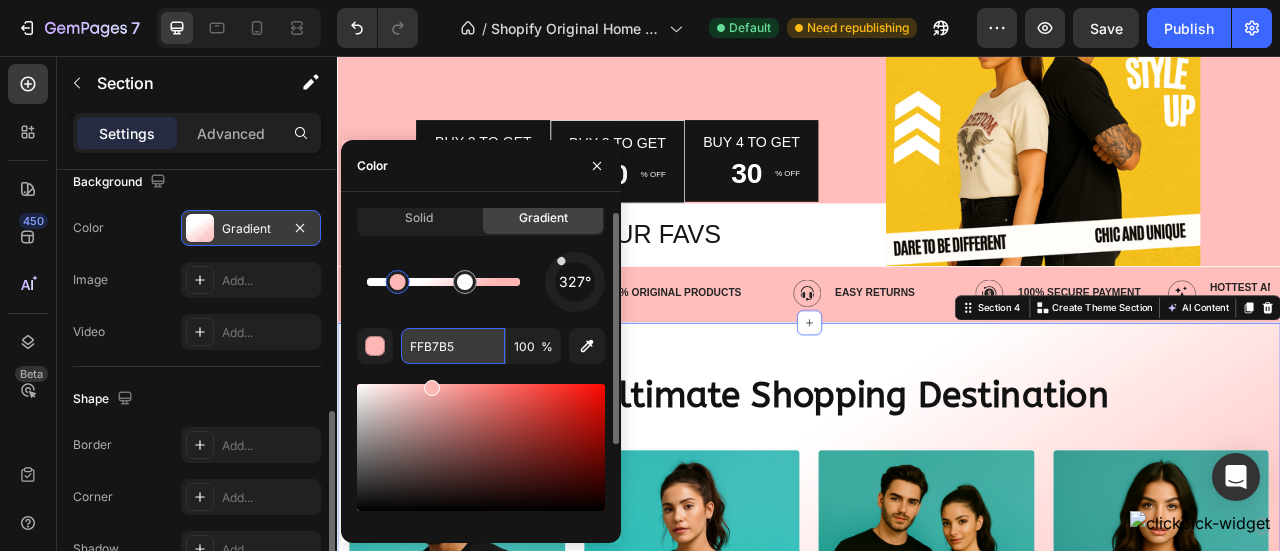 click on "FFB7B5" at bounding box center [453, 346] 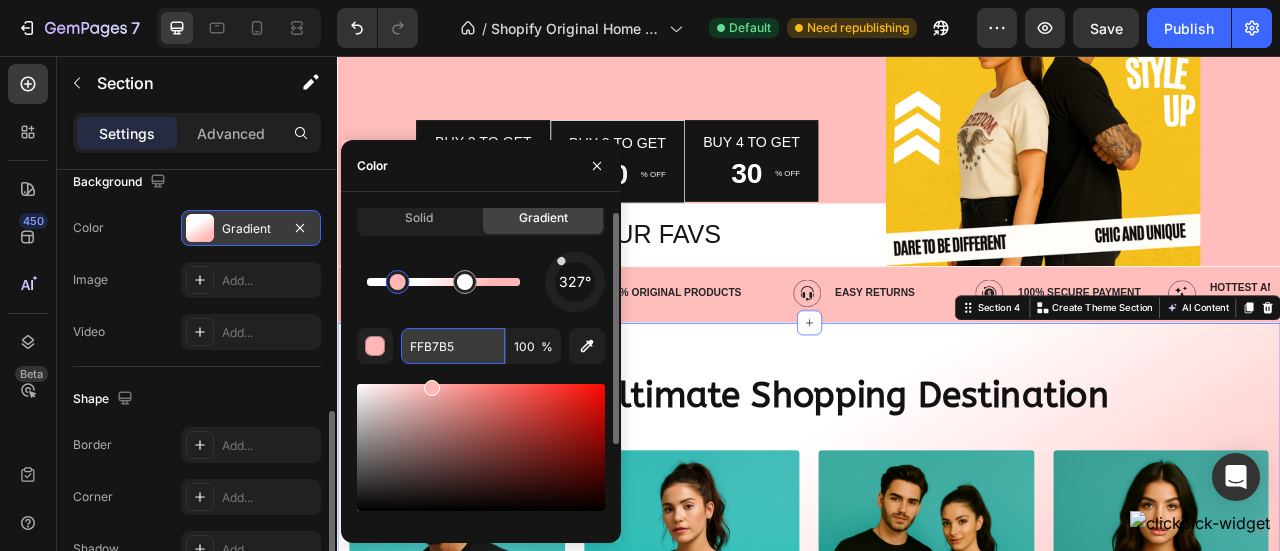 click on "FFB7B5" at bounding box center (453, 346) 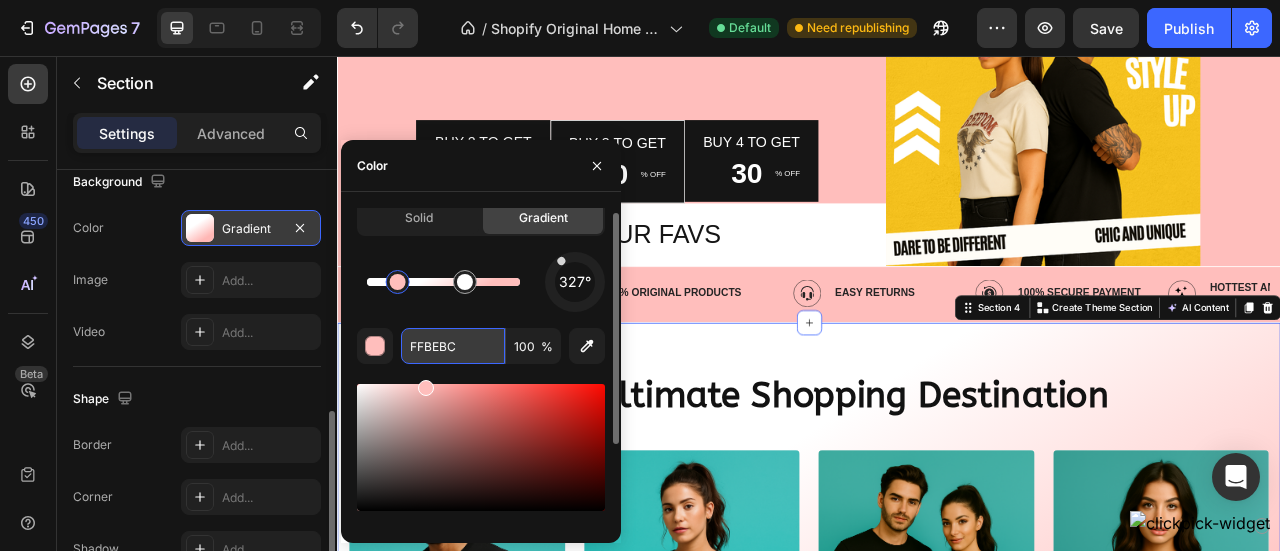 type on "FFBEBC" 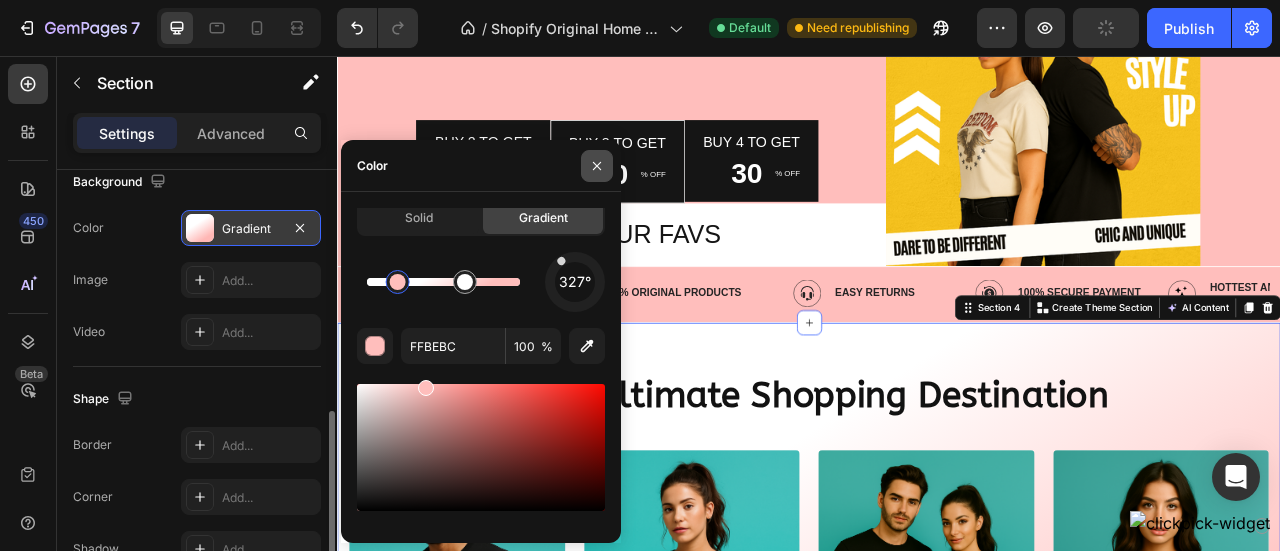 click at bounding box center (597, 166) 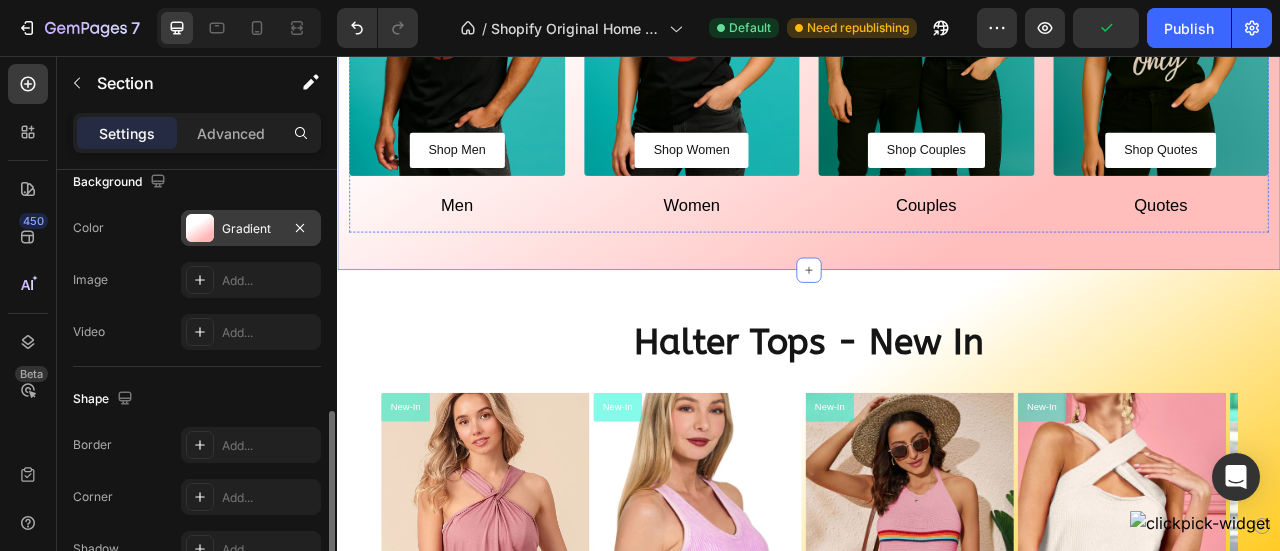 scroll, scrollTop: 1036, scrollLeft: 0, axis: vertical 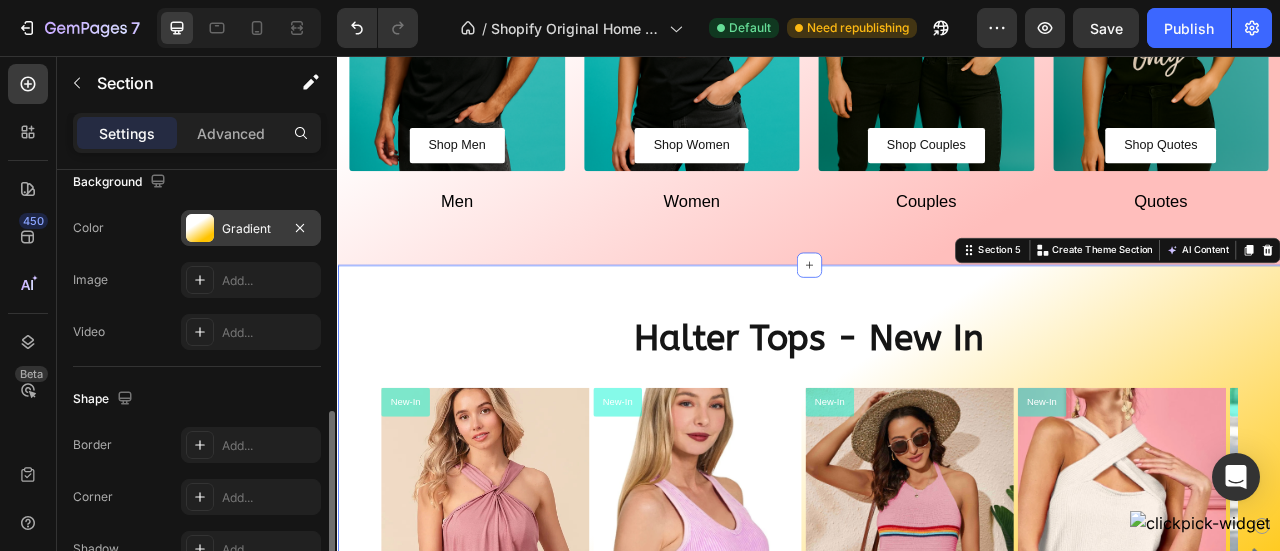 click on "Gradient" at bounding box center (251, 229) 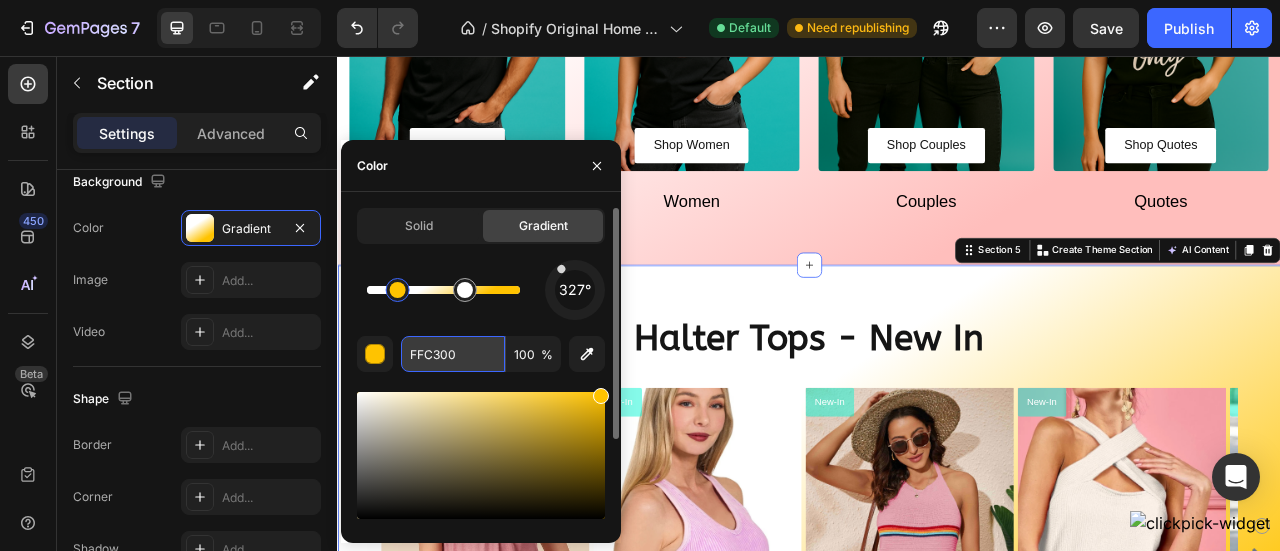 click on "FFC300" at bounding box center (453, 354) 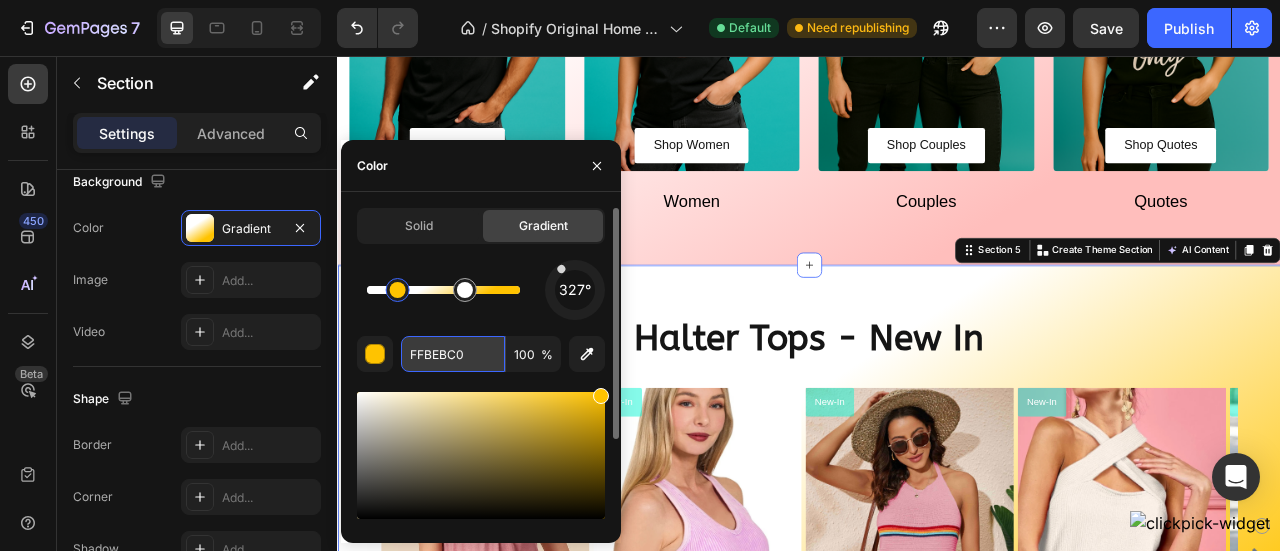 paste 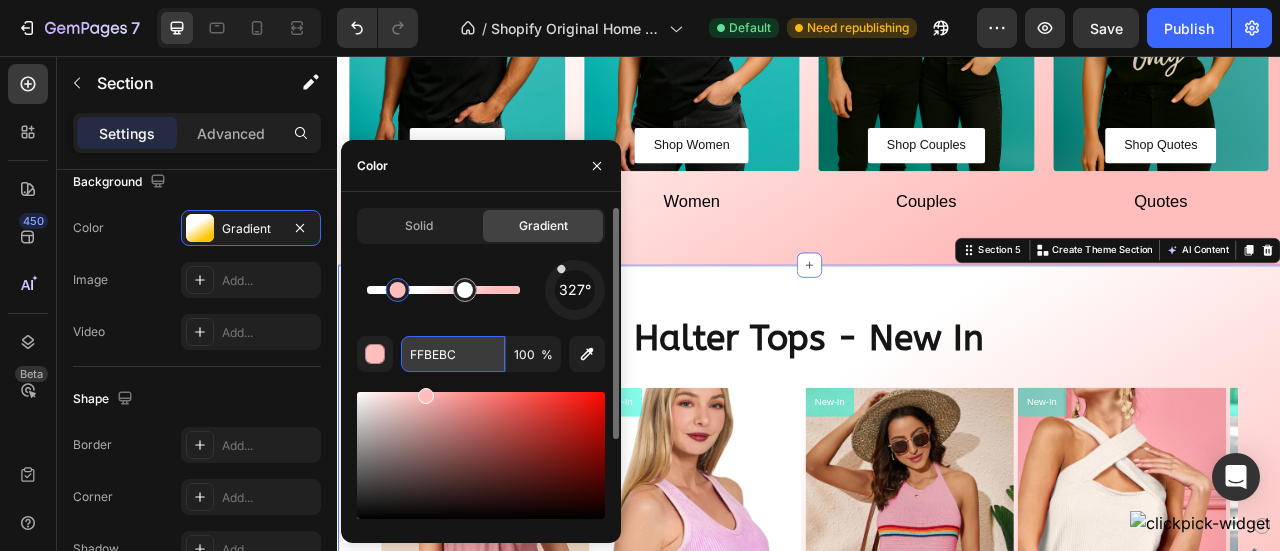 type on "FFBEBC" 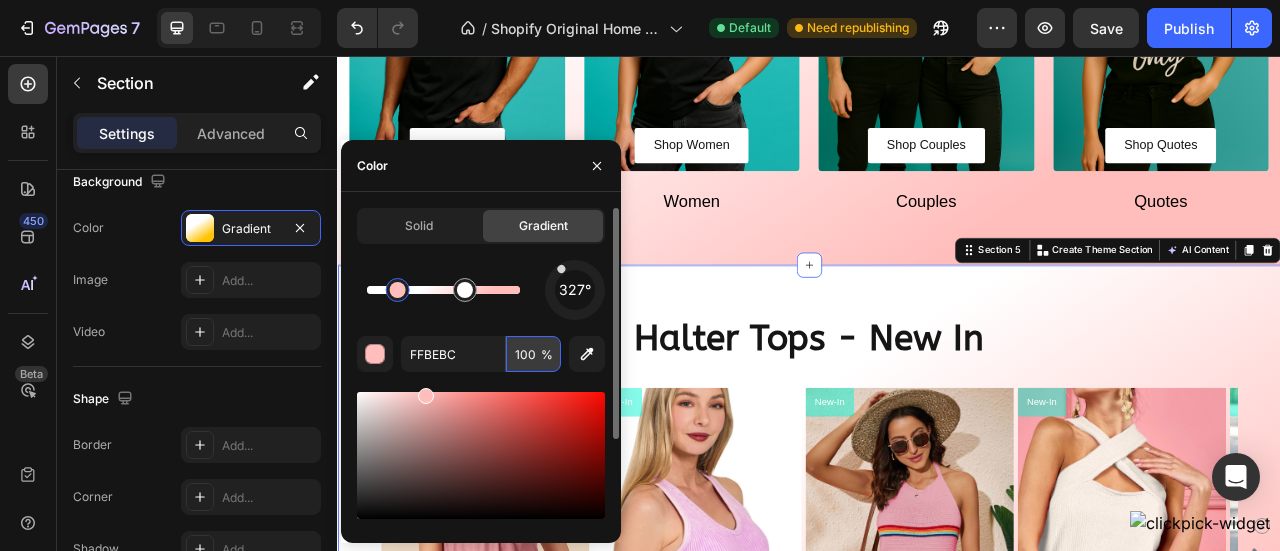 click on "100" at bounding box center [533, 354] 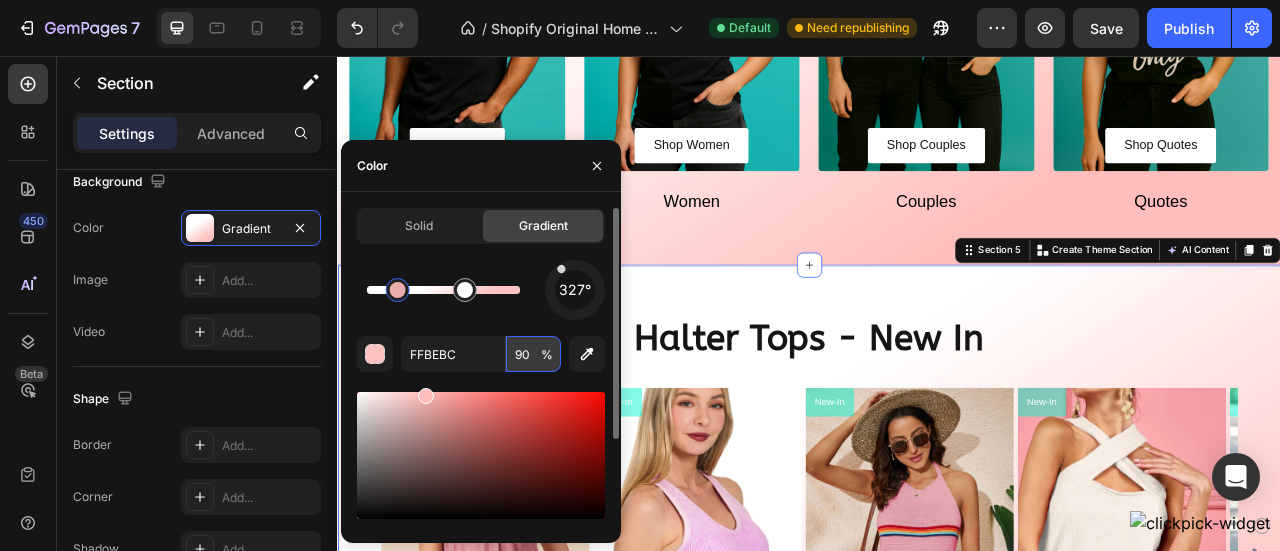 click on "90" at bounding box center [533, 354] 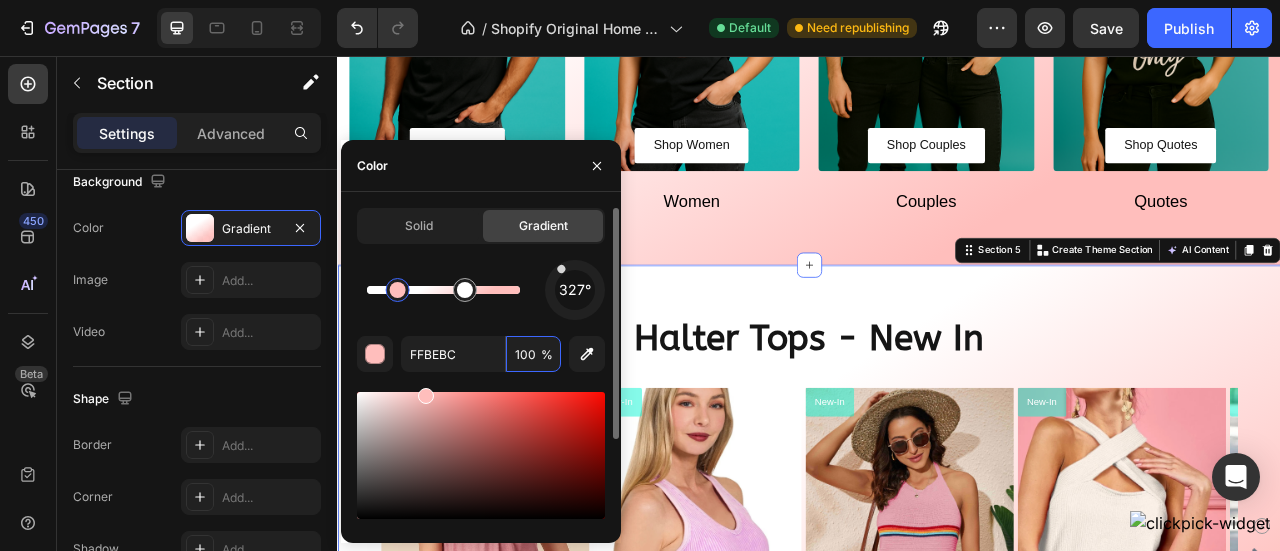 type on "100" 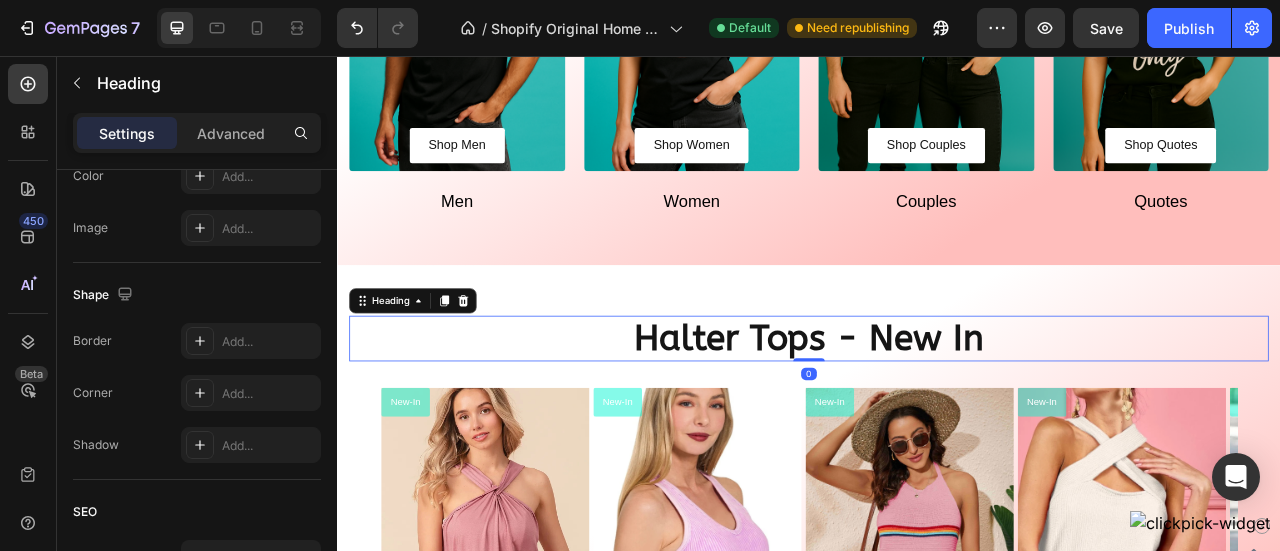 scroll, scrollTop: 1963, scrollLeft: 0, axis: vertical 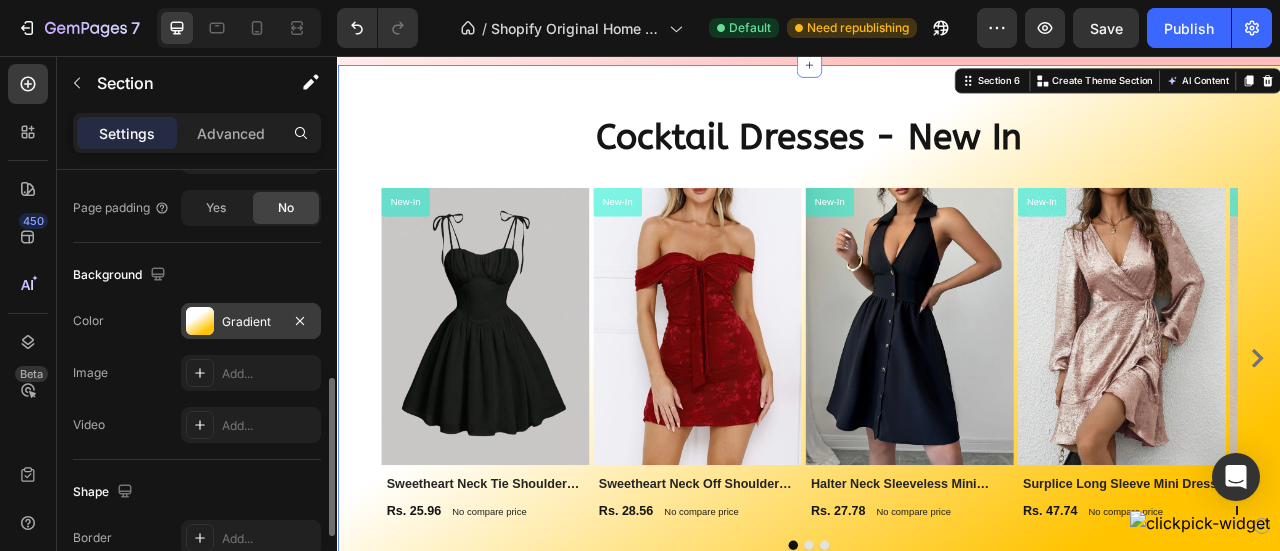 click at bounding box center [200, 321] 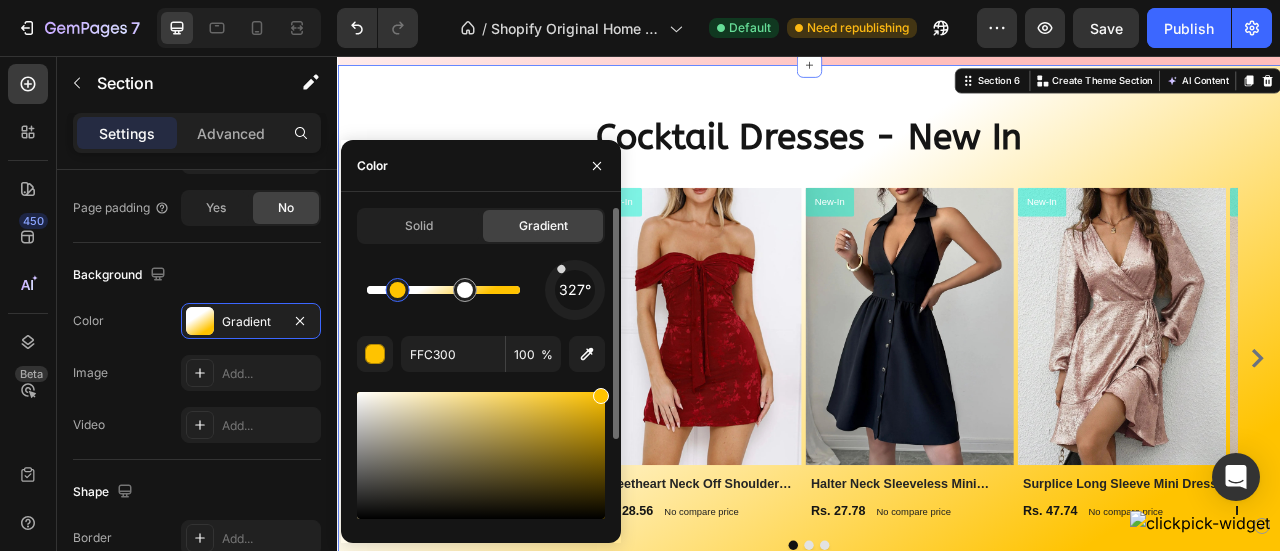 scroll, scrollTop: 120, scrollLeft: 0, axis: vertical 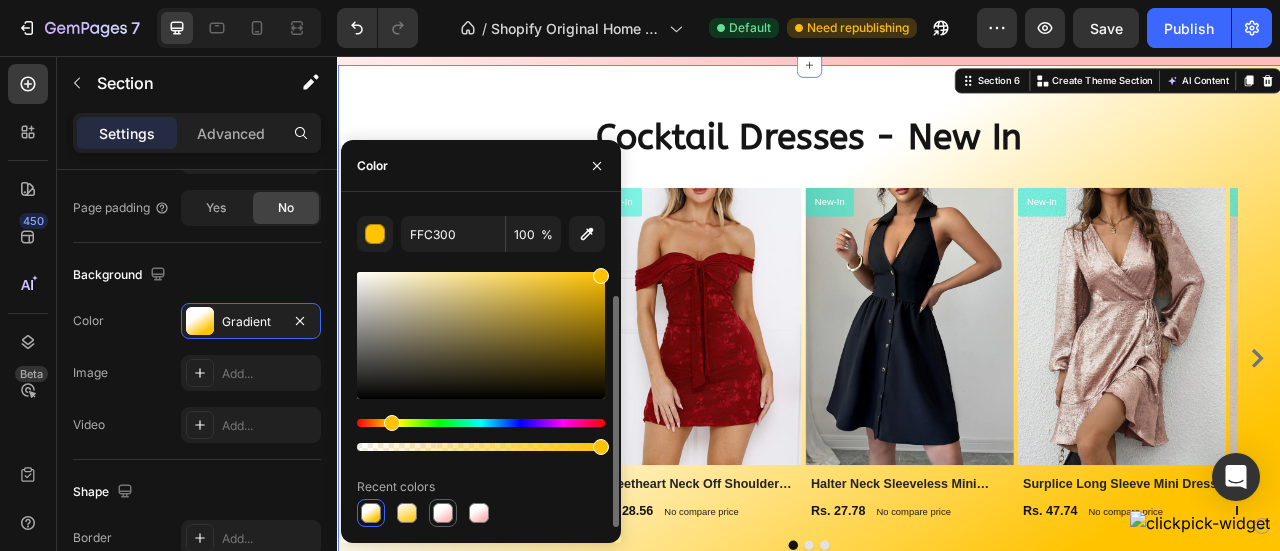 click at bounding box center [443, 513] 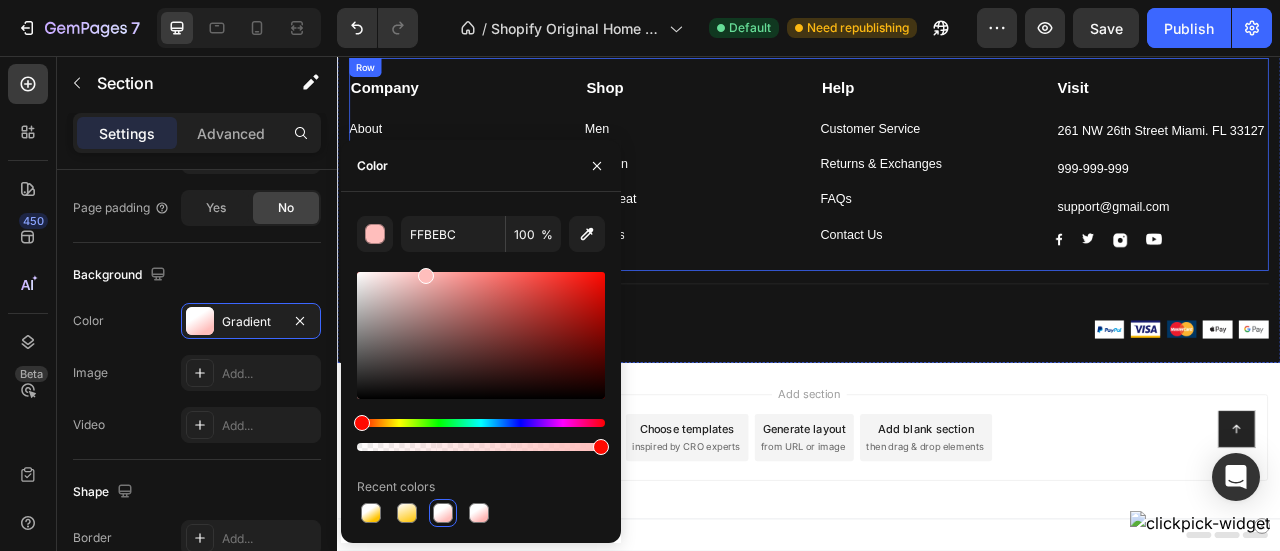 scroll, scrollTop: 2722, scrollLeft: 0, axis: vertical 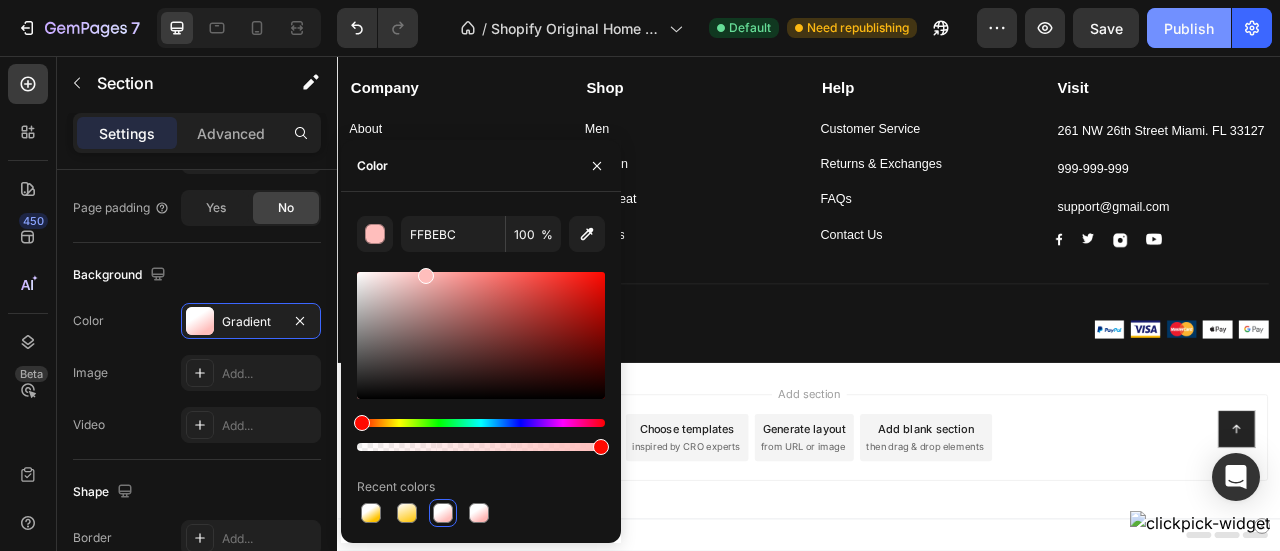 click on "Publish" at bounding box center [1189, 28] 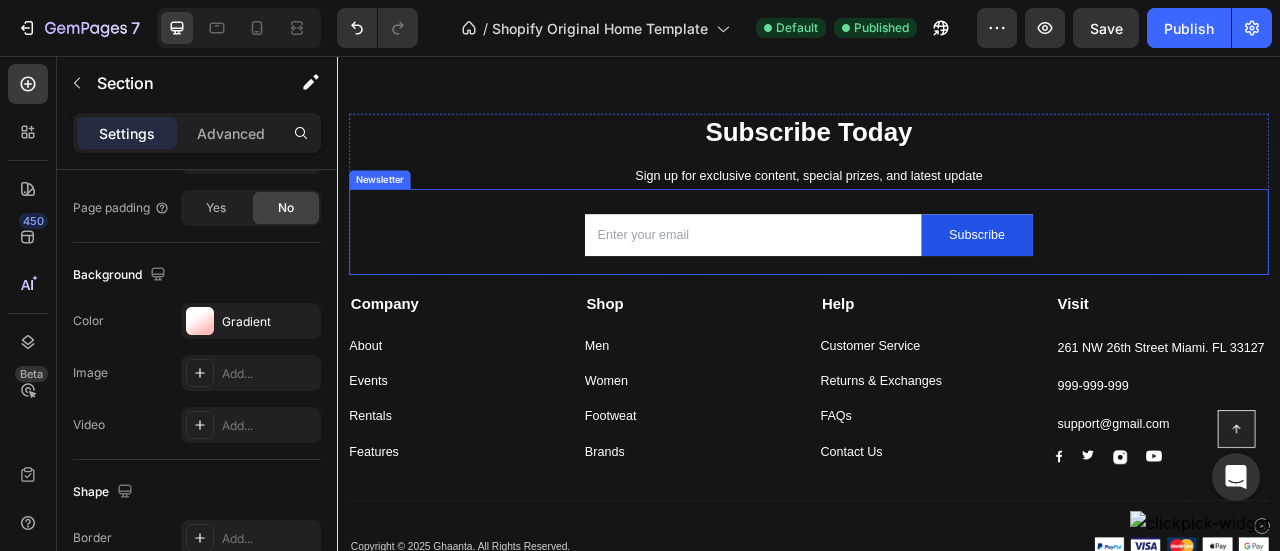 scroll, scrollTop: 2284, scrollLeft: 0, axis: vertical 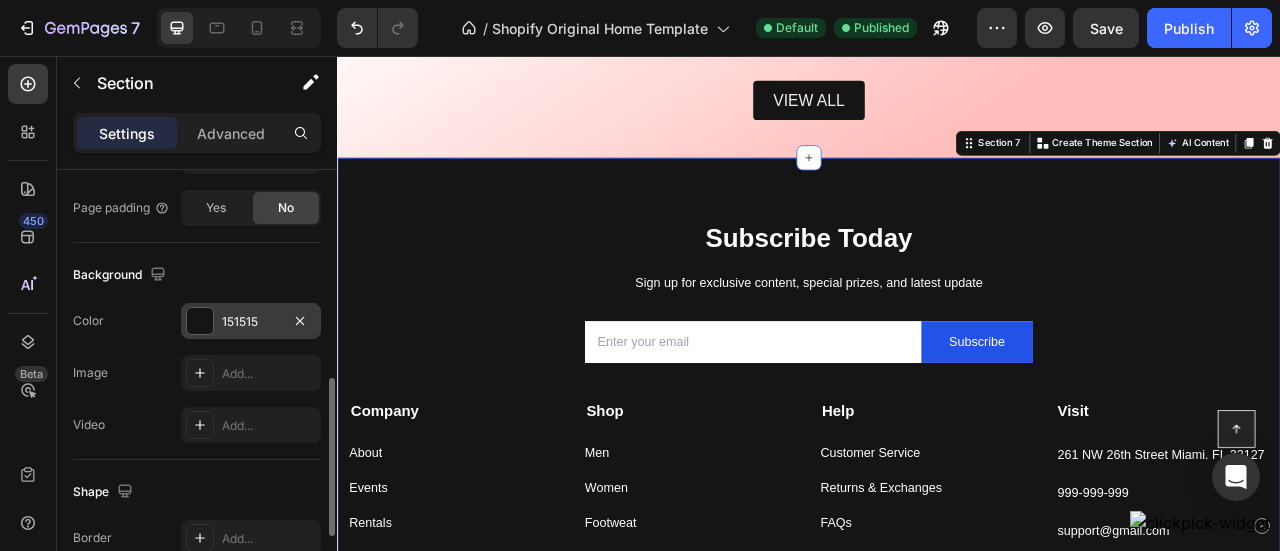 click at bounding box center [200, 321] 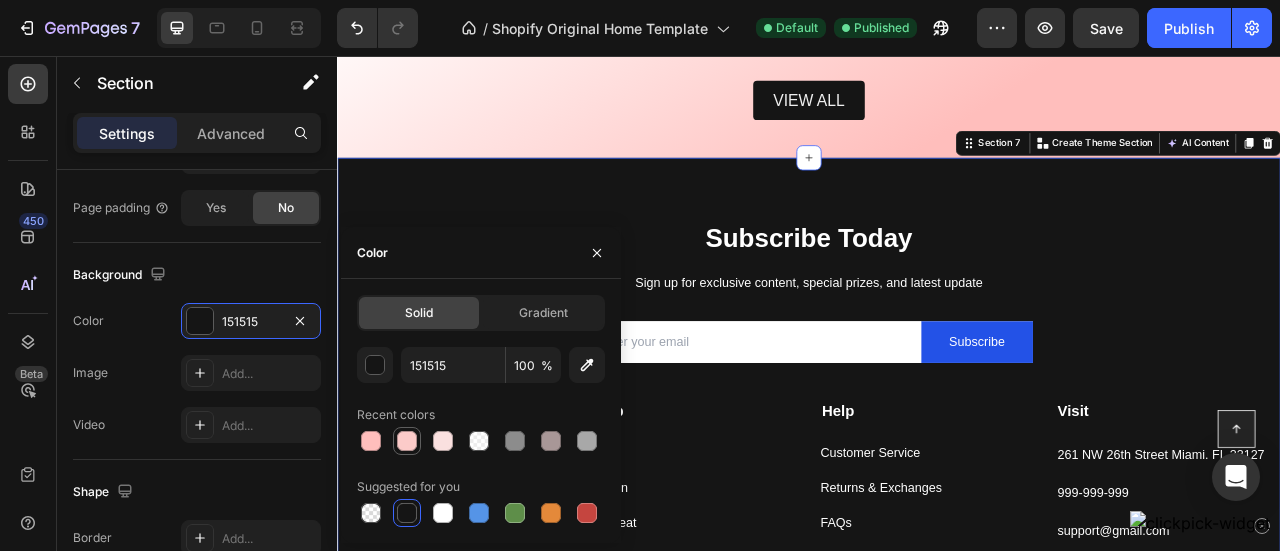 click at bounding box center [407, 441] 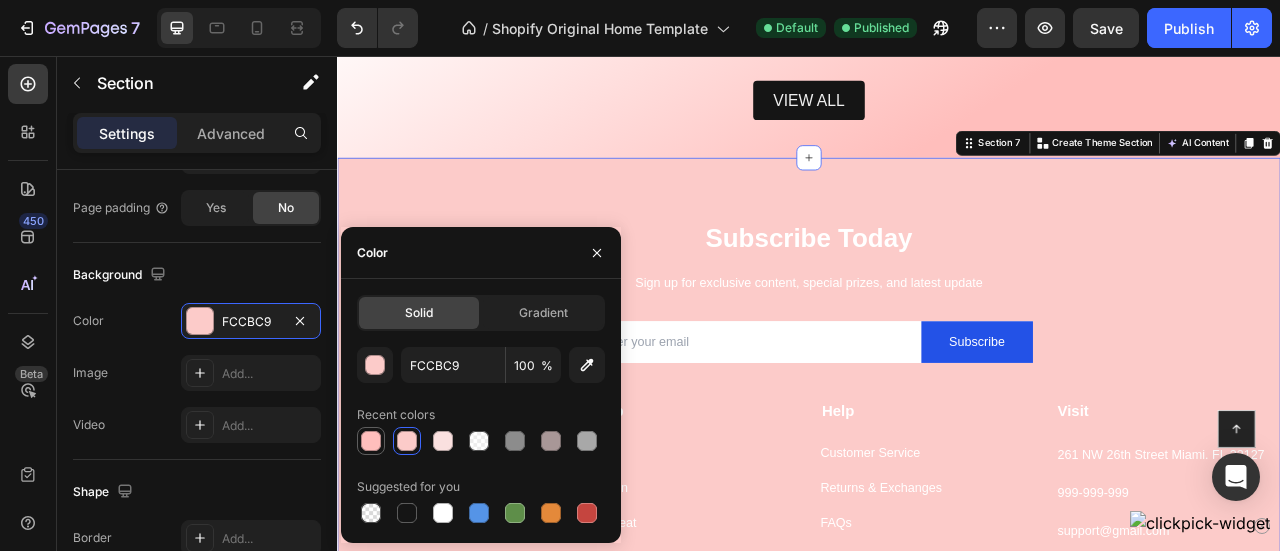 click at bounding box center [371, 441] 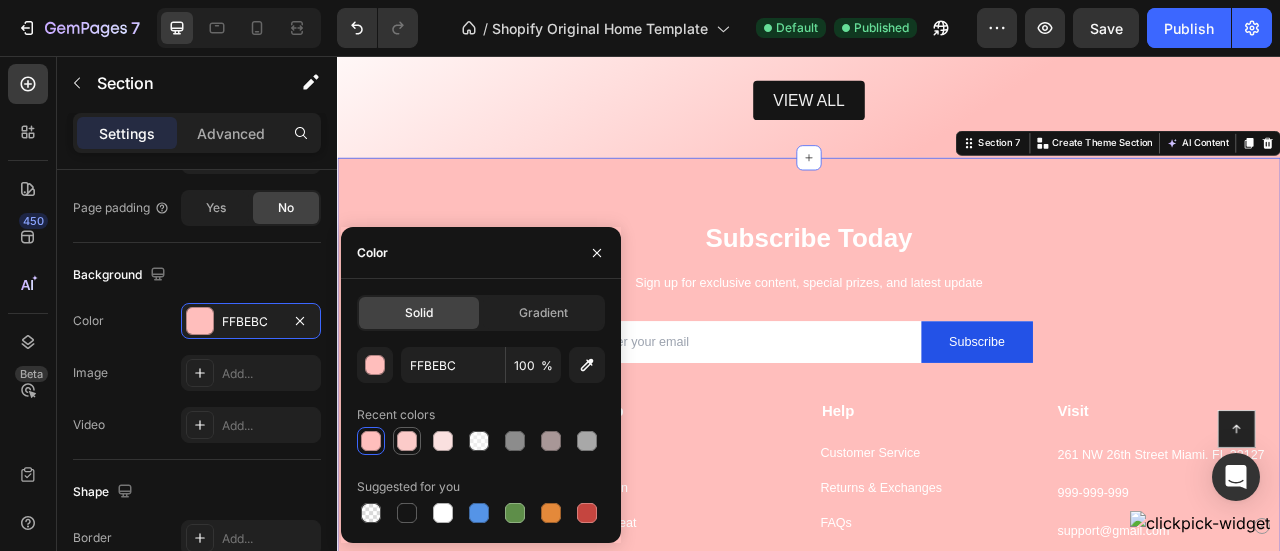 click at bounding box center (407, 441) 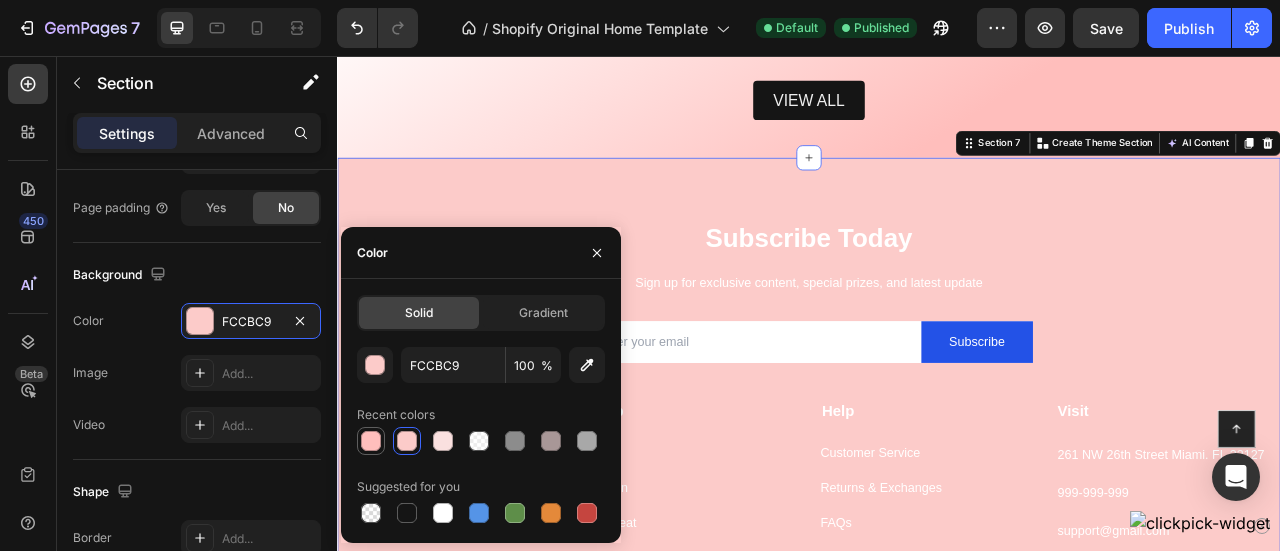 click at bounding box center (371, 441) 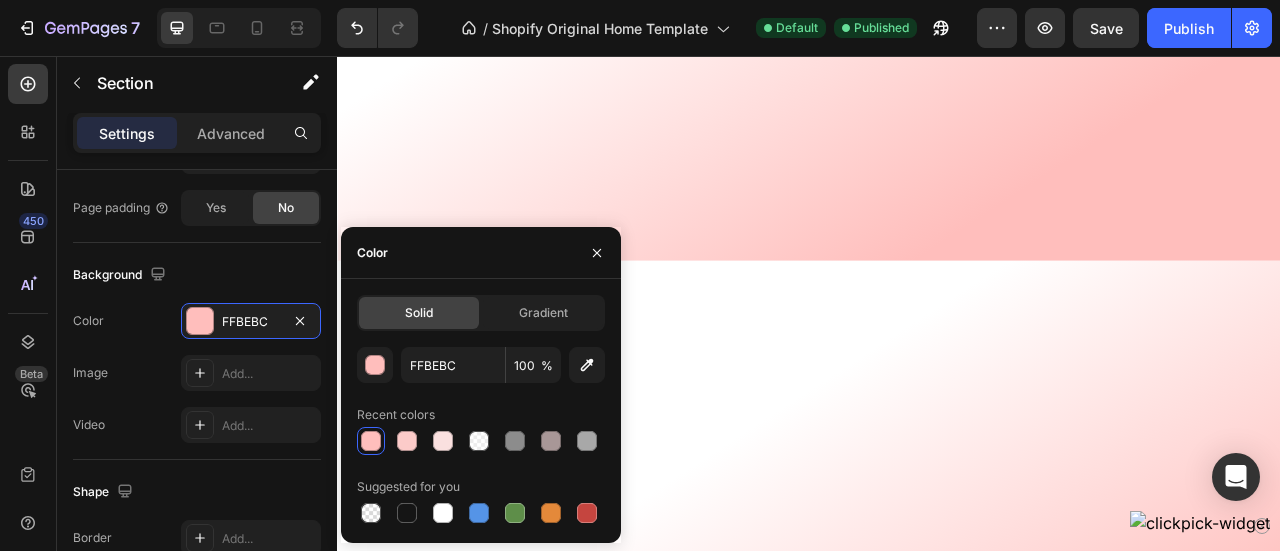 scroll, scrollTop: 0, scrollLeft: 0, axis: both 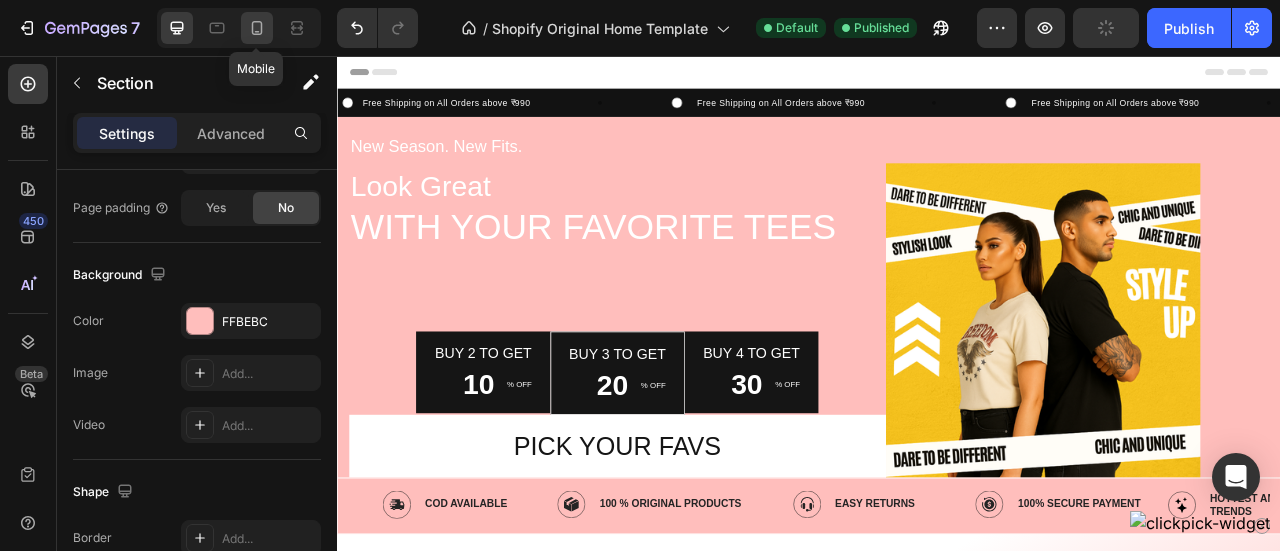 click 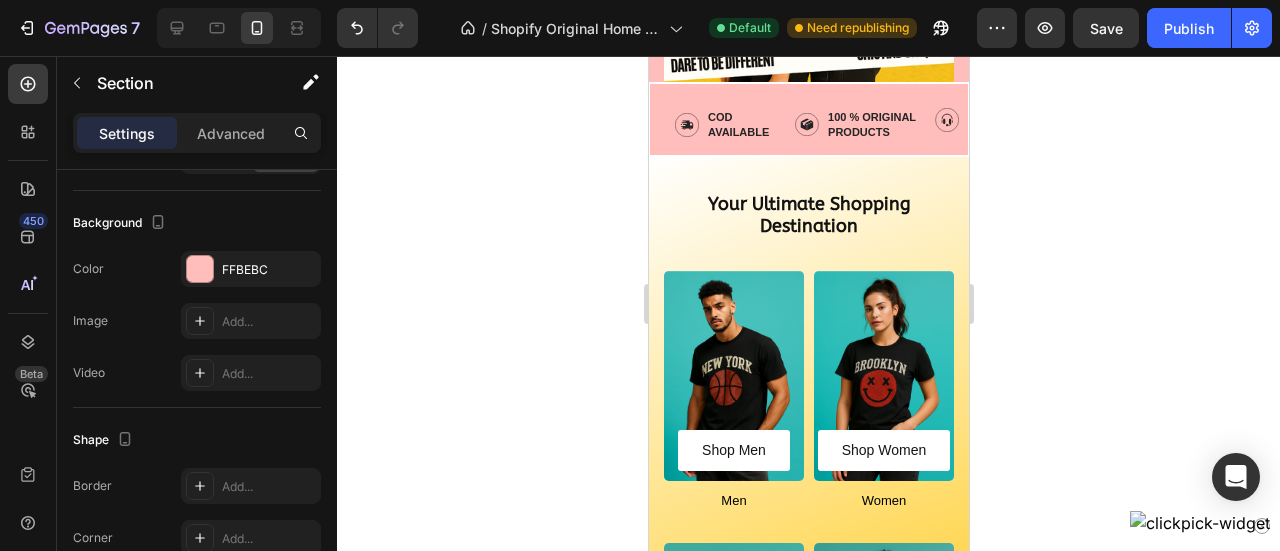 scroll, scrollTop: 1100, scrollLeft: 0, axis: vertical 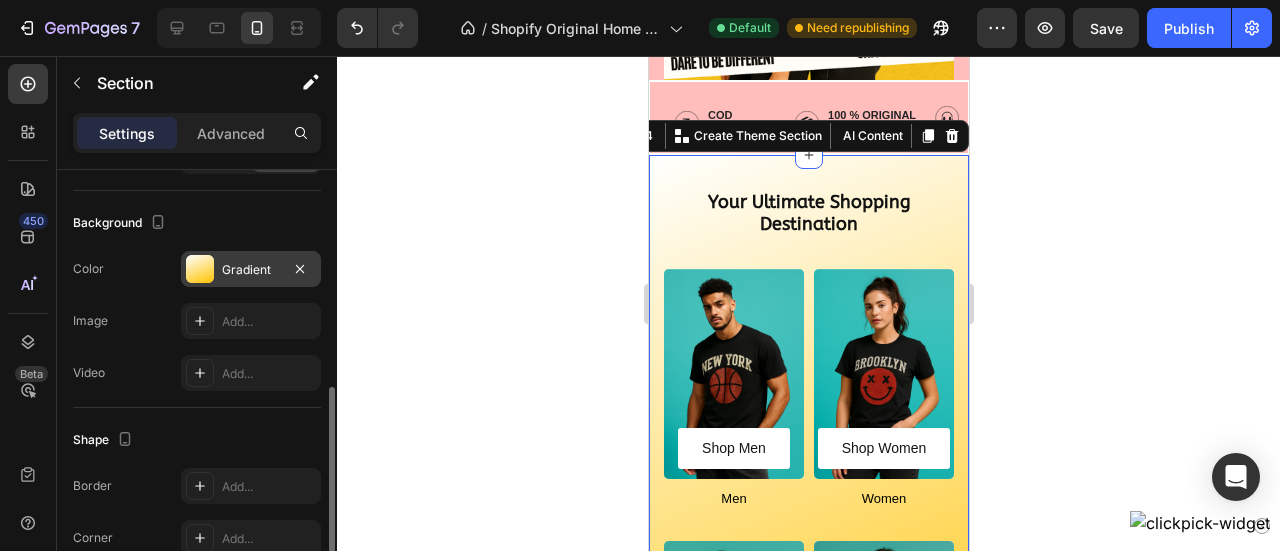 click at bounding box center [200, 269] 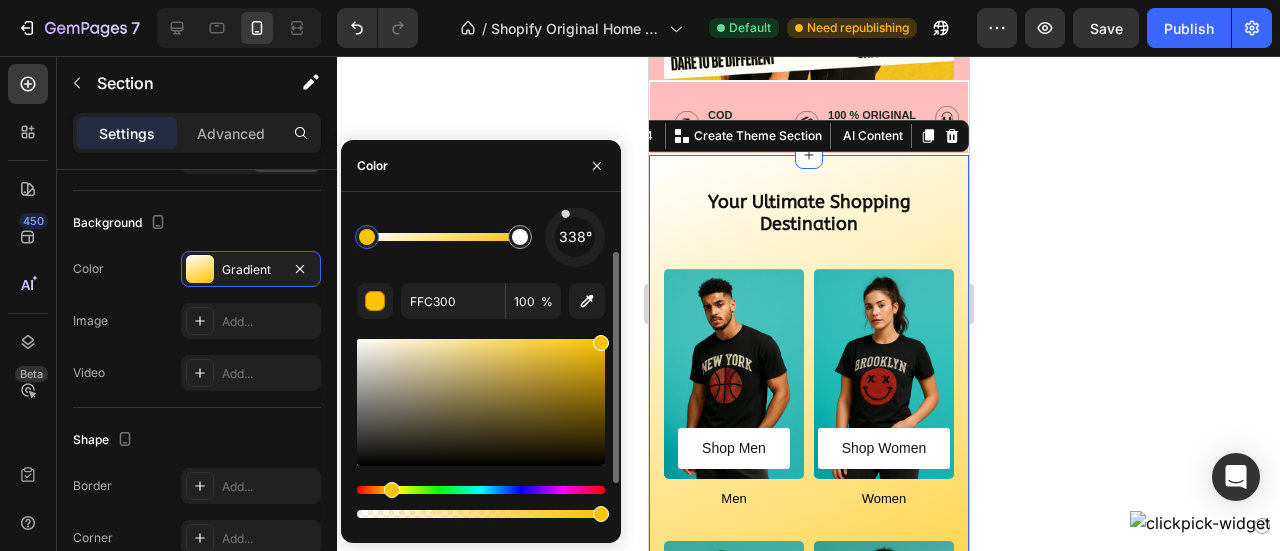 scroll, scrollTop: 120, scrollLeft: 0, axis: vertical 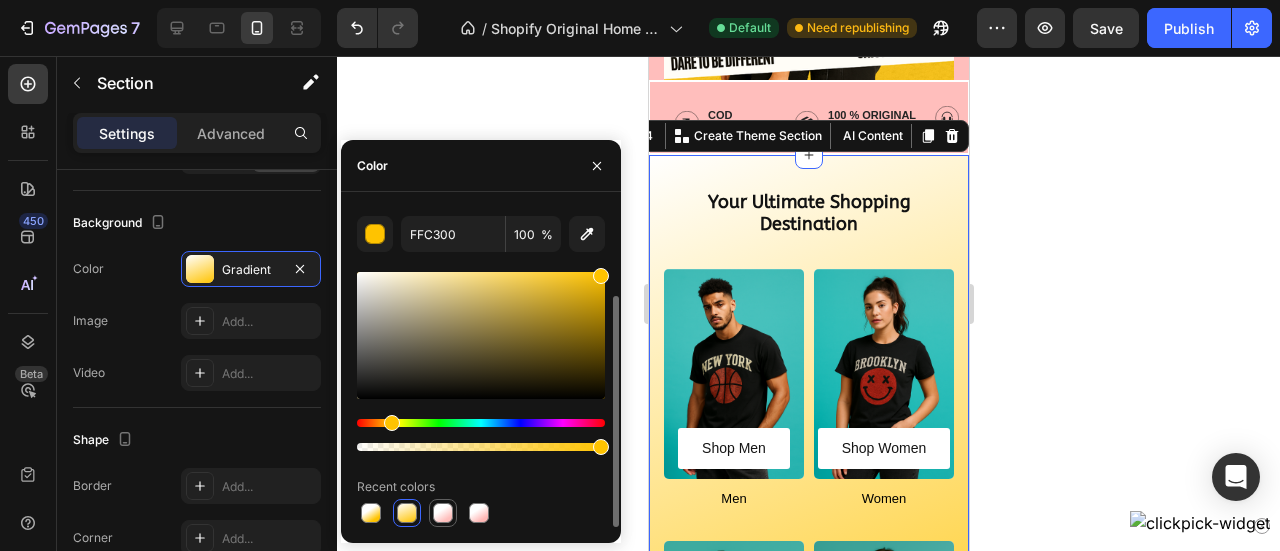 drag, startPoint x: 442, startPoint y: 514, endPoint x: 100, endPoint y: 275, distance: 417.23495 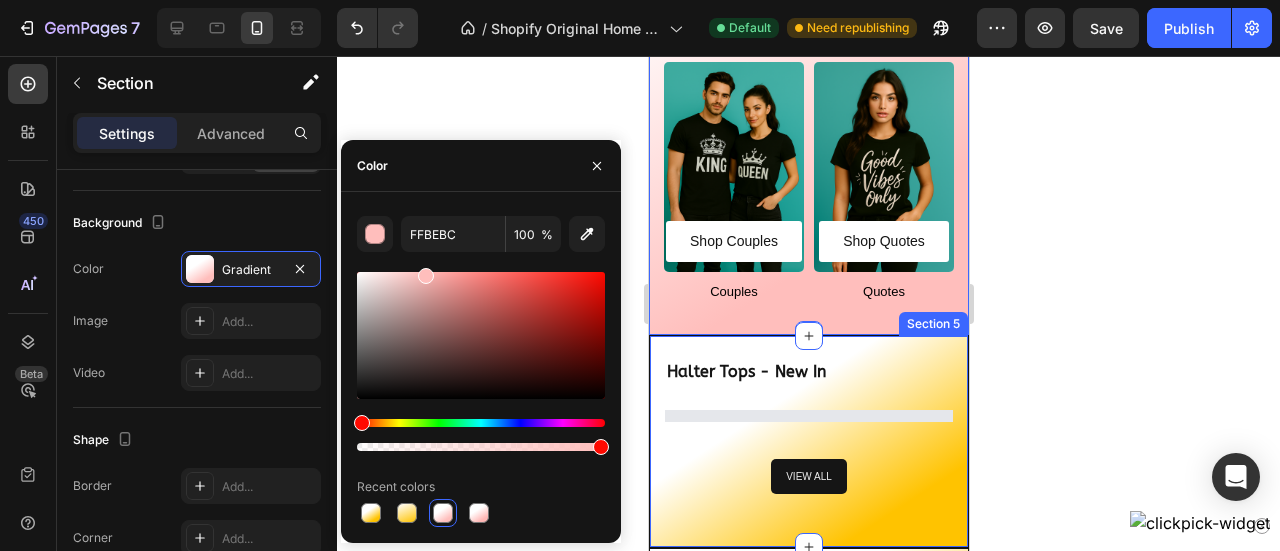 scroll, scrollTop: 1825, scrollLeft: 0, axis: vertical 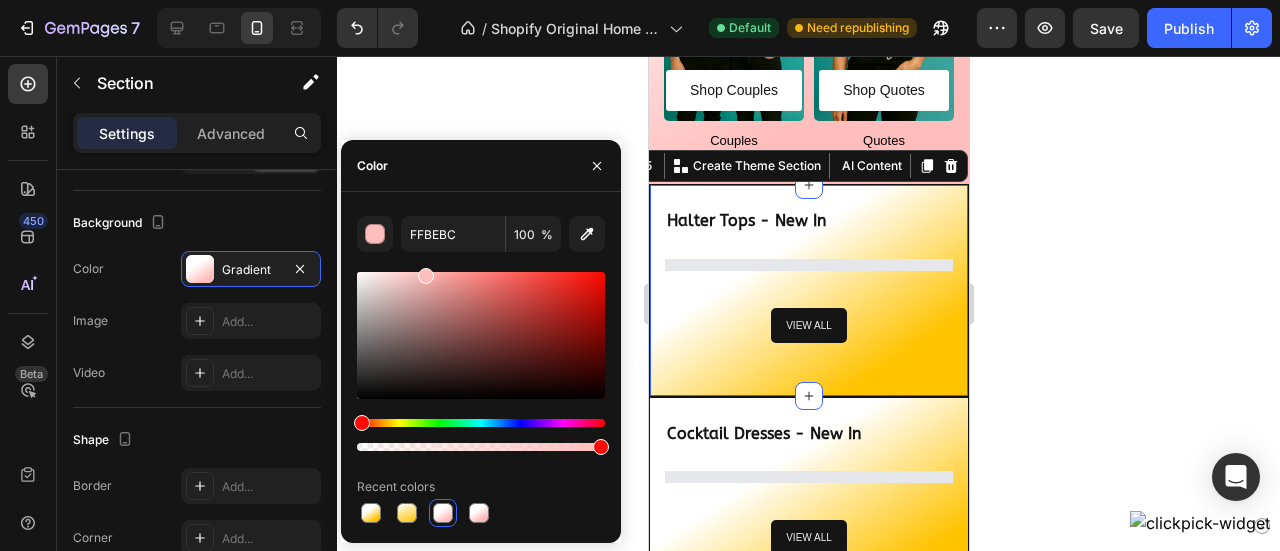 click on "Halter Tops - New In Heading Row Product List Row view all Button Row Section 5   You can create reusable sections Create Theme Section AI Content Write with GemAI What would you like to describe here? Tone and Voice Persuasive Product BiBi Diamond Crochet Knit Top Show more Generate" at bounding box center [808, 290] 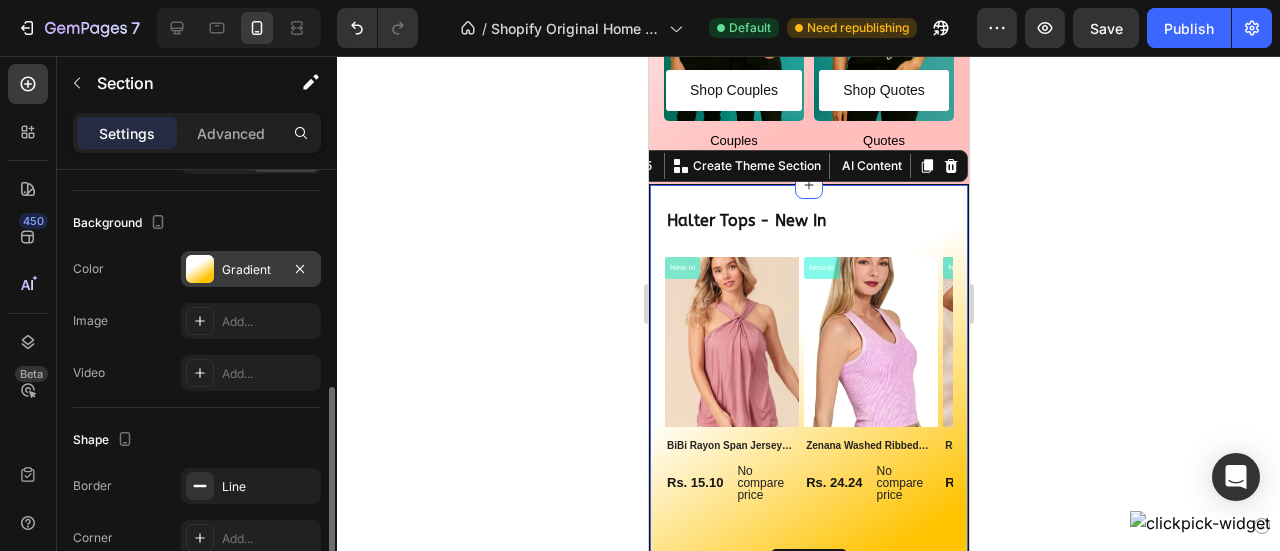 click on "Gradient" at bounding box center (251, 270) 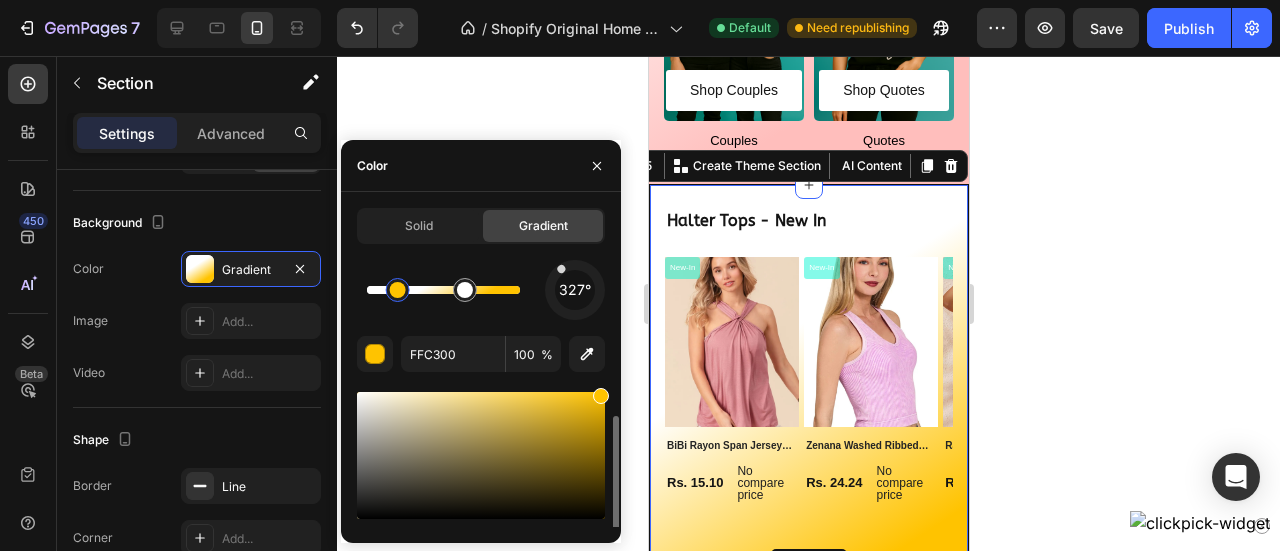 scroll, scrollTop: 120, scrollLeft: 0, axis: vertical 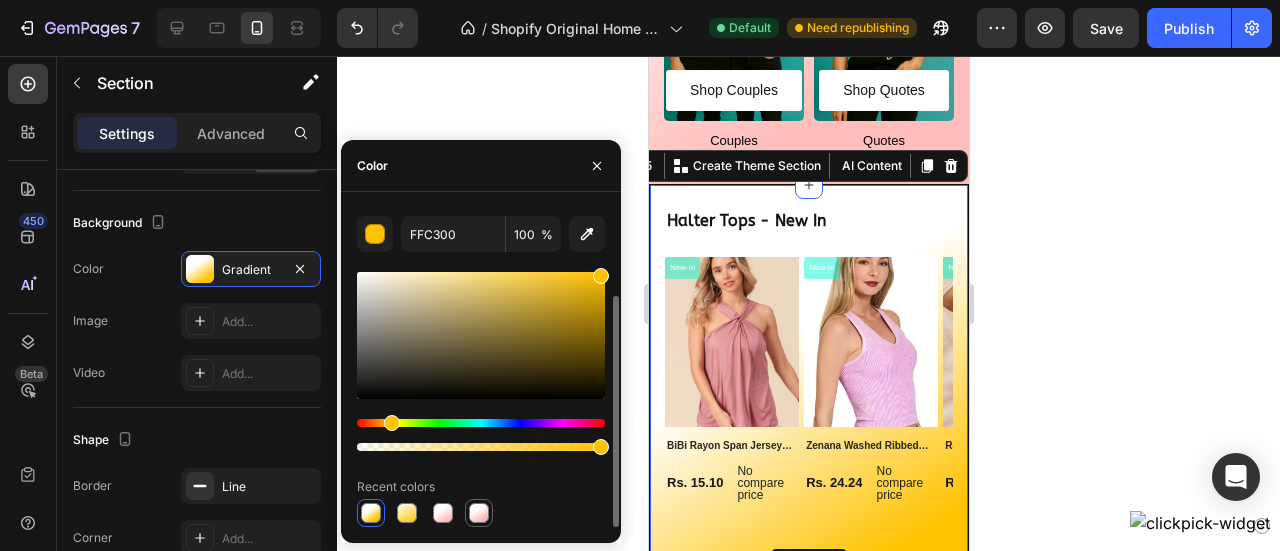 click at bounding box center [479, 513] 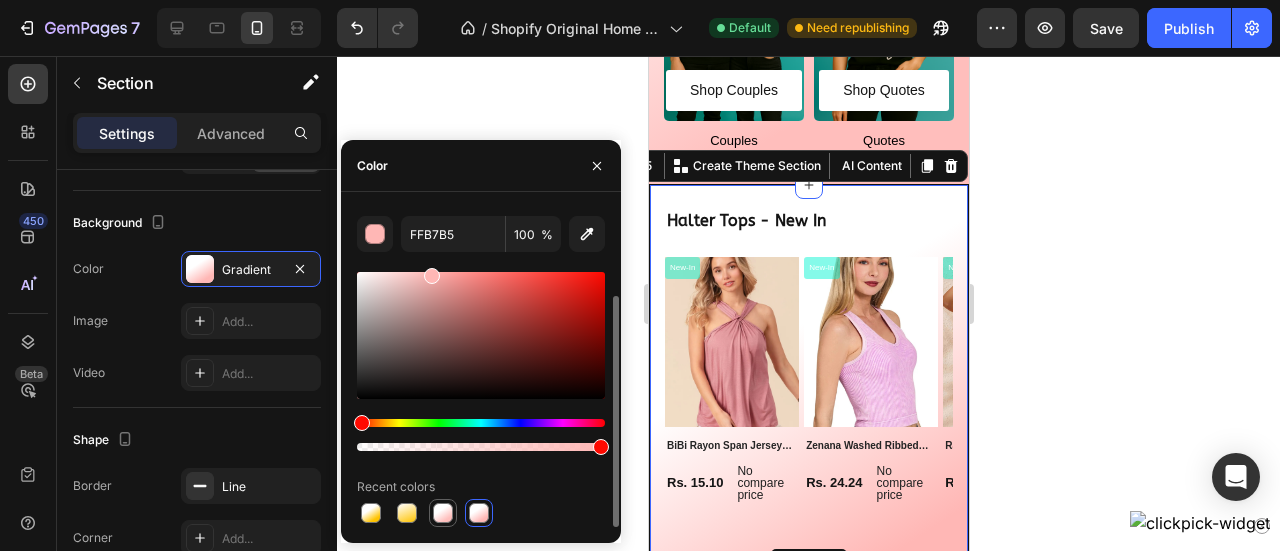 click at bounding box center [443, 513] 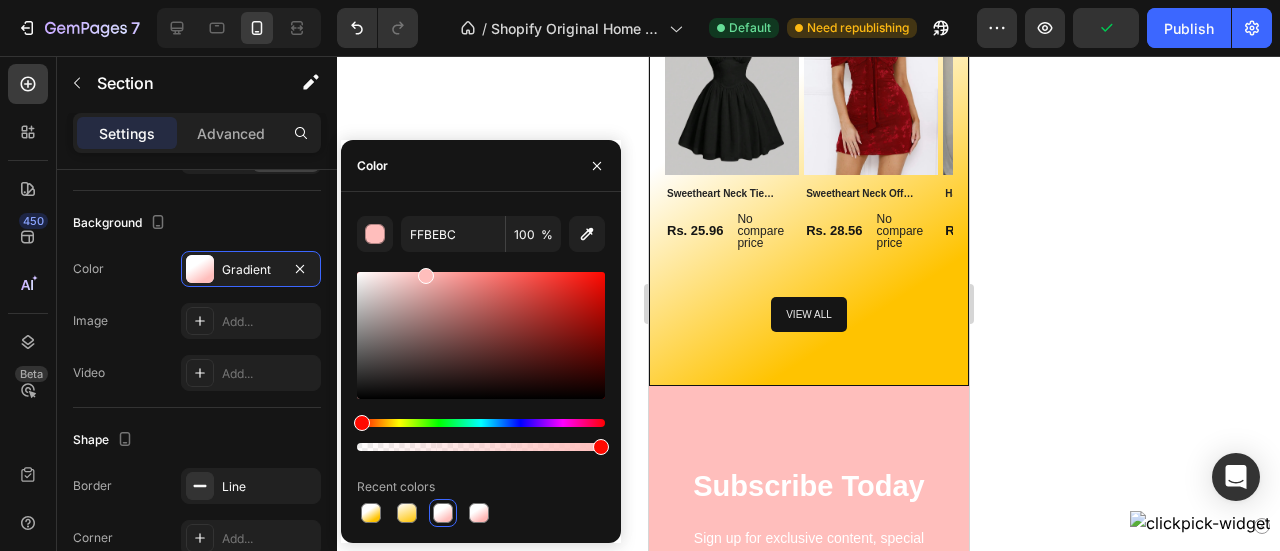 scroll, scrollTop: 2508, scrollLeft: 0, axis: vertical 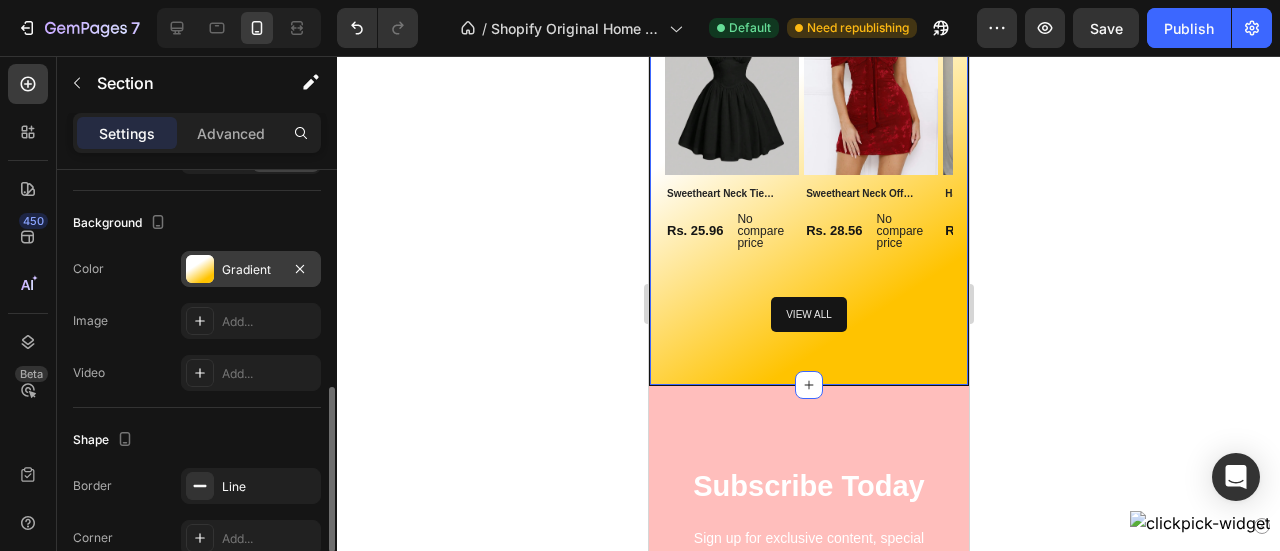 click on "Gradient" at bounding box center [251, 270] 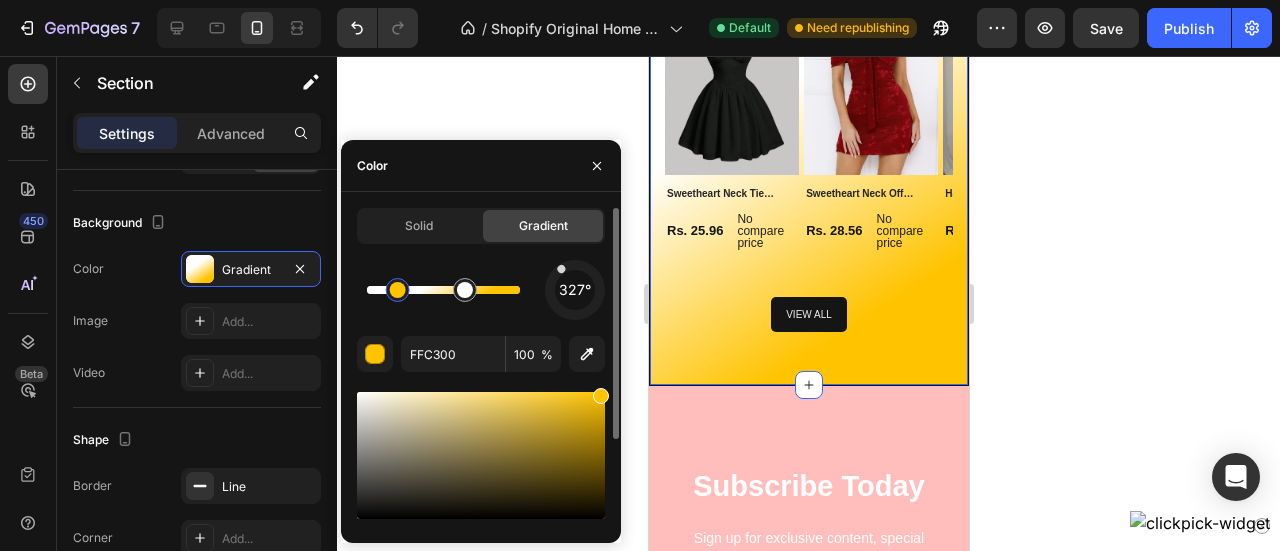 scroll, scrollTop: 120, scrollLeft: 0, axis: vertical 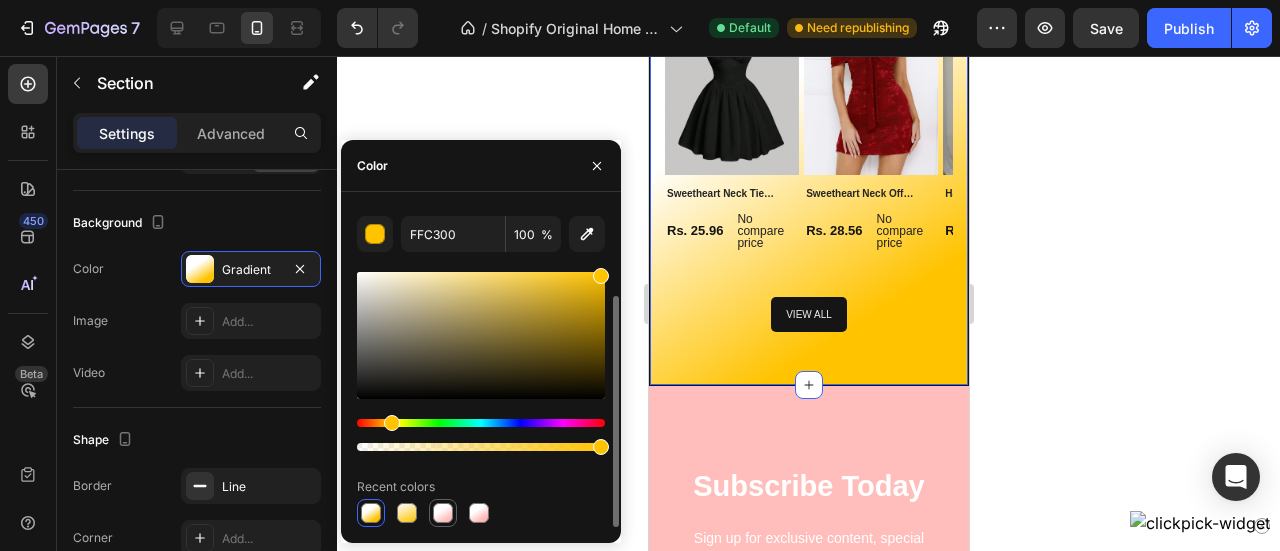 click at bounding box center (443, 513) 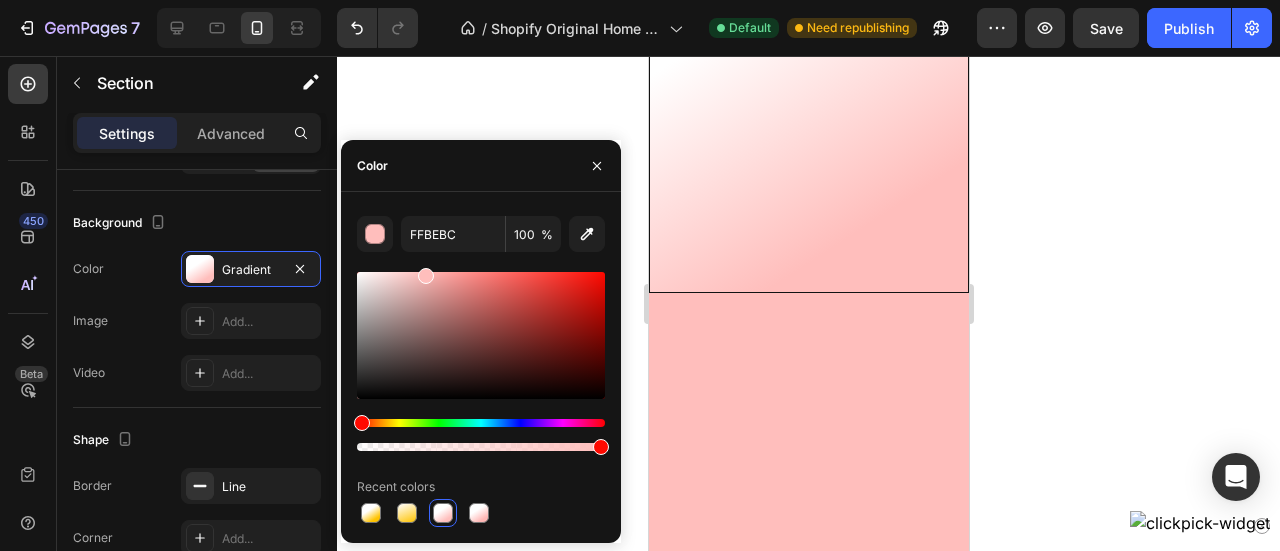 scroll, scrollTop: 0, scrollLeft: 0, axis: both 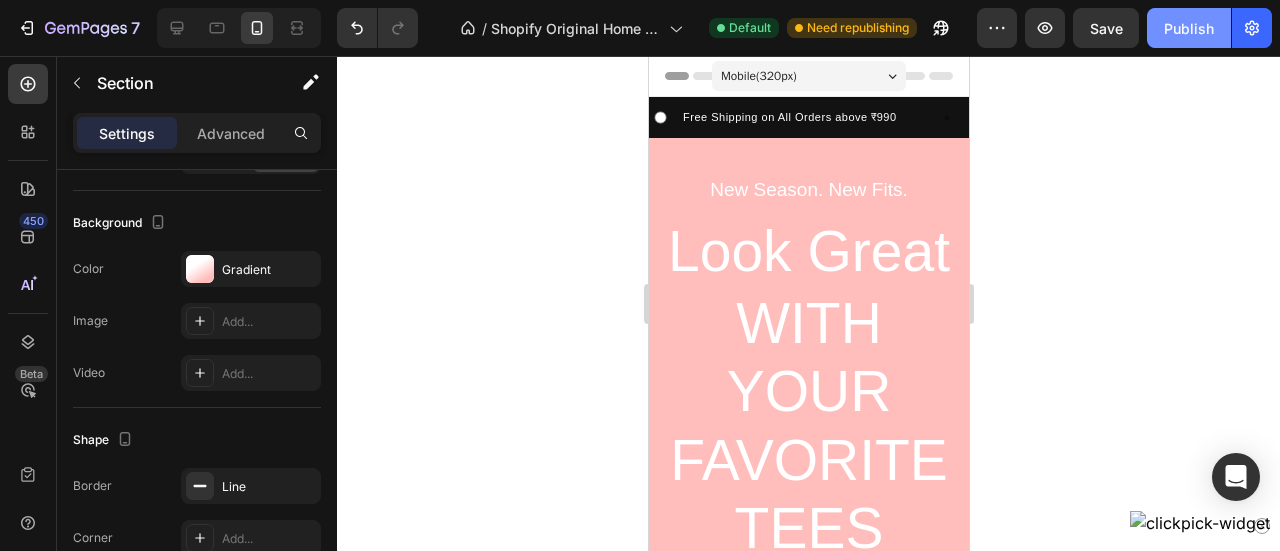 click on "Publish" 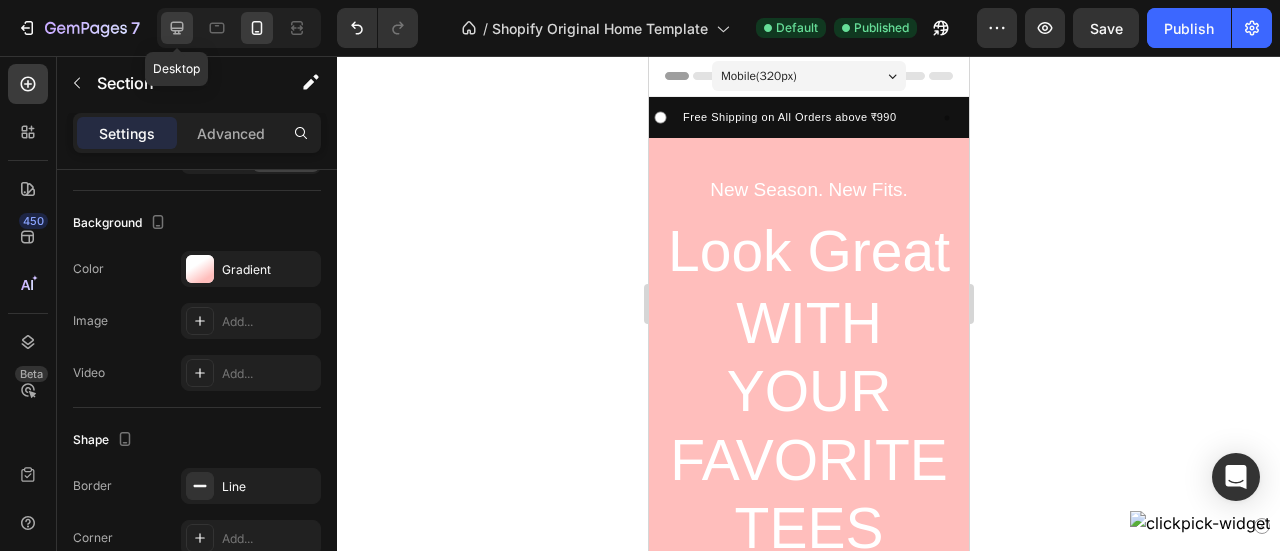 click 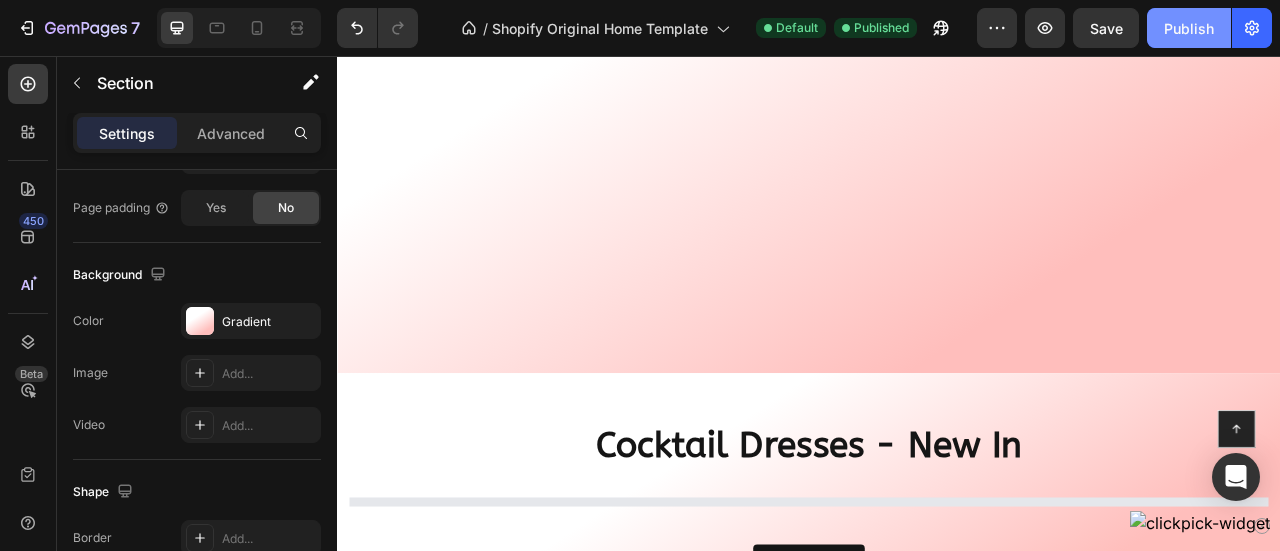 scroll, scrollTop: 2072, scrollLeft: 0, axis: vertical 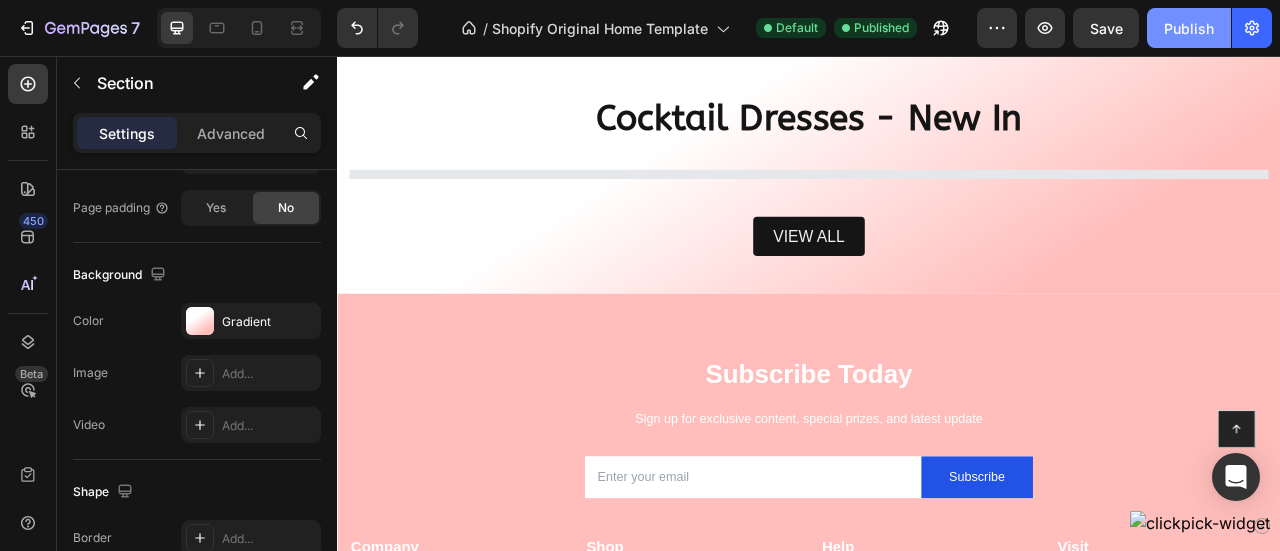 click on "Publish" at bounding box center (1189, 28) 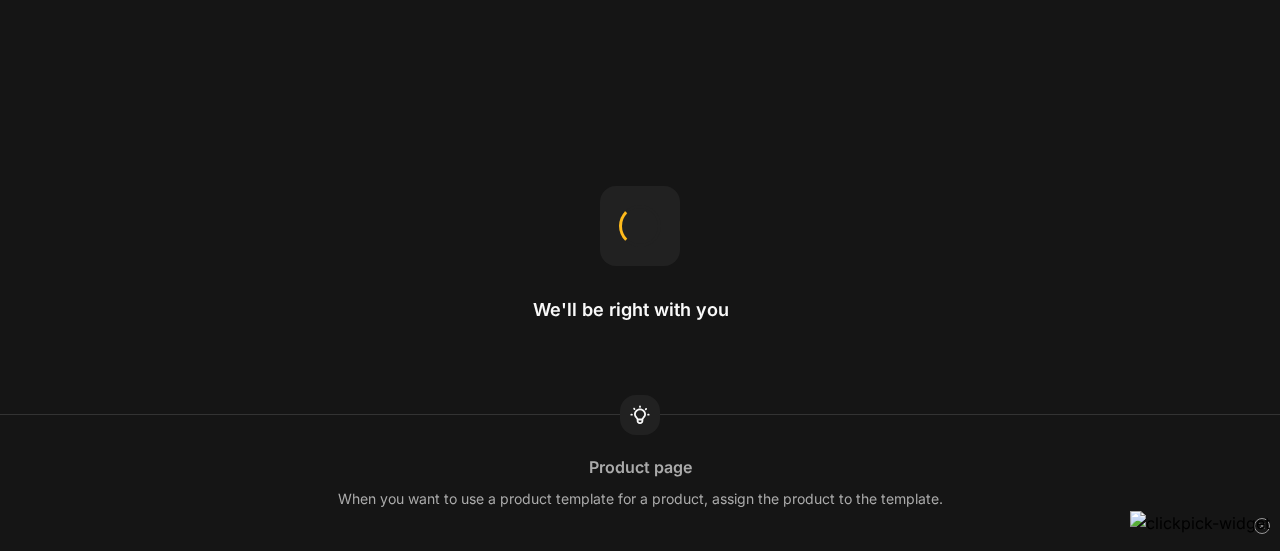 scroll, scrollTop: 0, scrollLeft: 0, axis: both 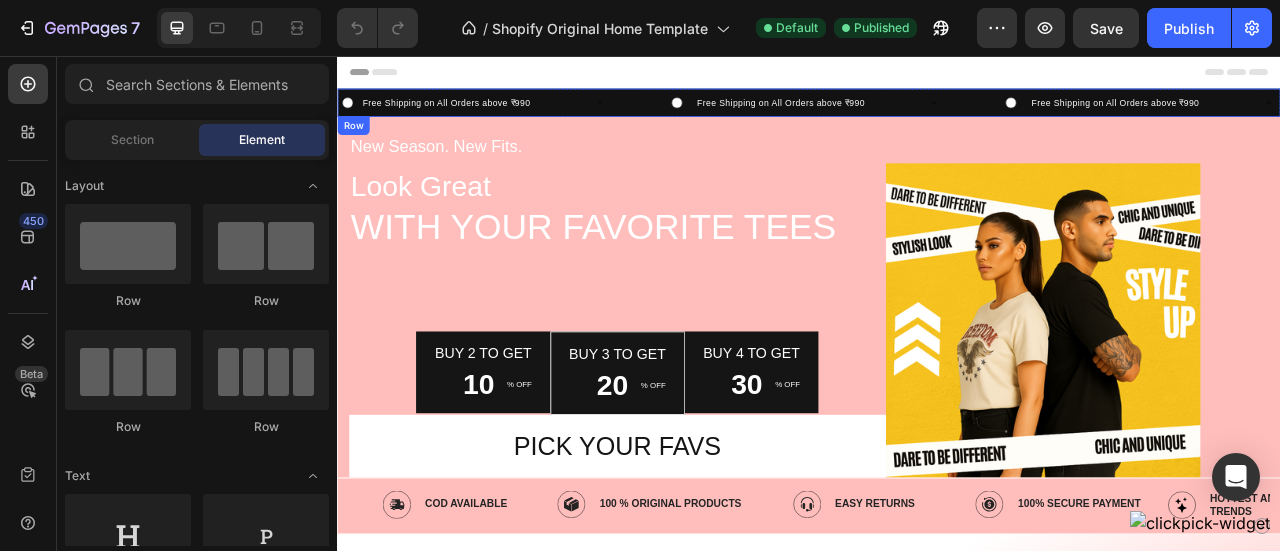 click on "Image Free Shipping on All Orders above ₹990 Text Block Row
Image Free Shipping on All Orders above ₹990 Text Block Row
Image Free Shipping on All Orders above ₹990 Text Block Row
Image Free Shipping on All Orders above ₹990 Text Block Row
Image Free Shipping on All Orders above ₹990 Text Block Row
Image Free Shipping on All Orders above ₹990 Text Block Row
Marquee Row" at bounding box center [937, 115] 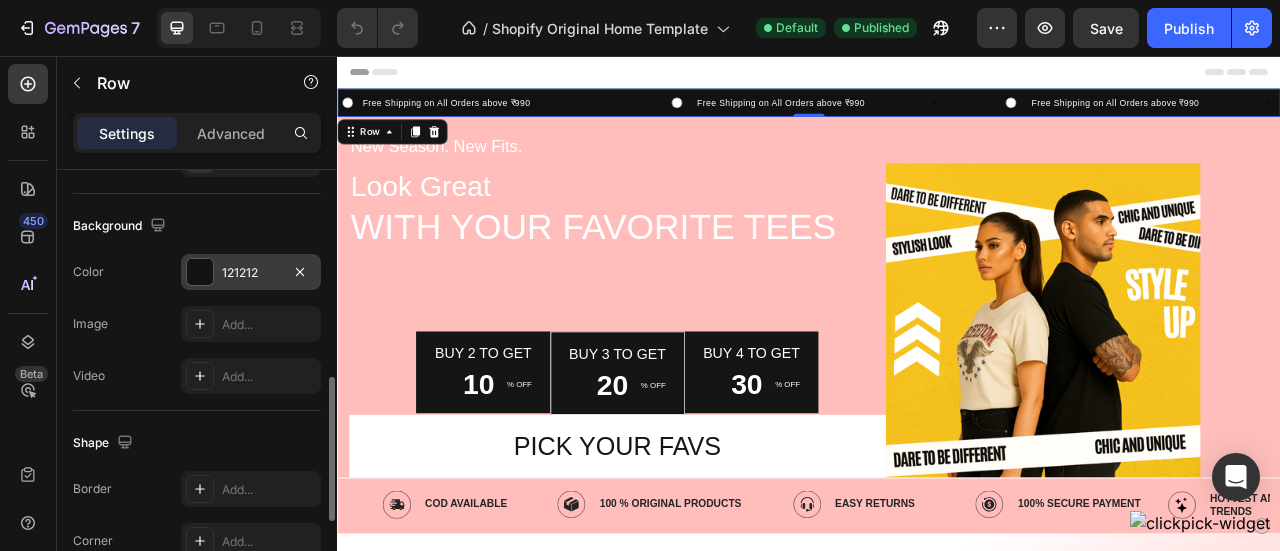 scroll, scrollTop: 628, scrollLeft: 0, axis: vertical 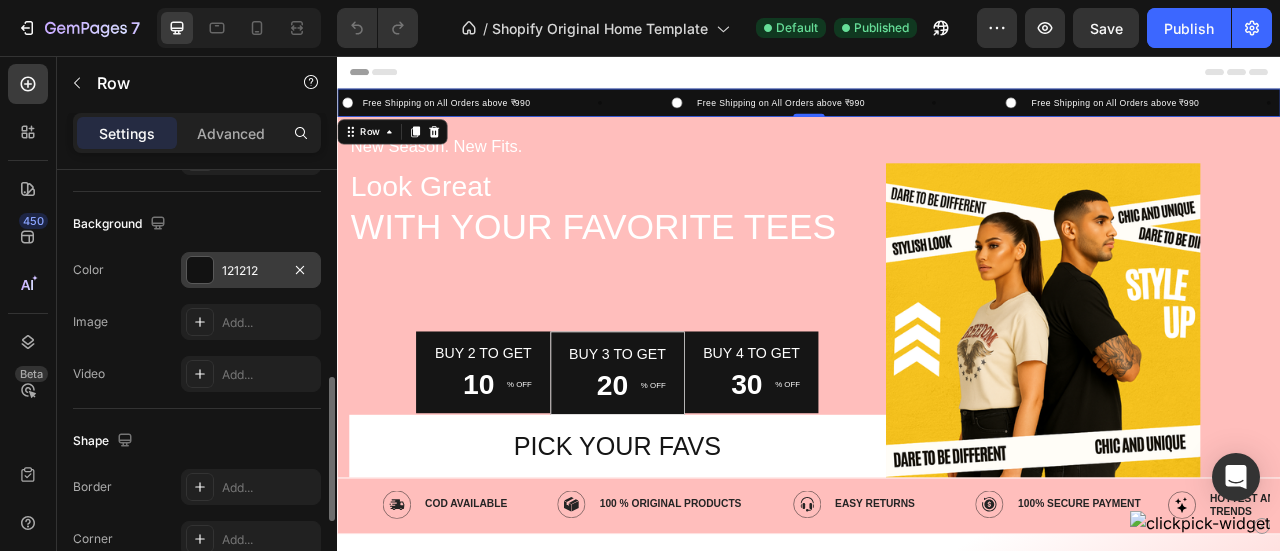 click at bounding box center [200, 270] 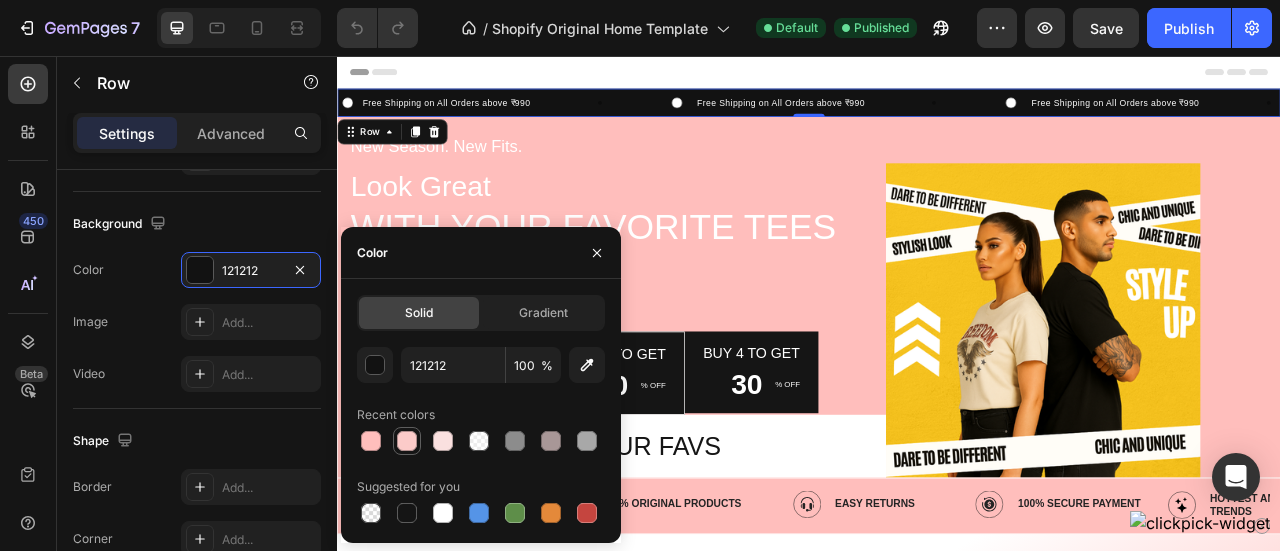 click at bounding box center (407, 441) 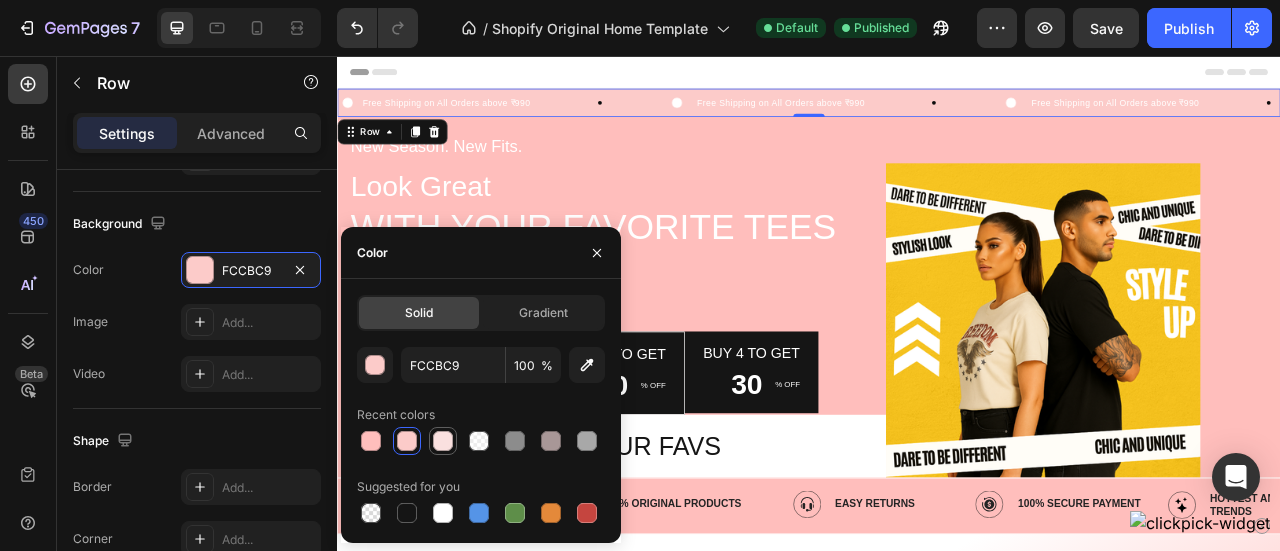 click at bounding box center [443, 441] 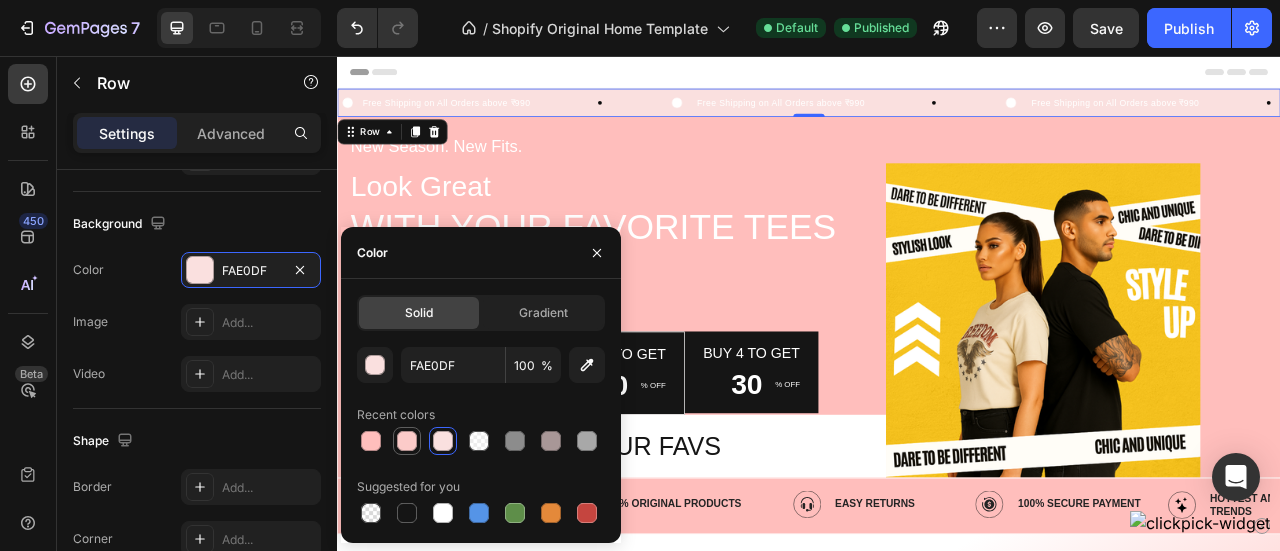 click at bounding box center (407, 441) 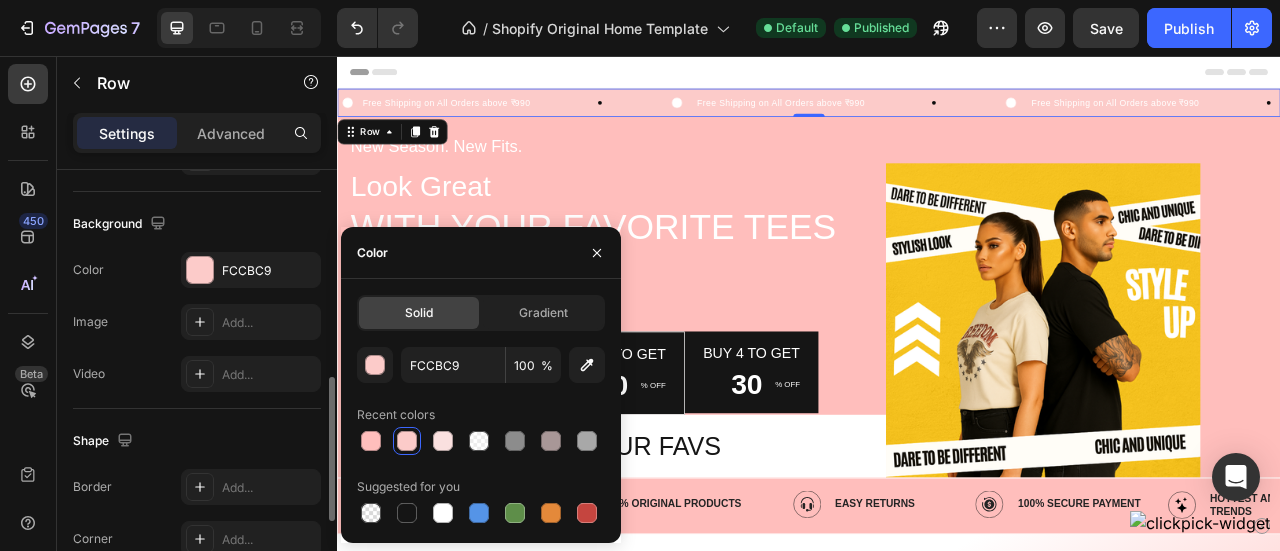 click on "Background" at bounding box center [197, 224] 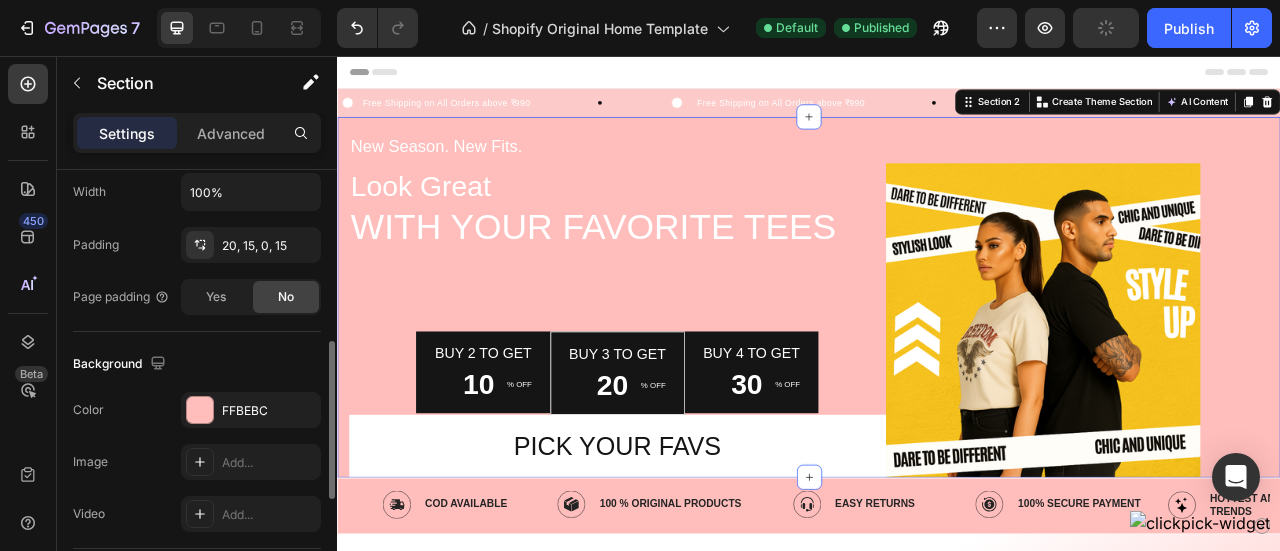 scroll, scrollTop: 484, scrollLeft: 0, axis: vertical 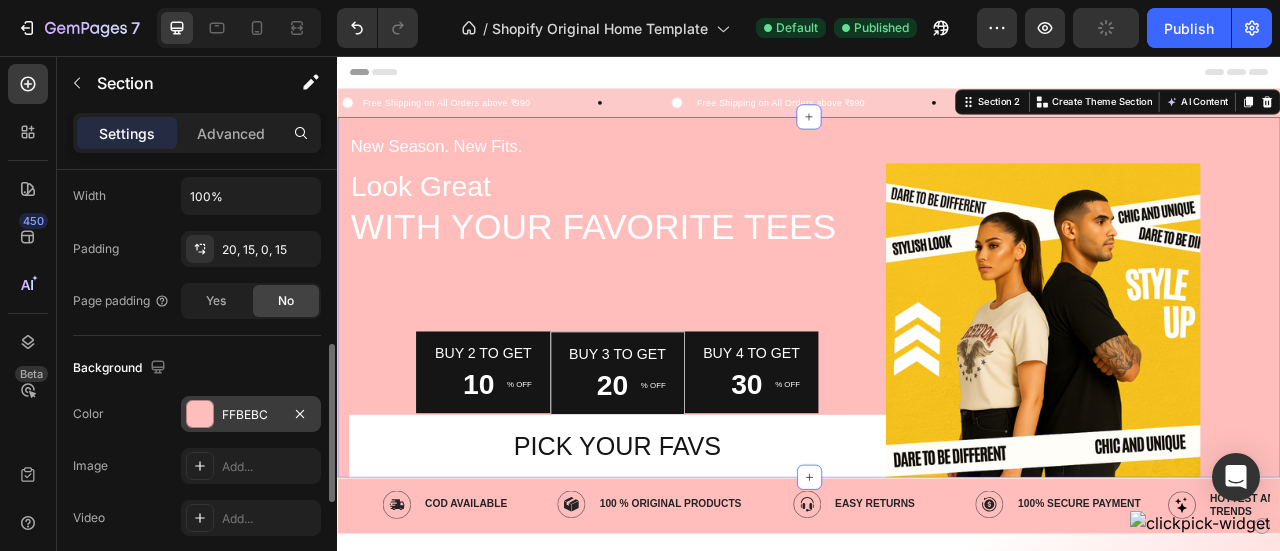 click at bounding box center (200, 414) 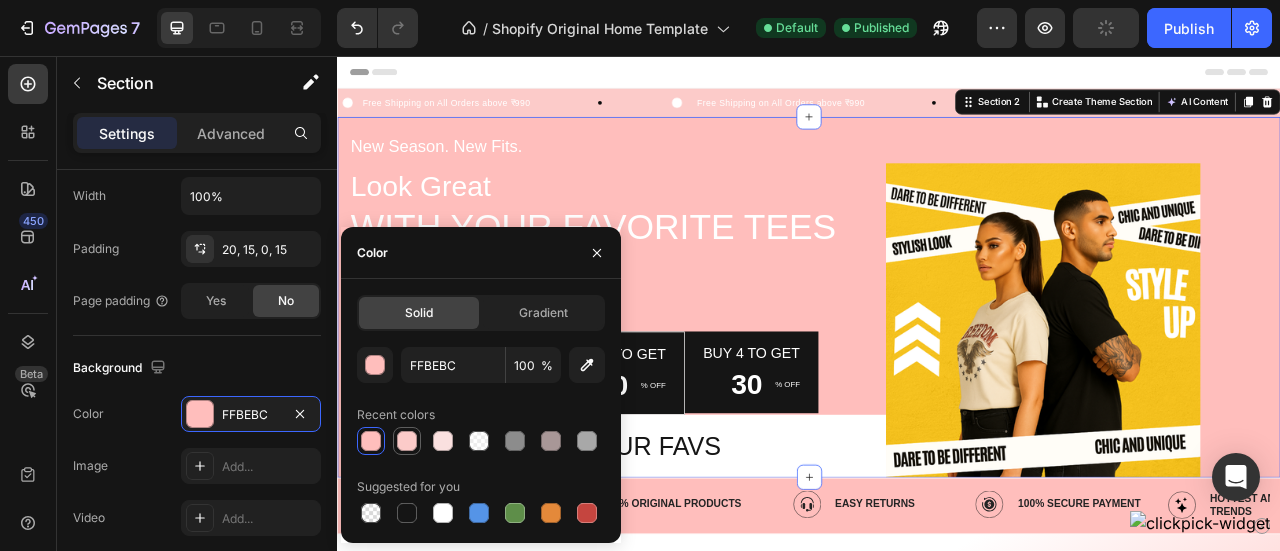 click at bounding box center (407, 441) 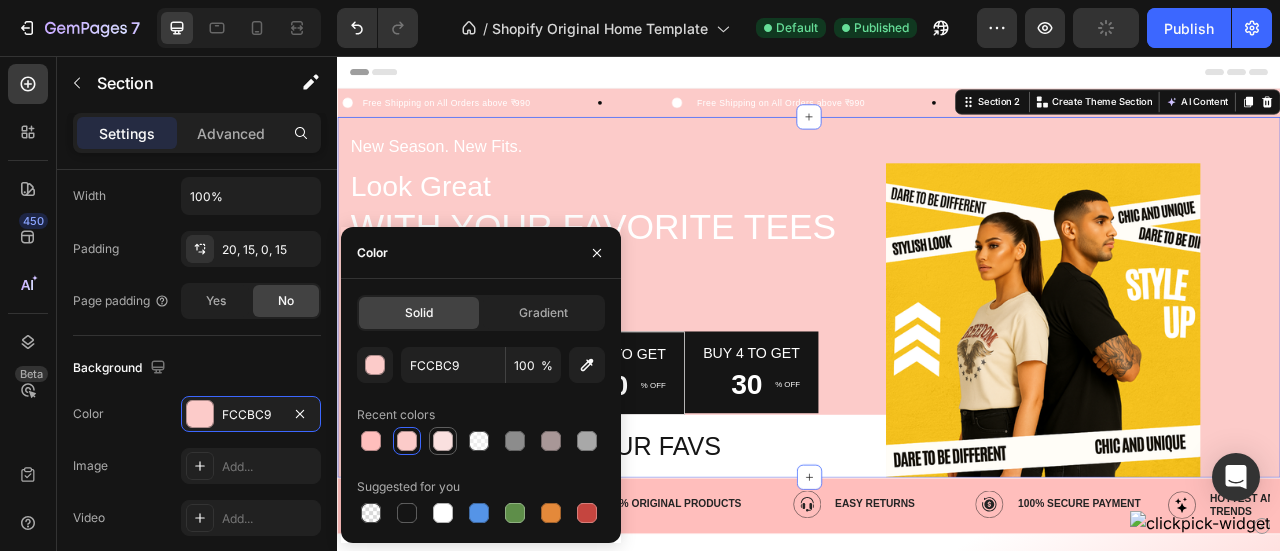 click at bounding box center [443, 441] 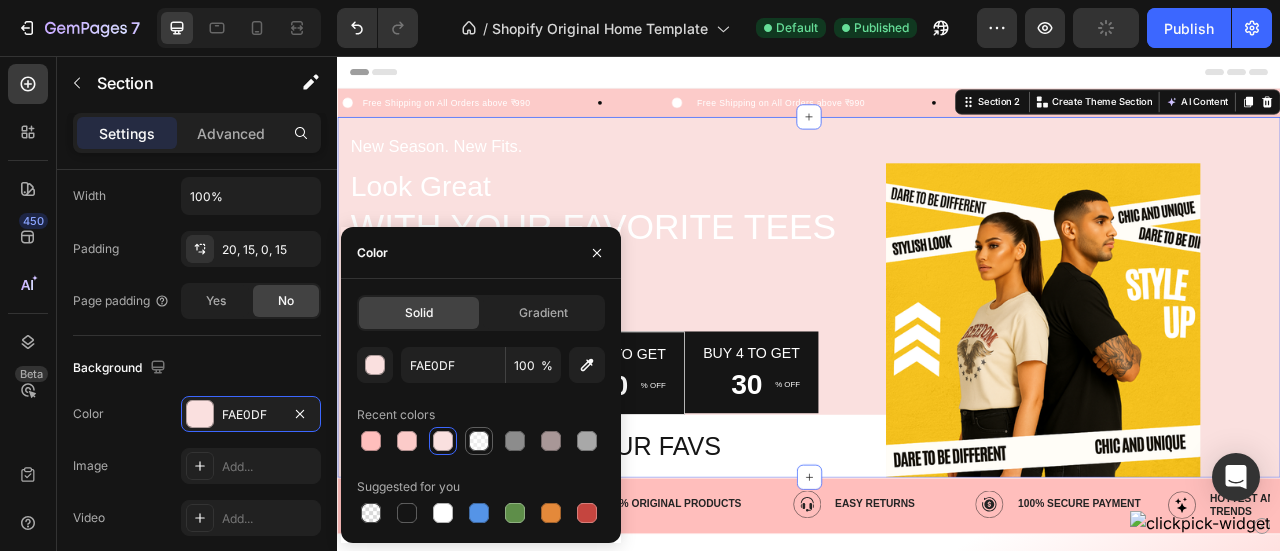 click at bounding box center [479, 441] 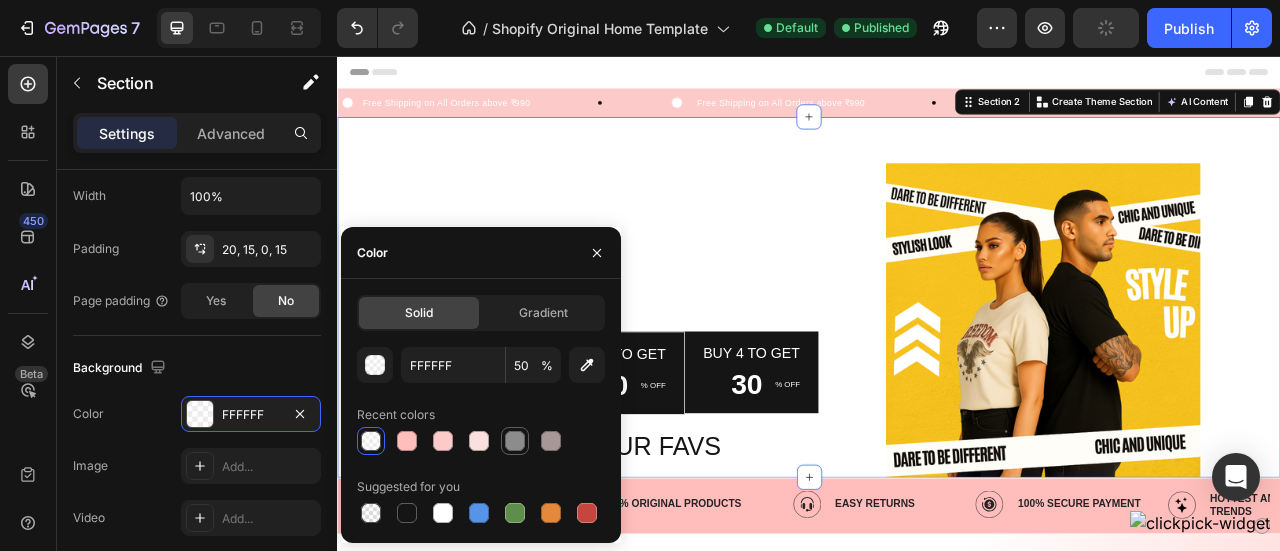 click at bounding box center [515, 441] 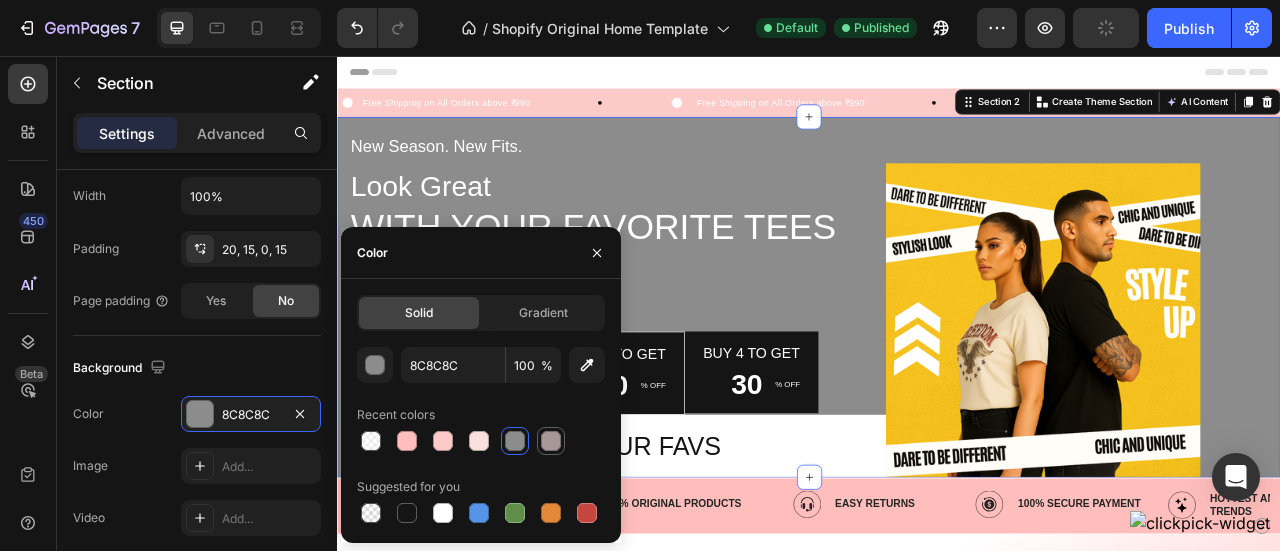 click at bounding box center (551, 441) 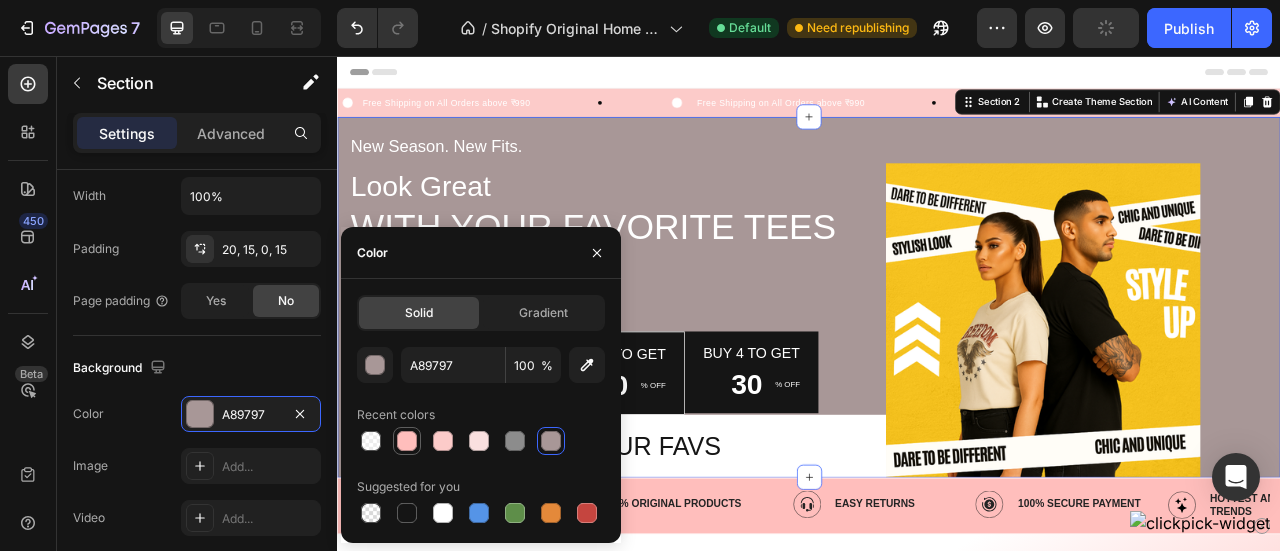 click at bounding box center (407, 441) 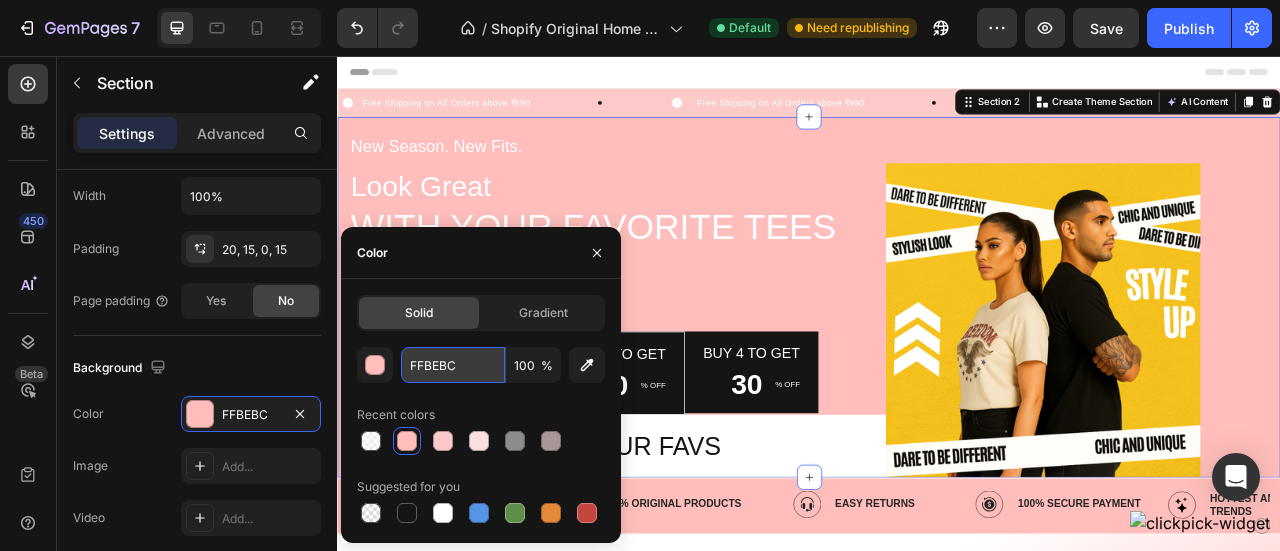 click on "FFBEBC" at bounding box center (453, 365) 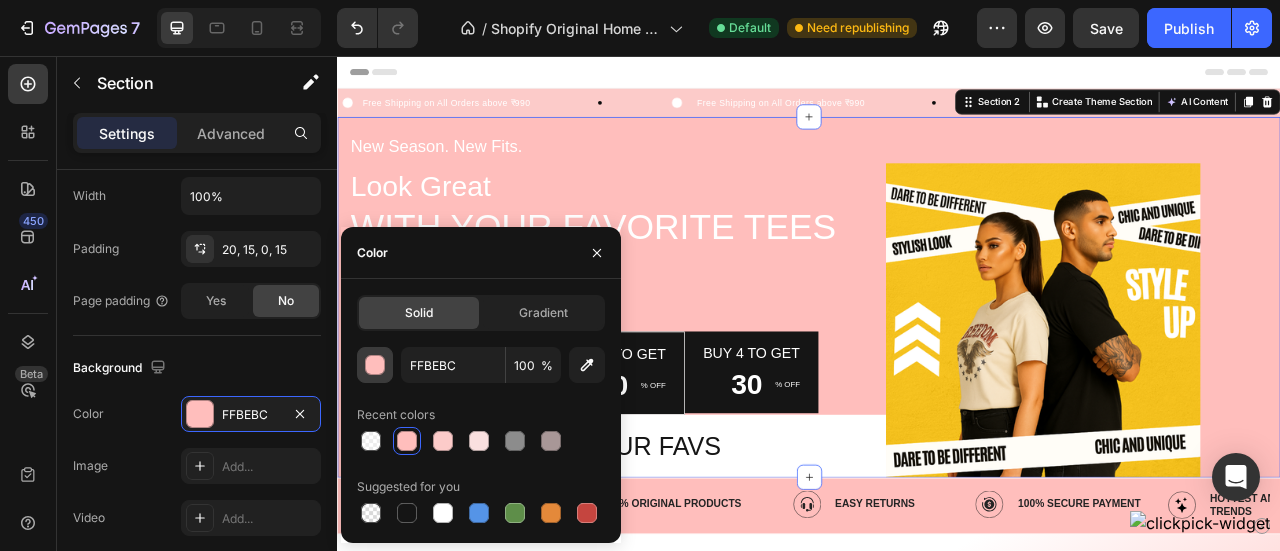 click at bounding box center [376, 366] 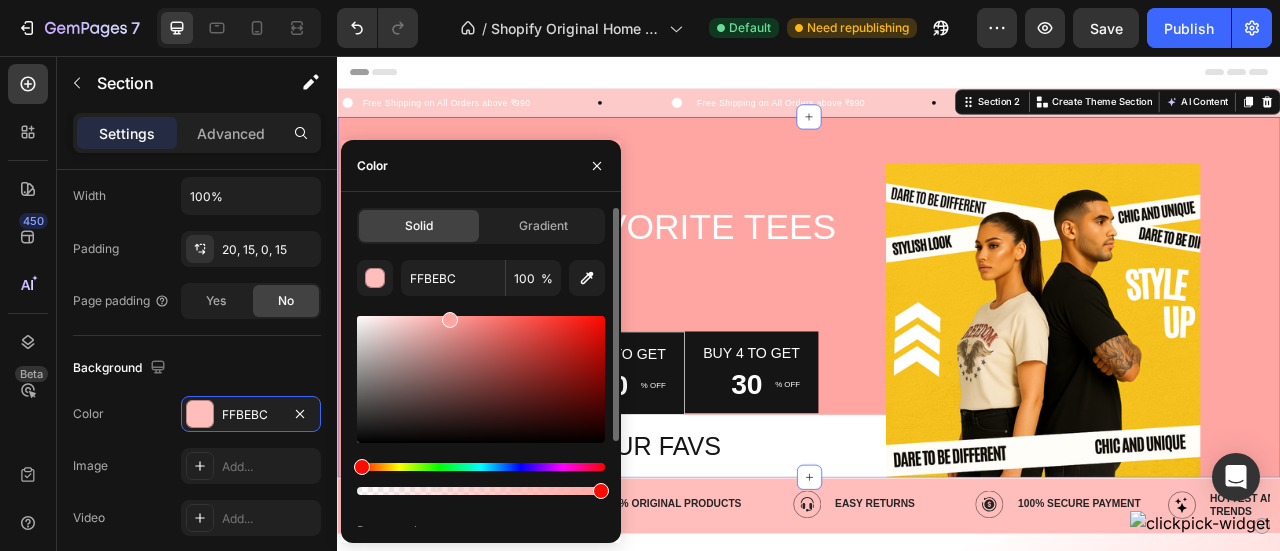 drag, startPoint x: 428, startPoint y: 319, endPoint x: 448, endPoint y: 311, distance: 21.540659 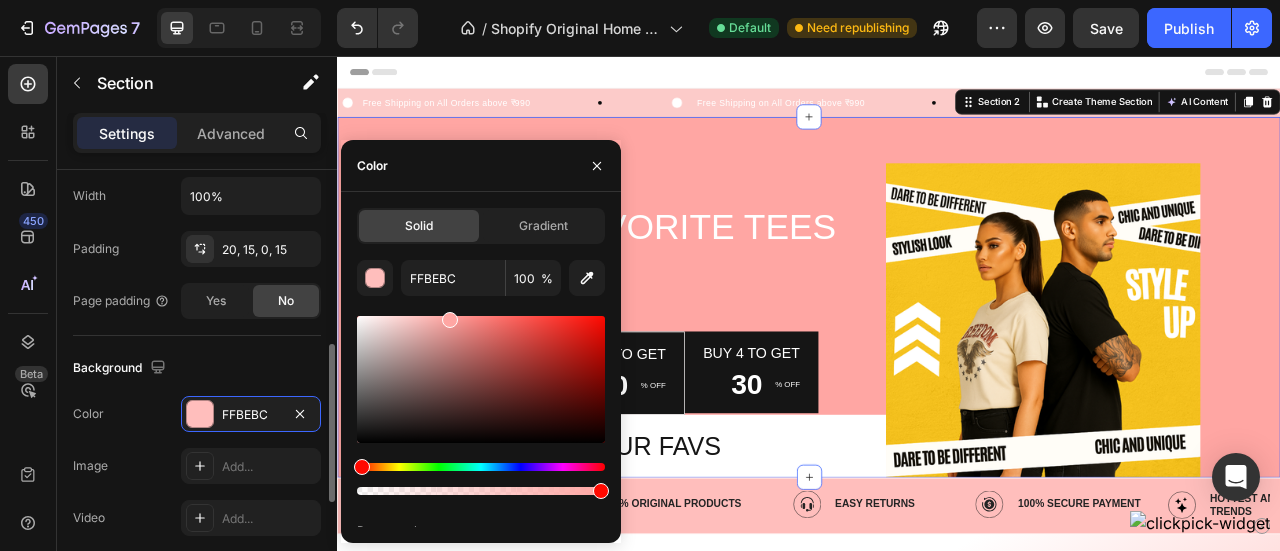 type on "FFA6A3" 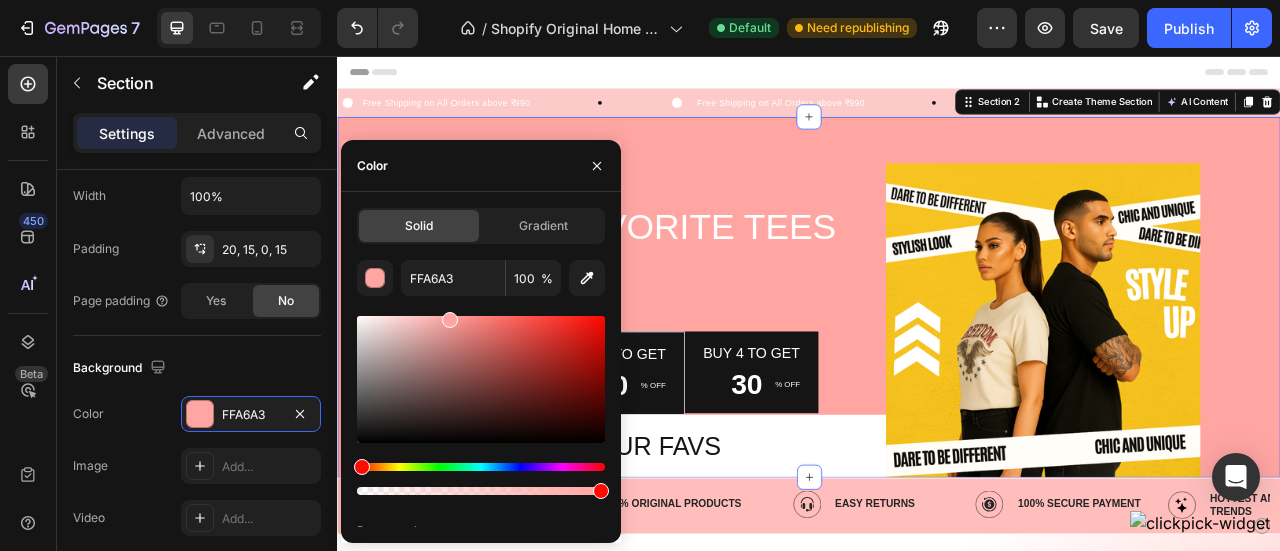 scroll, scrollTop: 45, scrollLeft: 0, axis: vertical 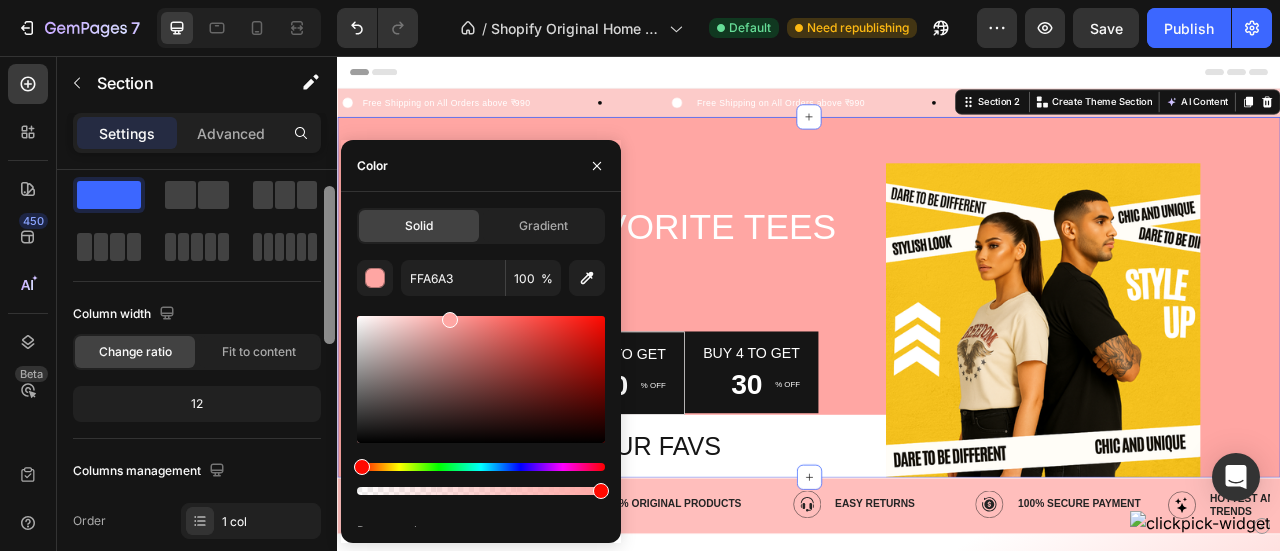 click at bounding box center (329, 389) 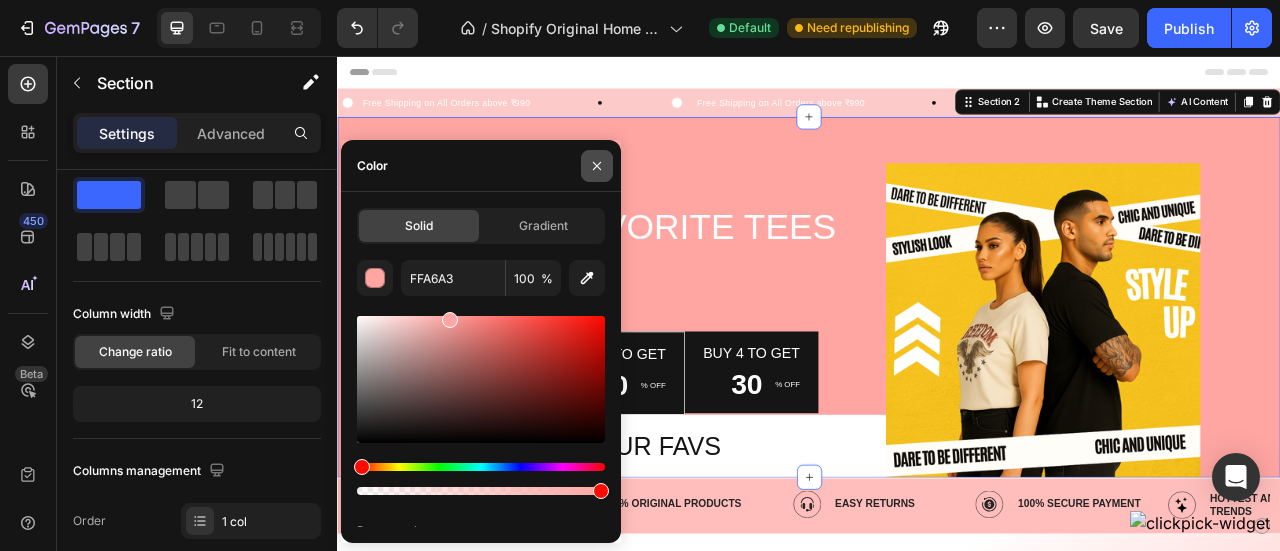 click 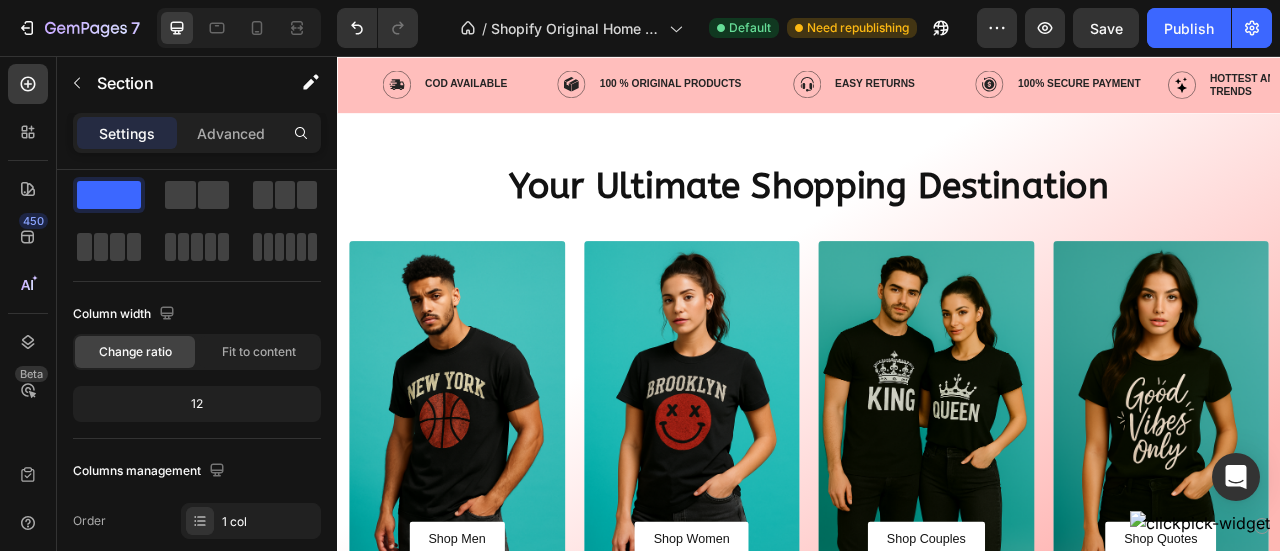 scroll, scrollTop: 0, scrollLeft: 0, axis: both 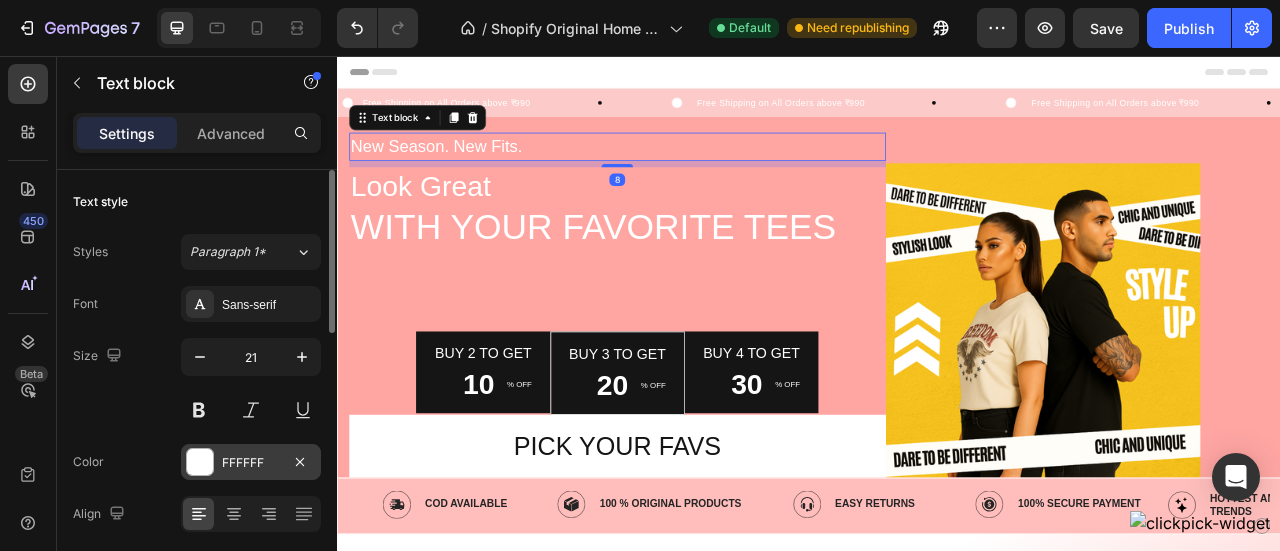 click at bounding box center (200, 462) 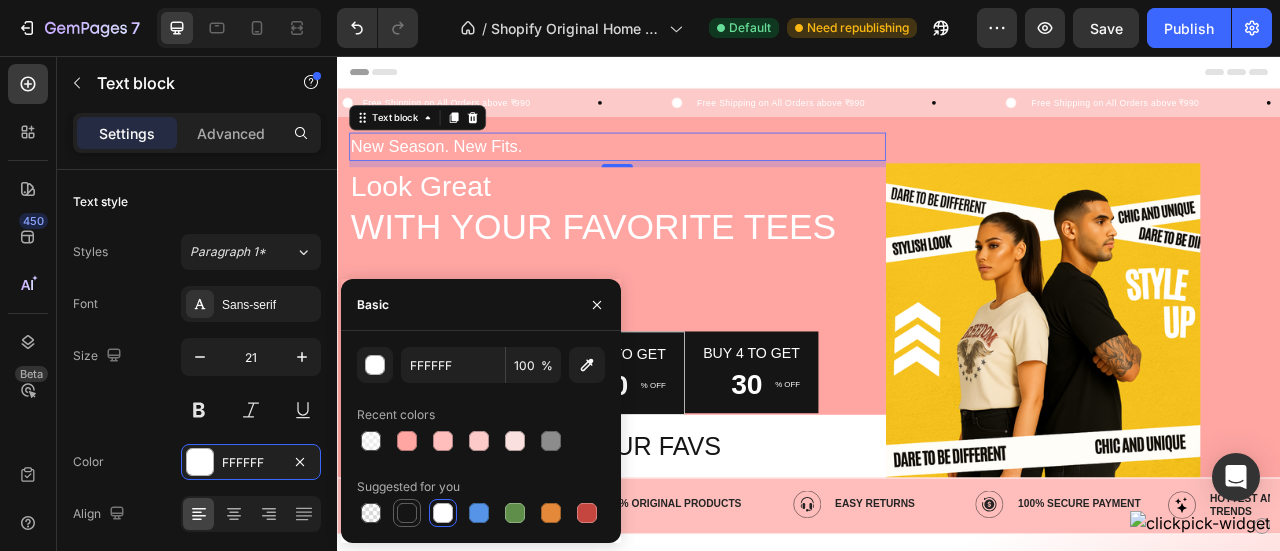 click at bounding box center (407, 513) 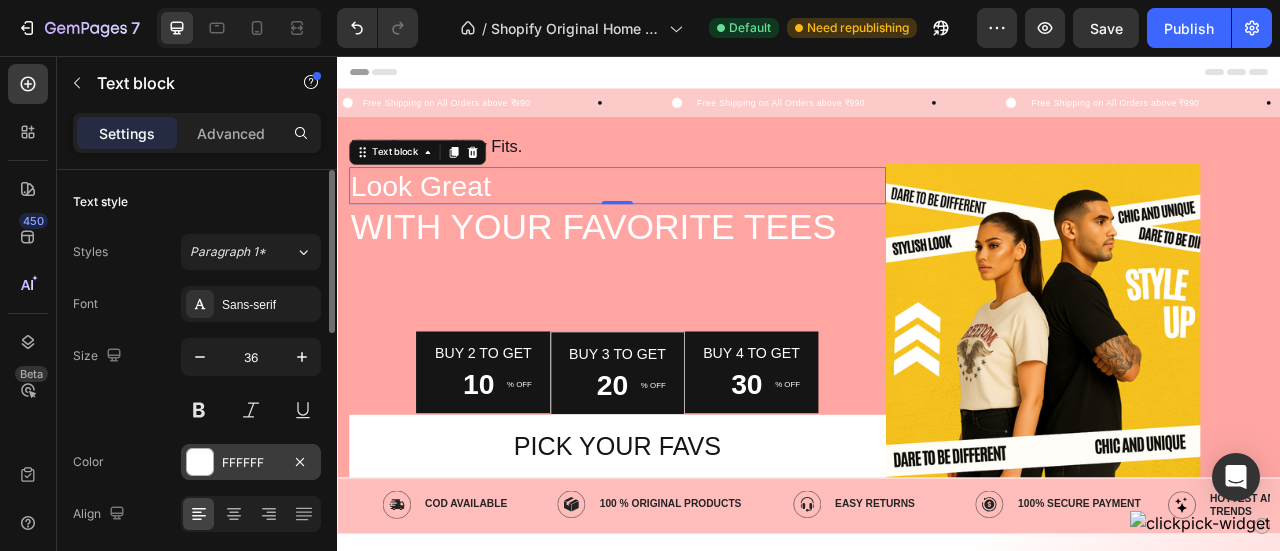click at bounding box center (200, 462) 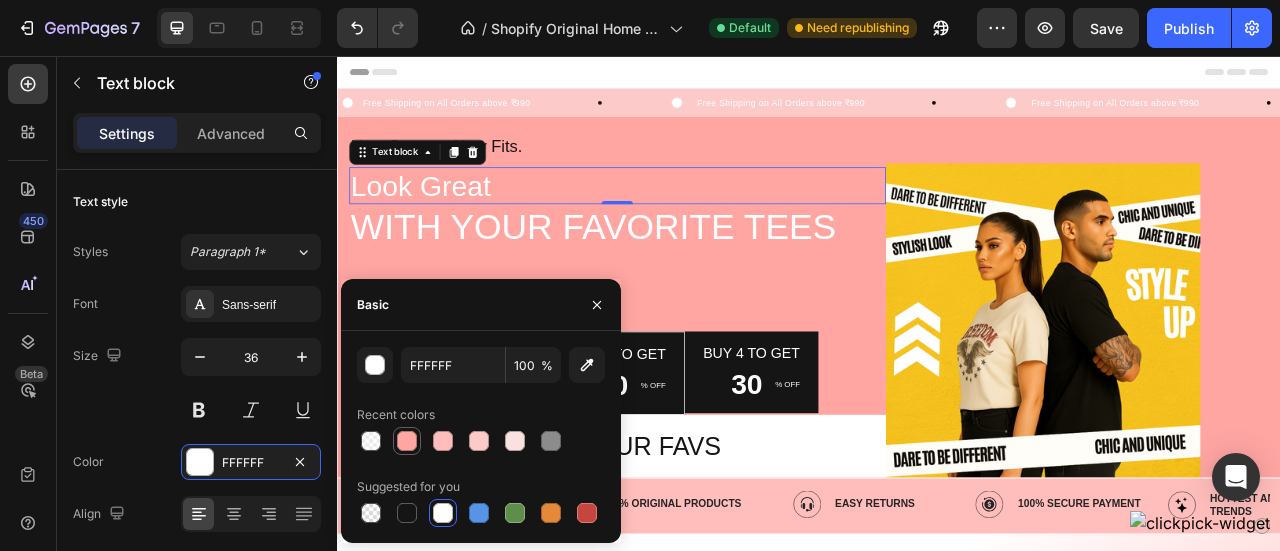 click at bounding box center [407, 441] 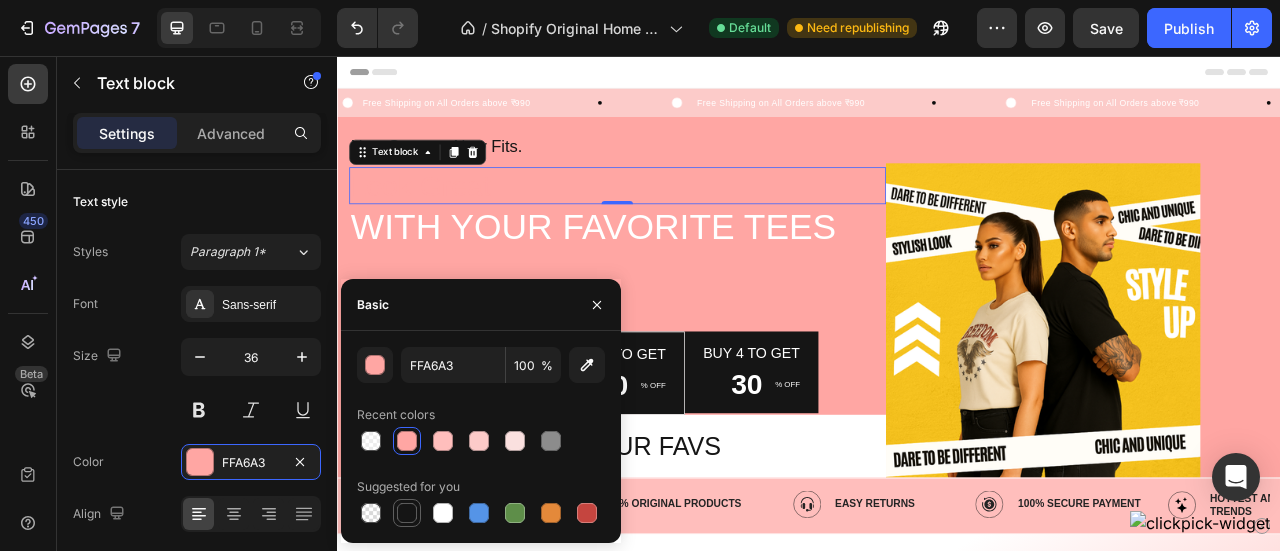 click at bounding box center [407, 513] 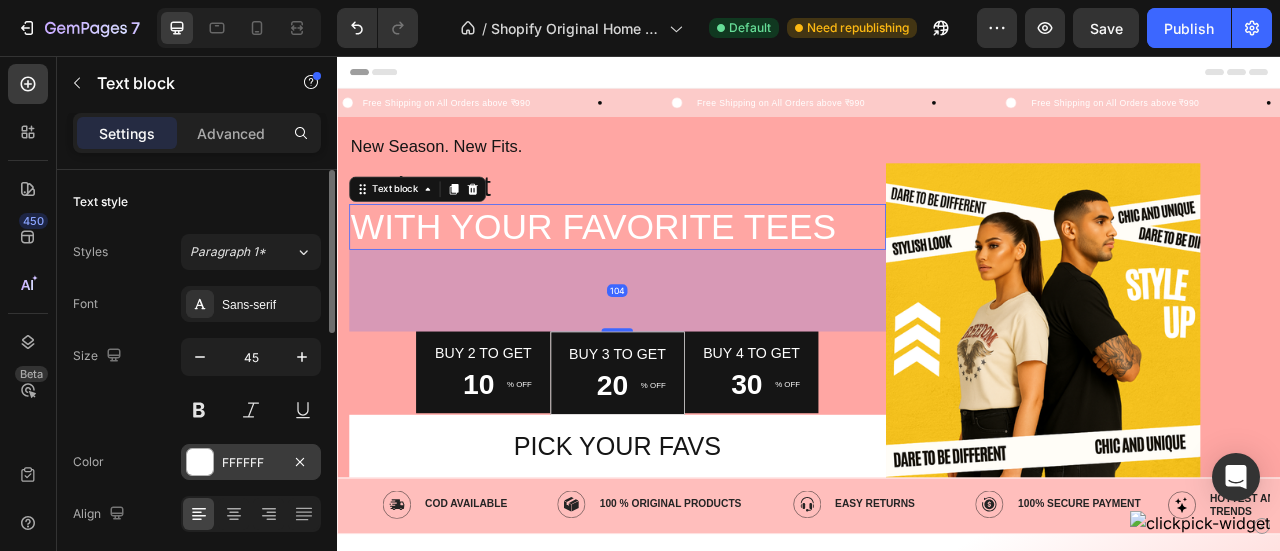 click at bounding box center (200, 462) 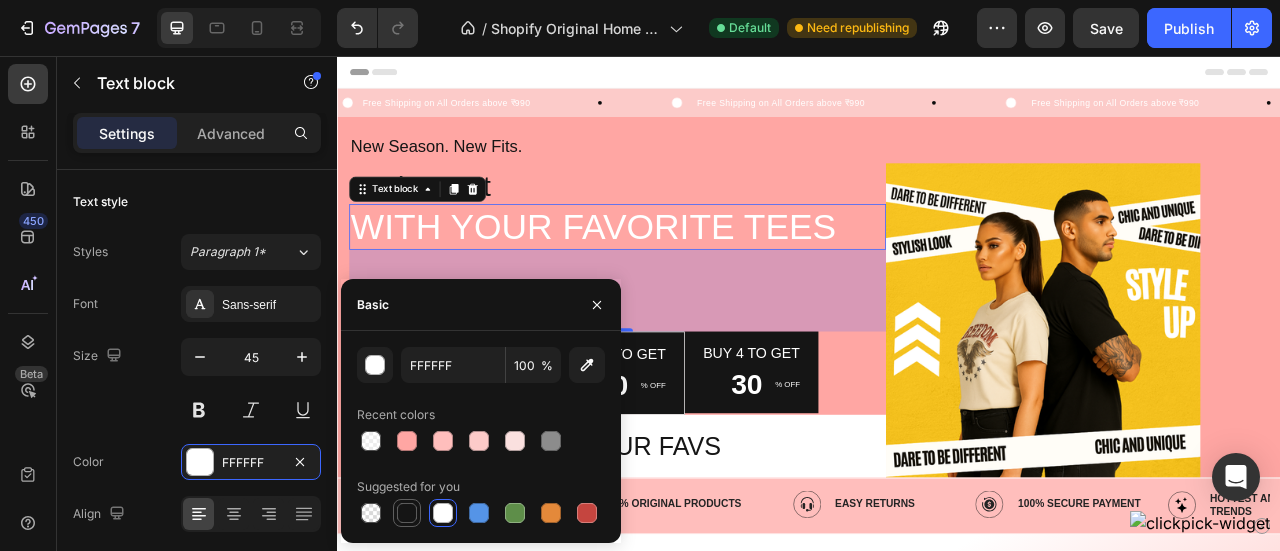 click at bounding box center (407, 513) 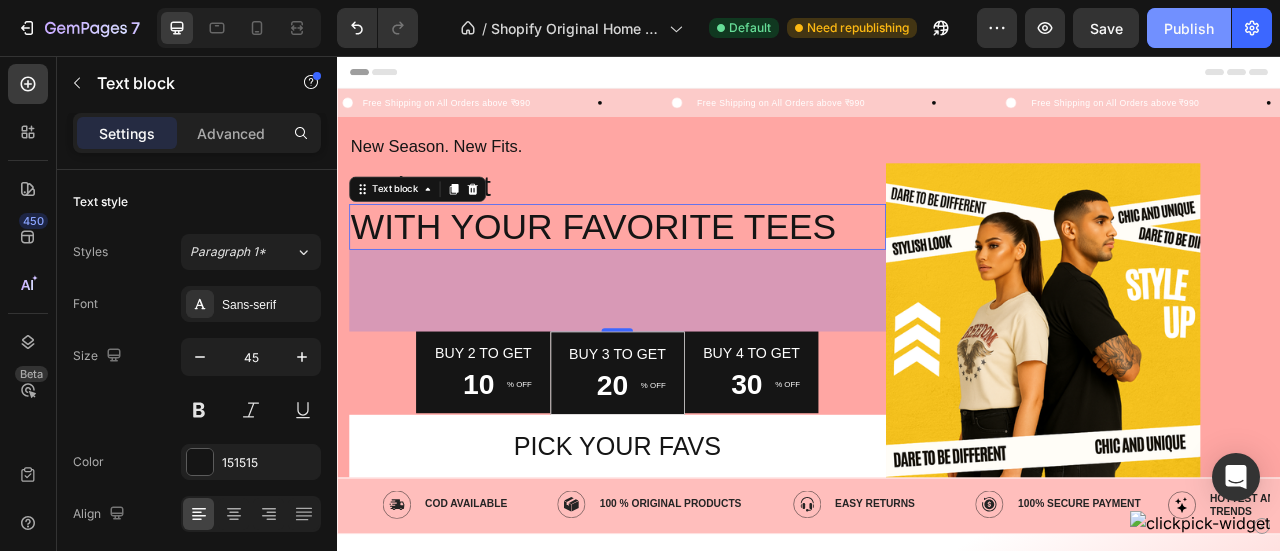 click on "Publish" at bounding box center (1189, 28) 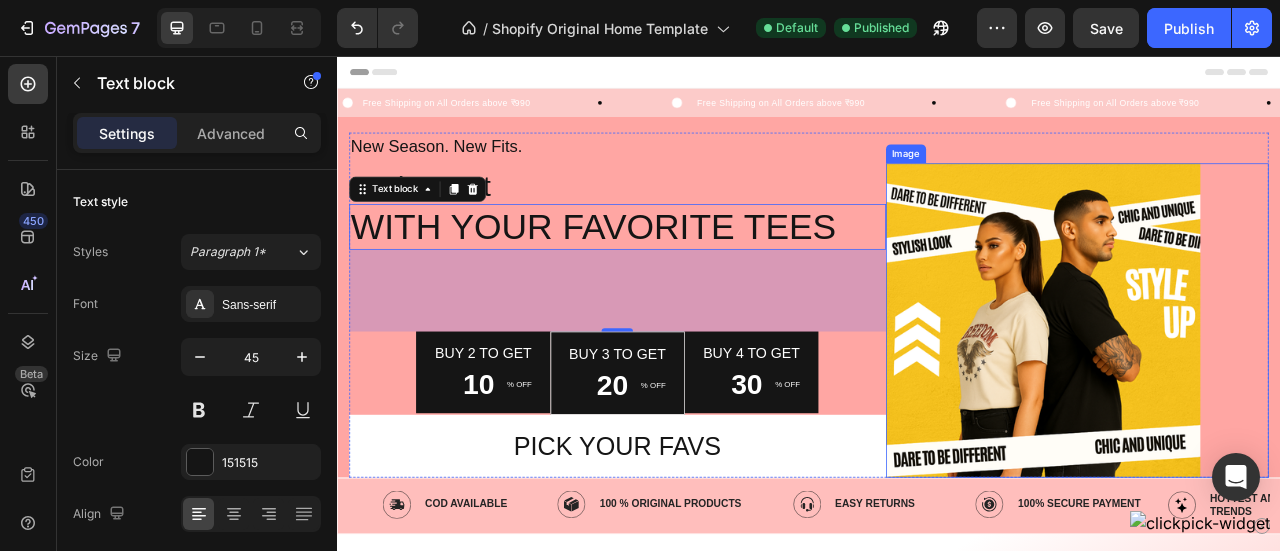 scroll, scrollTop: 0, scrollLeft: 0, axis: both 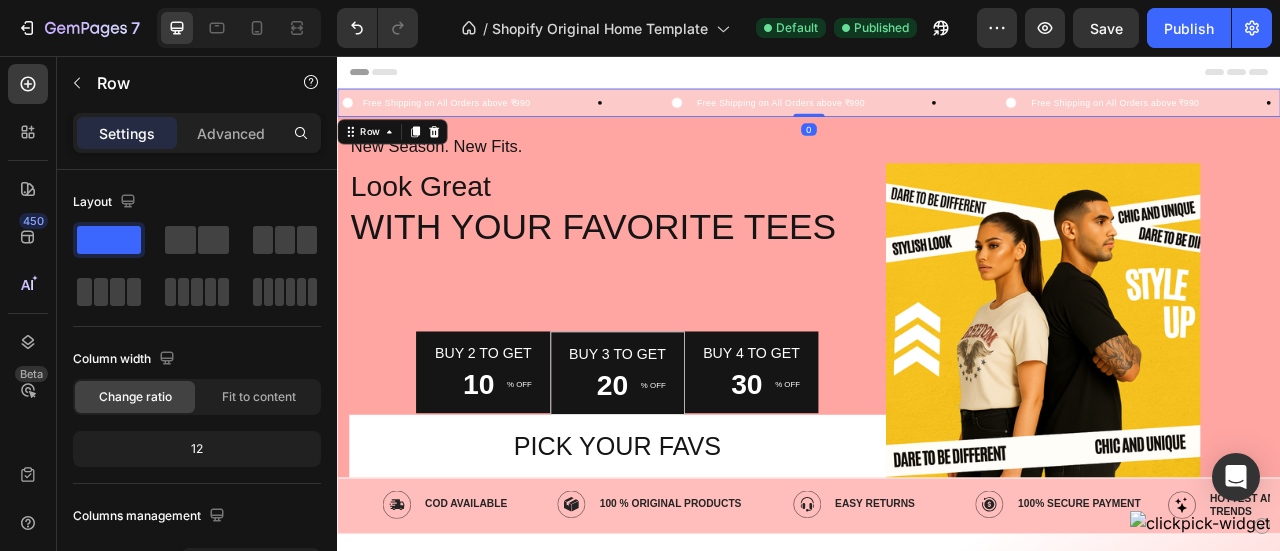 click on "Image Free Shipping on All Orders above ₹990 Text Block Row
Image Free Shipping on All Orders above ₹990 Text Block Row
Image Free Shipping on All Orders above ₹990 Text Block Row
Image Free Shipping on All Orders above ₹990 Text Block Row
Image Free Shipping on All Orders above ₹990 Text Block Row
Image Free Shipping on All Orders above ₹990 Text Block Row
Marquee Row   0" at bounding box center [937, 115] 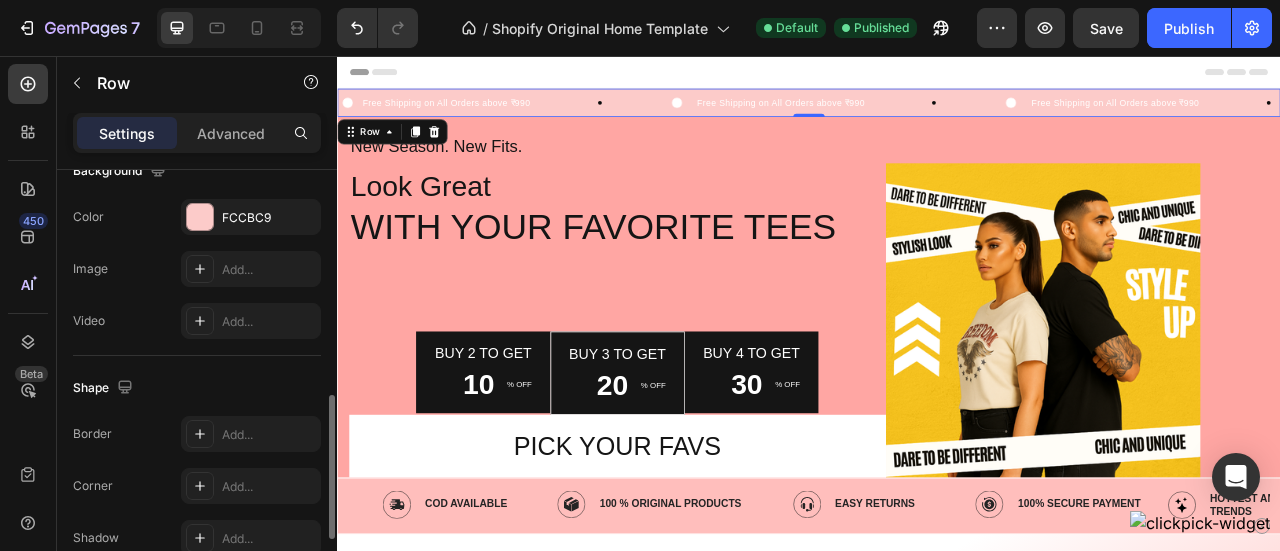 scroll, scrollTop: 676, scrollLeft: 0, axis: vertical 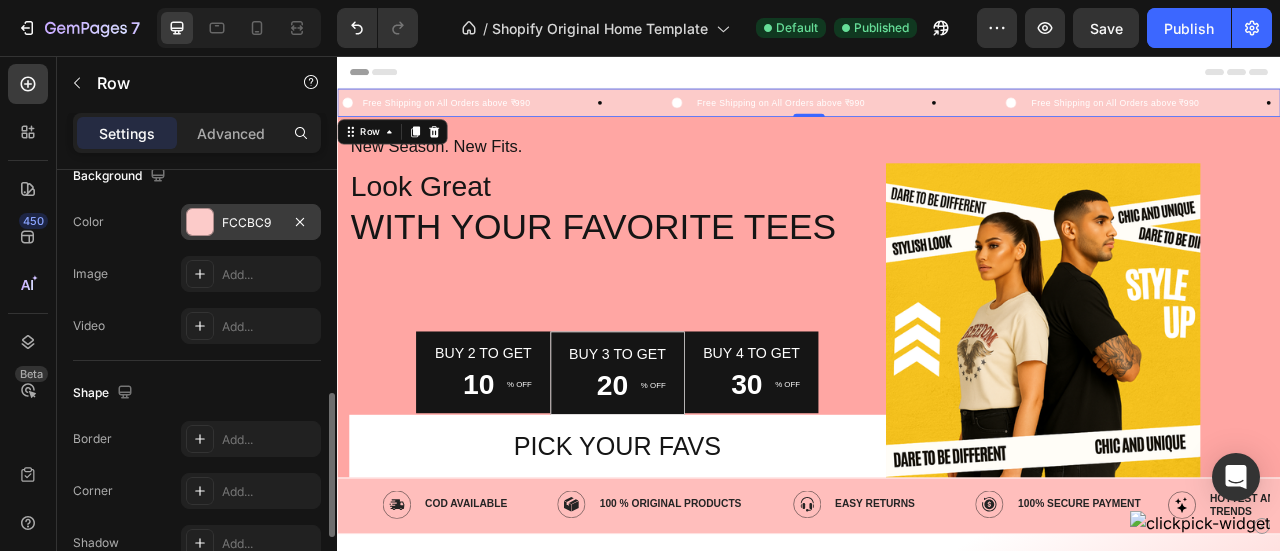 click at bounding box center [200, 222] 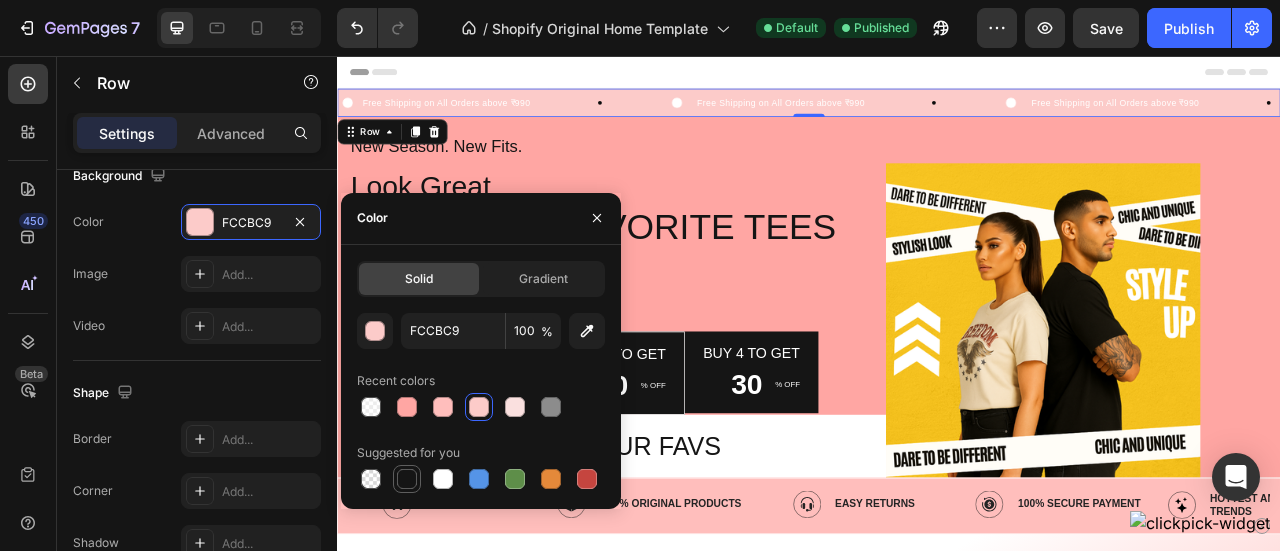 click at bounding box center (407, 479) 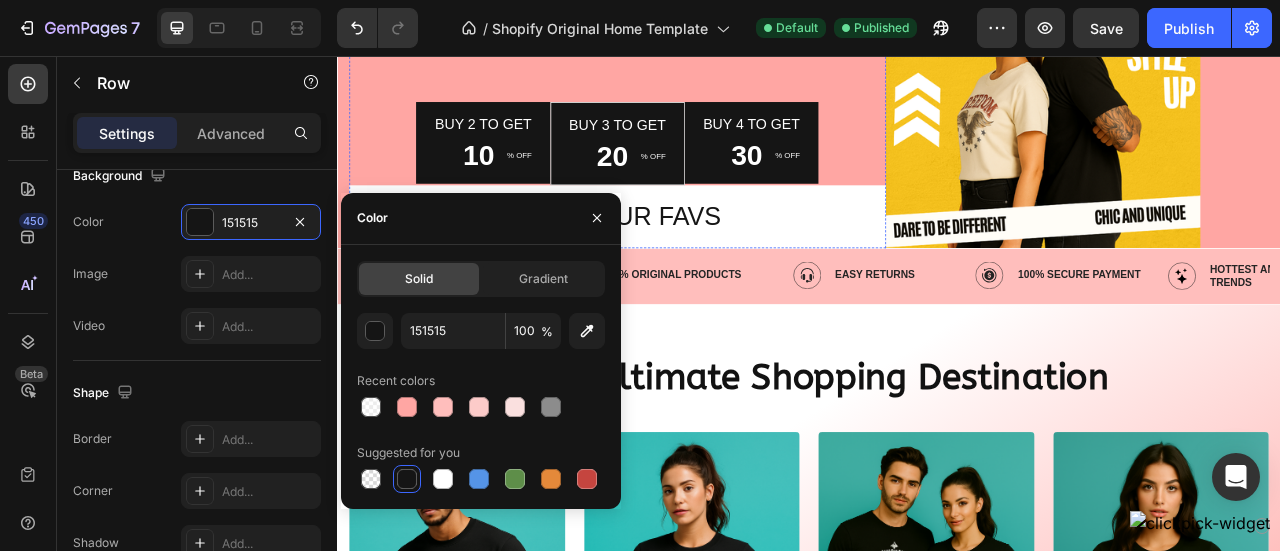 scroll, scrollTop: 311, scrollLeft: 0, axis: vertical 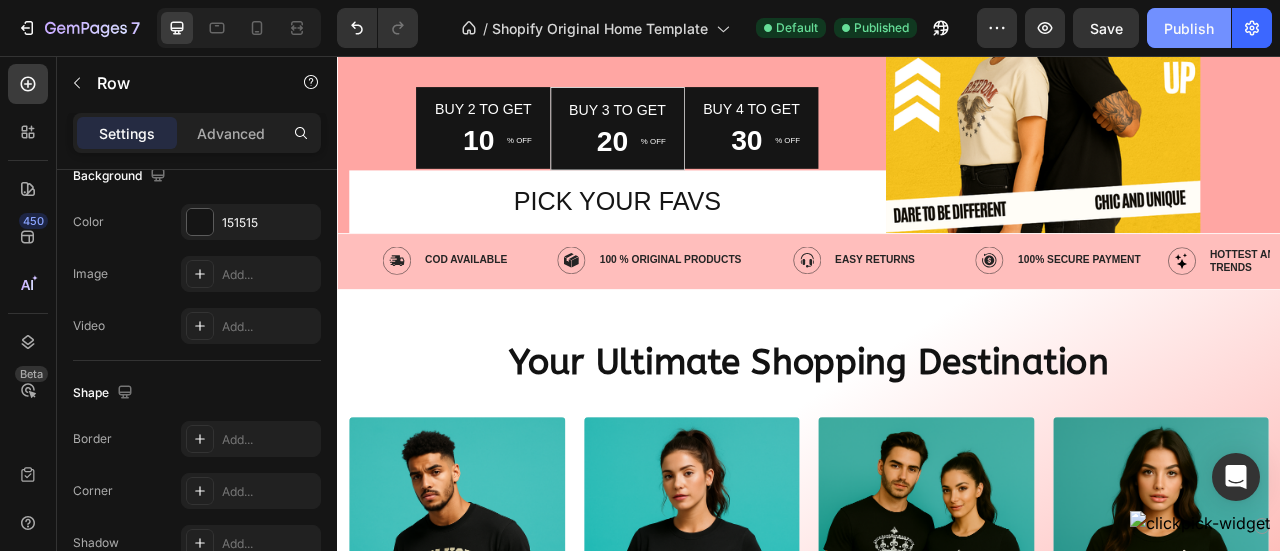 click on "Publish" at bounding box center [1189, 28] 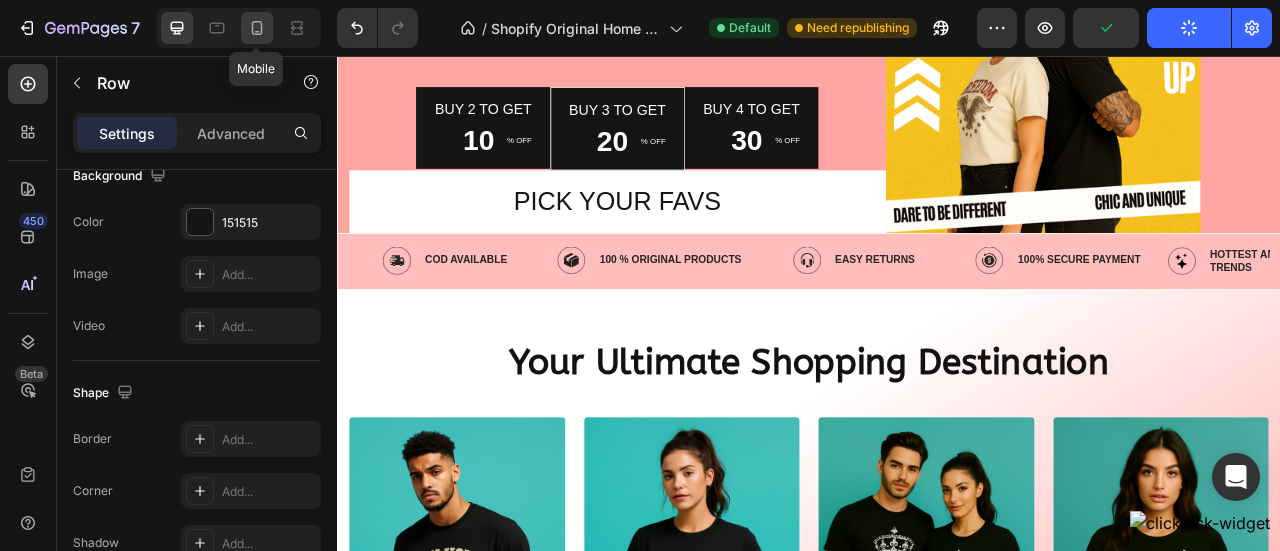 click 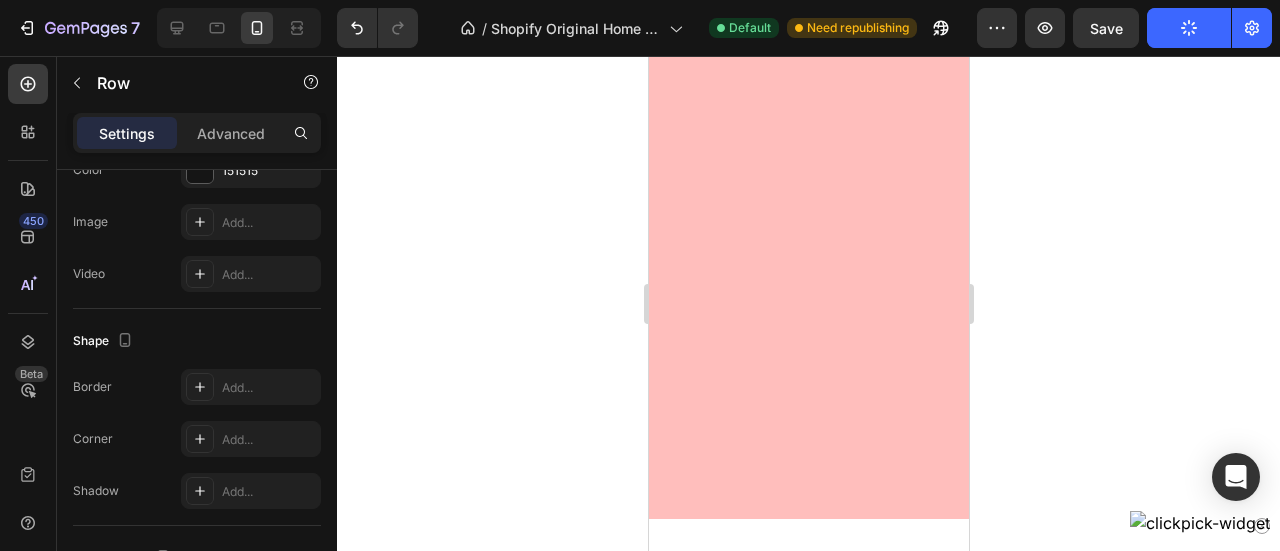 scroll, scrollTop: 0, scrollLeft: 0, axis: both 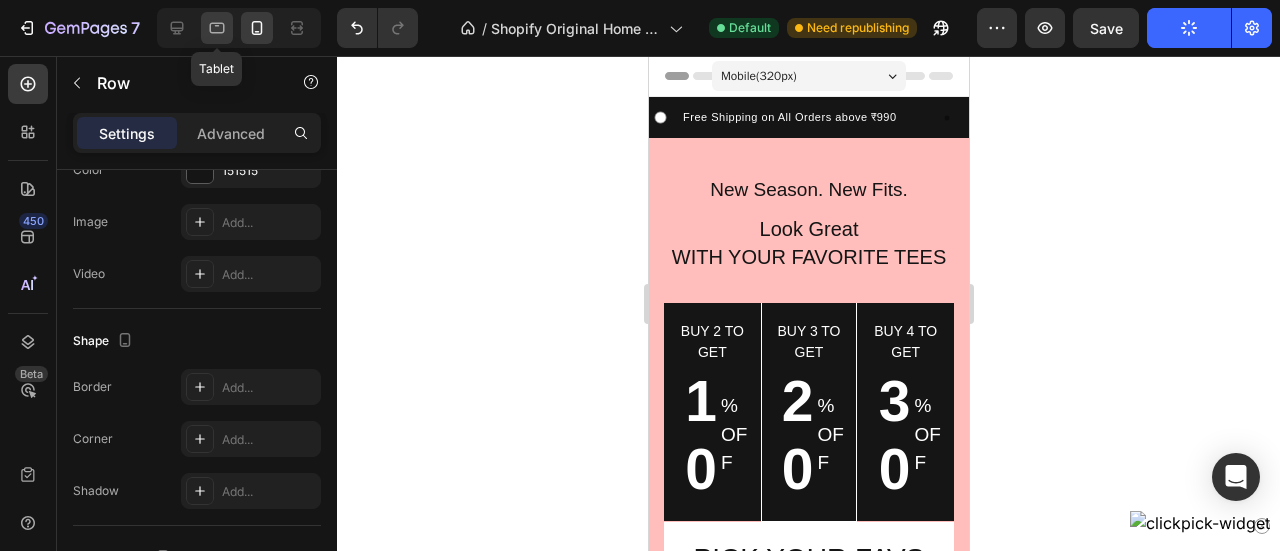 click 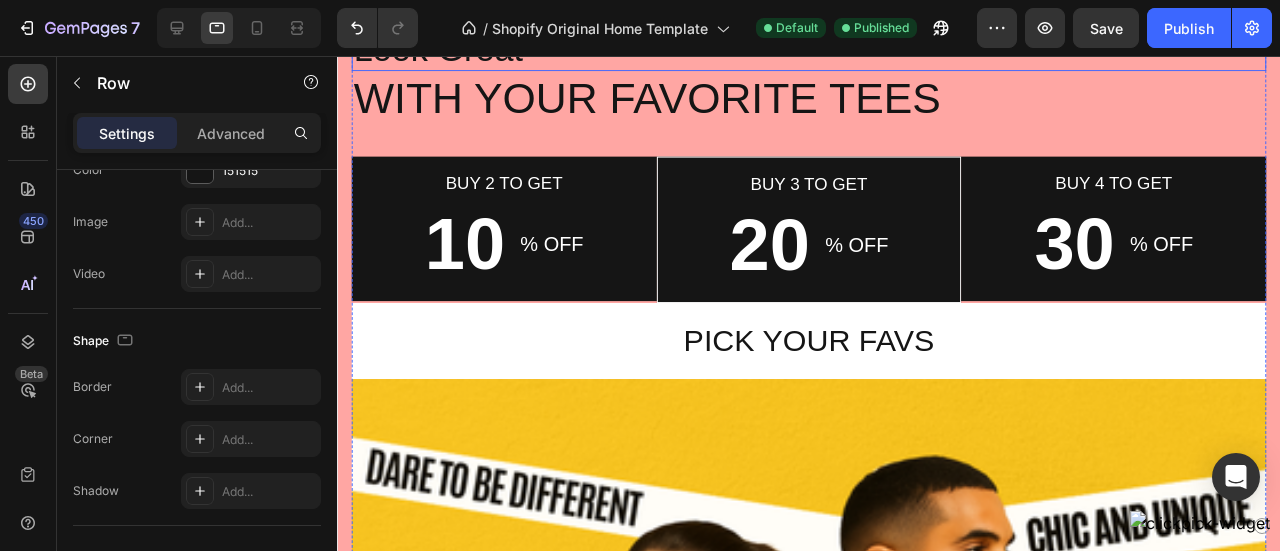 scroll, scrollTop: 0, scrollLeft: 0, axis: both 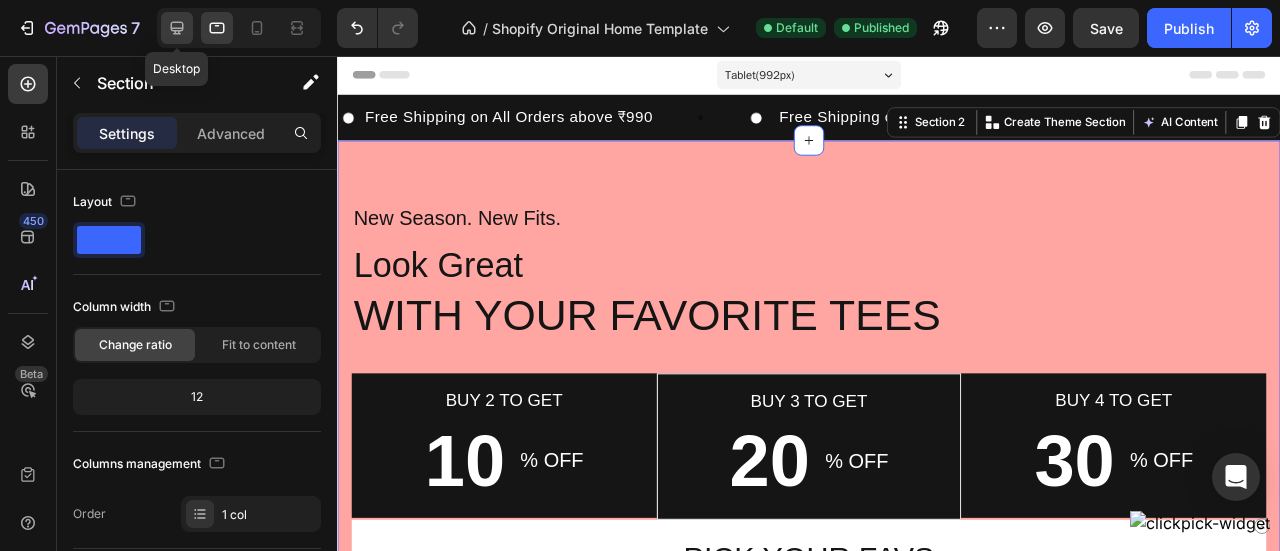click 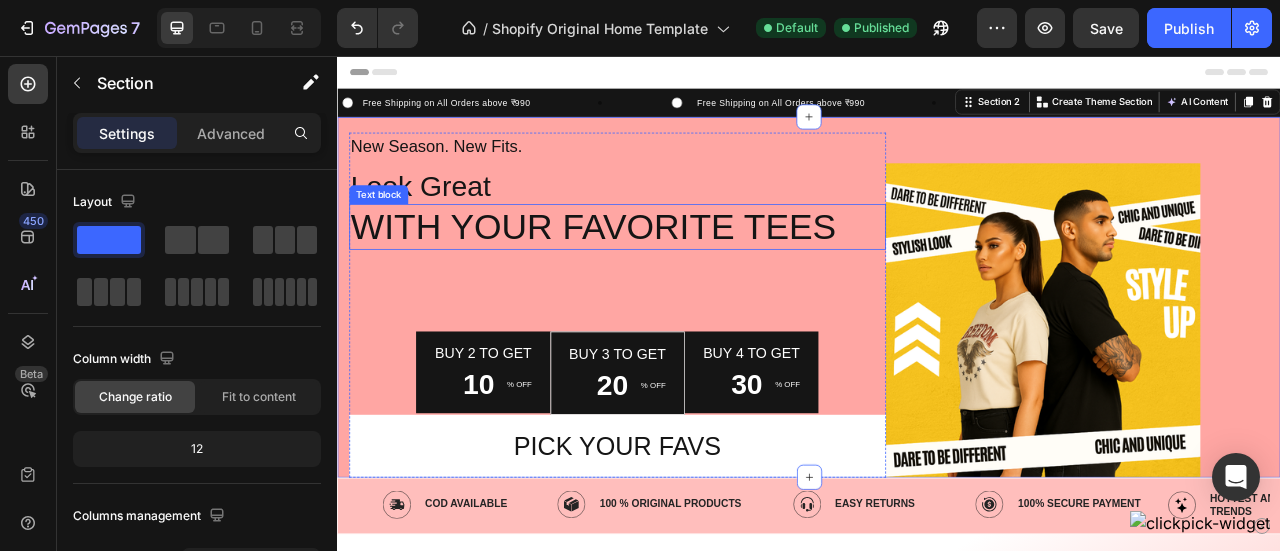 scroll, scrollTop: 6, scrollLeft: 0, axis: vertical 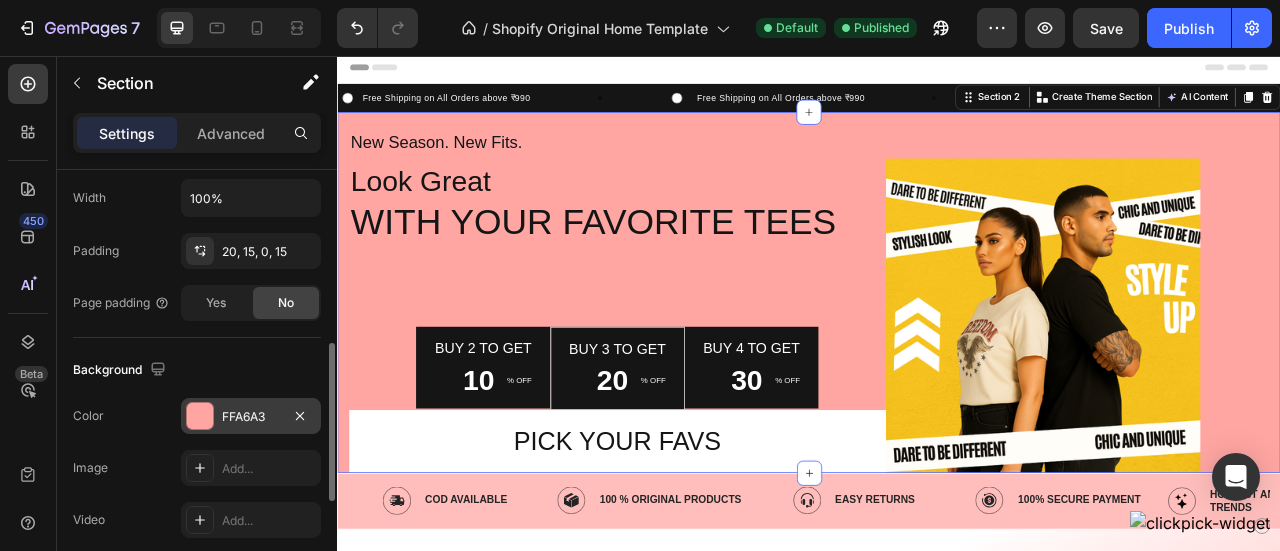 click at bounding box center [200, 416] 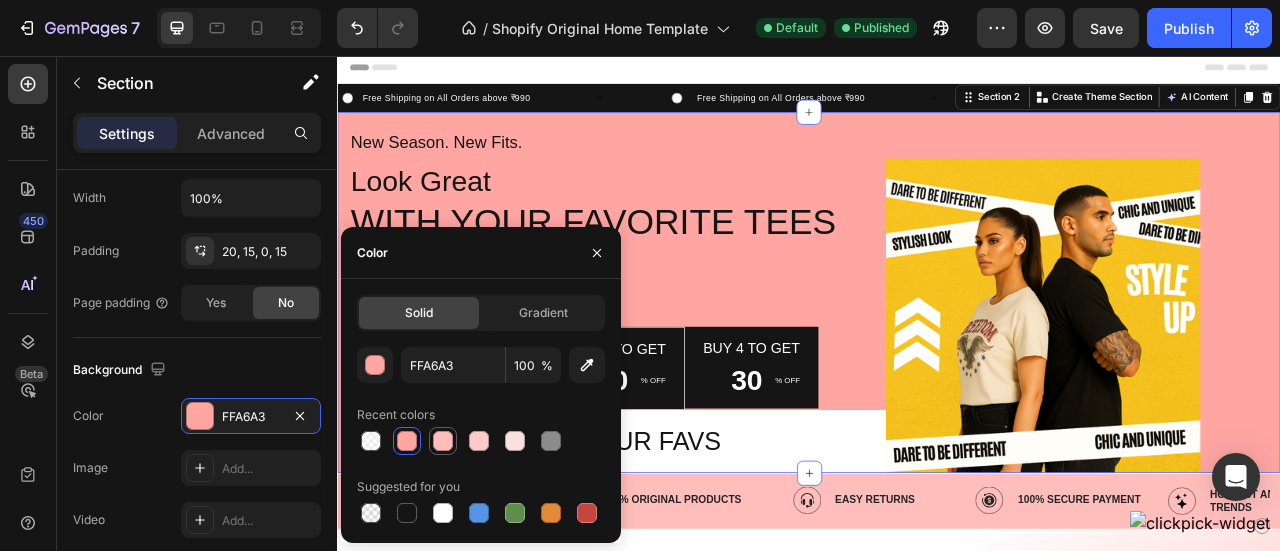 click at bounding box center [443, 441] 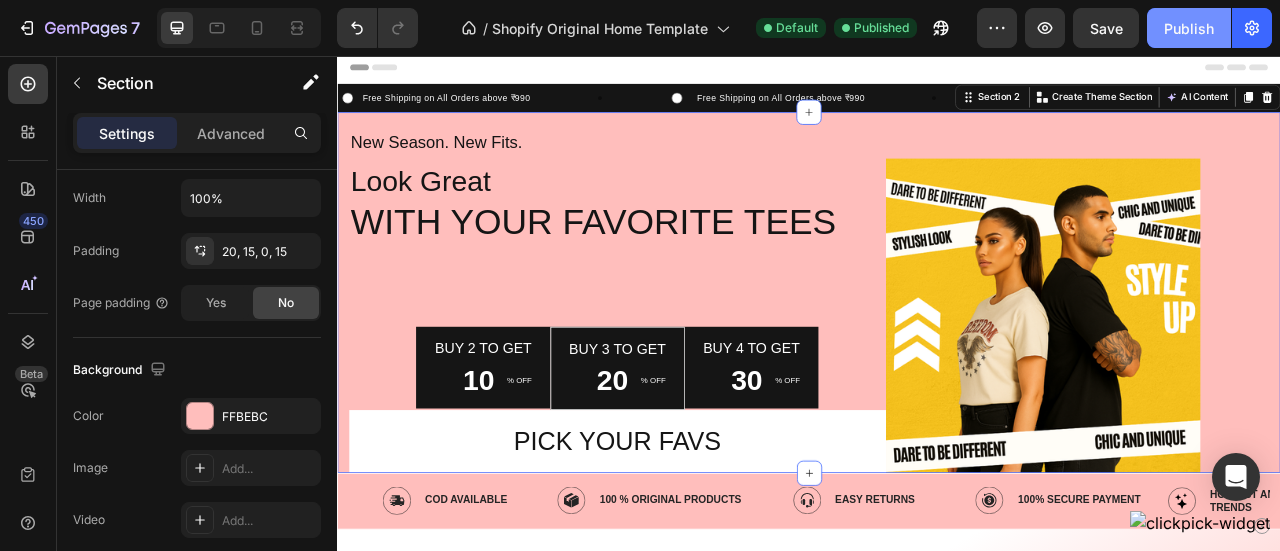 click on "Publish" at bounding box center [1189, 28] 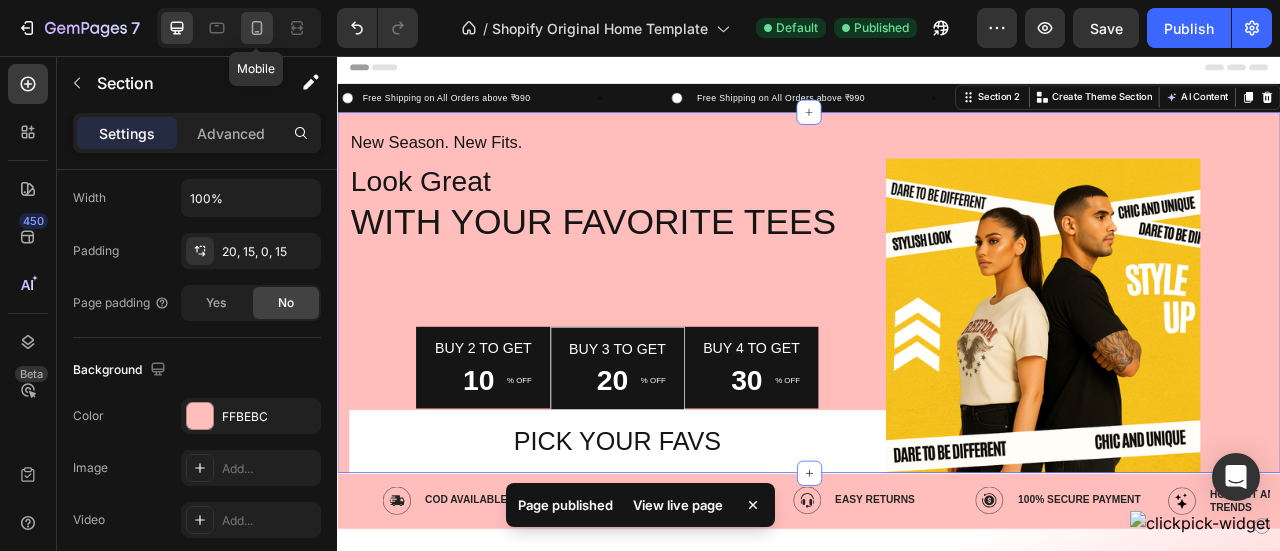 click 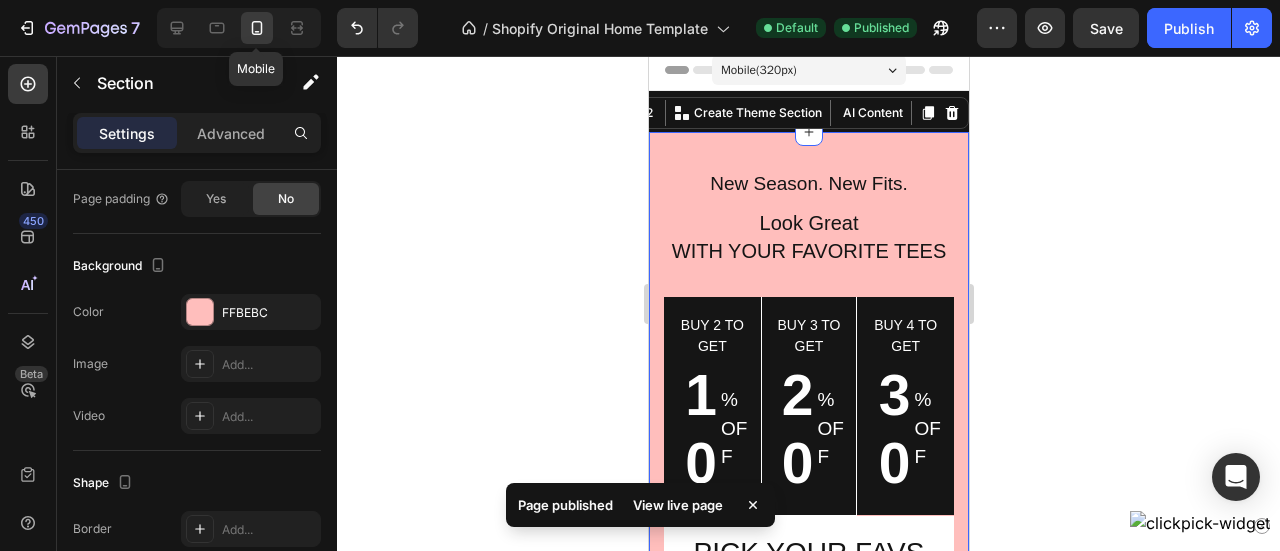 scroll, scrollTop: 12, scrollLeft: 0, axis: vertical 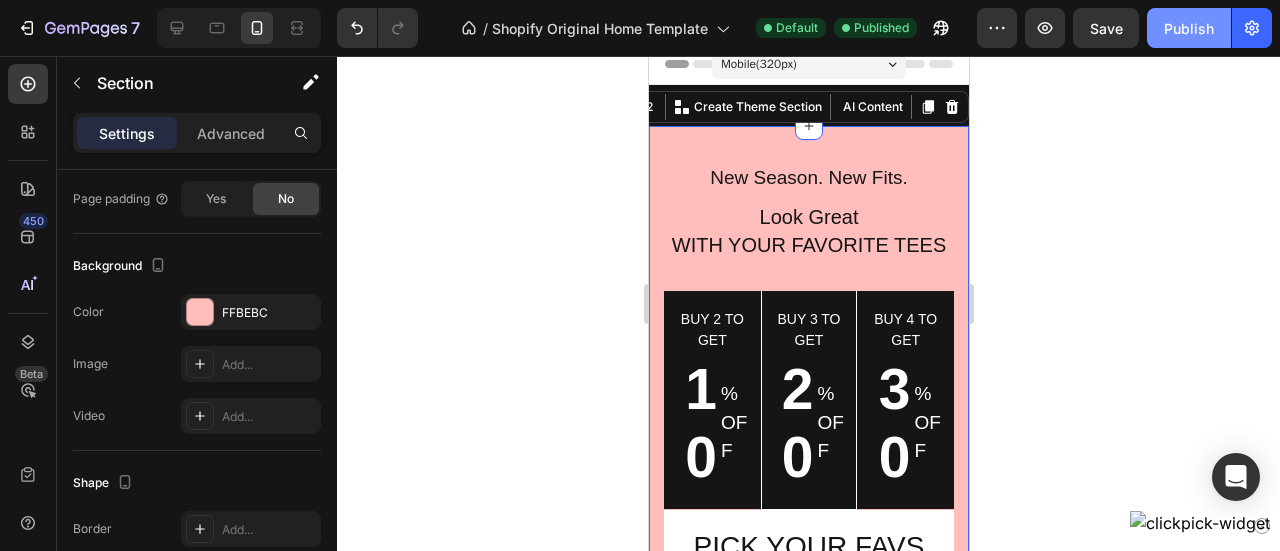 click on "Publish" 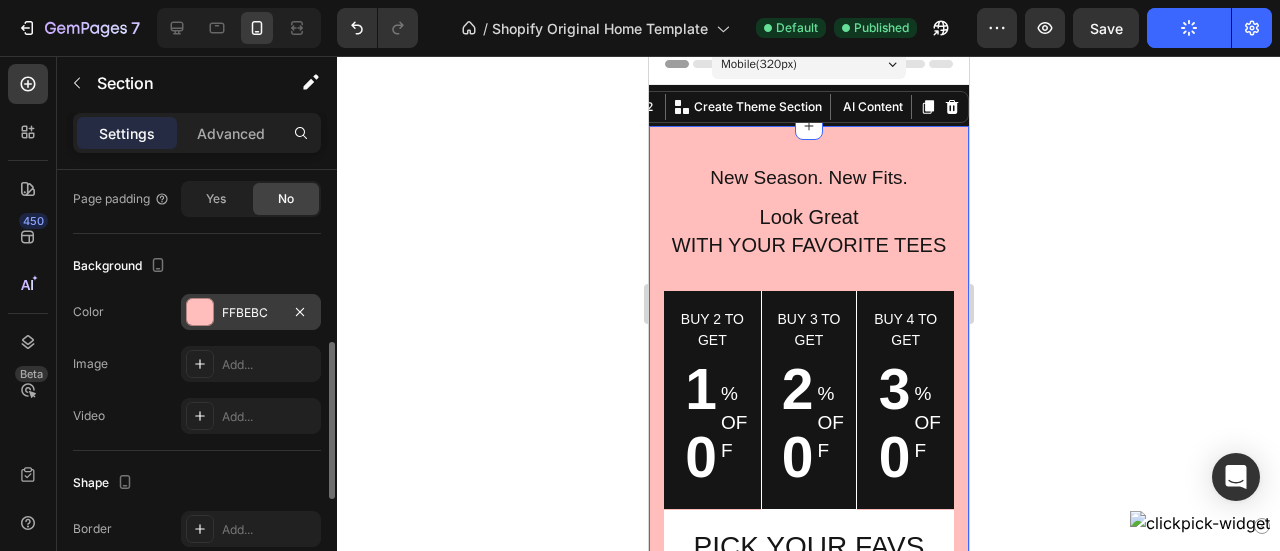click at bounding box center [200, 312] 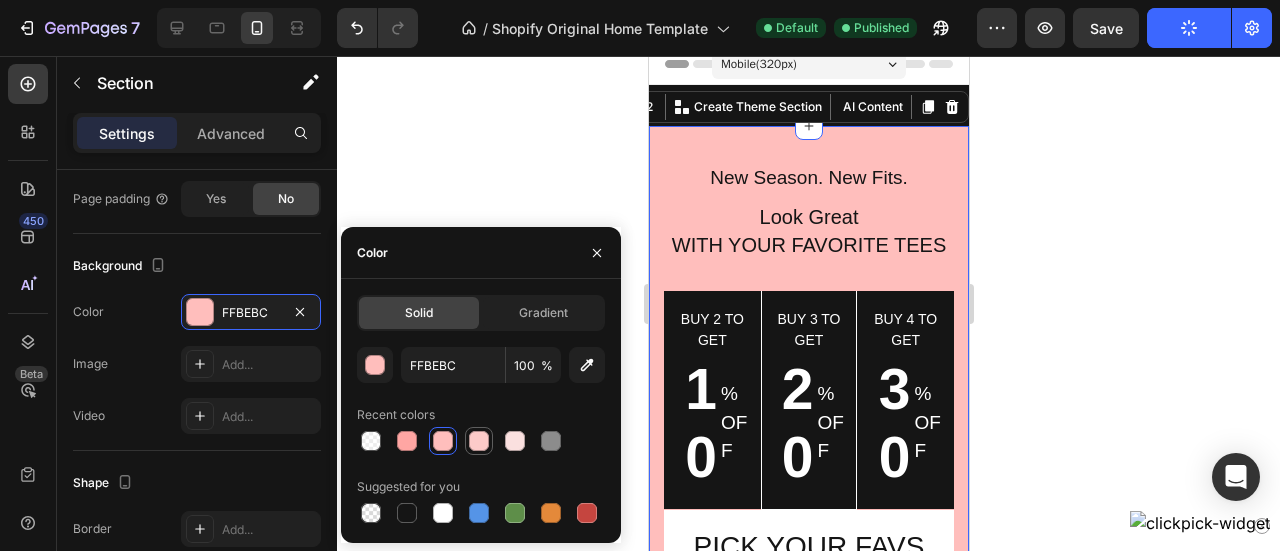 click at bounding box center (479, 441) 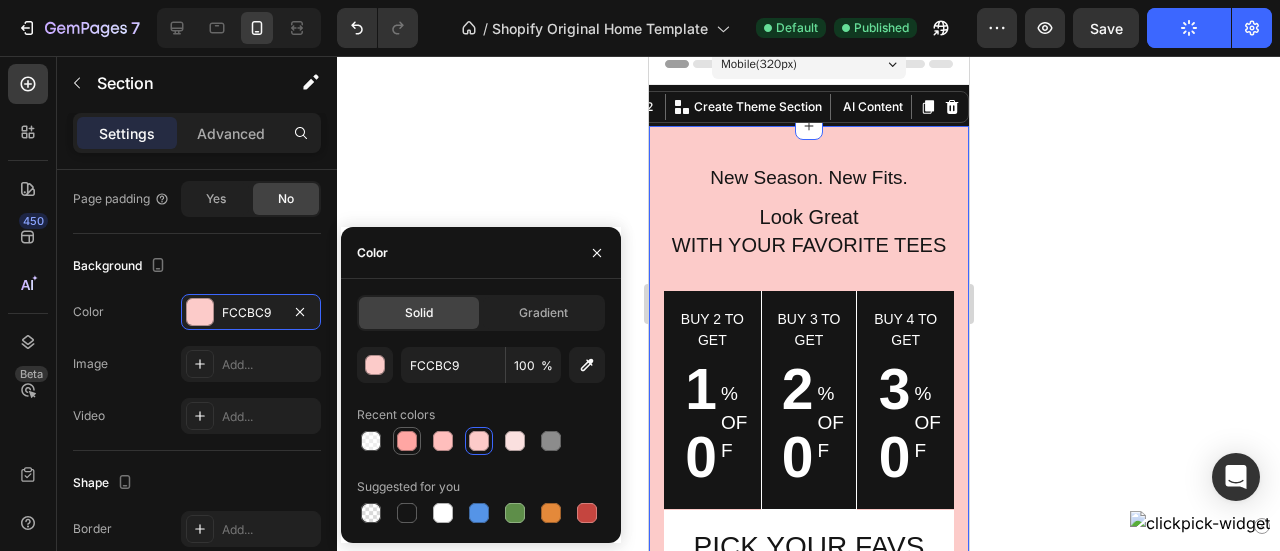 click at bounding box center [407, 441] 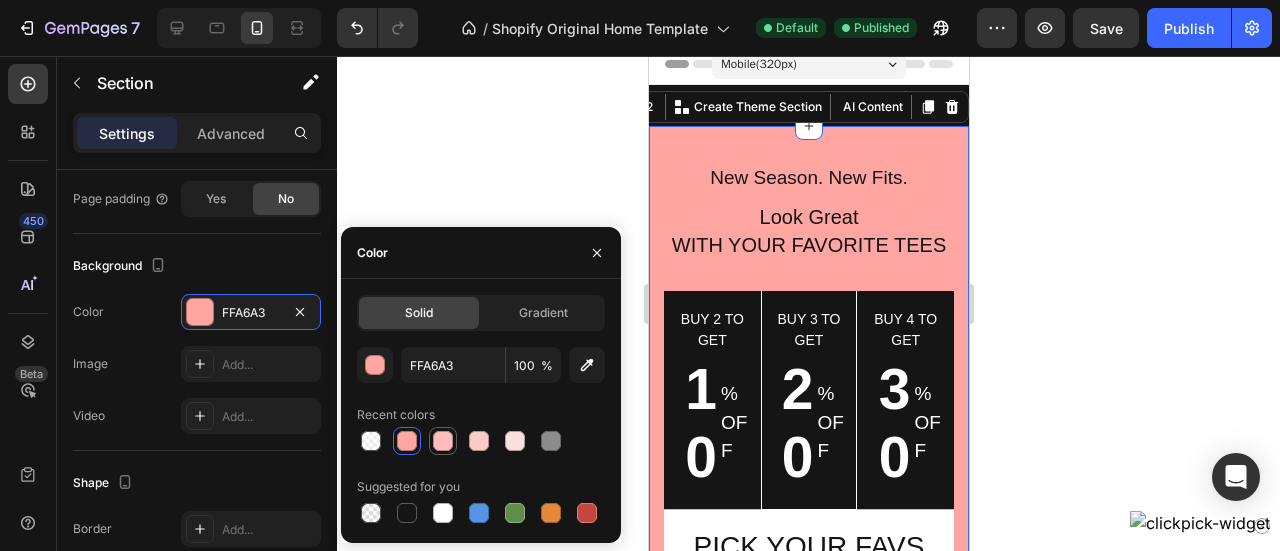 click at bounding box center (443, 441) 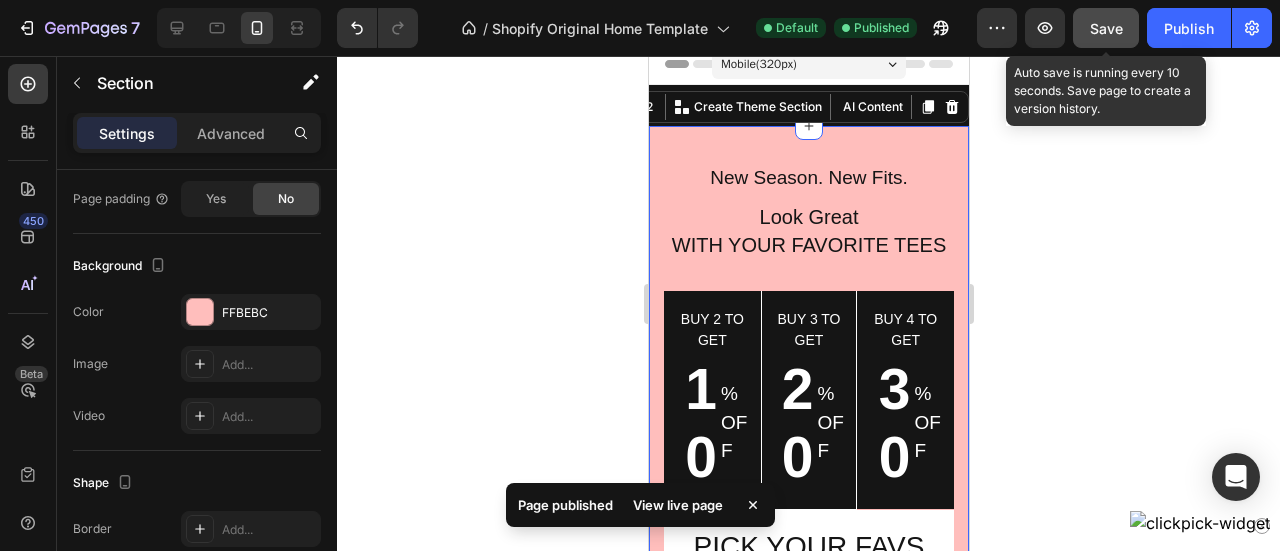 click on "Save" 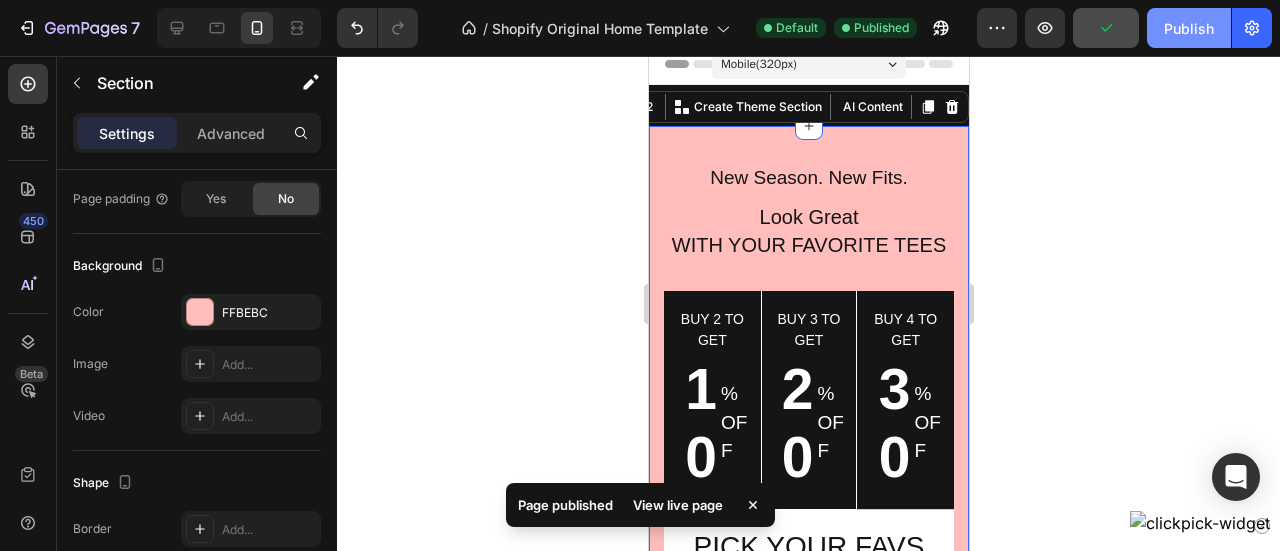 click on "Publish" 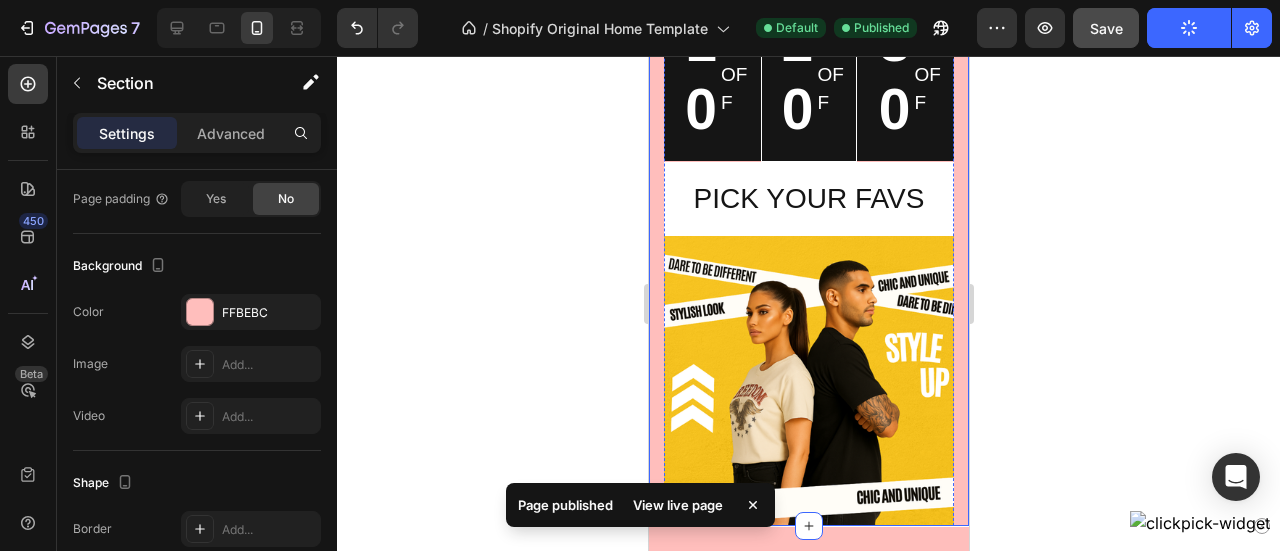 scroll, scrollTop: 0, scrollLeft: 0, axis: both 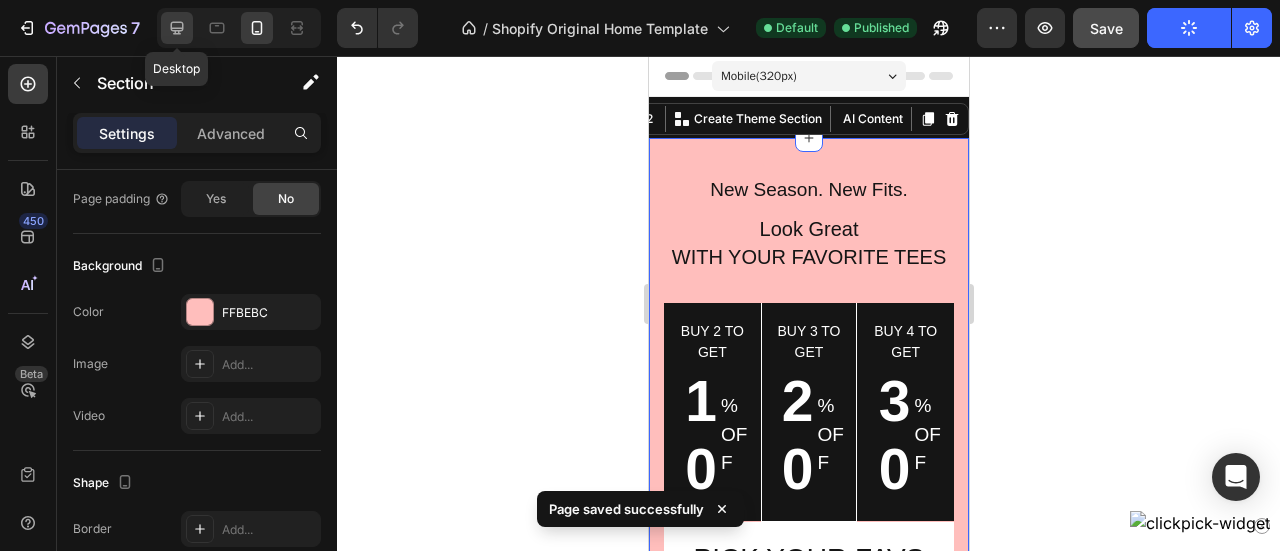 click 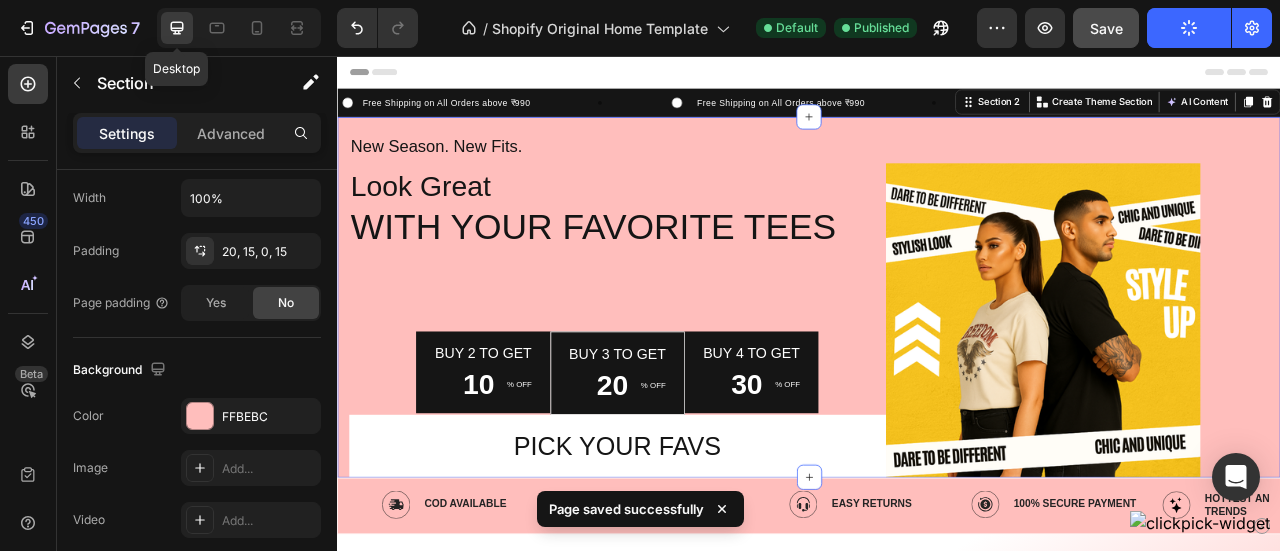 scroll, scrollTop: 6, scrollLeft: 0, axis: vertical 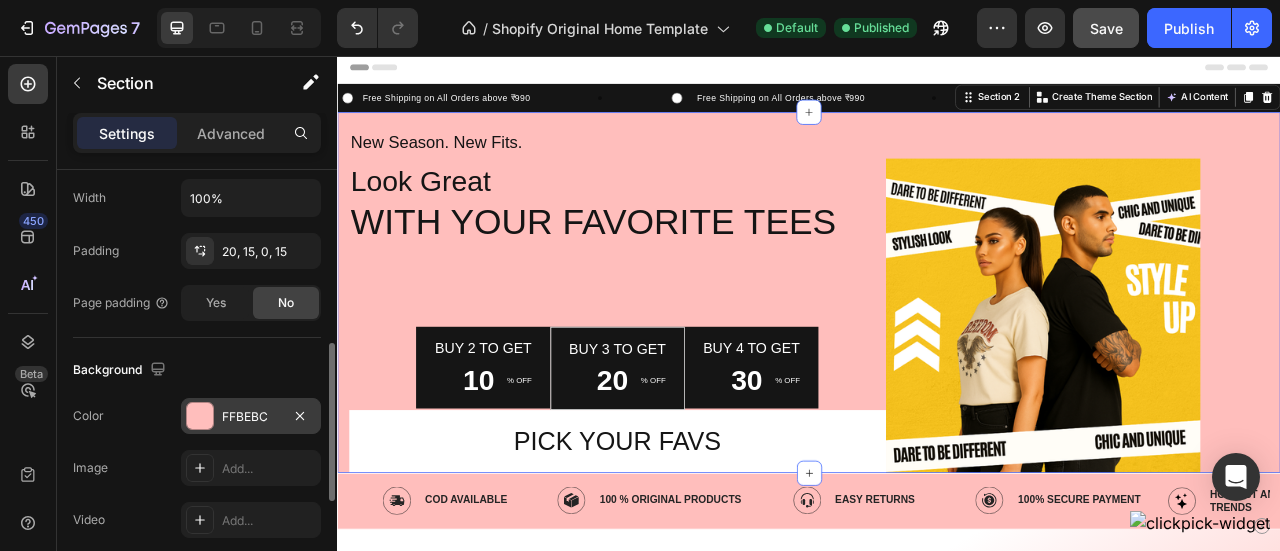 click at bounding box center (200, 416) 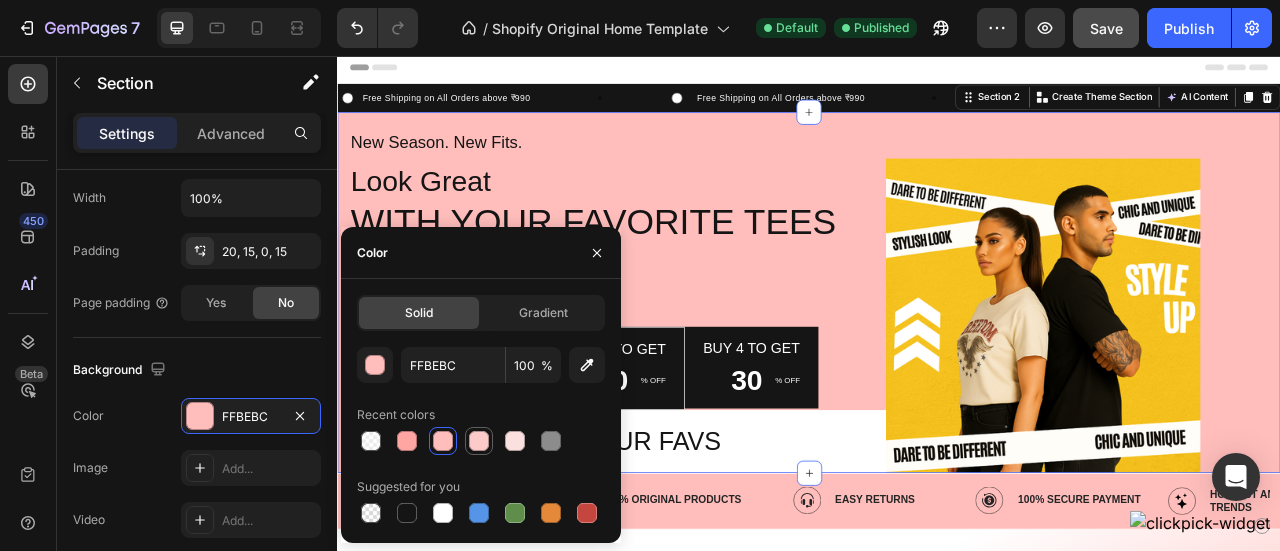 click at bounding box center [479, 441] 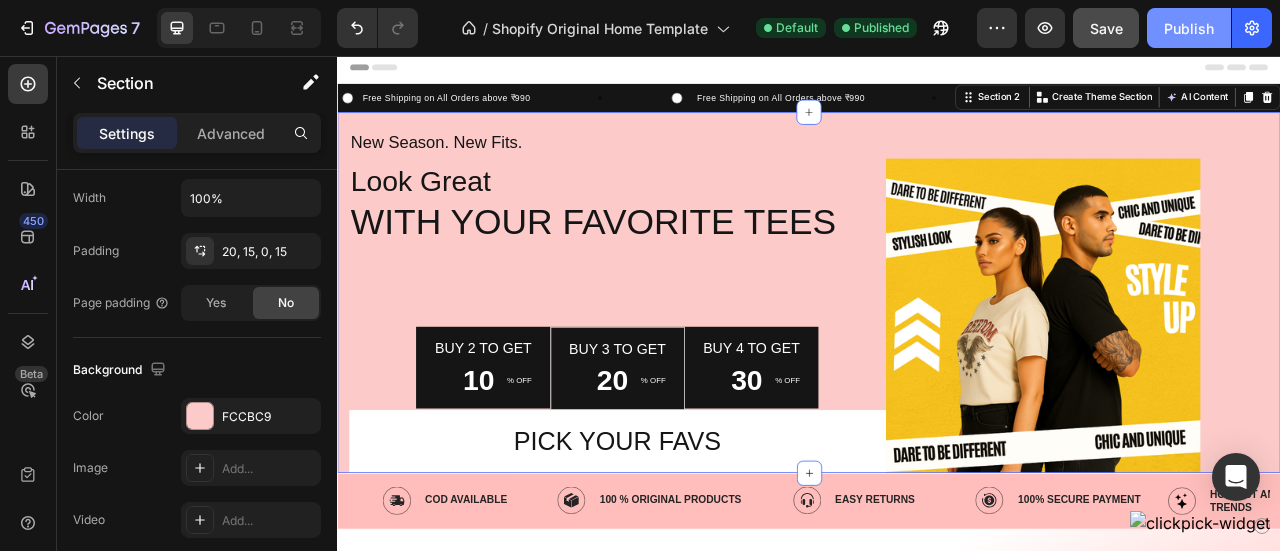 click on "Publish" at bounding box center (1189, 28) 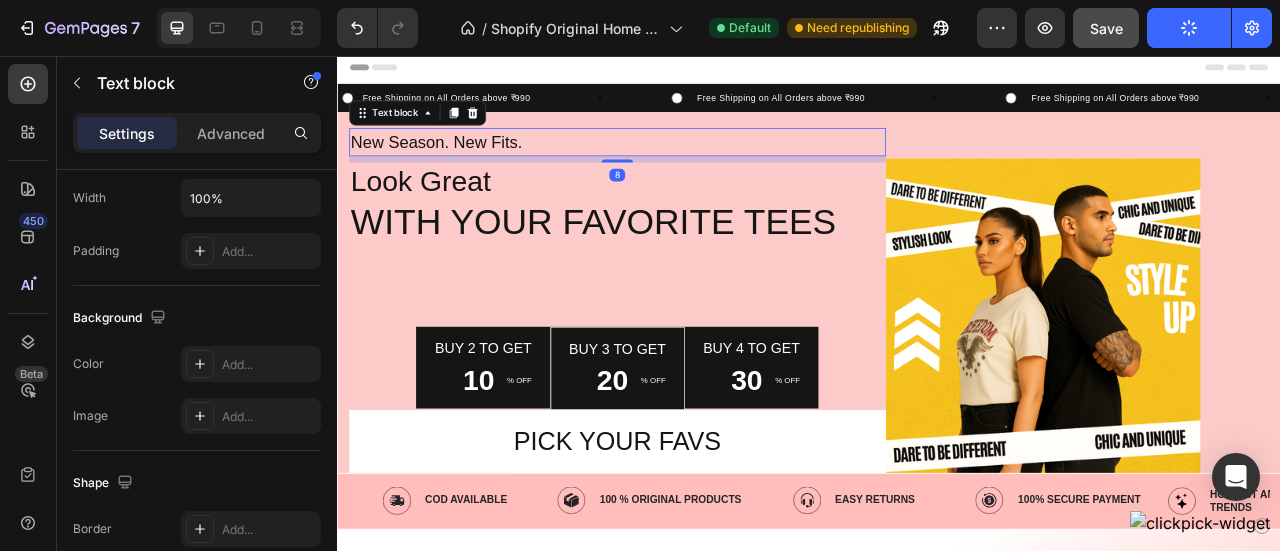 scroll, scrollTop: 0, scrollLeft: 0, axis: both 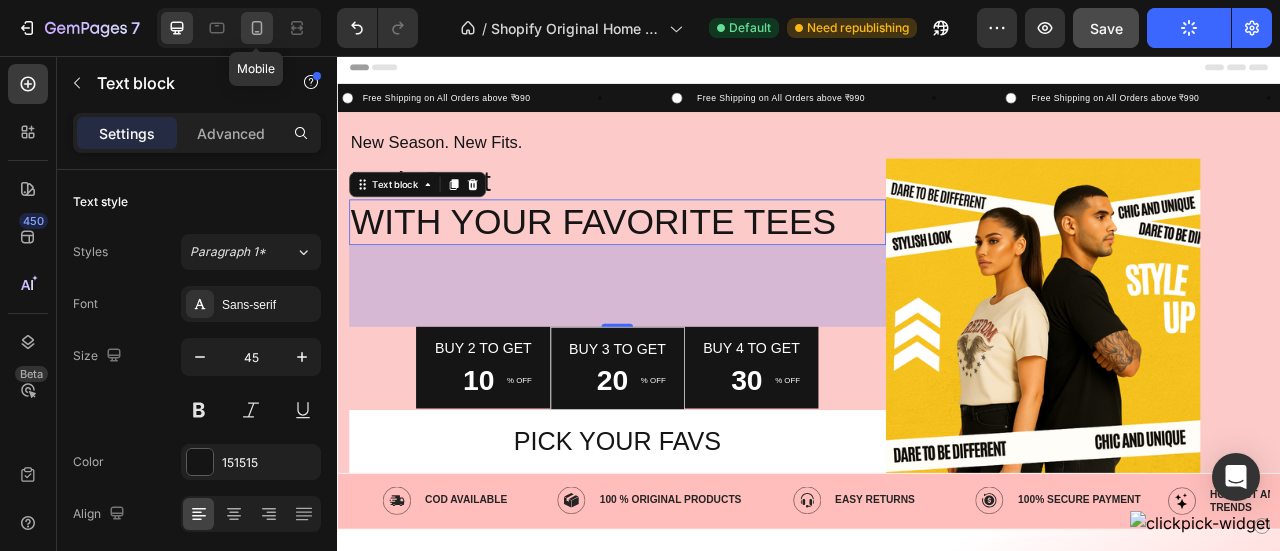 click 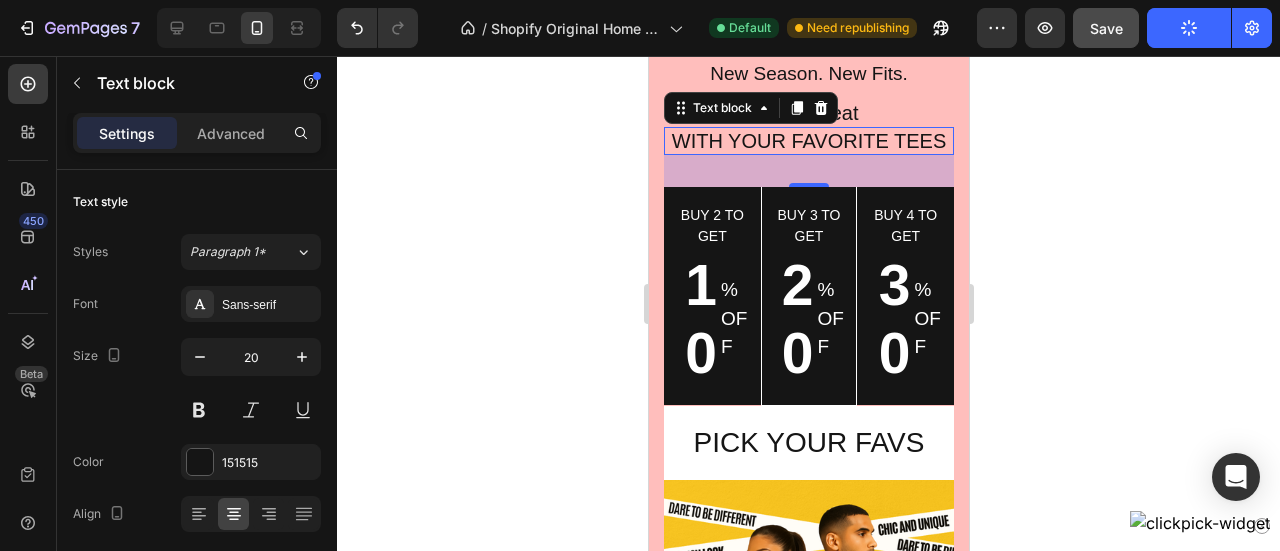 scroll, scrollTop: 0, scrollLeft: 0, axis: both 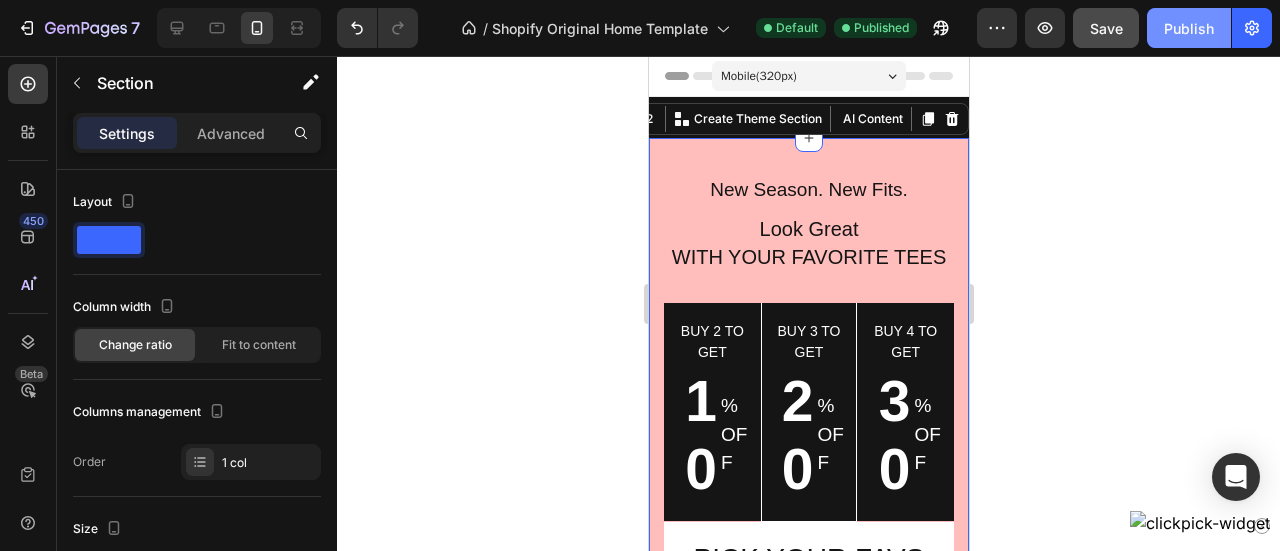 click on "Publish" 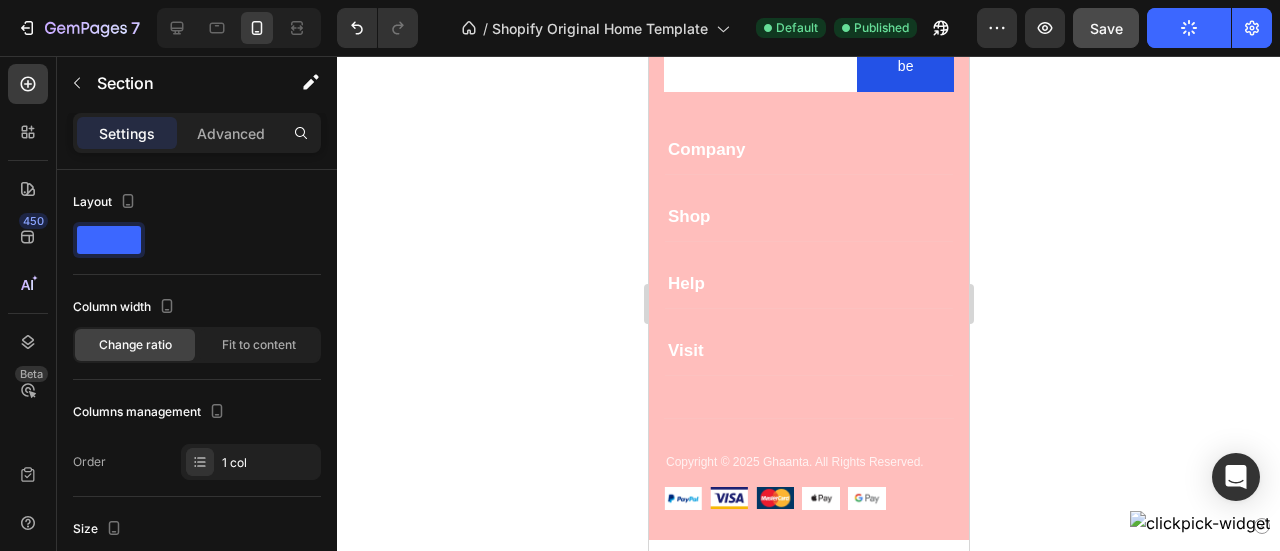 scroll, scrollTop: 2142, scrollLeft: 0, axis: vertical 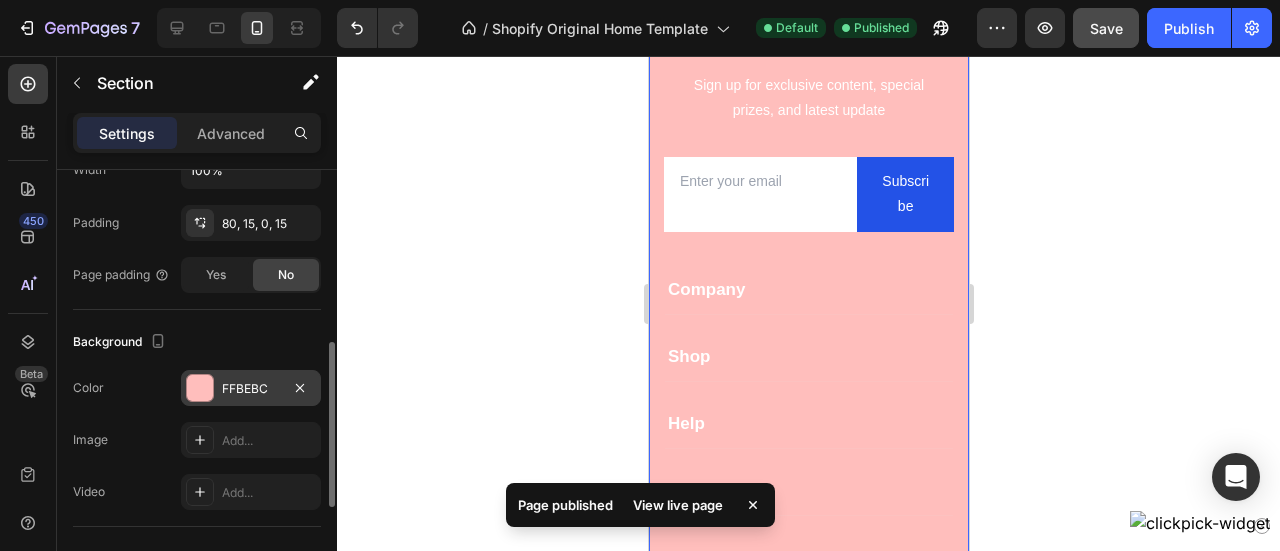 click at bounding box center (200, 388) 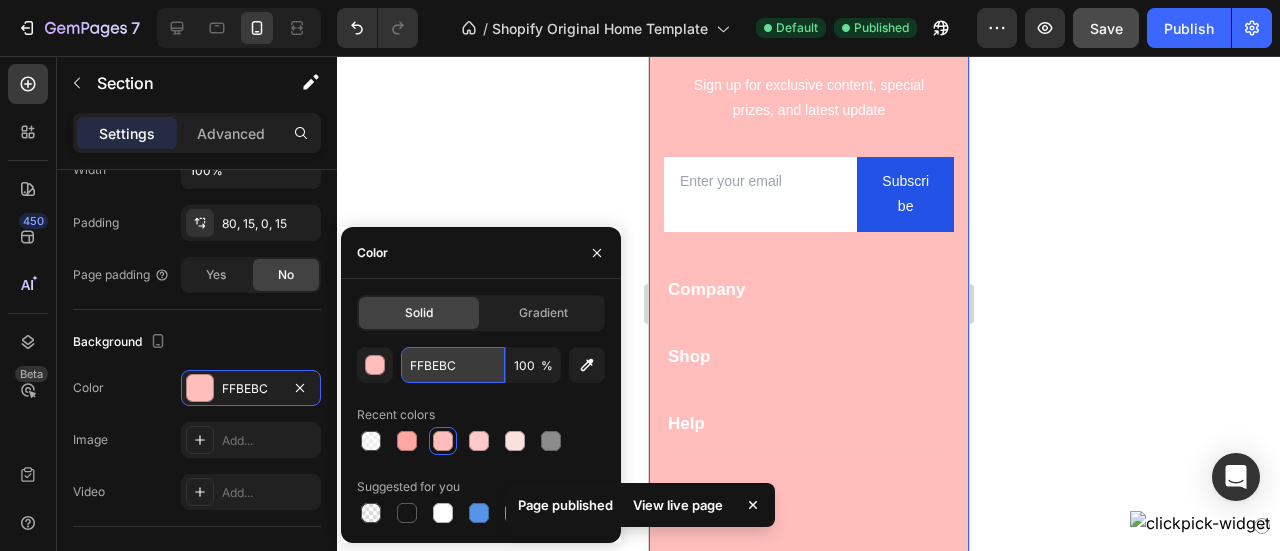 click on "FFBEBC" at bounding box center (453, 365) 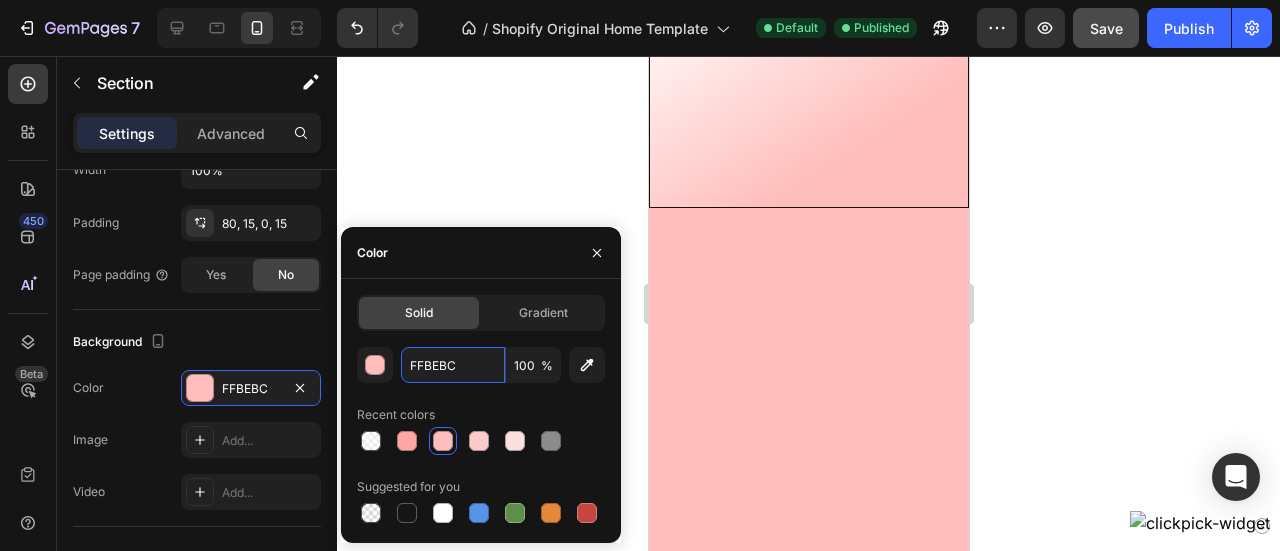 scroll, scrollTop: 0, scrollLeft: 0, axis: both 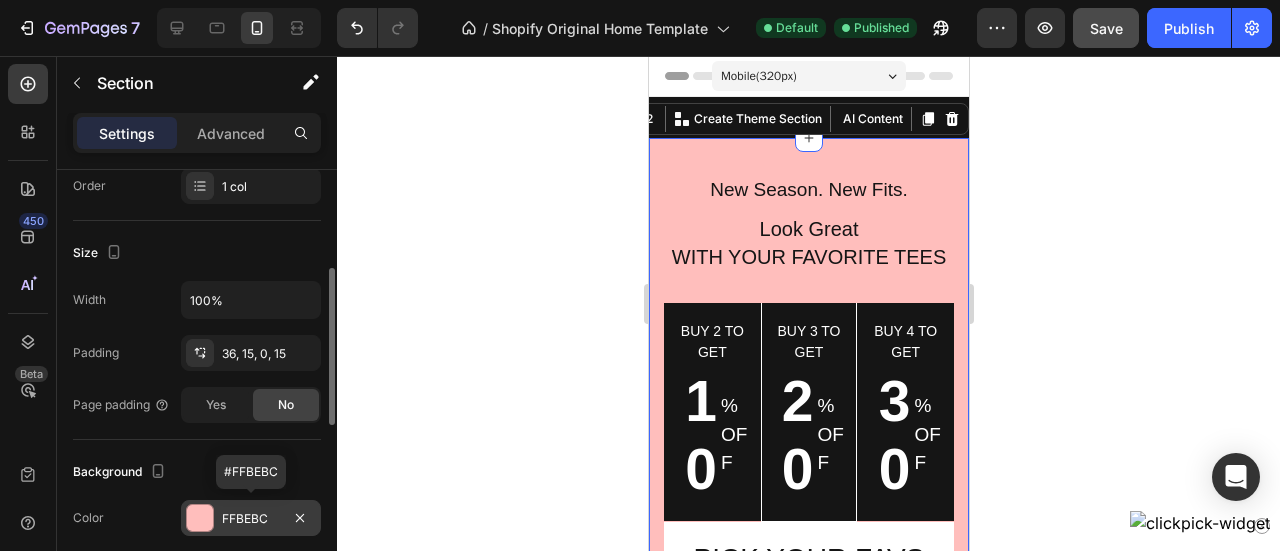 click at bounding box center [200, 518] 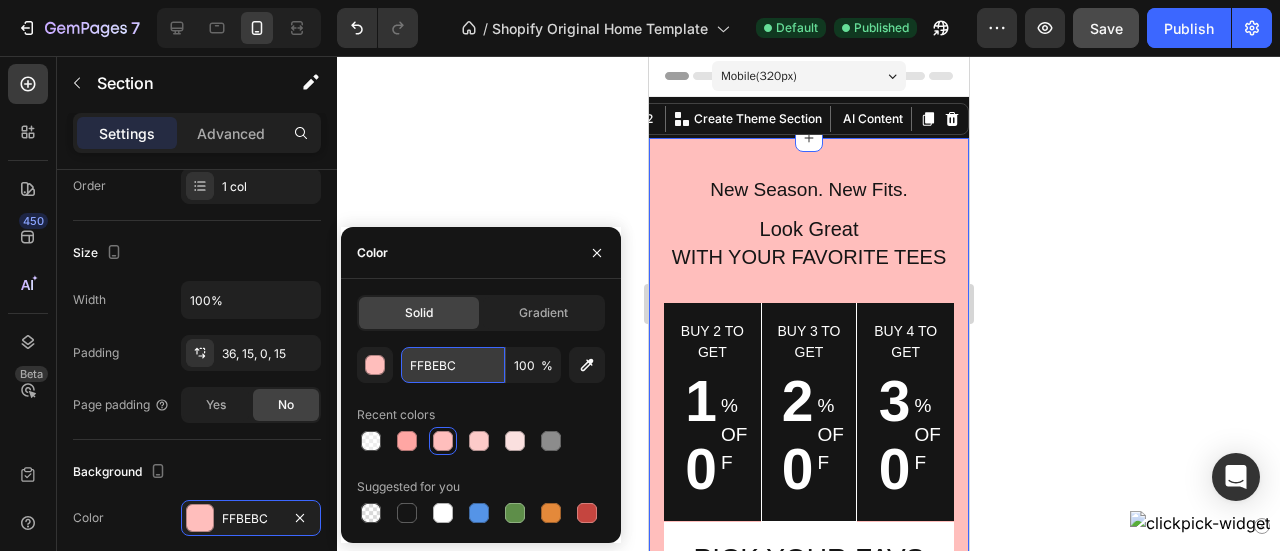 click on "FFBEBC" at bounding box center (453, 365) 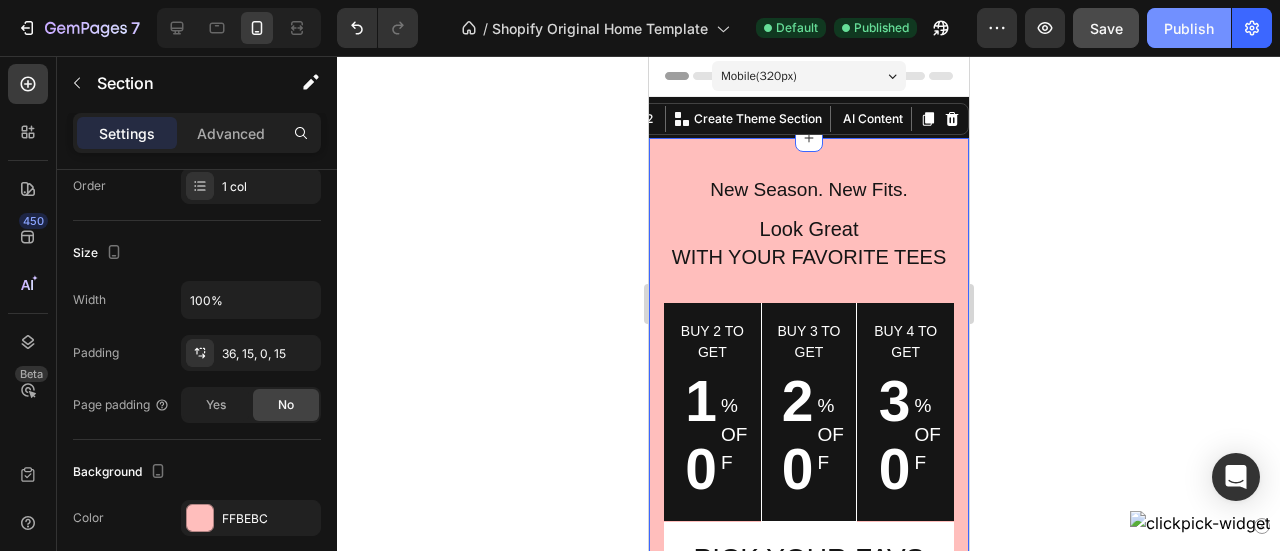click on "Publish" at bounding box center (1189, 28) 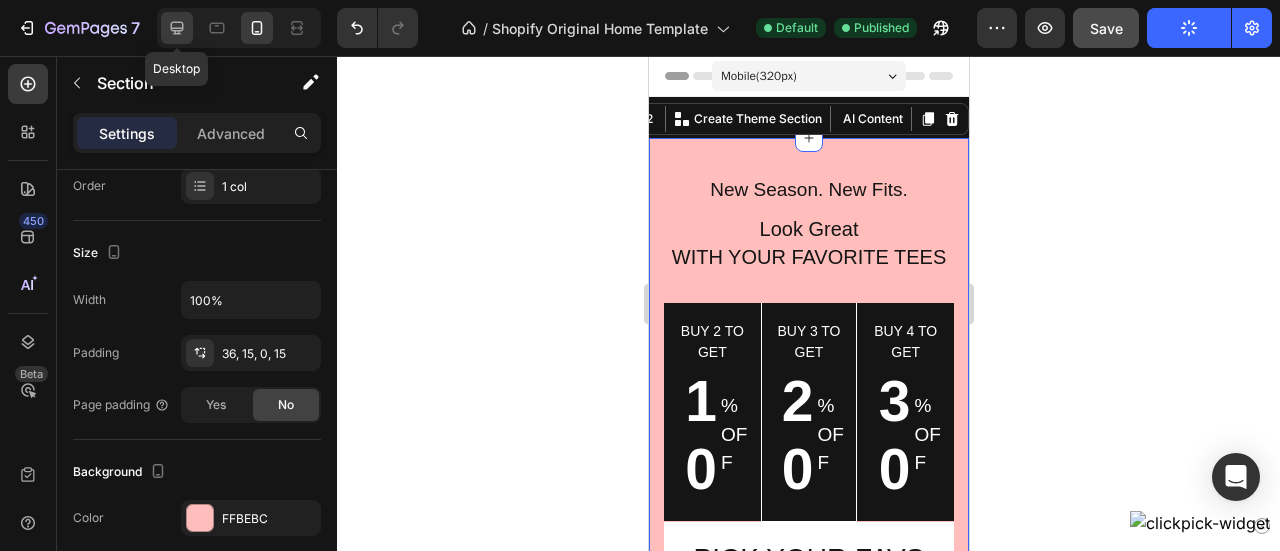 click 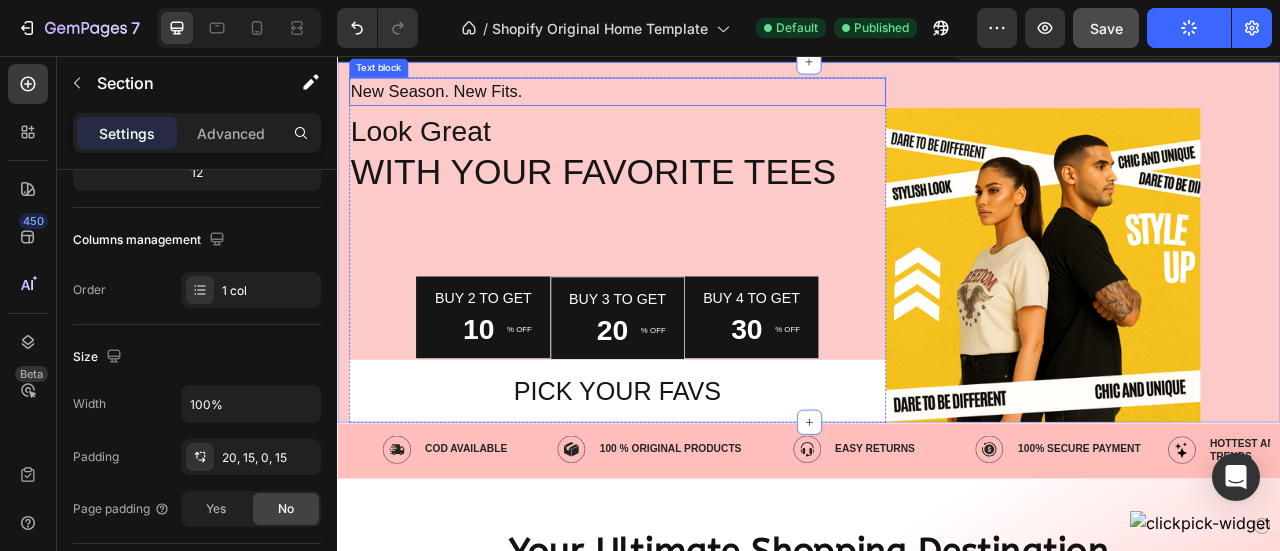 scroll, scrollTop: 0, scrollLeft: 0, axis: both 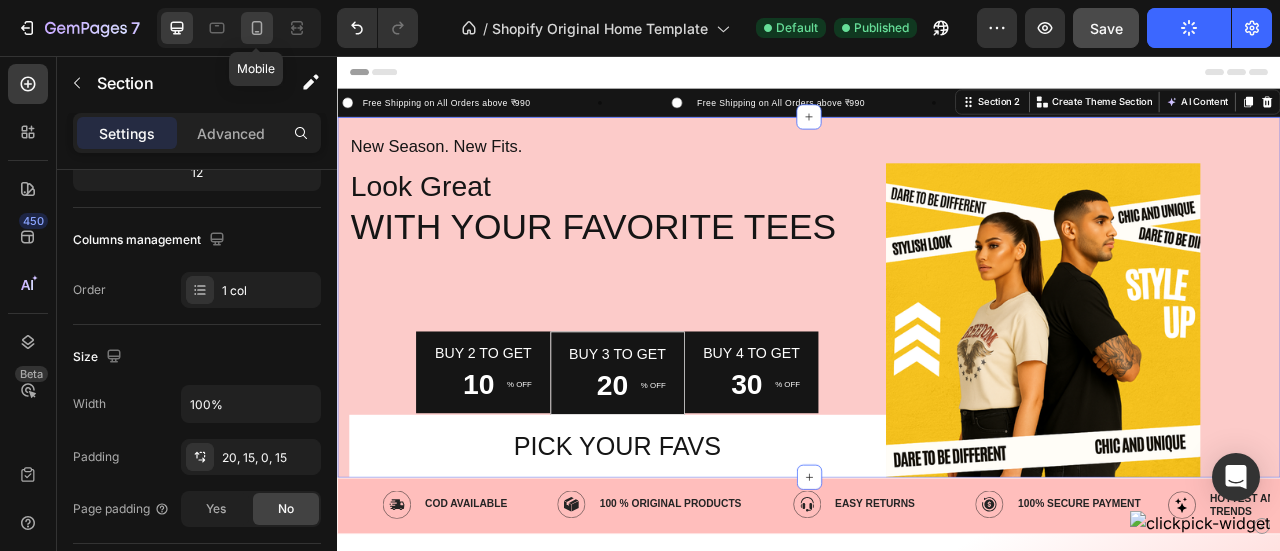 click 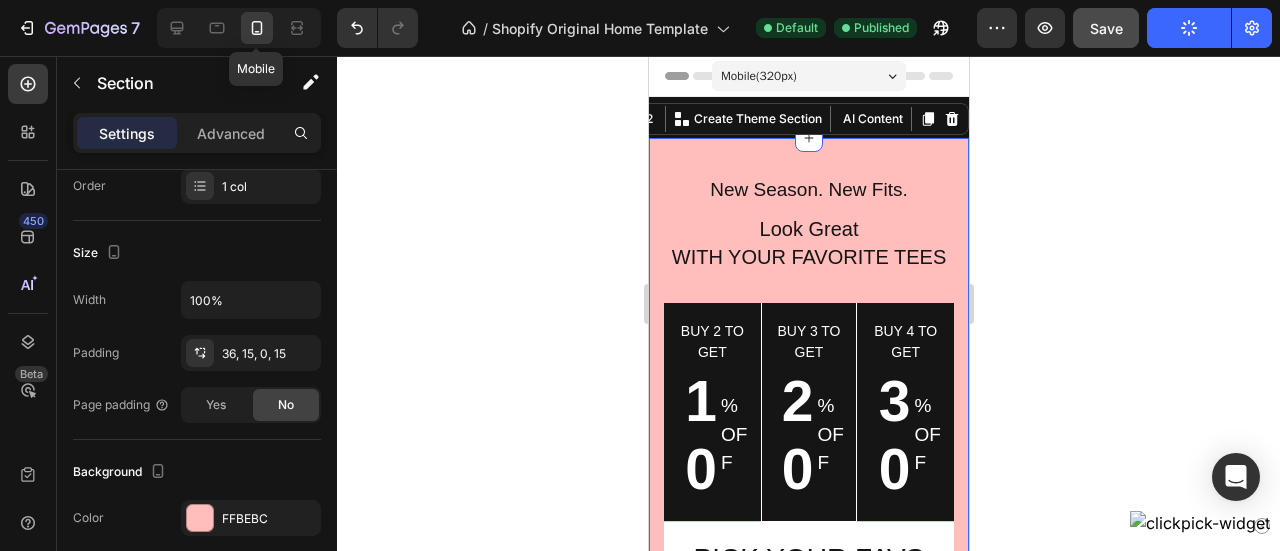 scroll, scrollTop: 12, scrollLeft: 0, axis: vertical 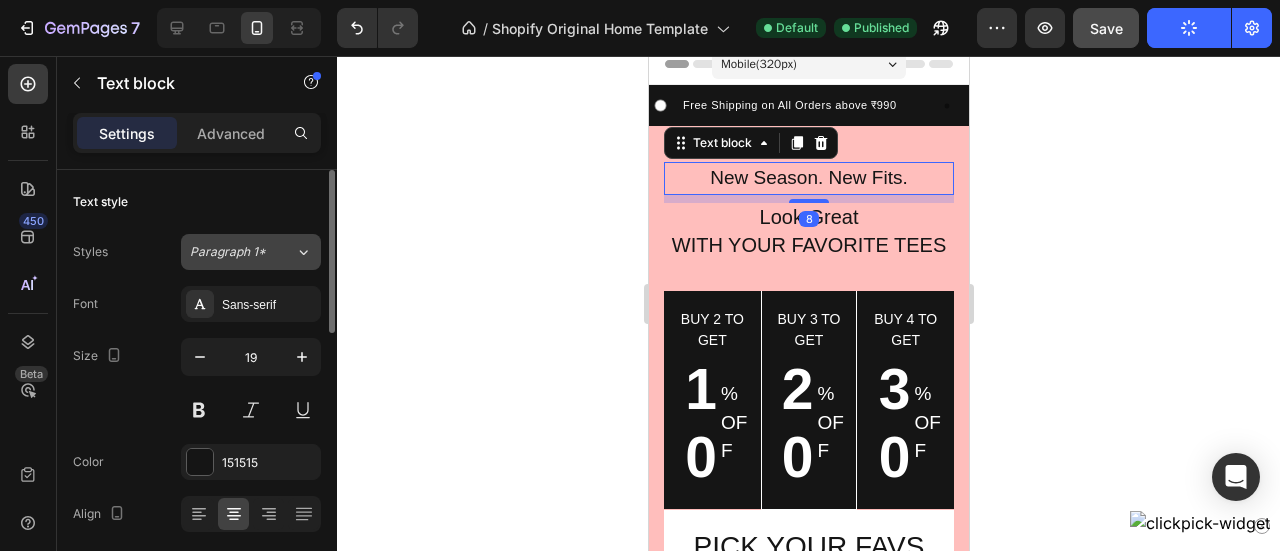 click 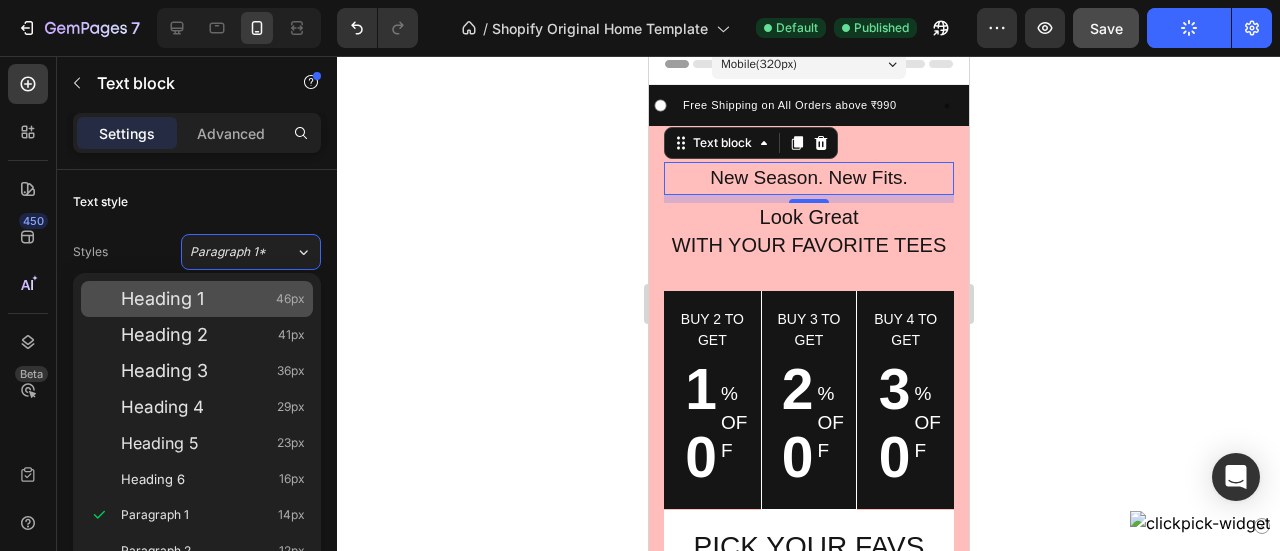 click on "Heading 1 46px" at bounding box center (197, 299) 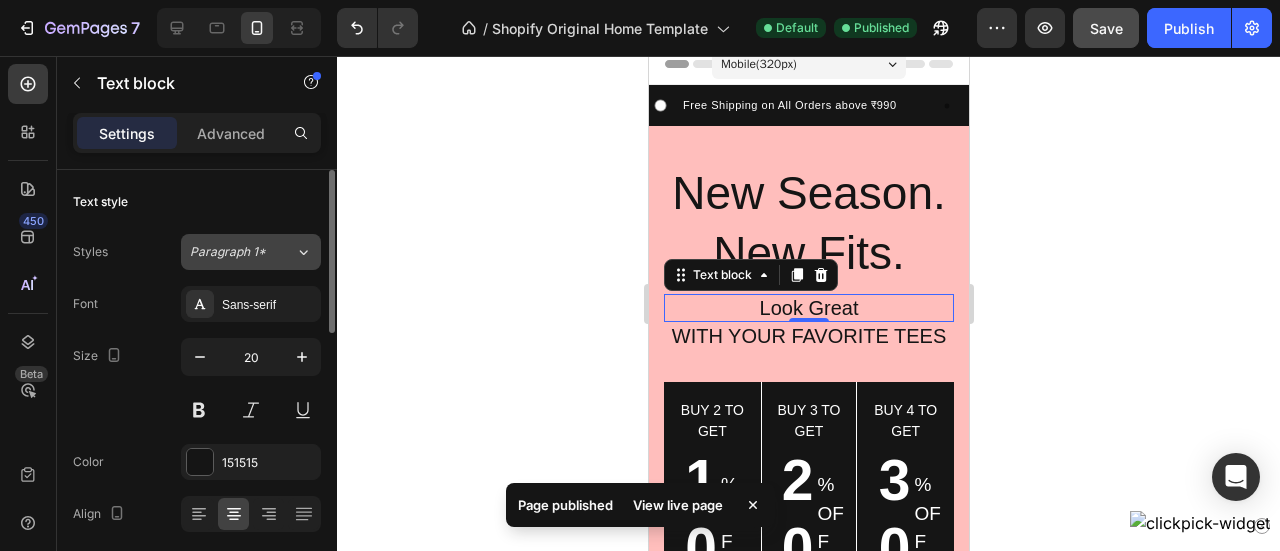 click on "Paragraph 1*" 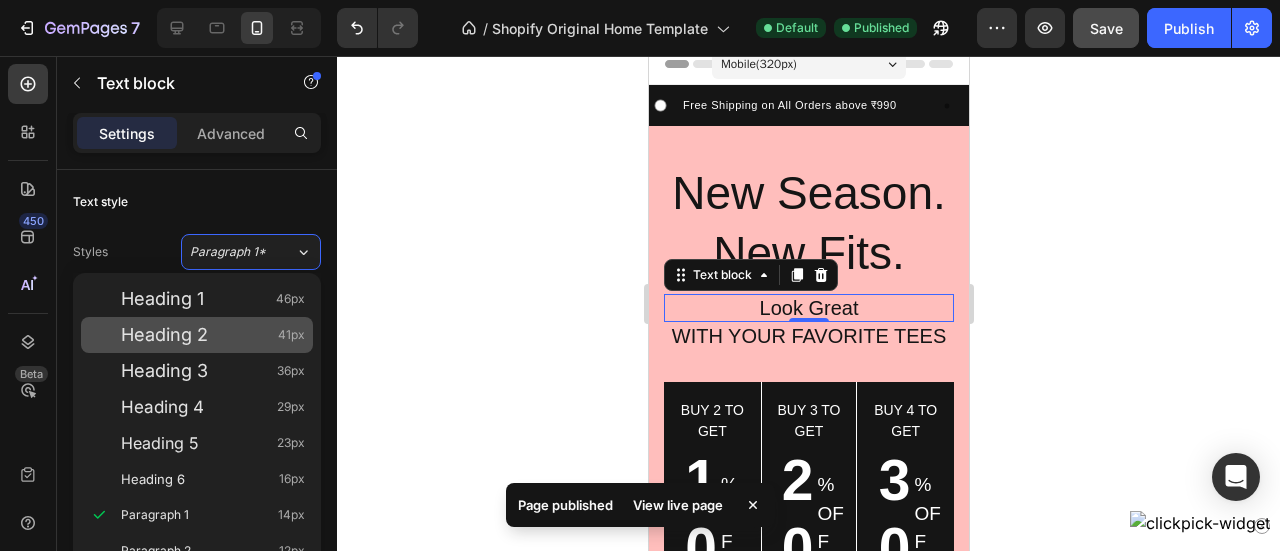 click on "Heading 2" at bounding box center (164, 335) 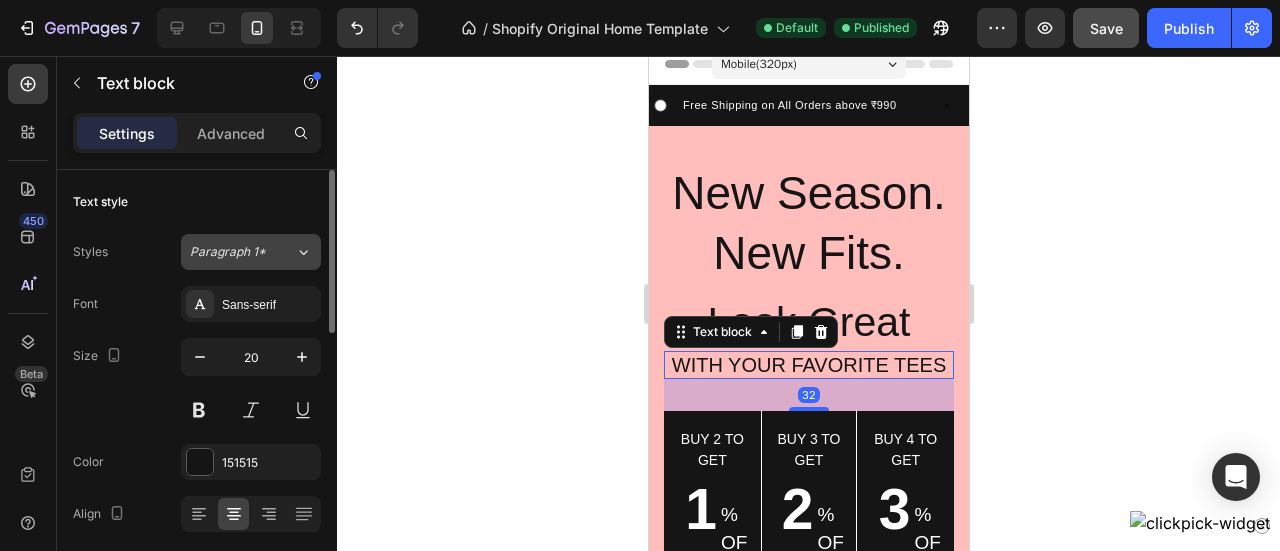 click 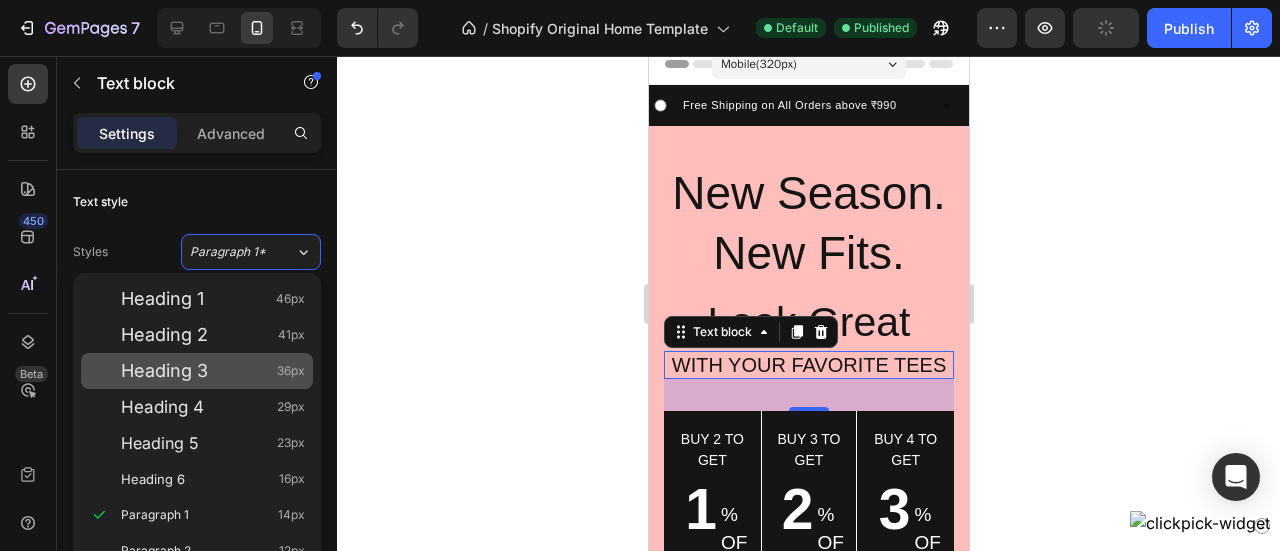 click on "Heading 3 36px" at bounding box center [213, 371] 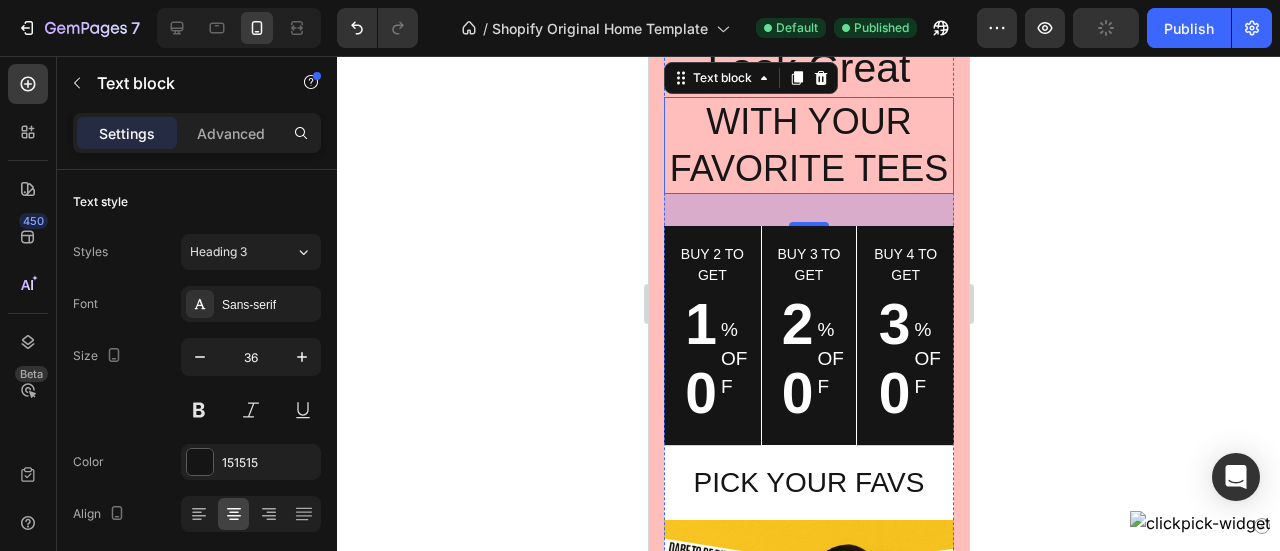 scroll, scrollTop: 0, scrollLeft: 0, axis: both 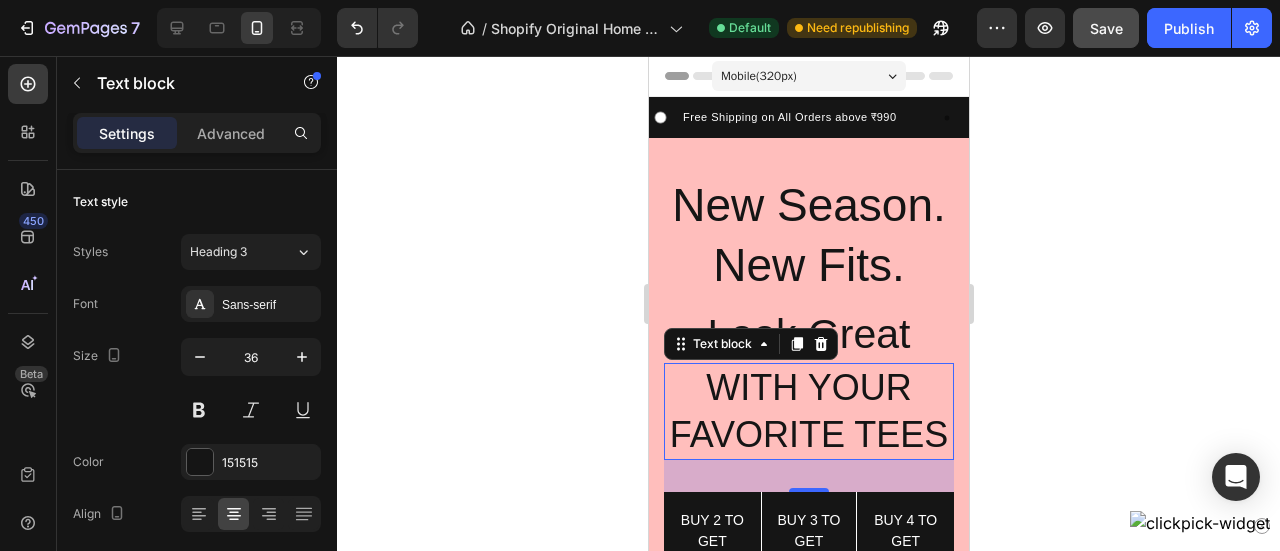 click 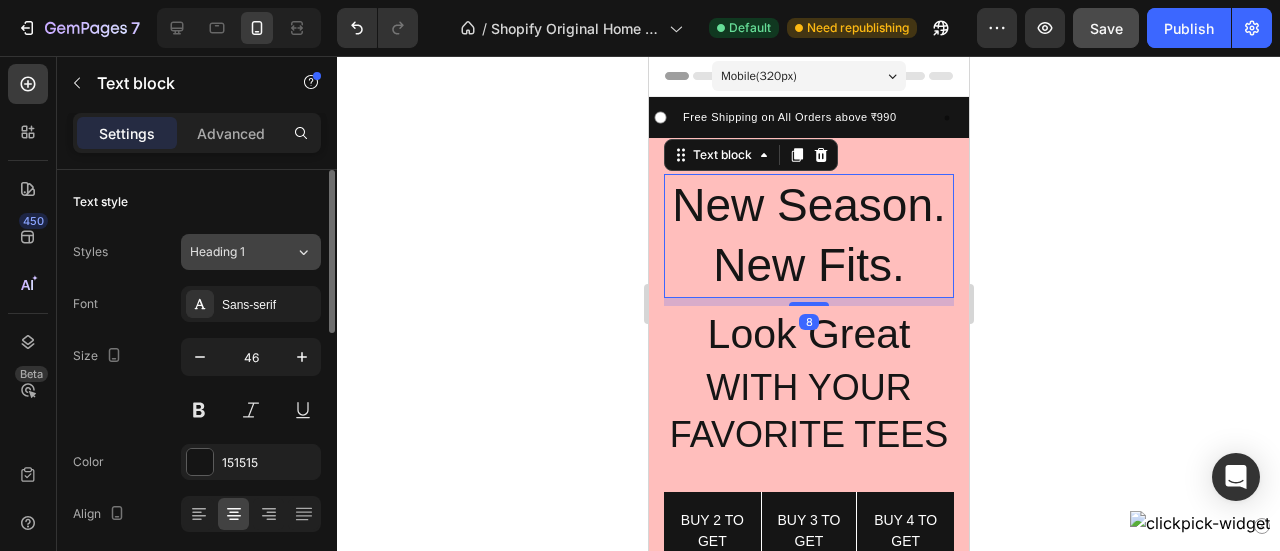 click on "Heading 1" at bounding box center (242, 252) 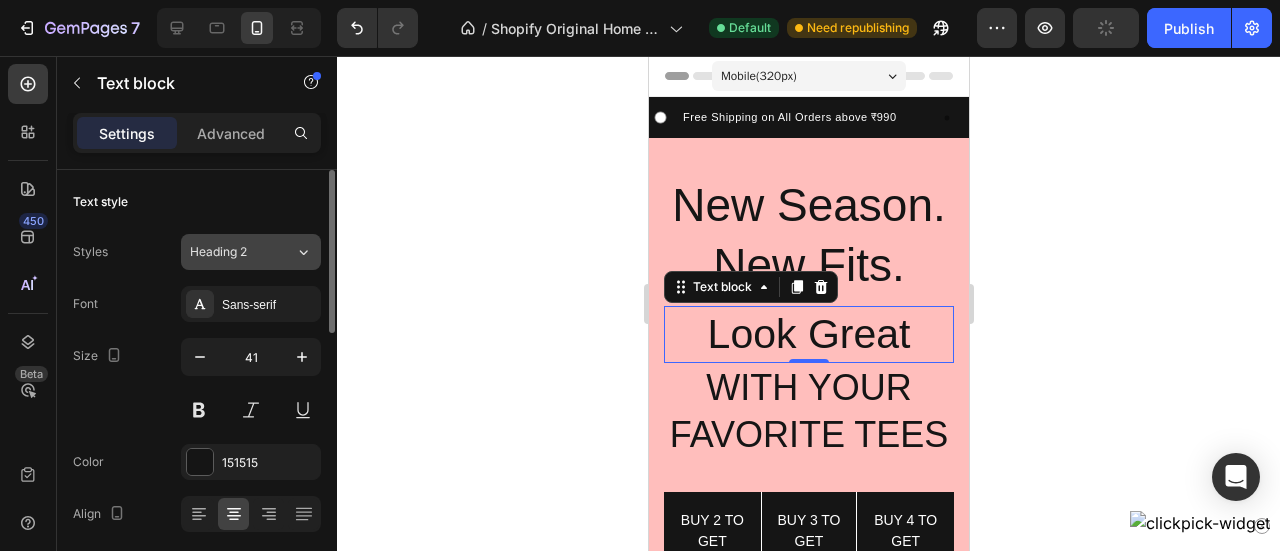 click on "Heading 2" at bounding box center (230, 252) 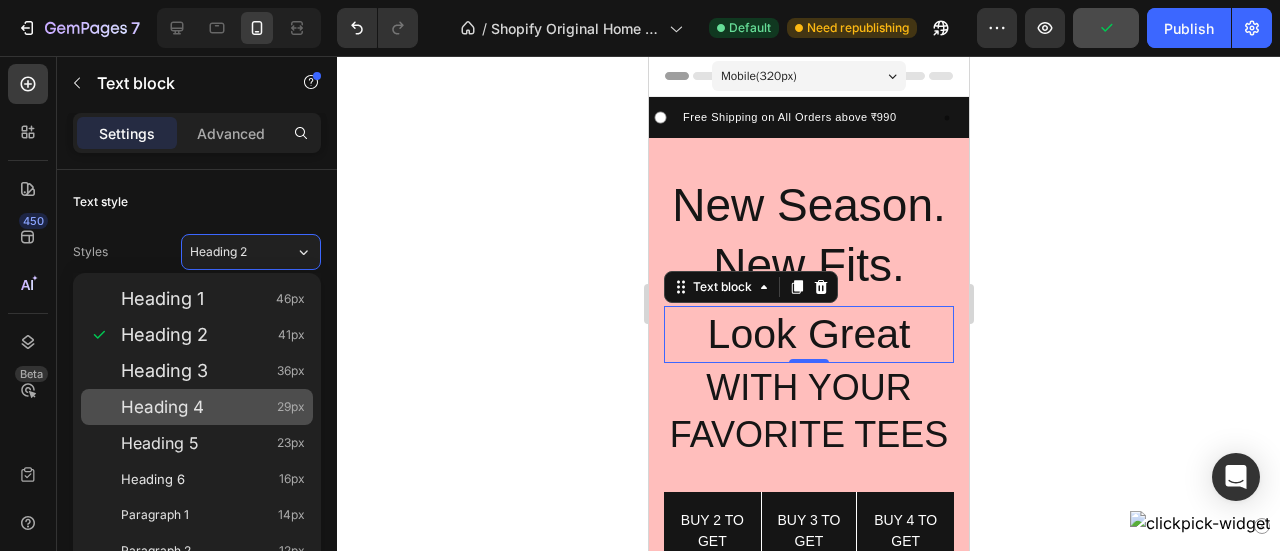 click on "Heading 4 29px" at bounding box center (213, 407) 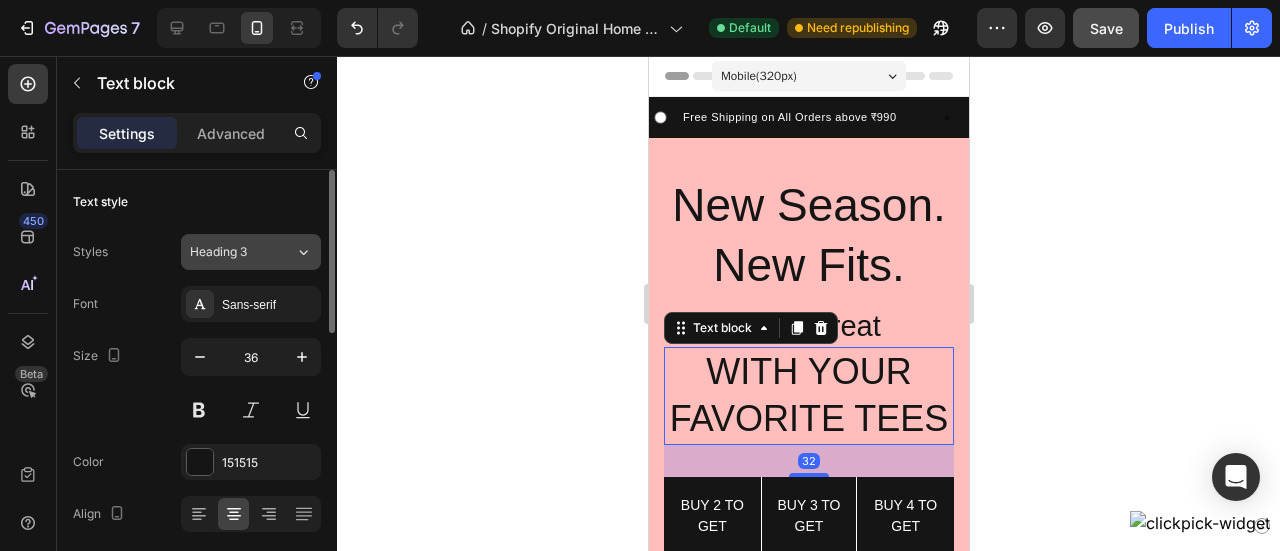 click on "Heading 3" at bounding box center [242, 252] 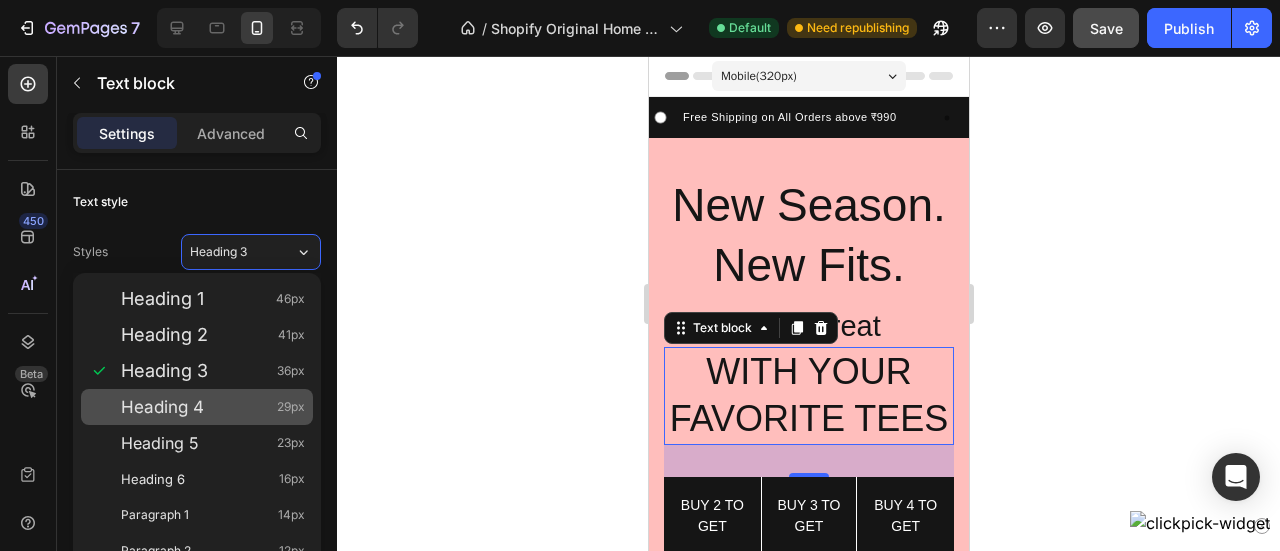 click on "Heading 4 29px" at bounding box center (213, 407) 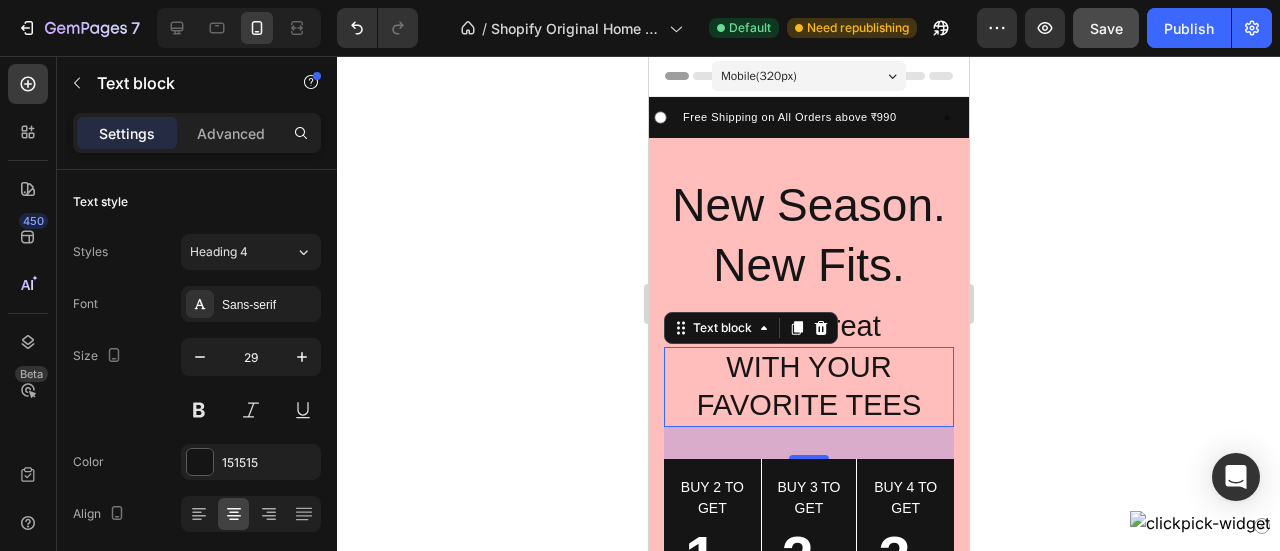 click 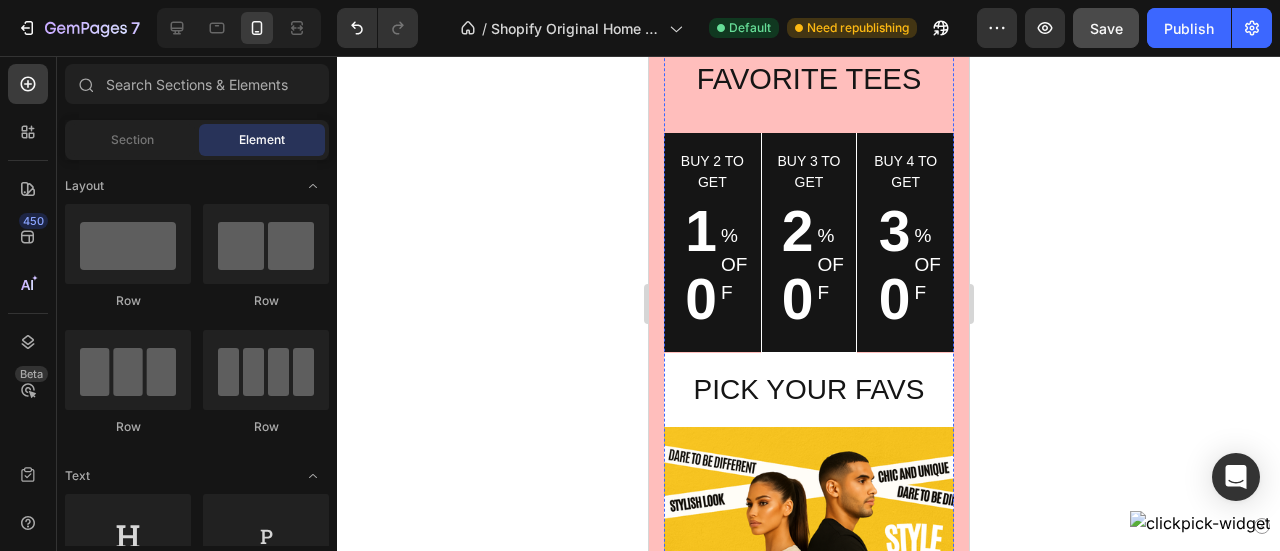 scroll, scrollTop: 172, scrollLeft: 0, axis: vertical 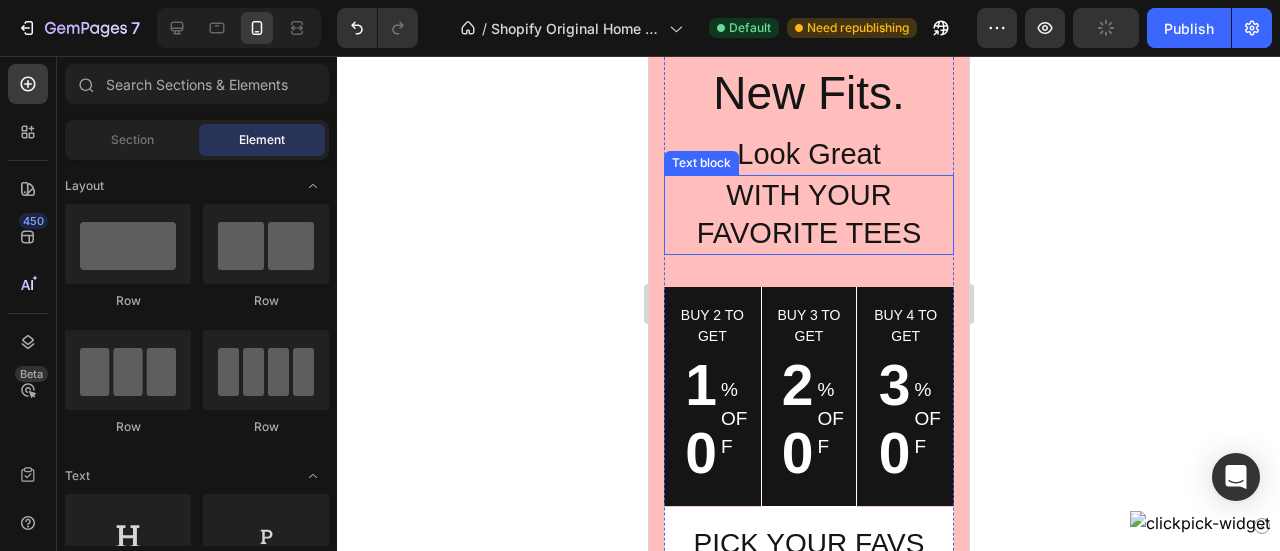 click on "With Your Favorite Tees" at bounding box center [808, 214] 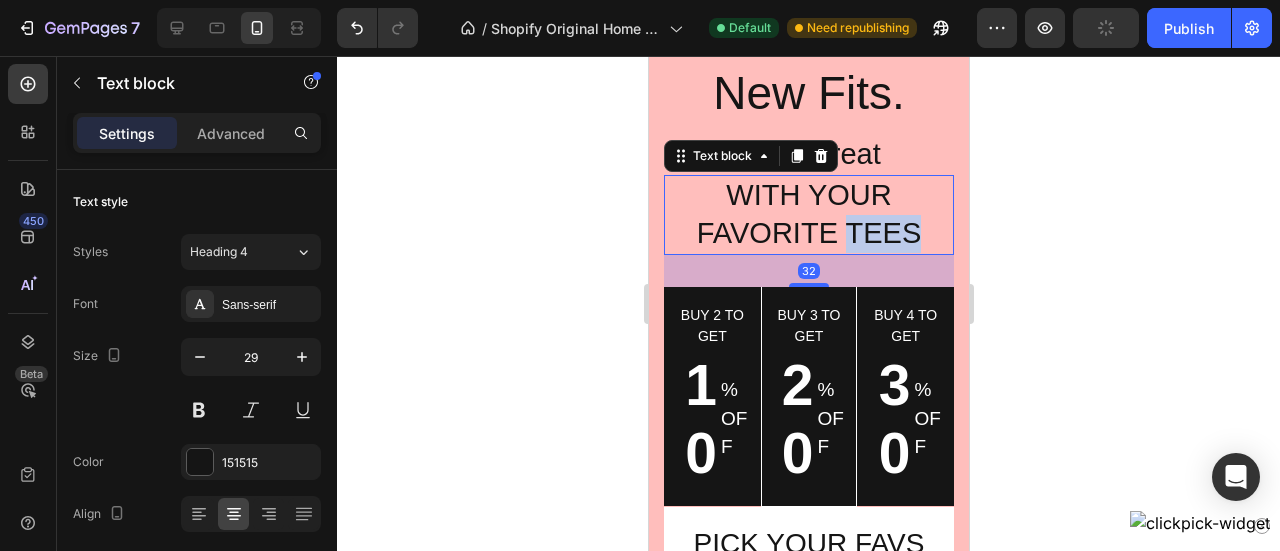 click on "With Your Favorite Tees" at bounding box center [808, 214] 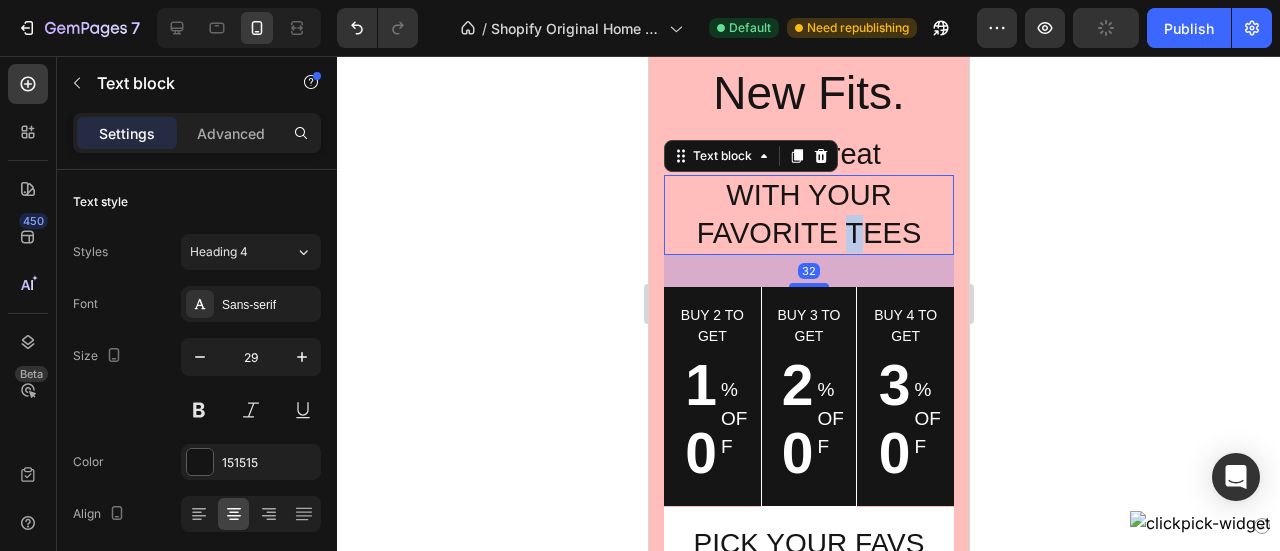click on "With Your Favorite Tees" at bounding box center [808, 214] 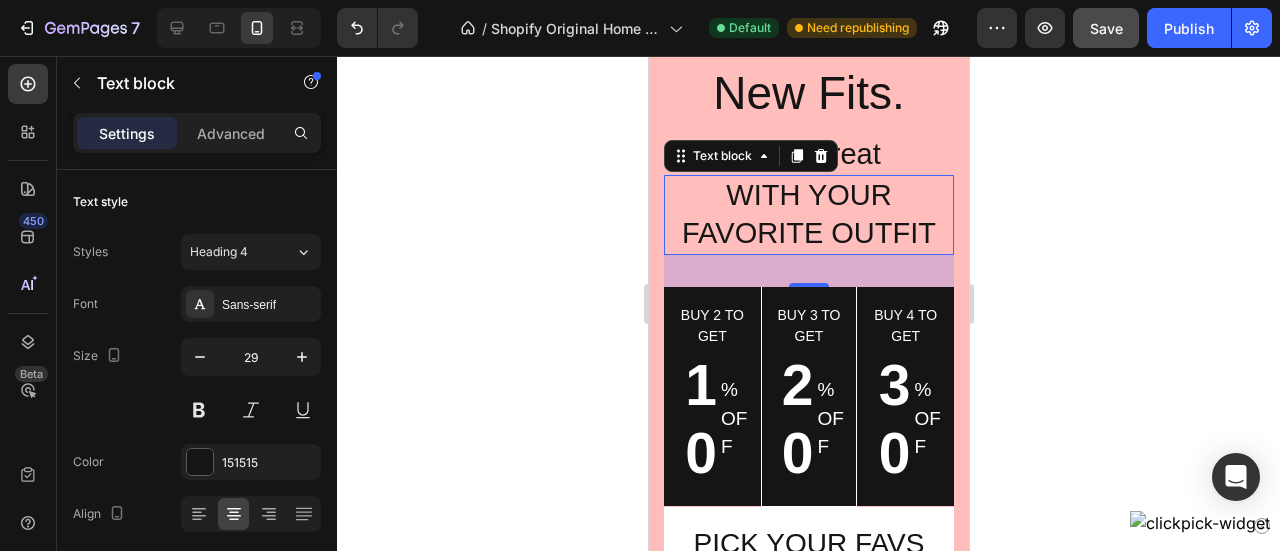 click 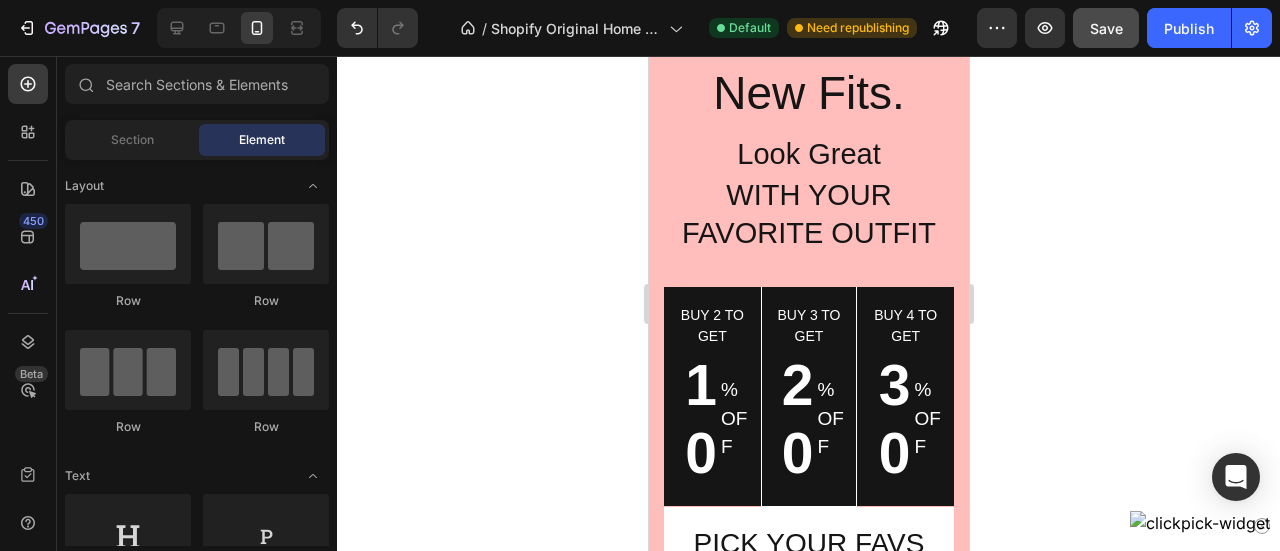 click 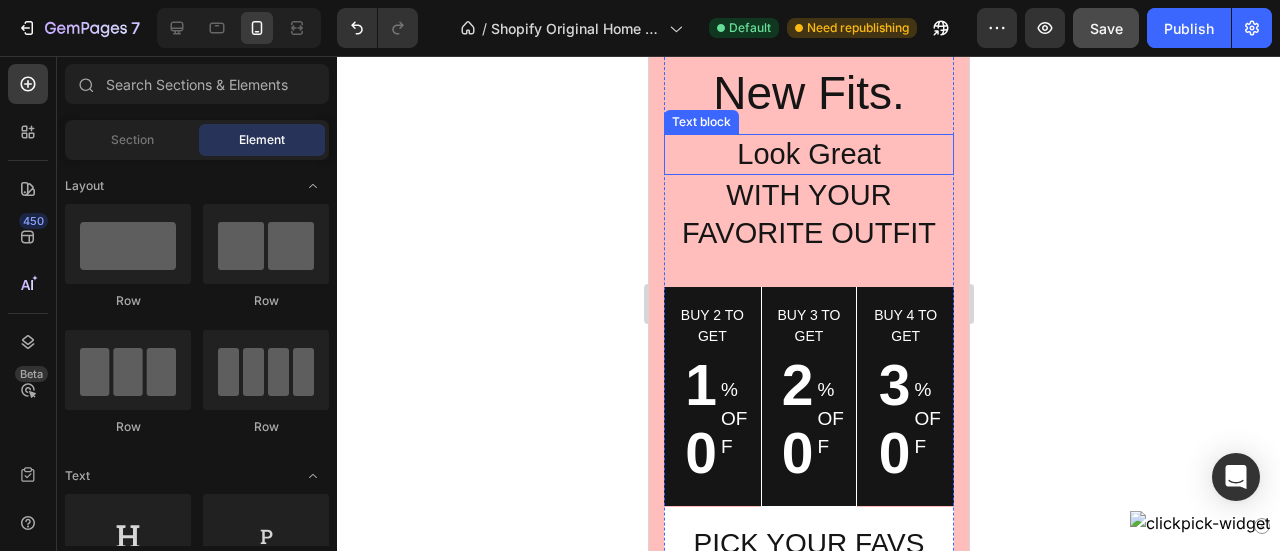 scroll, scrollTop: 0, scrollLeft: 0, axis: both 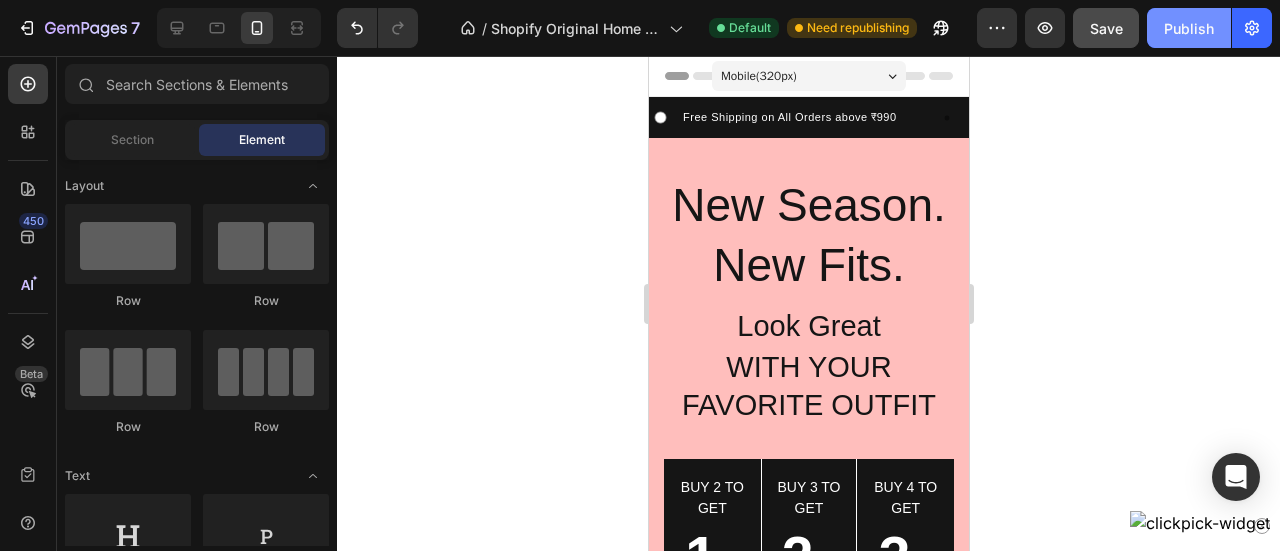 click on "Publish" at bounding box center [1189, 28] 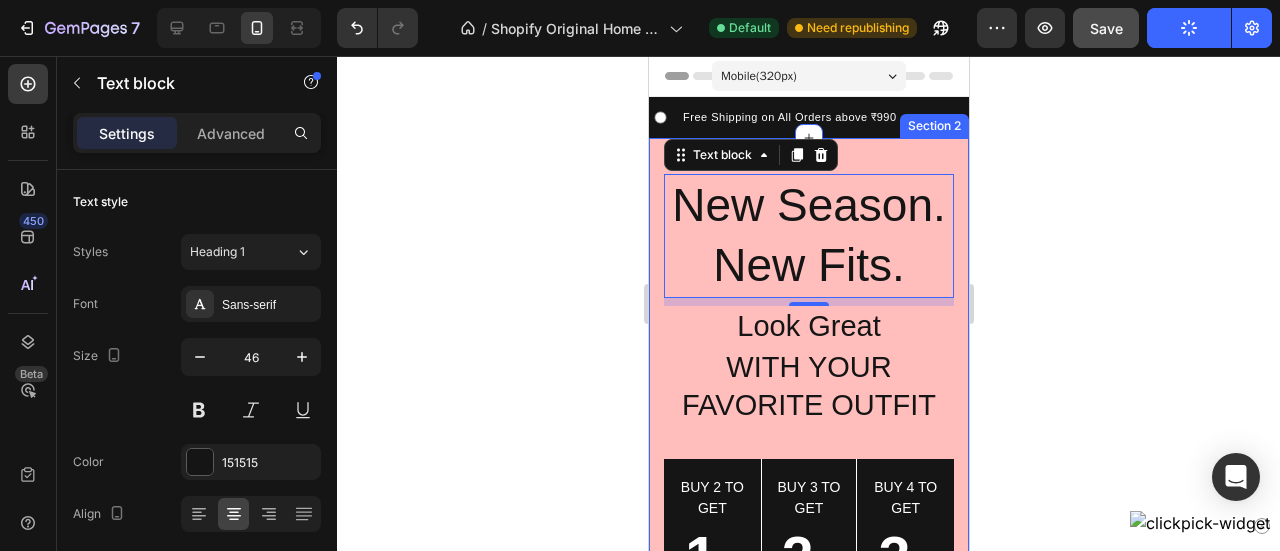 click 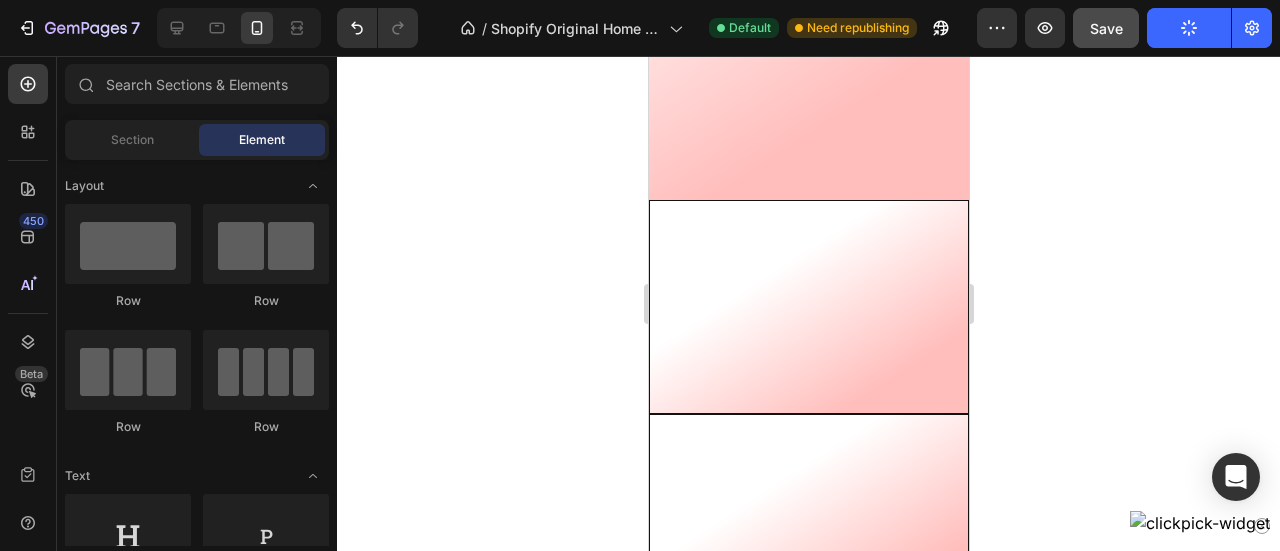 scroll, scrollTop: 0, scrollLeft: 0, axis: both 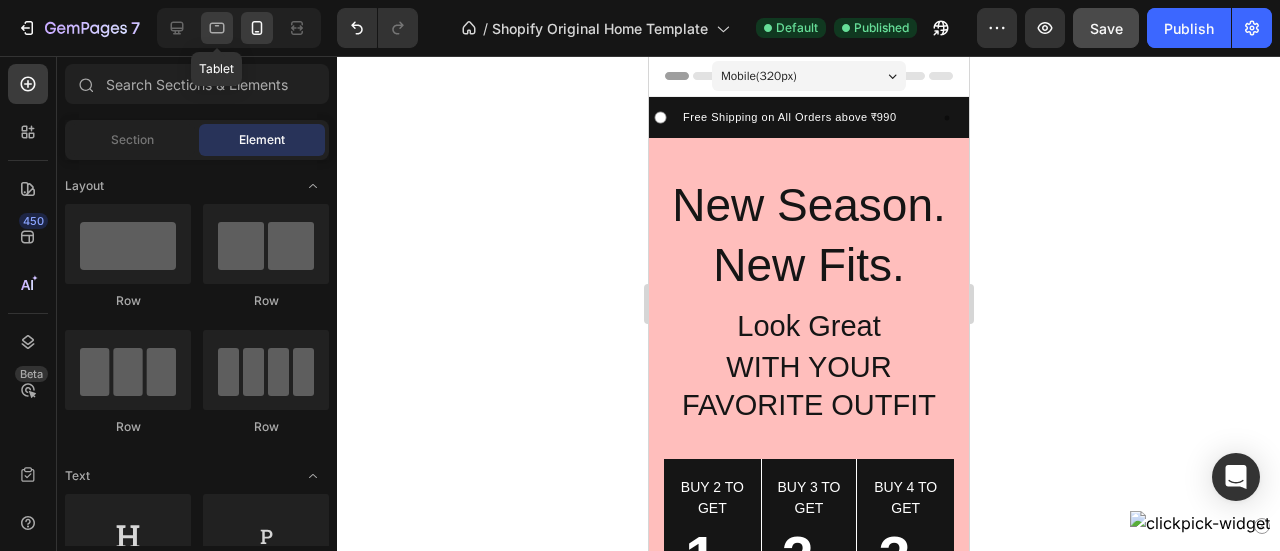click 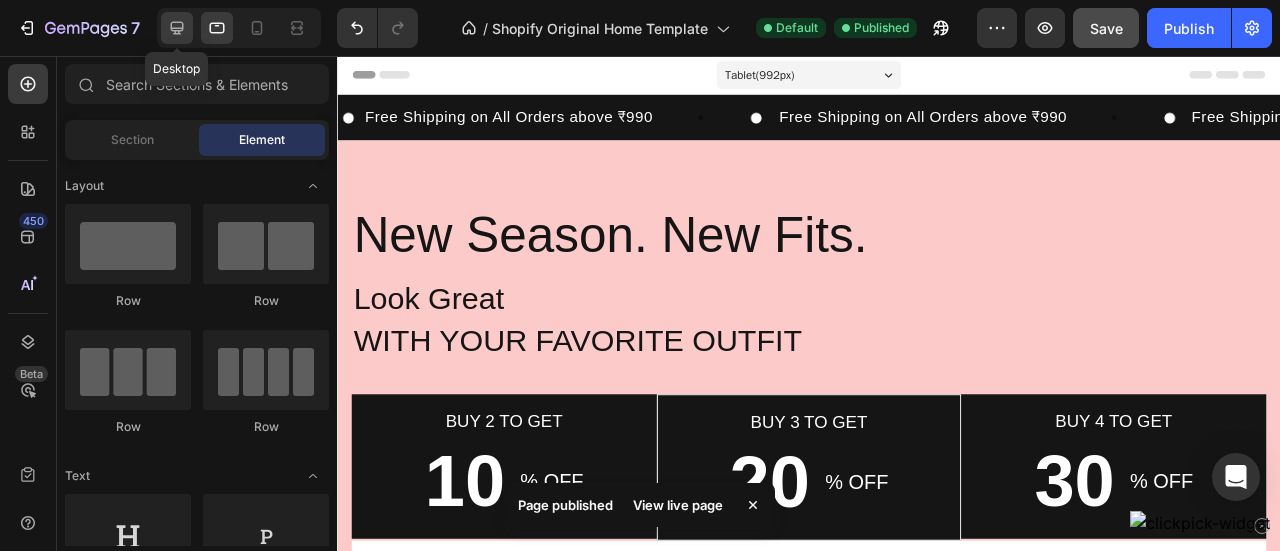click 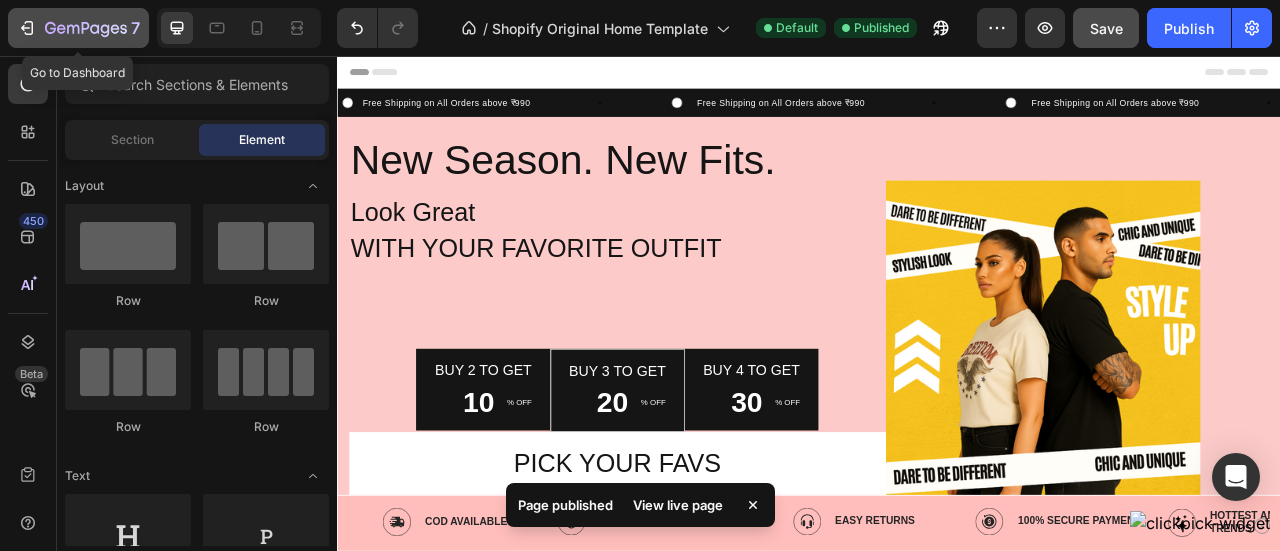 click 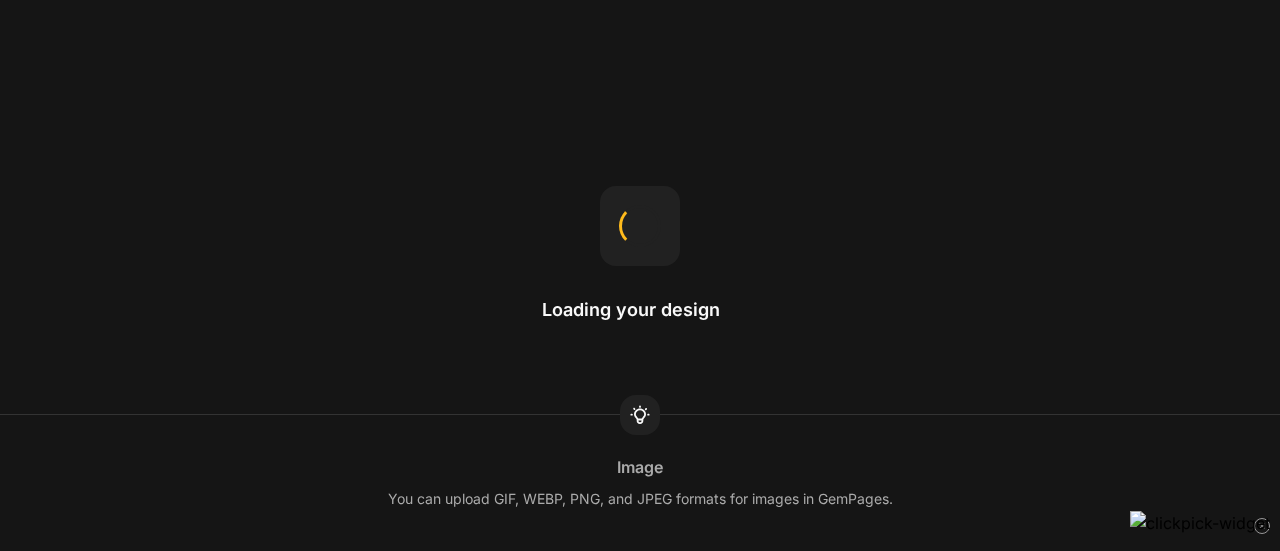 scroll, scrollTop: 0, scrollLeft: 0, axis: both 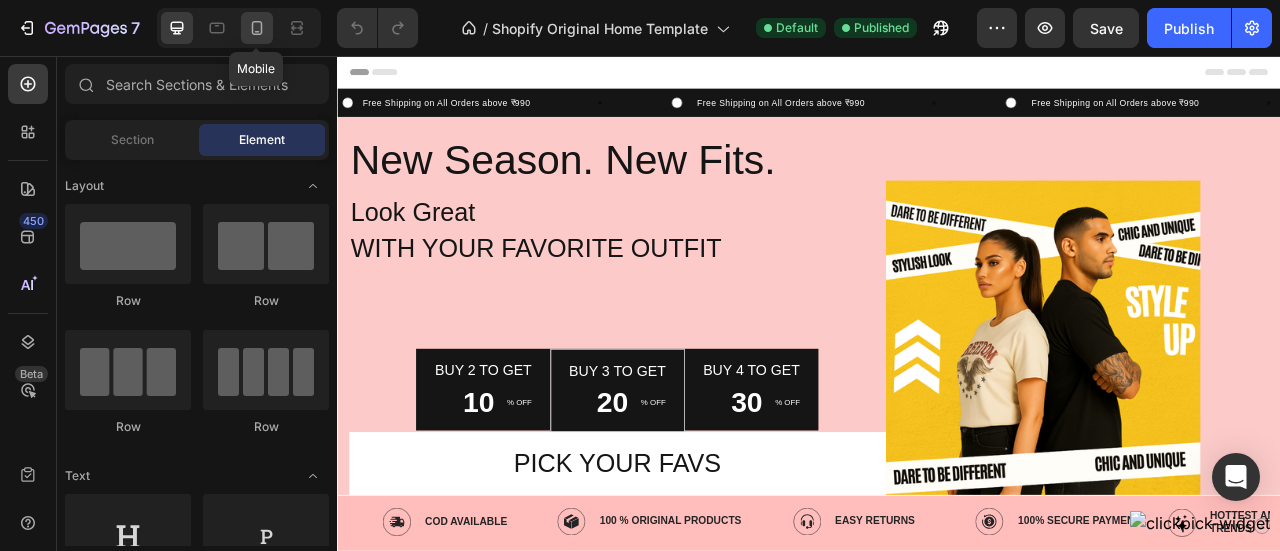 click 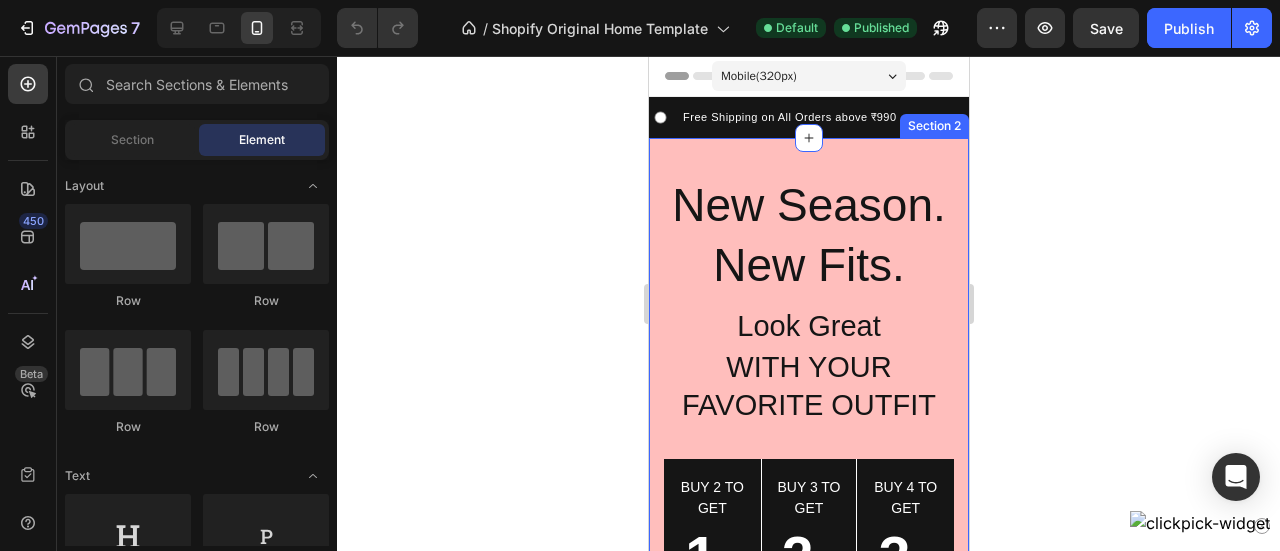 click on "New Season. New Fits. Text block Look Great Text block With Your Favorite Outfit Text block Buy 2 to get Text block 10 Text block % OFF Text block Row Row Buy 3 to get Text block 20 Text block % OFF Text block Row Row Buy 4 to get Text block 30 Text block % OFF Text block Row Row Row Pick your favs Button Row Image Row Image Row Section 2" at bounding box center [808, 445] 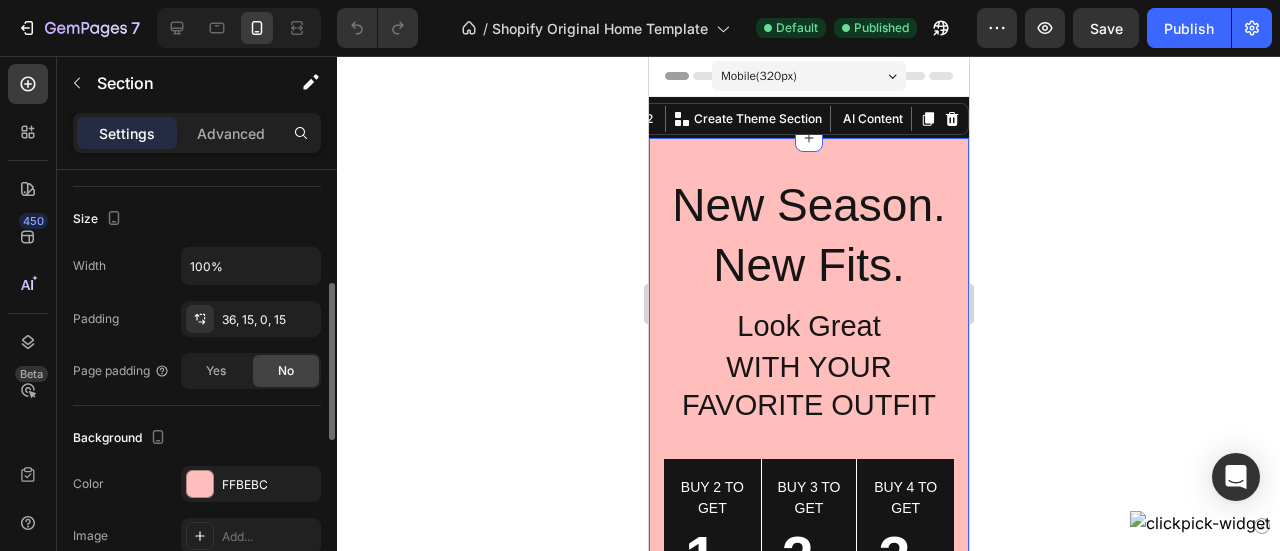 scroll, scrollTop: 316, scrollLeft: 0, axis: vertical 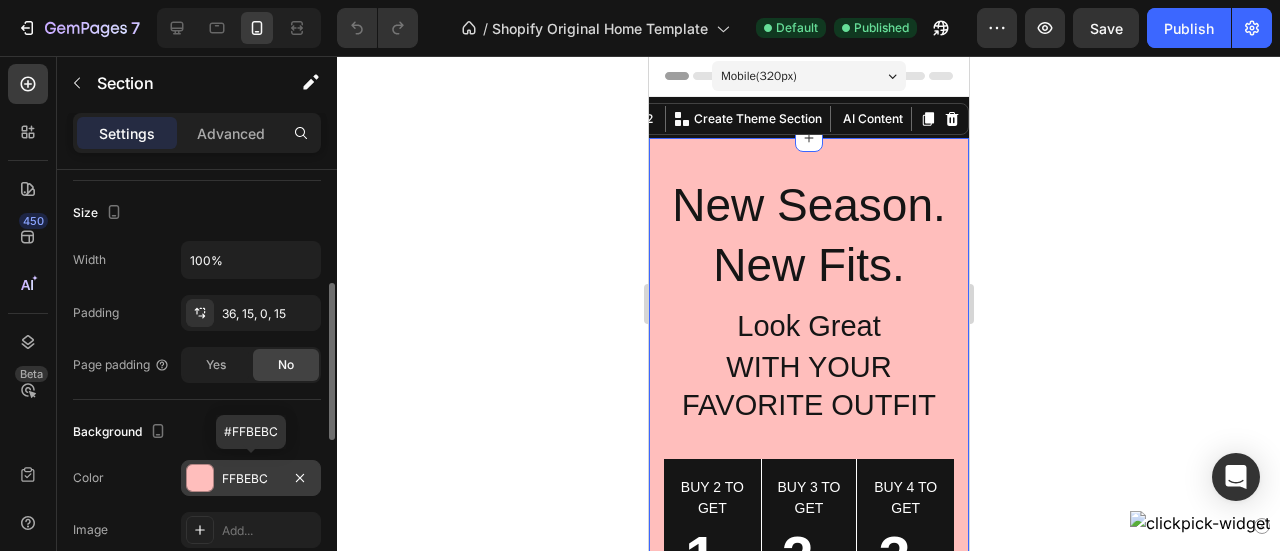 click at bounding box center (200, 478) 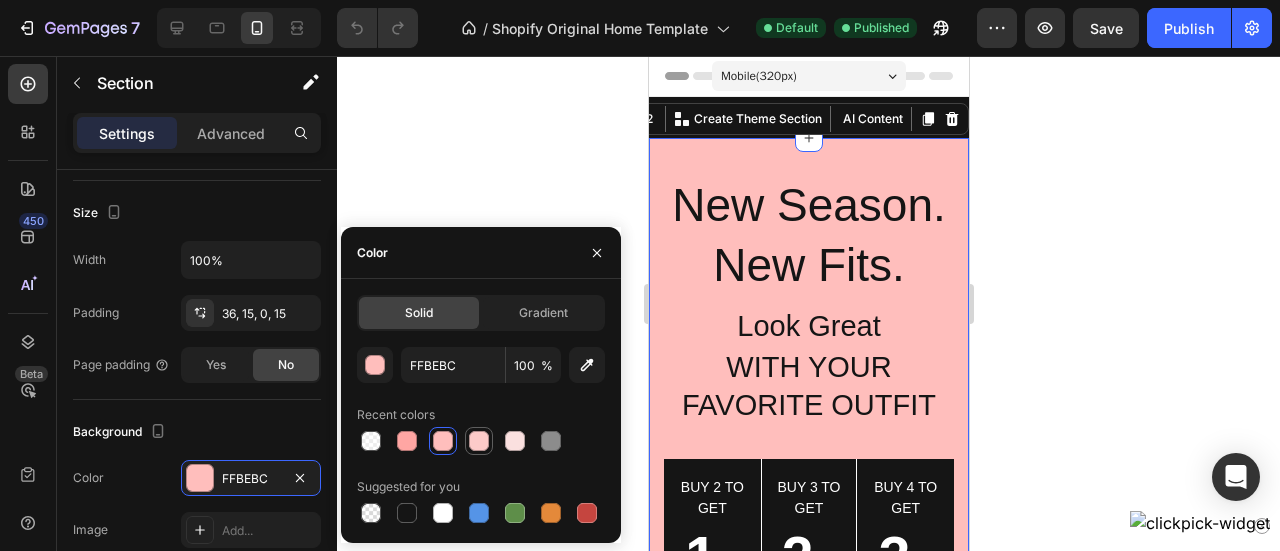 click at bounding box center [479, 441] 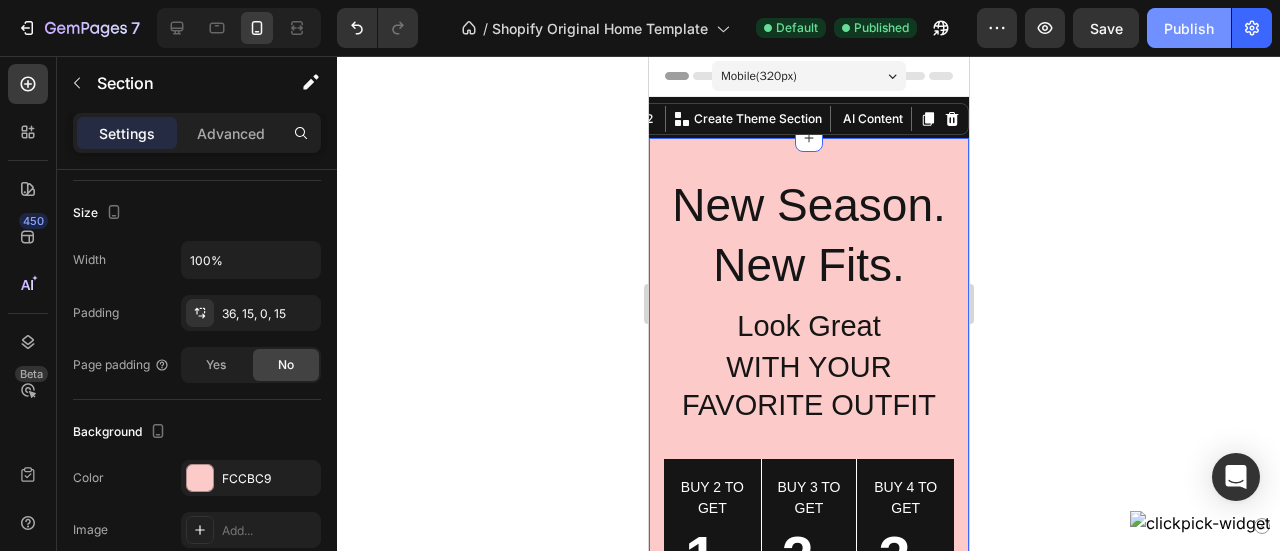 click on "Publish" 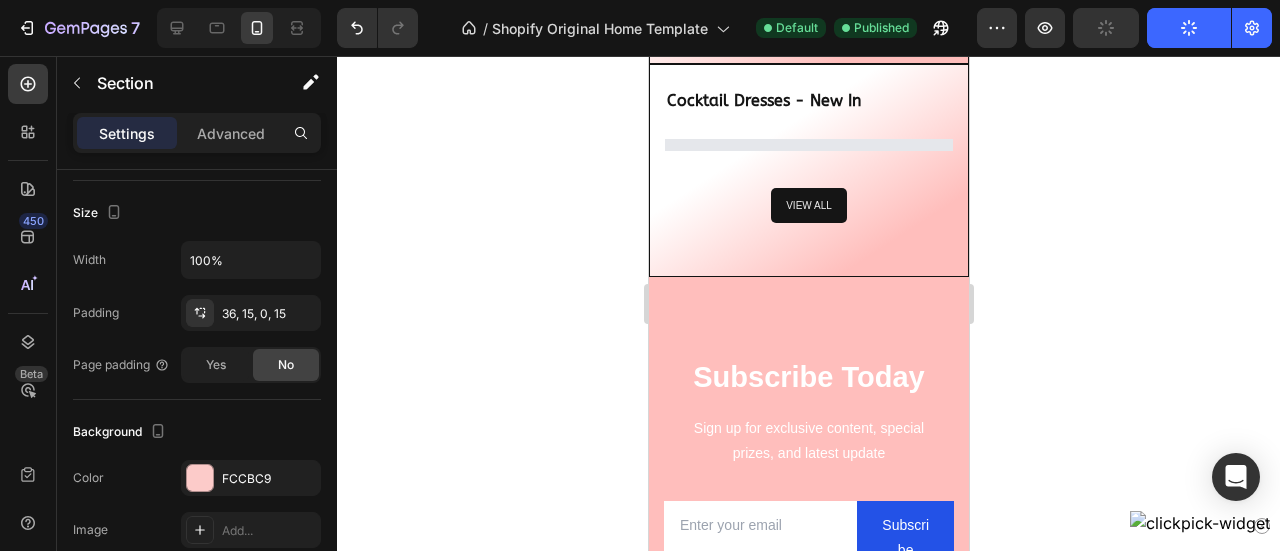 scroll, scrollTop: 1989, scrollLeft: 0, axis: vertical 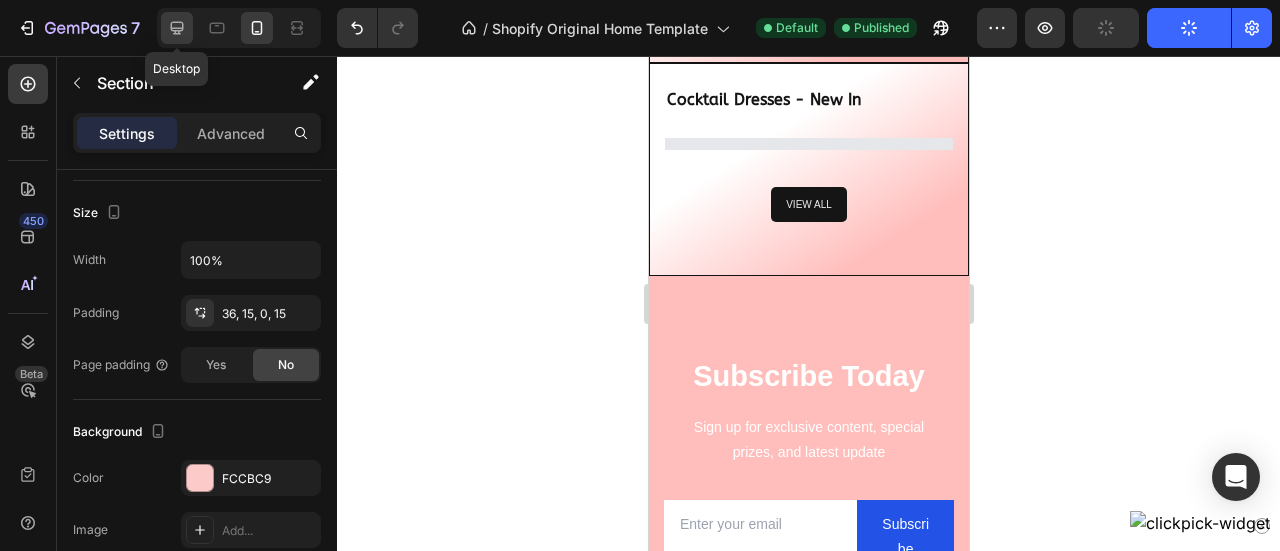click 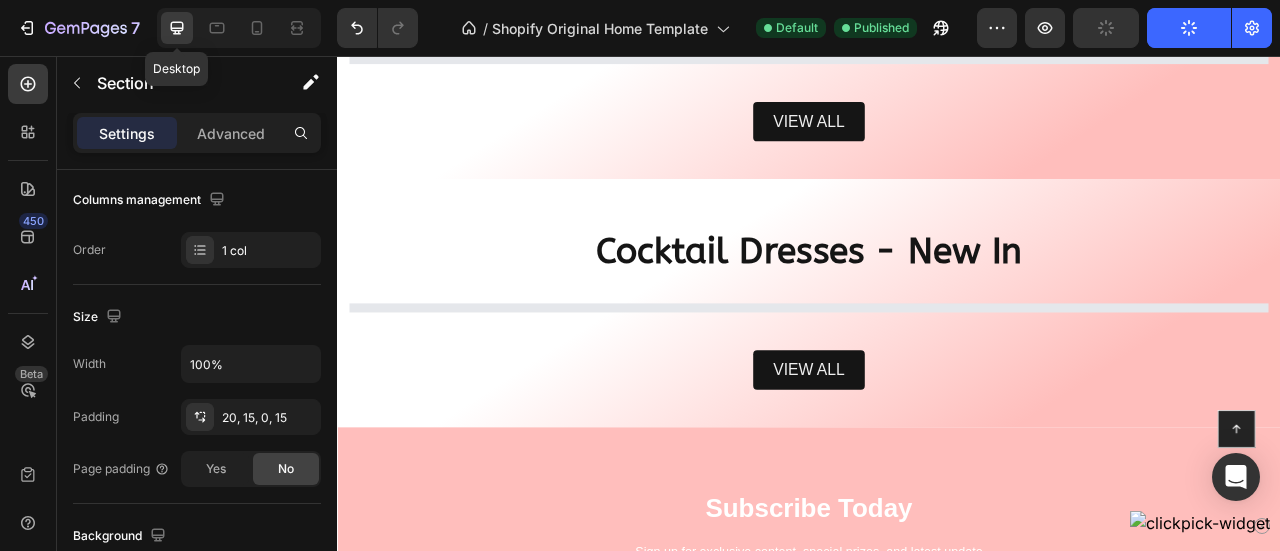 scroll, scrollTop: 11, scrollLeft: 0, axis: vertical 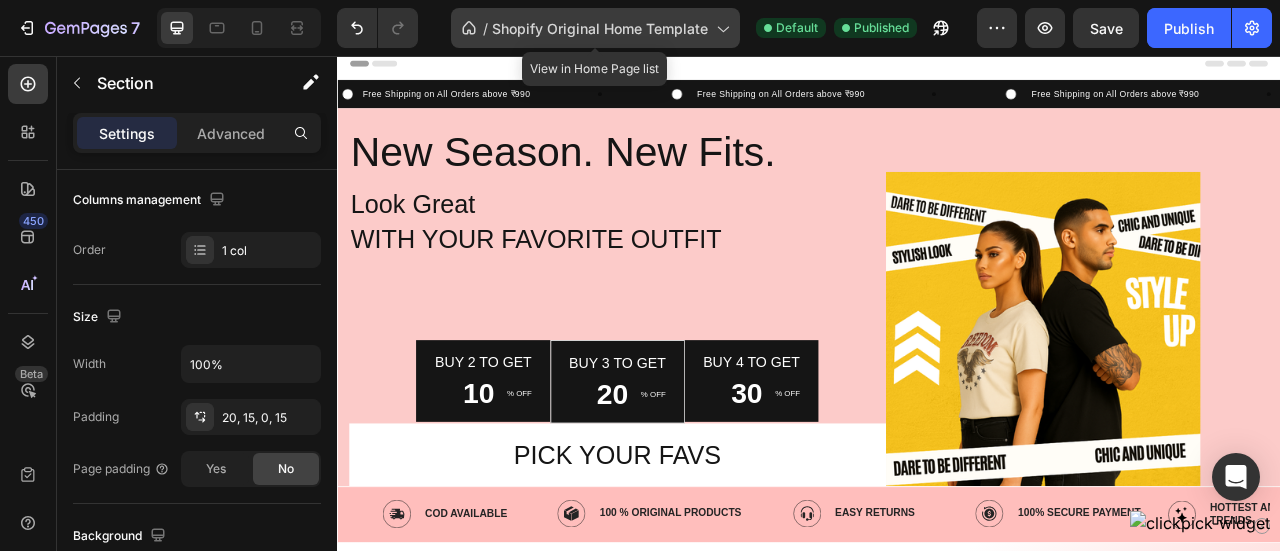 click on "Shopify Original Home Template" at bounding box center [600, 28] 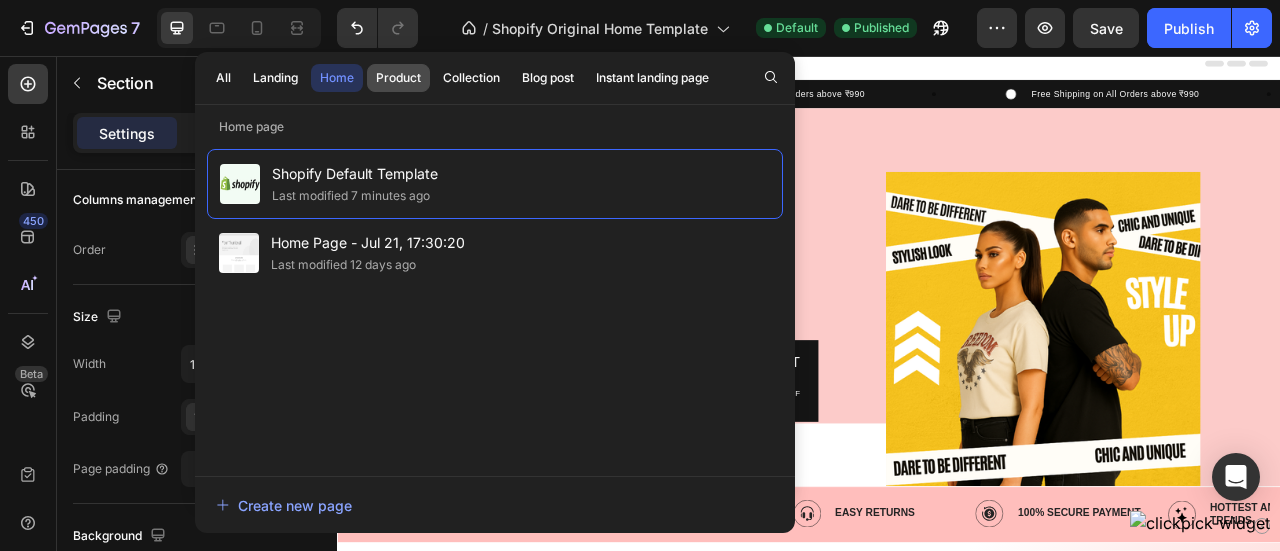 click on "Product" at bounding box center [398, 78] 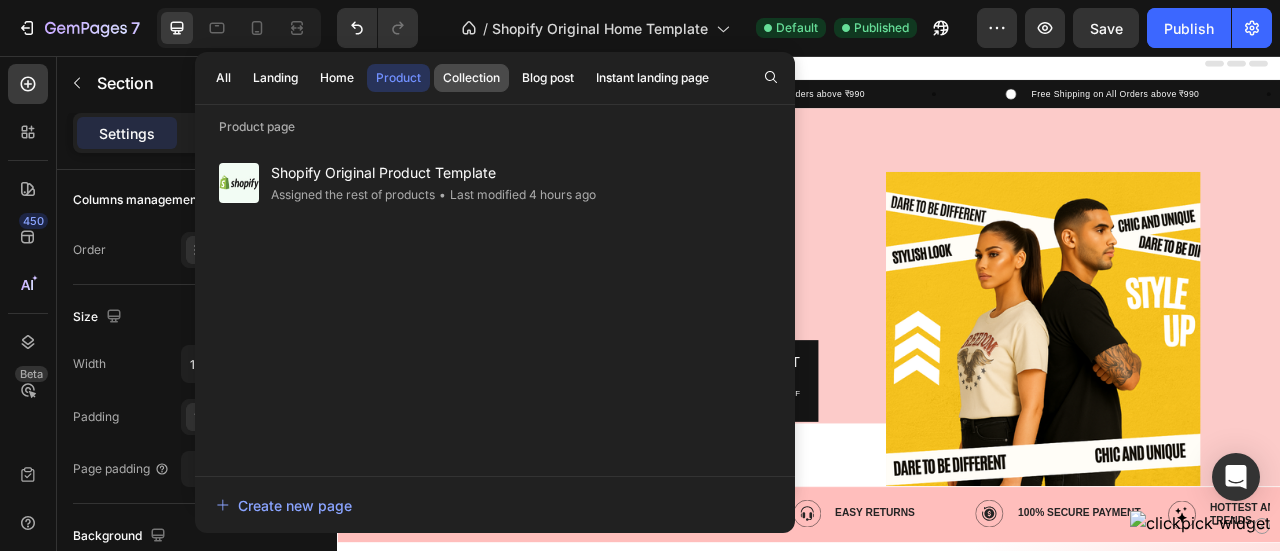 click on "Collection" at bounding box center (471, 78) 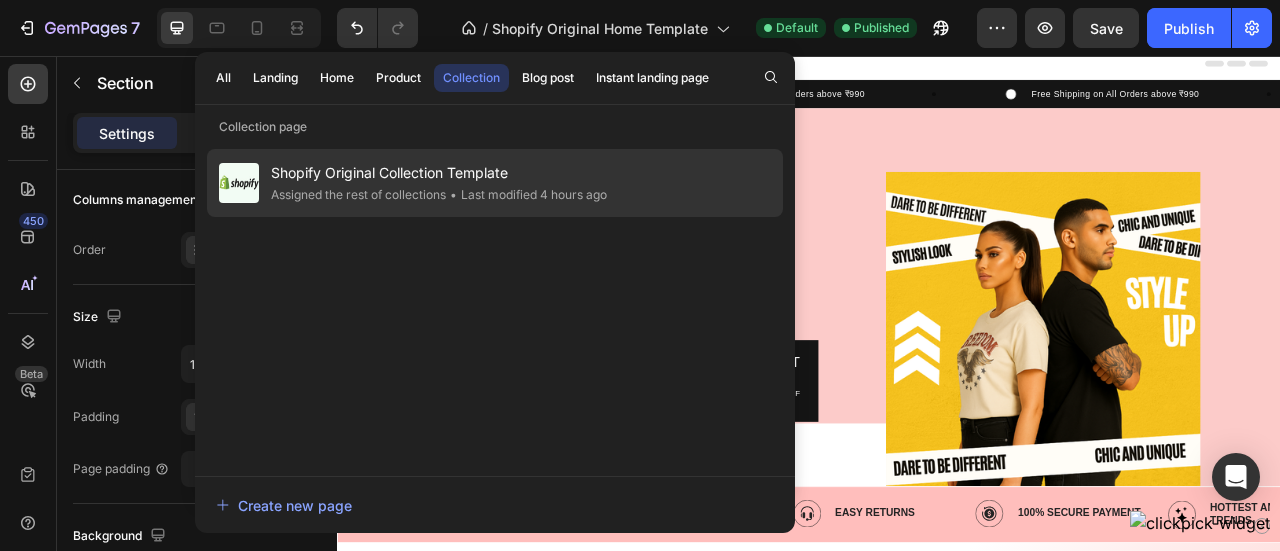 click on "Shopify Original Collection Template" at bounding box center [439, 173] 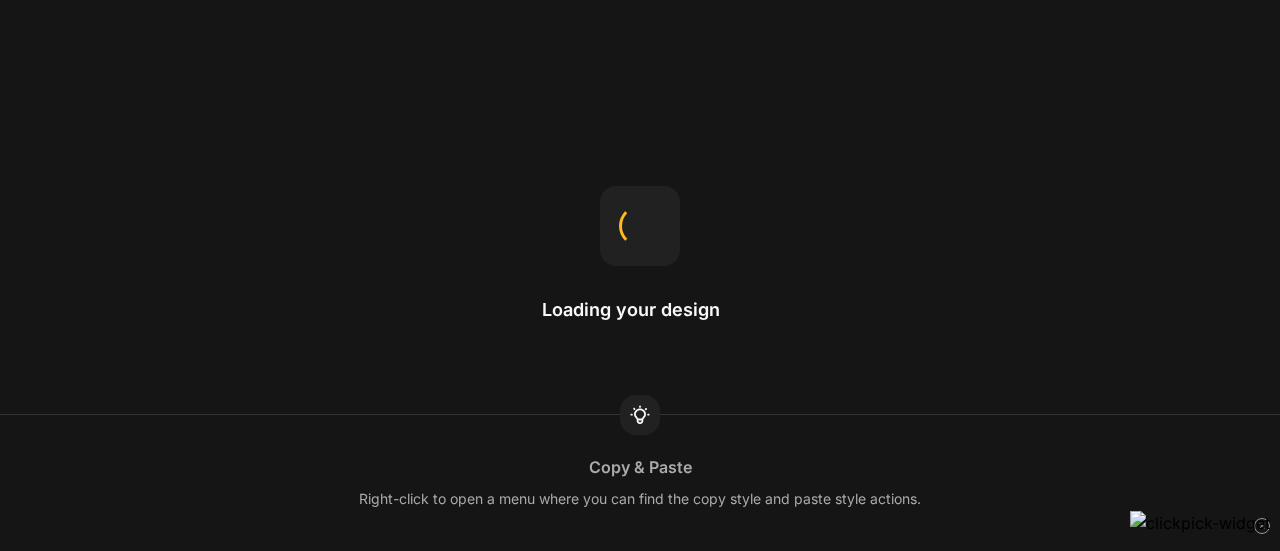 scroll, scrollTop: 0, scrollLeft: 0, axis: both 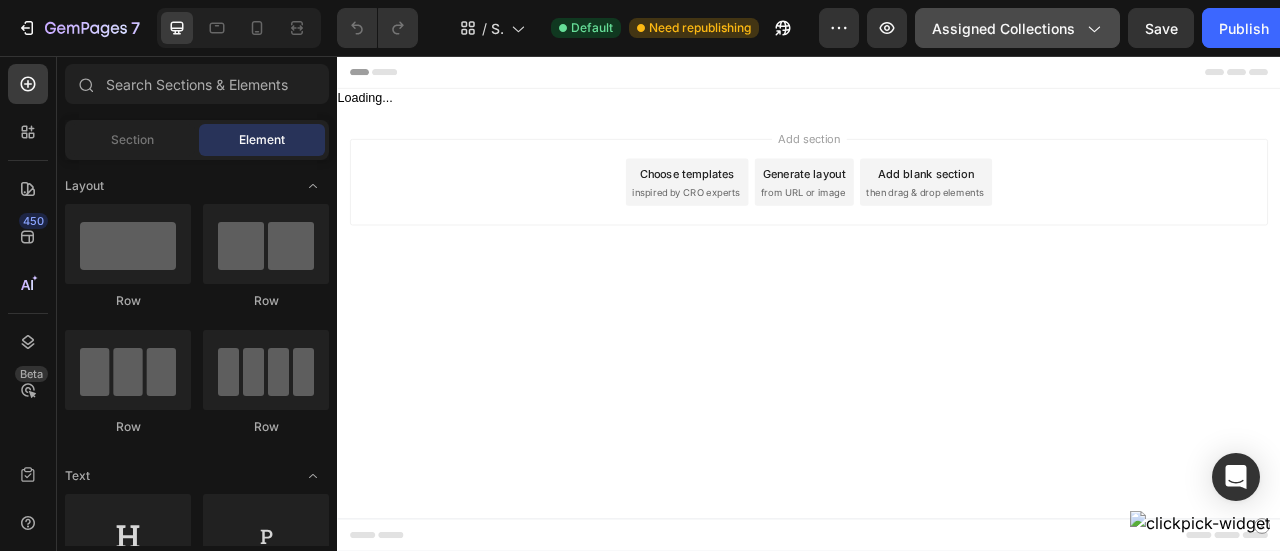 click 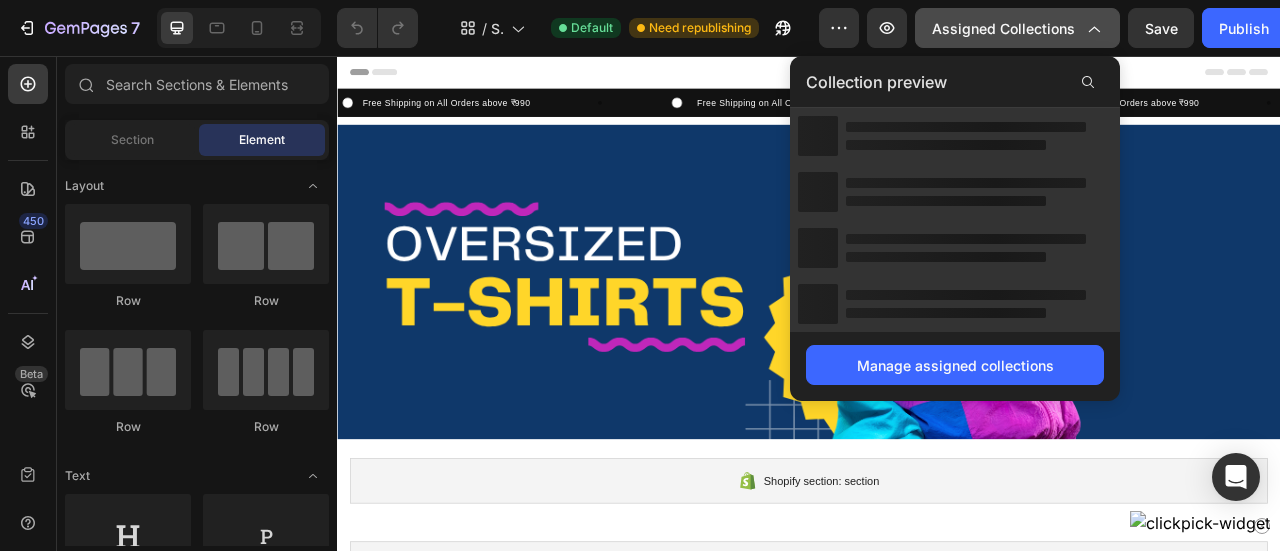 click 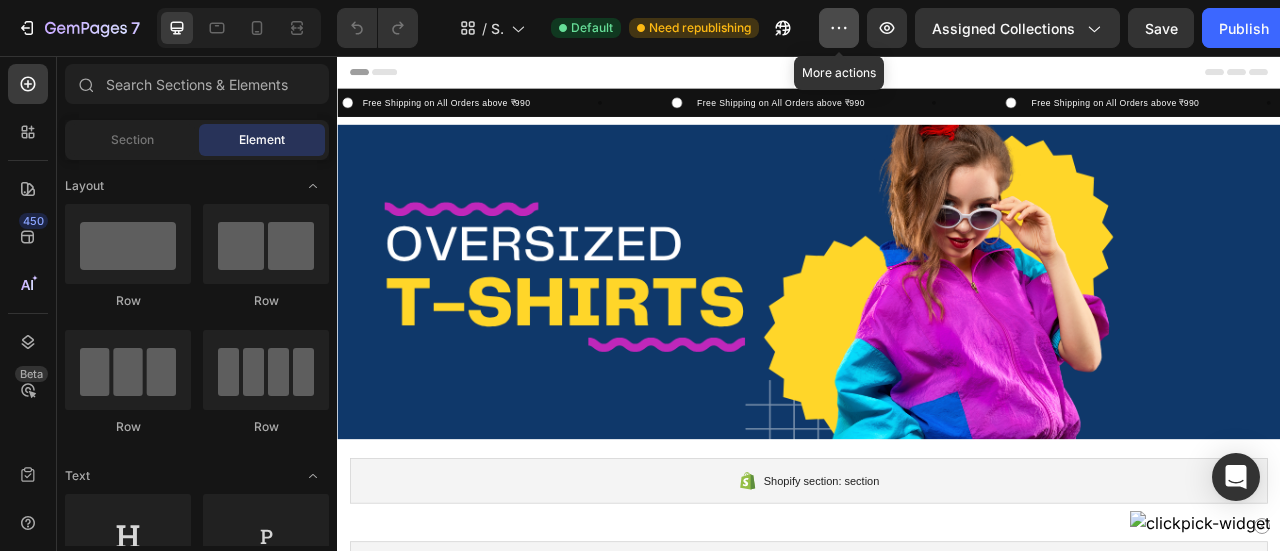 click 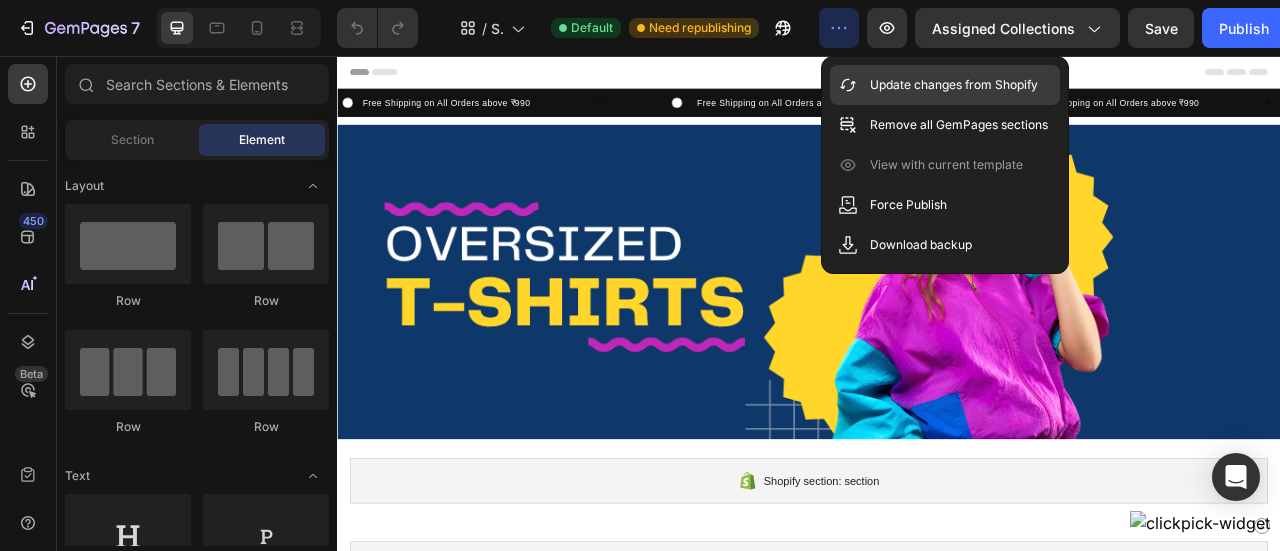 click on "Update changes from Shopify" at bounding box center (954, 85) 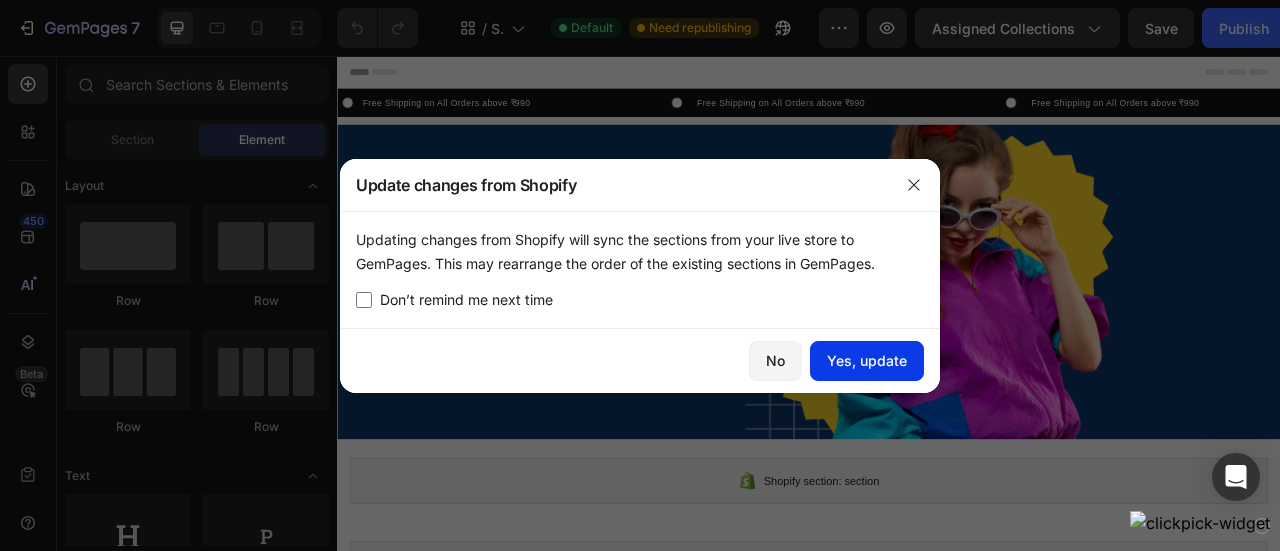 click on "Yes, update" at bounding box center [867, 360] 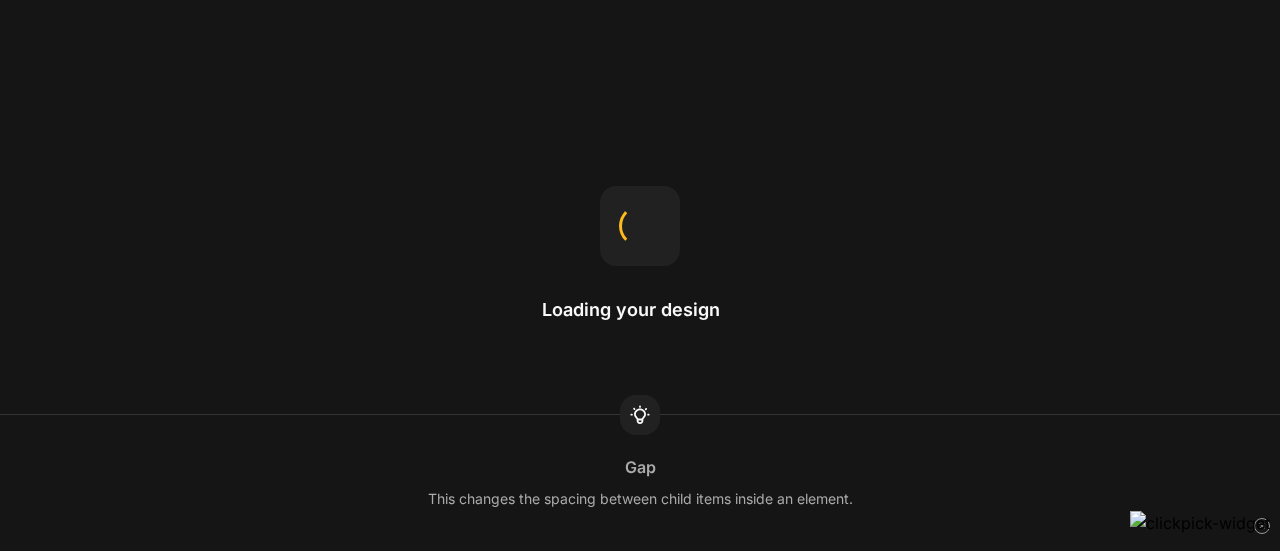 scroll, scrollTop: 0, scrollLeft: 0, axis: both 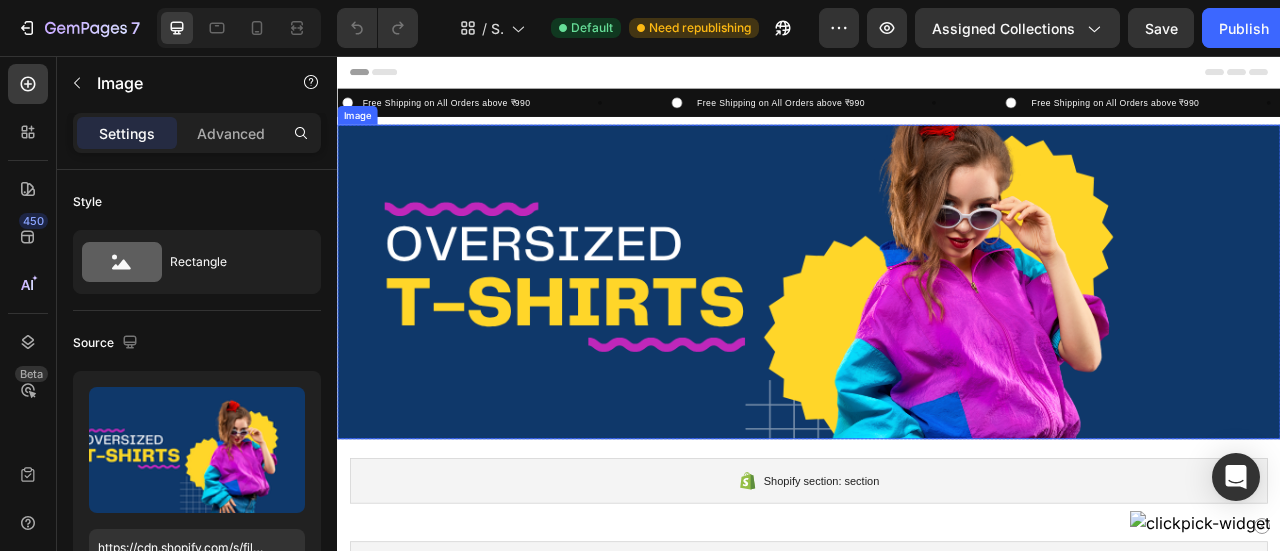 click at bounding box center [937, 343] 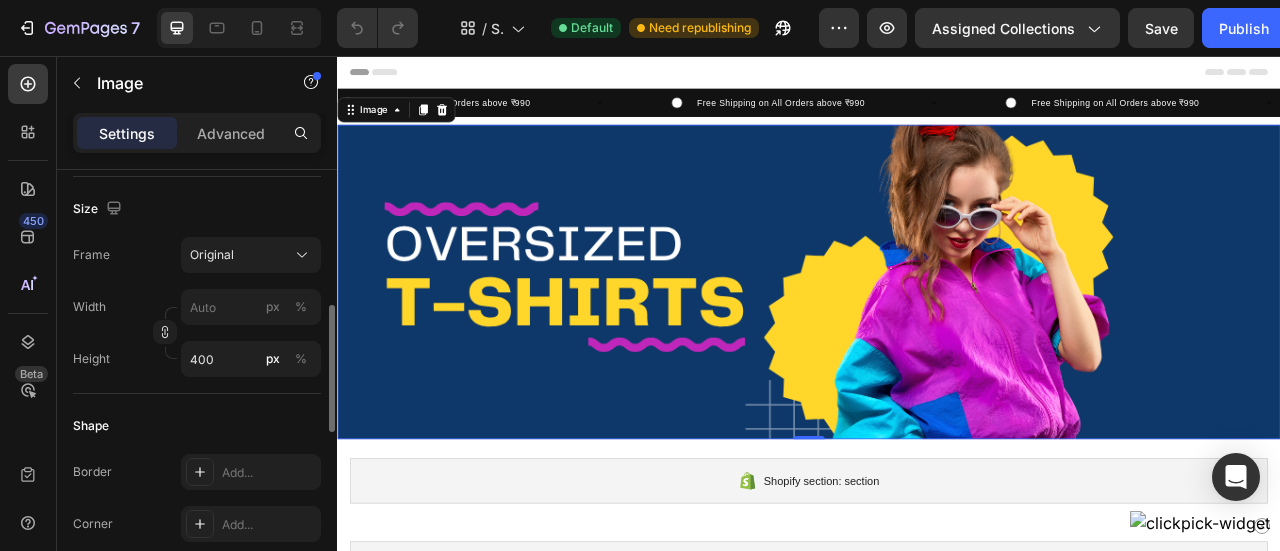 scroll, scrollTop: 472, scrollLeft: 0, axis: vertical 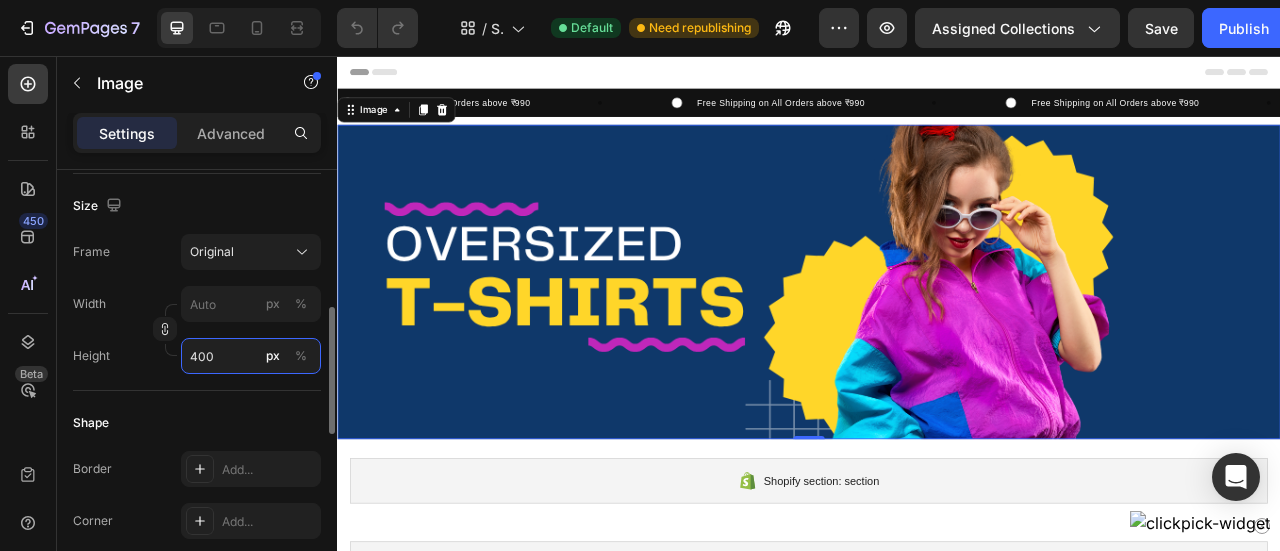 click on "400" at bounding box center (251, 356) 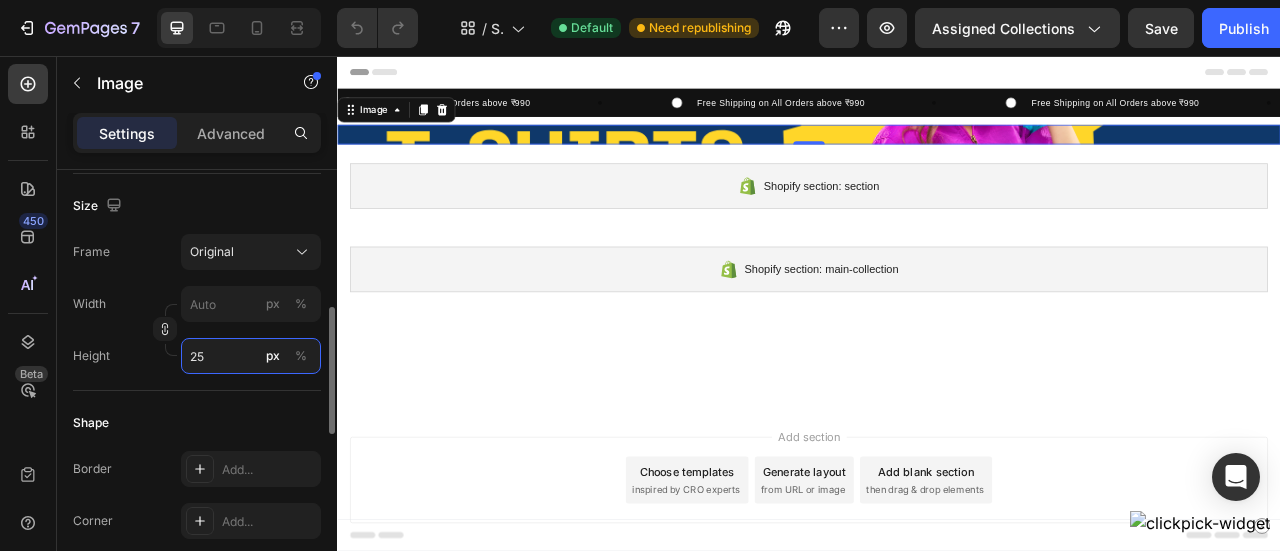 type on "250" 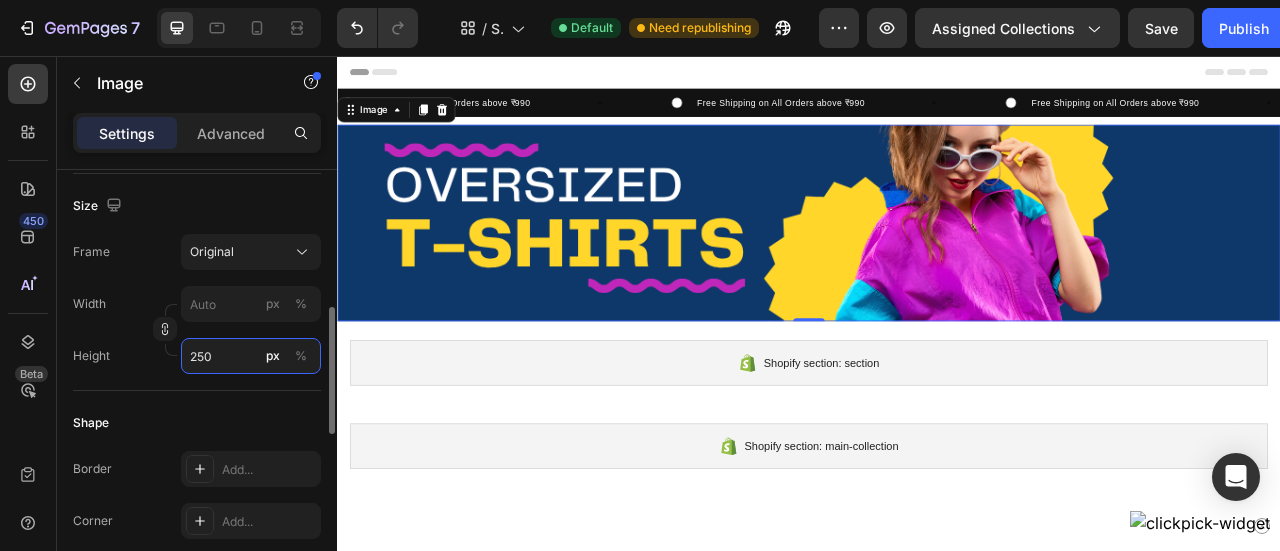 click on "250" at bounding box center (251, 356) 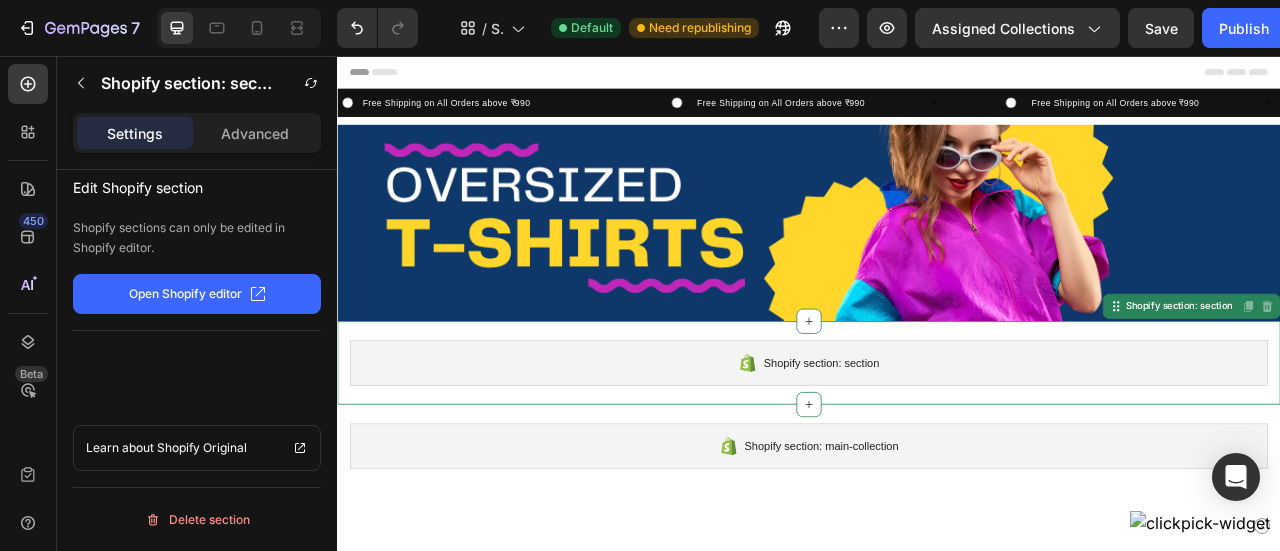 click on "Shopify section: section Shopify section: section   Disabled. Please edit in Shopify Editor Disabled. Please edit in Shopify Editor" at bounding box center (937, 446) 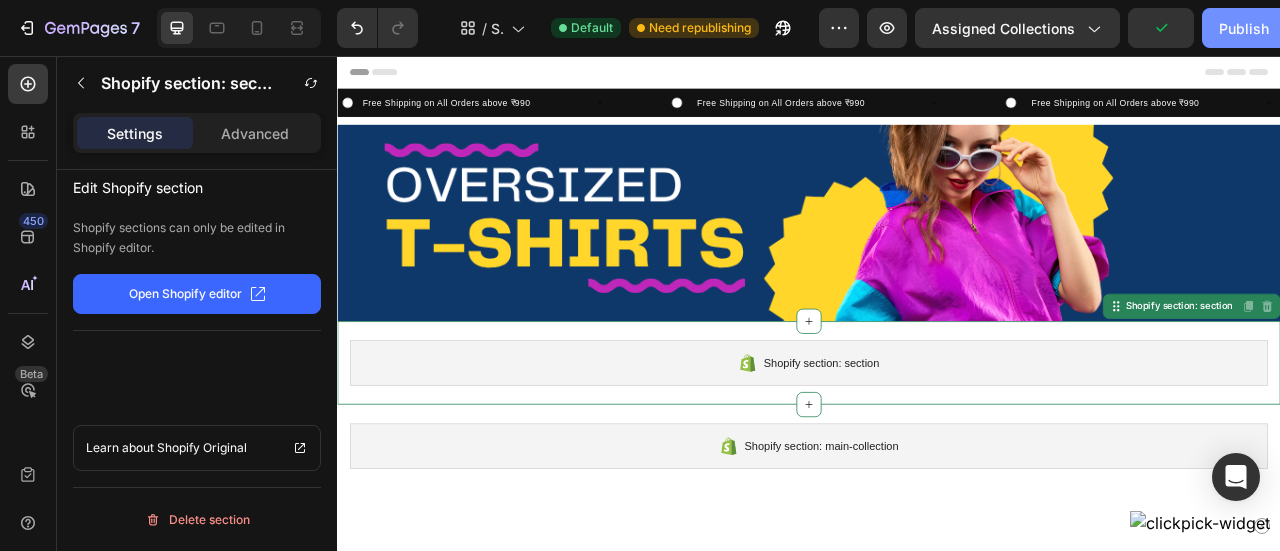 click on "Publish" 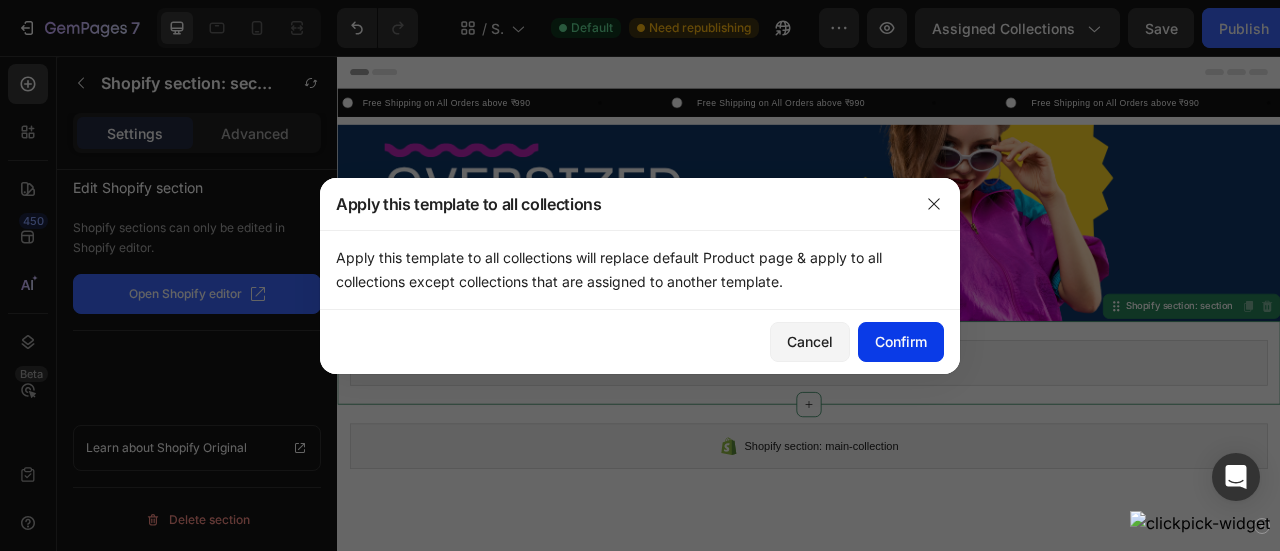 click on "Confirm" at bounding box center (901, 341) 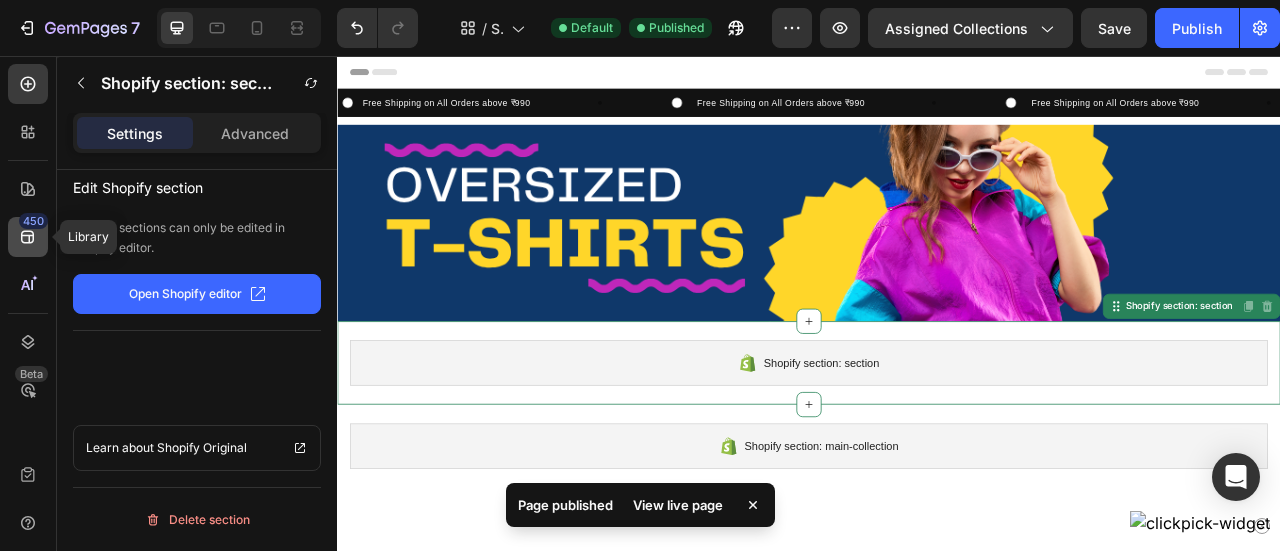 click 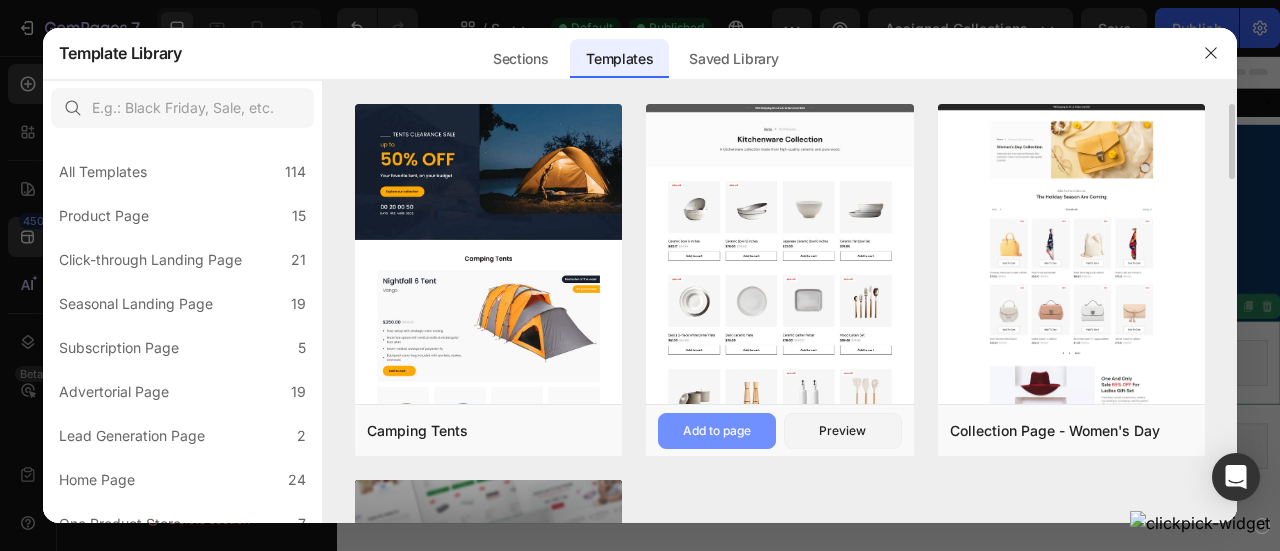 click on "Add to page" at bounding box center [717, 431] 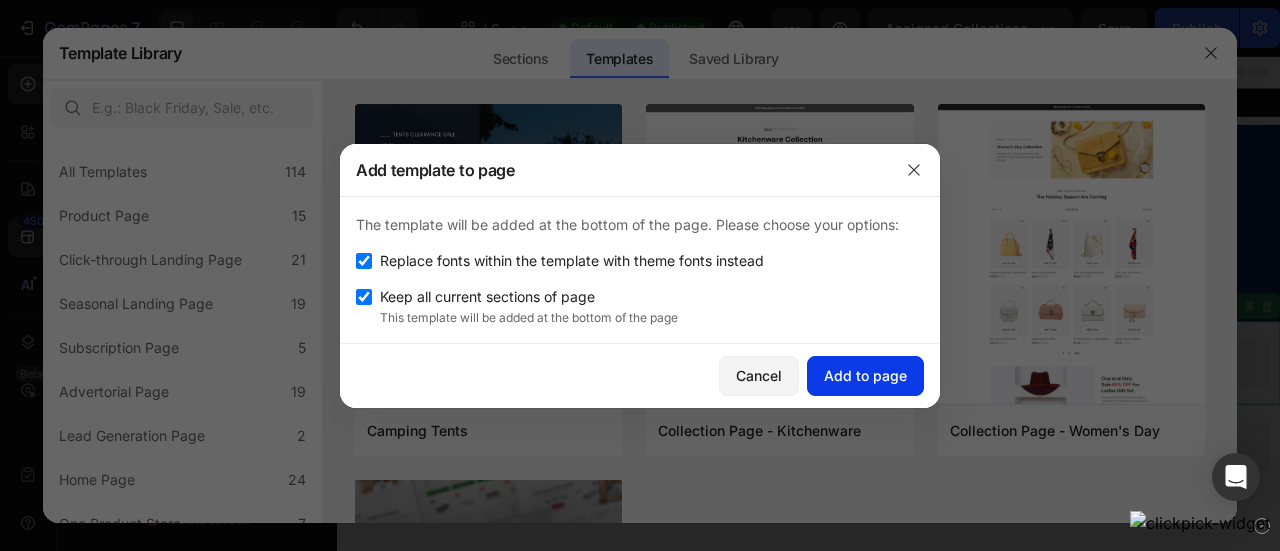 click on "Add to page" at bounding box center (865, 375) 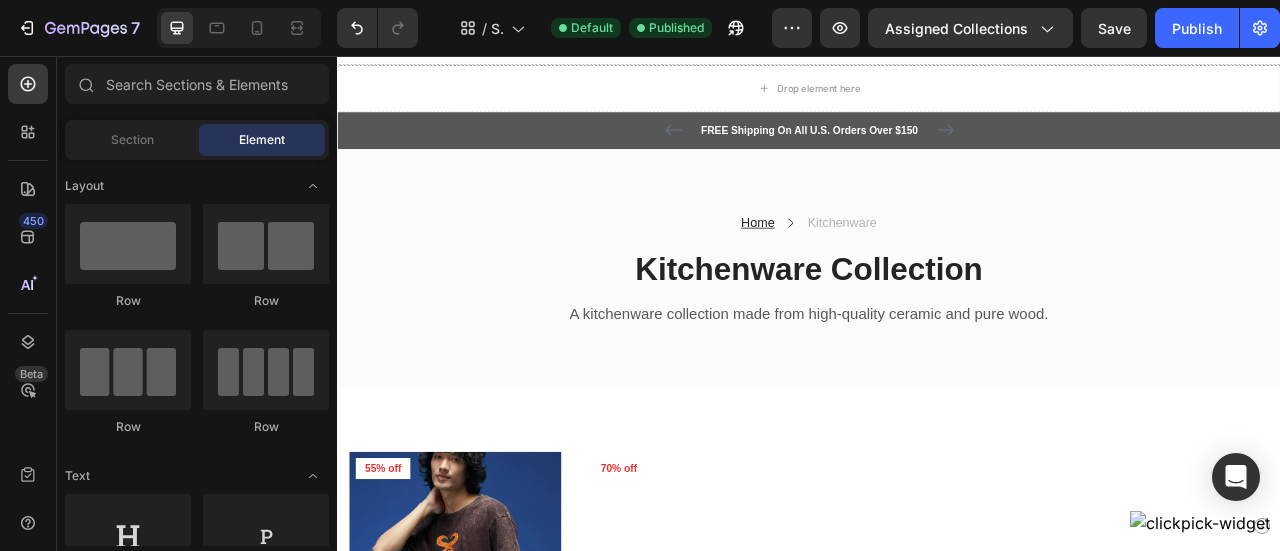 scroll, scrollTop: 598, scrollLeft: 0, axis: vertical 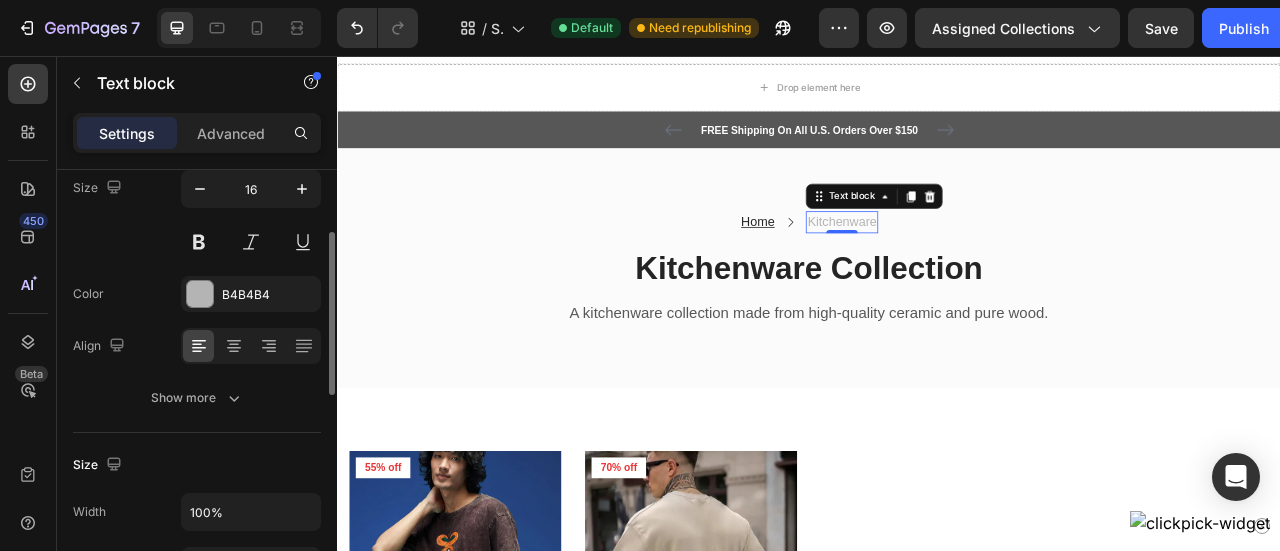 click on "Show more" at bounding box center [197, 398] 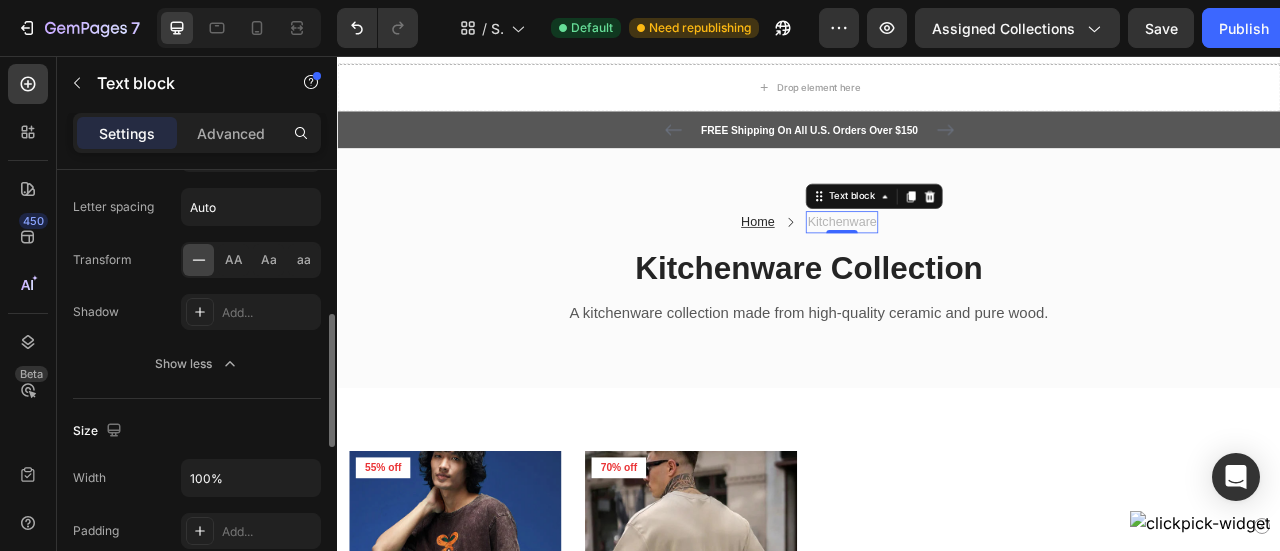scroll, scrollTop: 468, scrollLeft: 0, axis: vertical 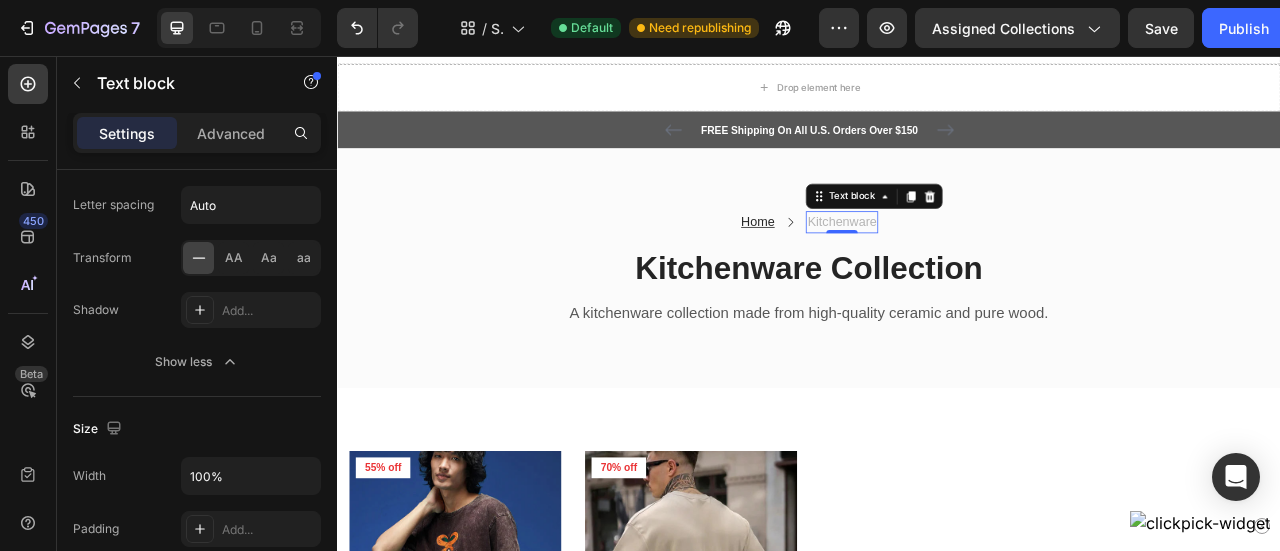 click on "Kitchenware" at bounding box center [979, 267] 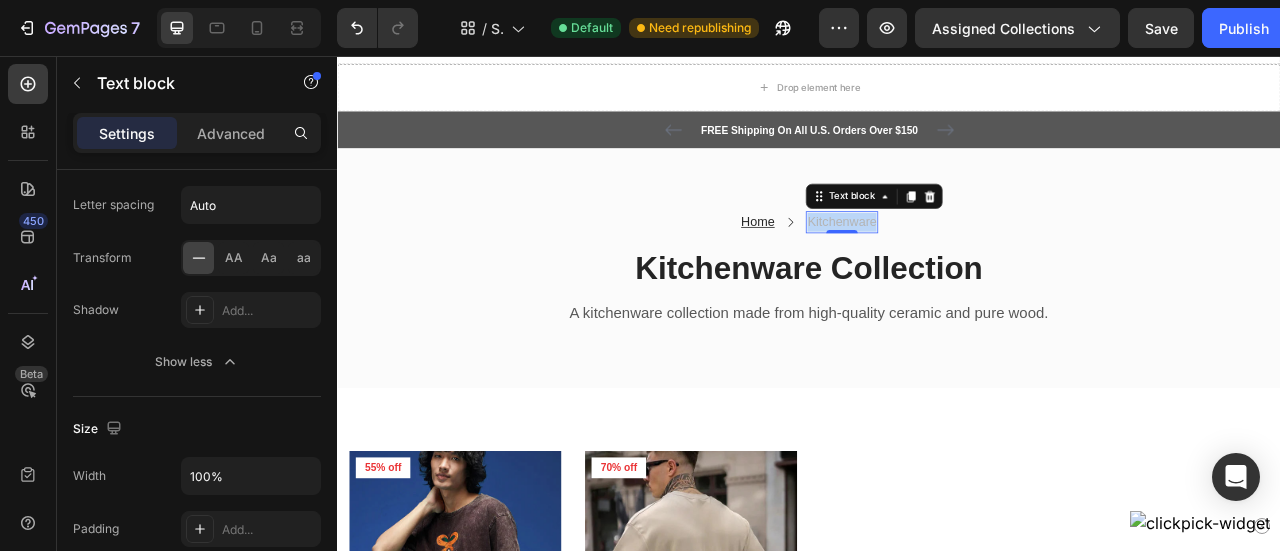 click on "Kitchenware" at bounding box center [979, 267] 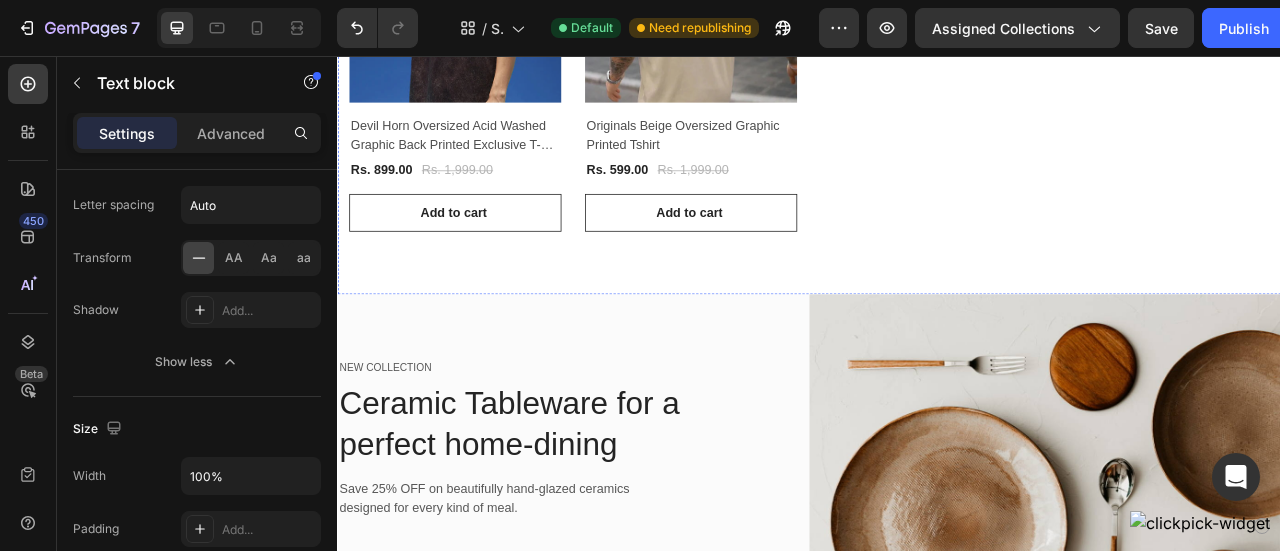 scroll, scrollTop: 1313, scrollLeft: 0, axis: vertical 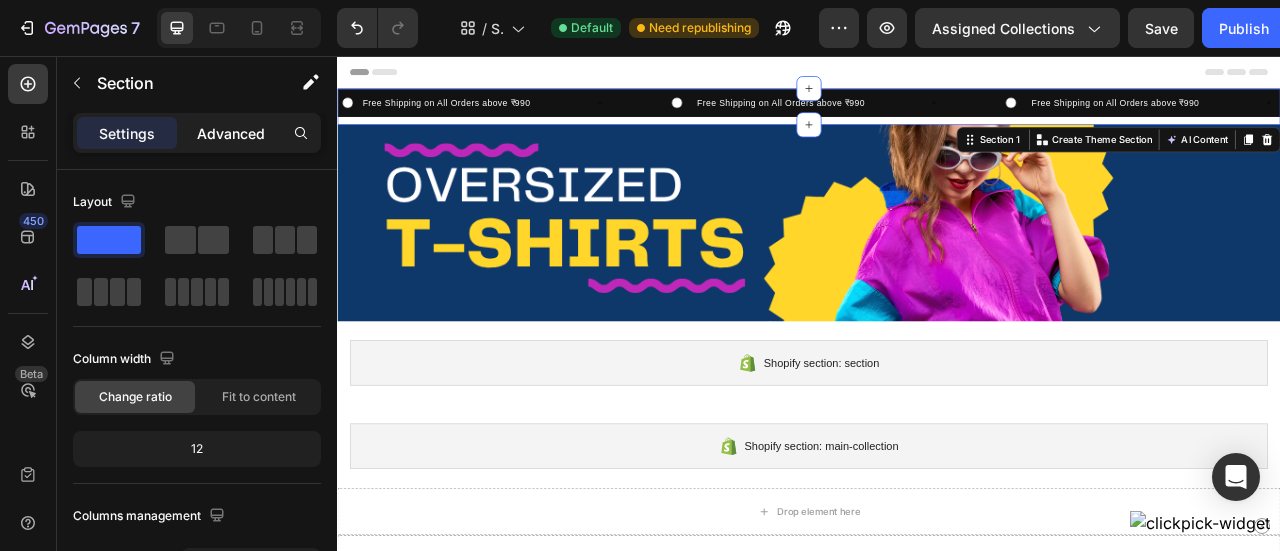 click on "Advanced" at bounding box center [231, 133] 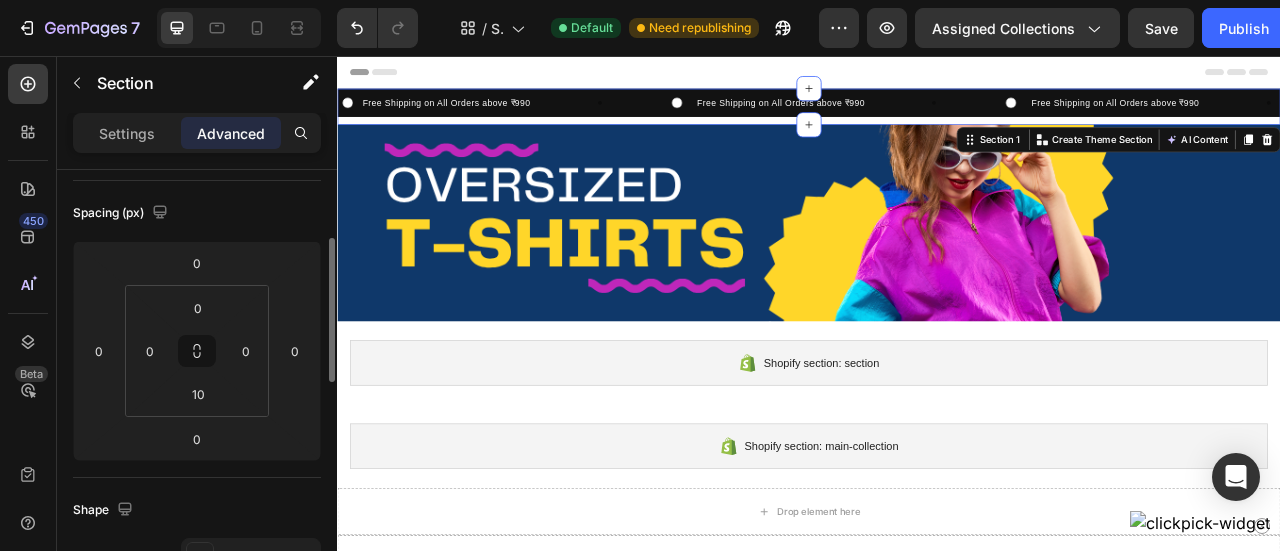scroll, scrollTop: 208, scrollLeft: 0, axis: vertical 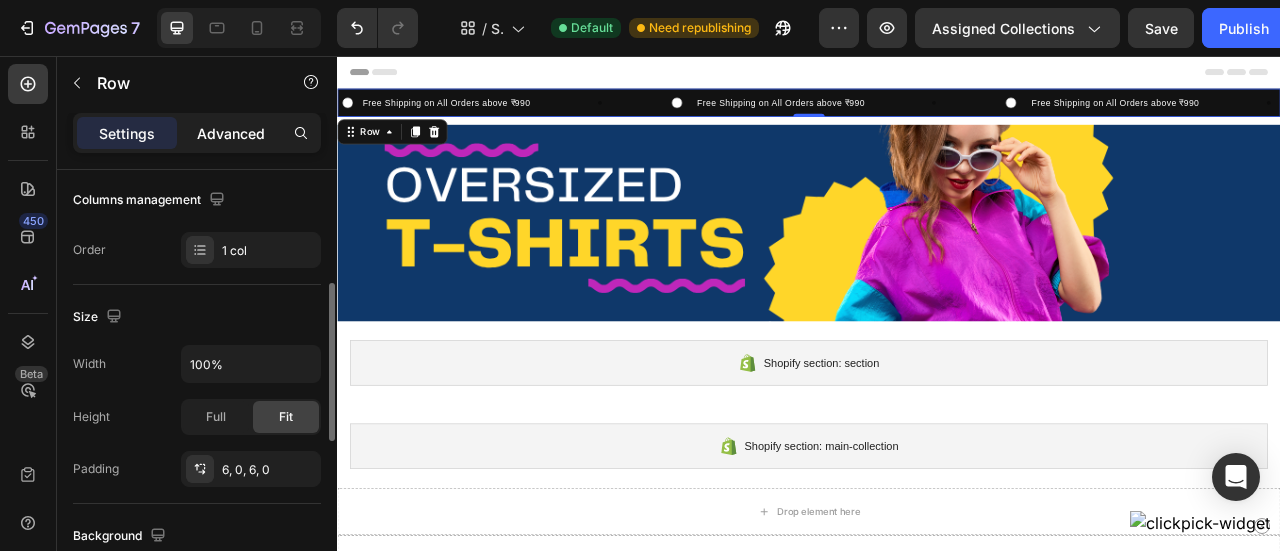 click on "Advanced" at bounding box center [231, 133] 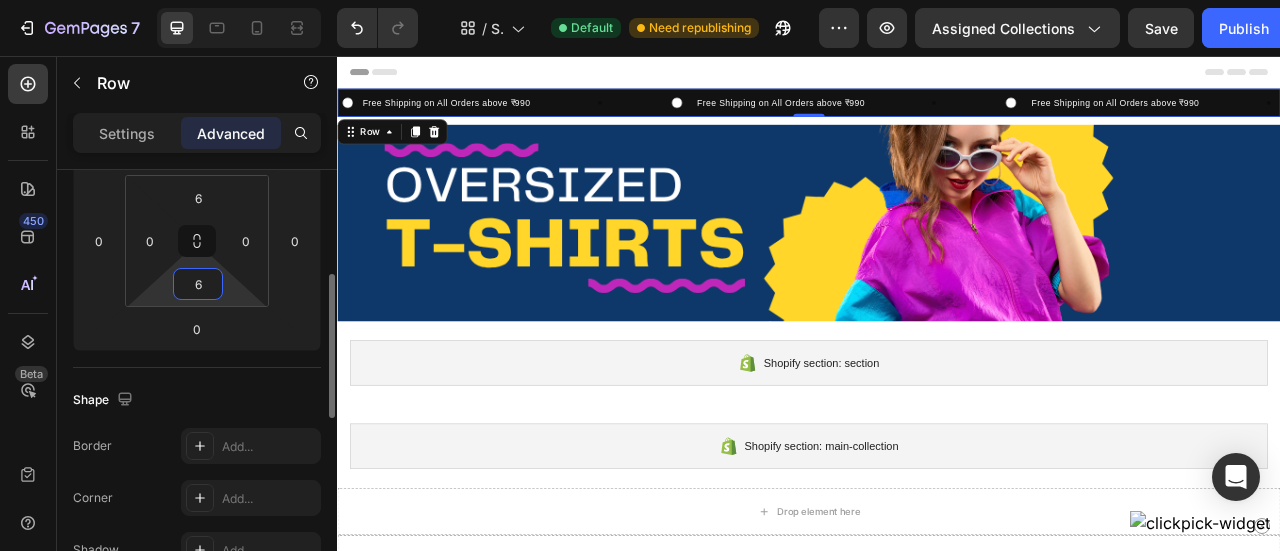 click on "6" at bounding box center (198, 284) 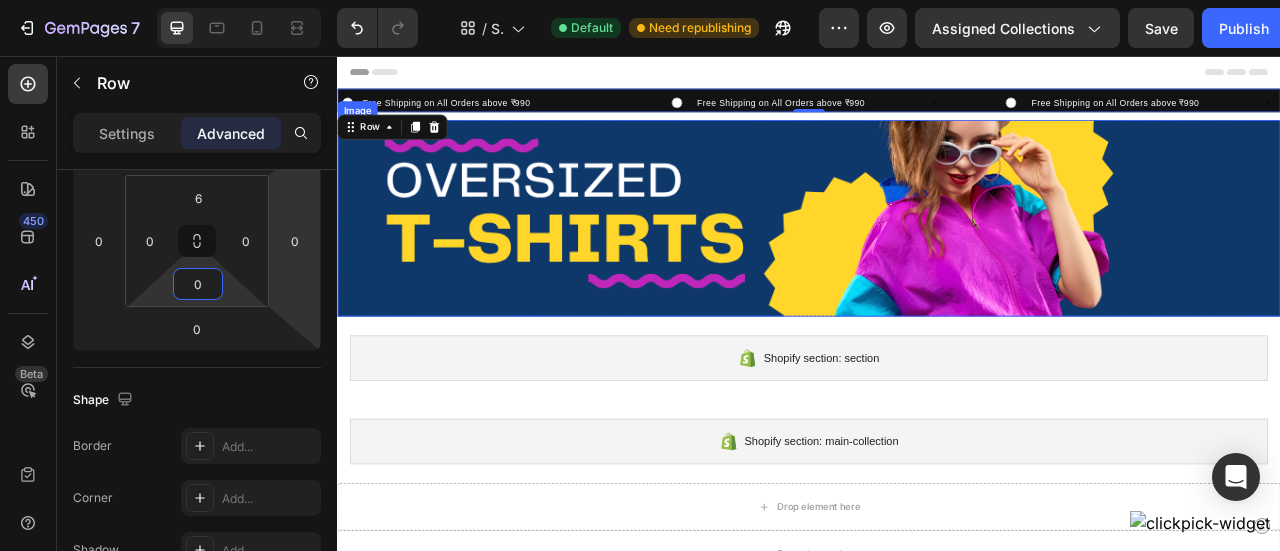 type on "6" 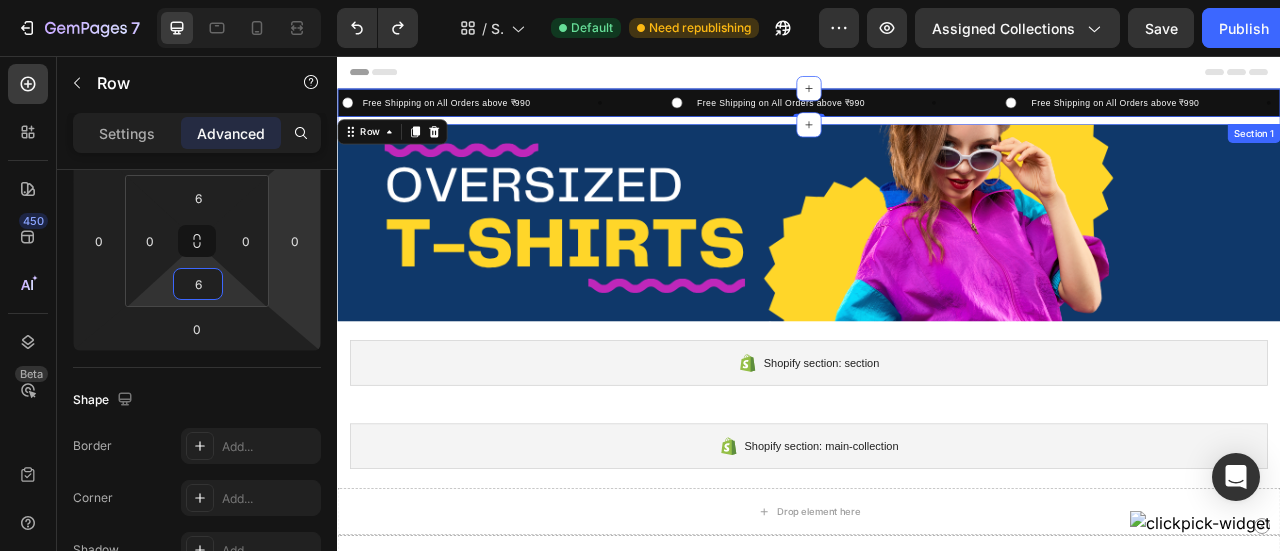 click on "Image Free Shipping on All Orders above ₹990 Text Block Row
Image Free Shipping on All Orders above ₹990 Text Block Row
Image Free Shipping on All Orders above ₹990 Text Block Row
Image Free Shipping on All Orders above ₹990 Text Block Row
Image Free Shipping on All Orders above ₹990 Text Block Row
Image Free Shipping on All Orders above ₹990 Text Block Row
Marquee Row   0 Section 1" at bounding box center [937, 120] 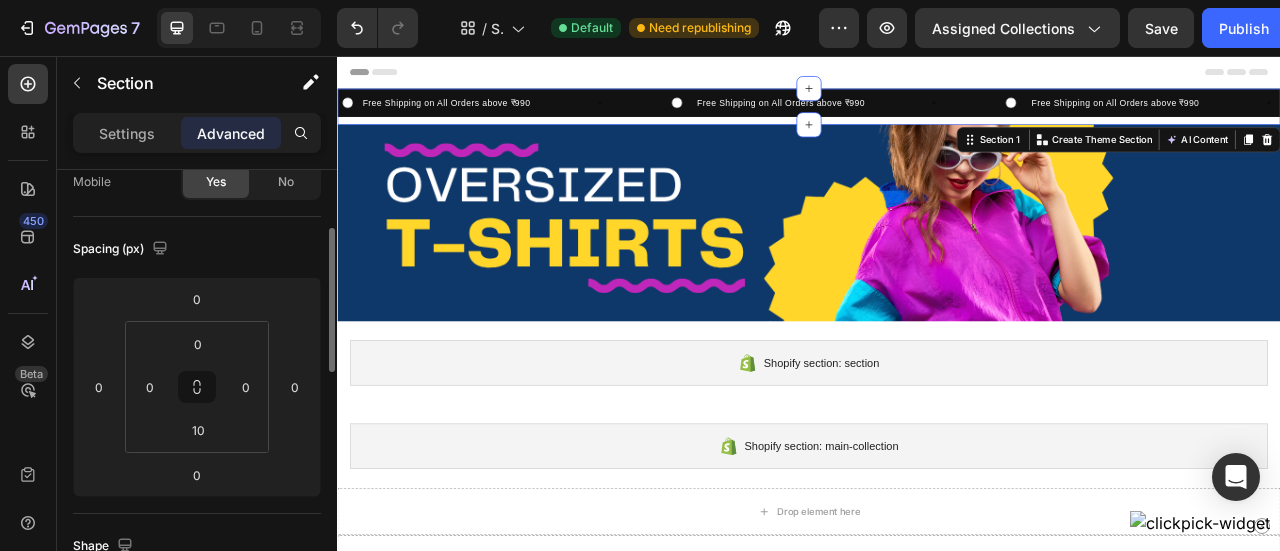 scroll, scrollTop: 172, scrollLeft: 0, axis: vertical 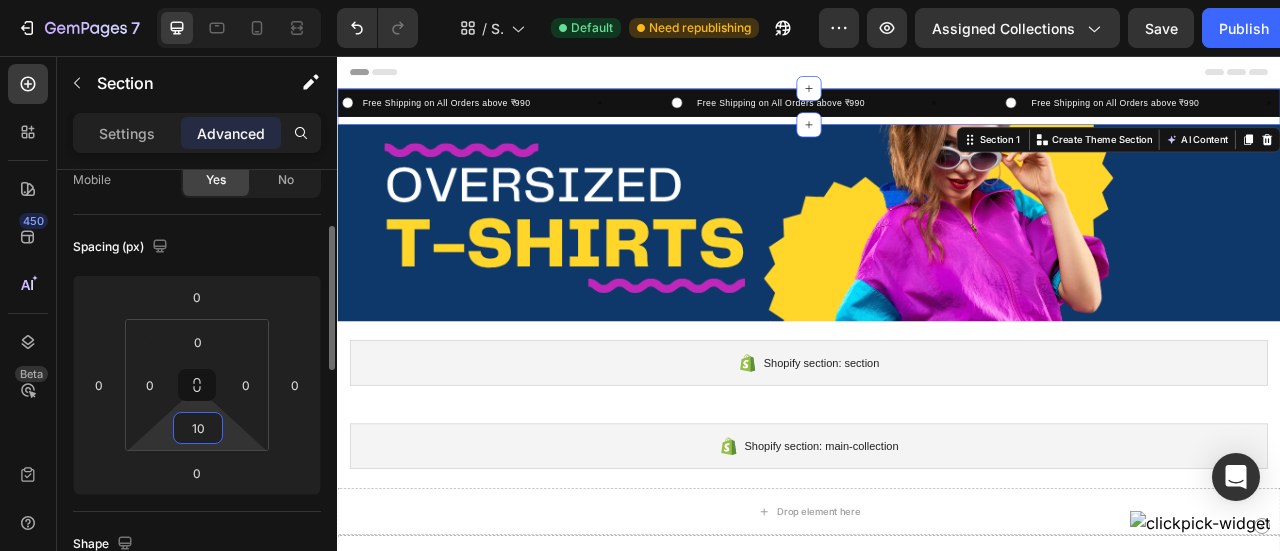 click on "10" at bounding box center [198, 428] 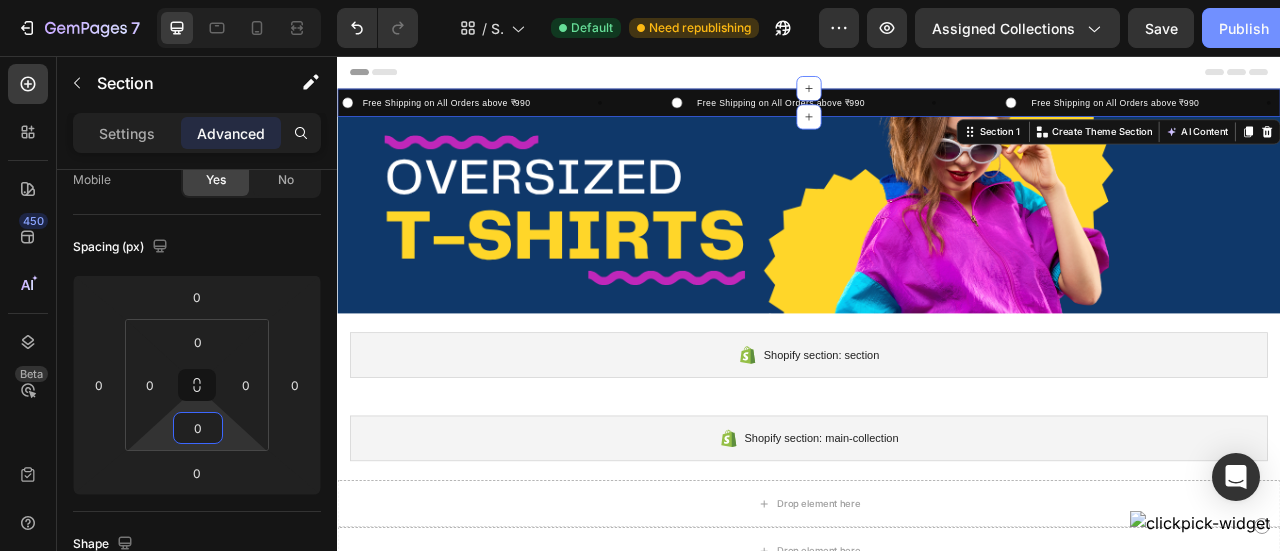 type on "0" 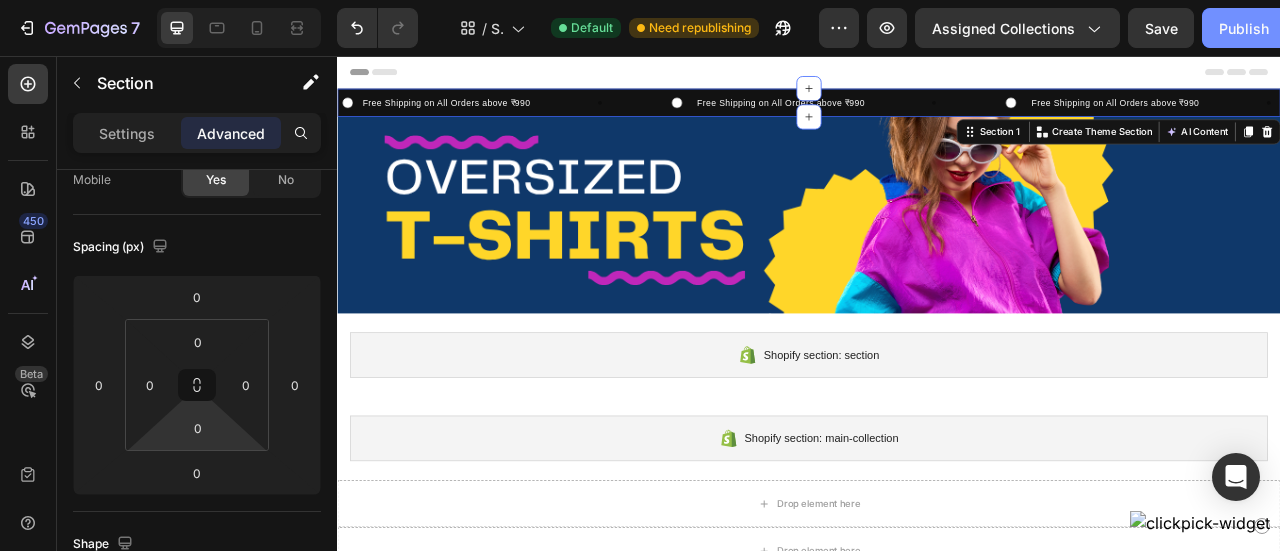 click on "Publish" at bounding box center [1244, 28] 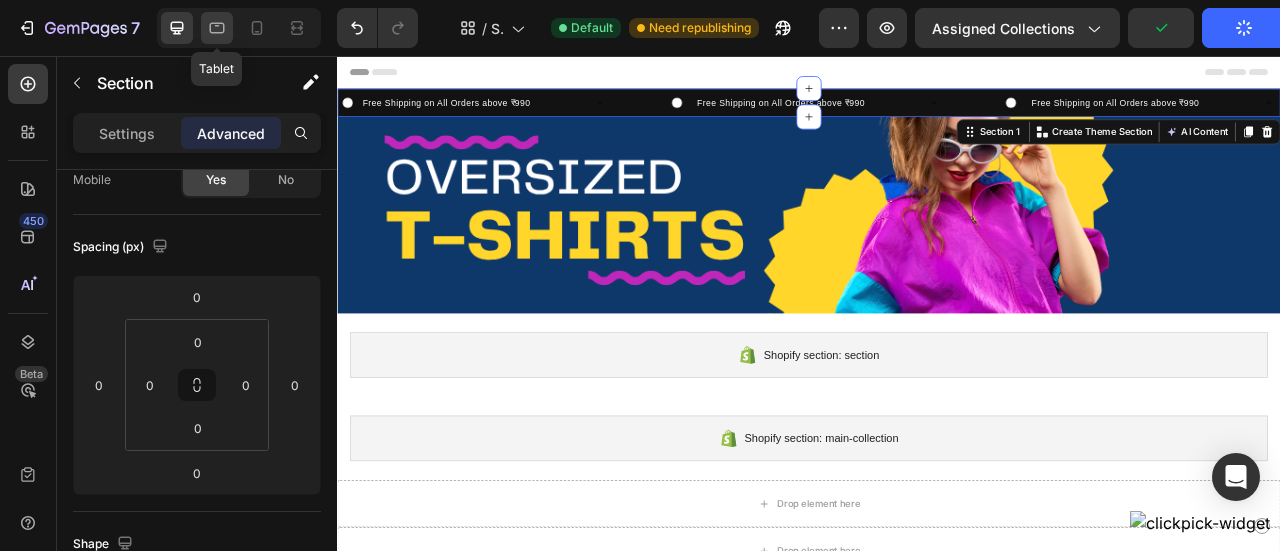 click 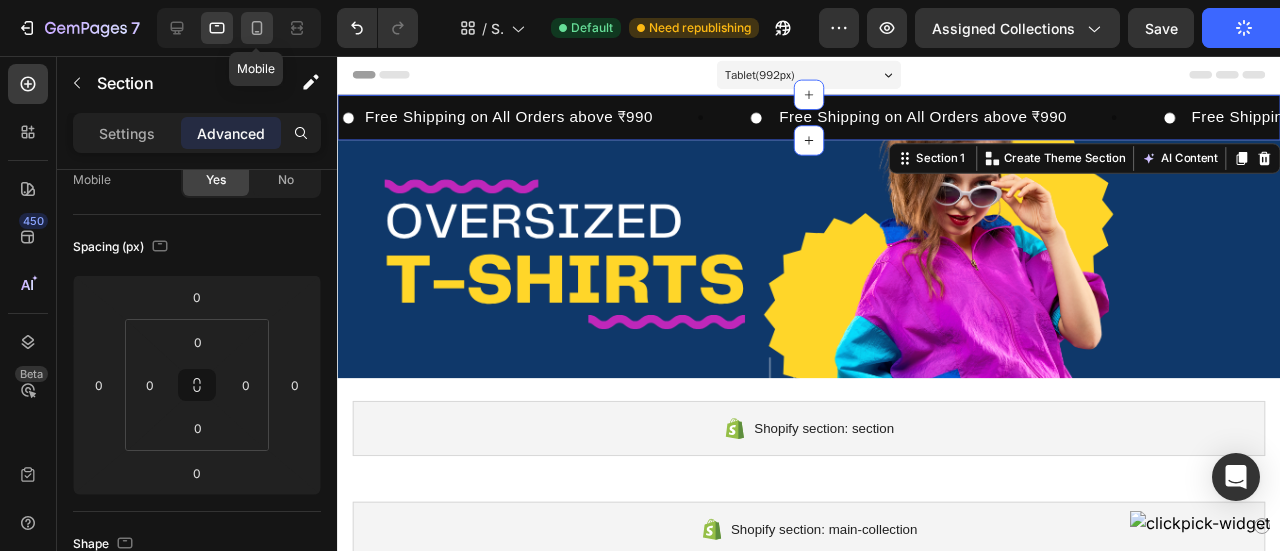 click 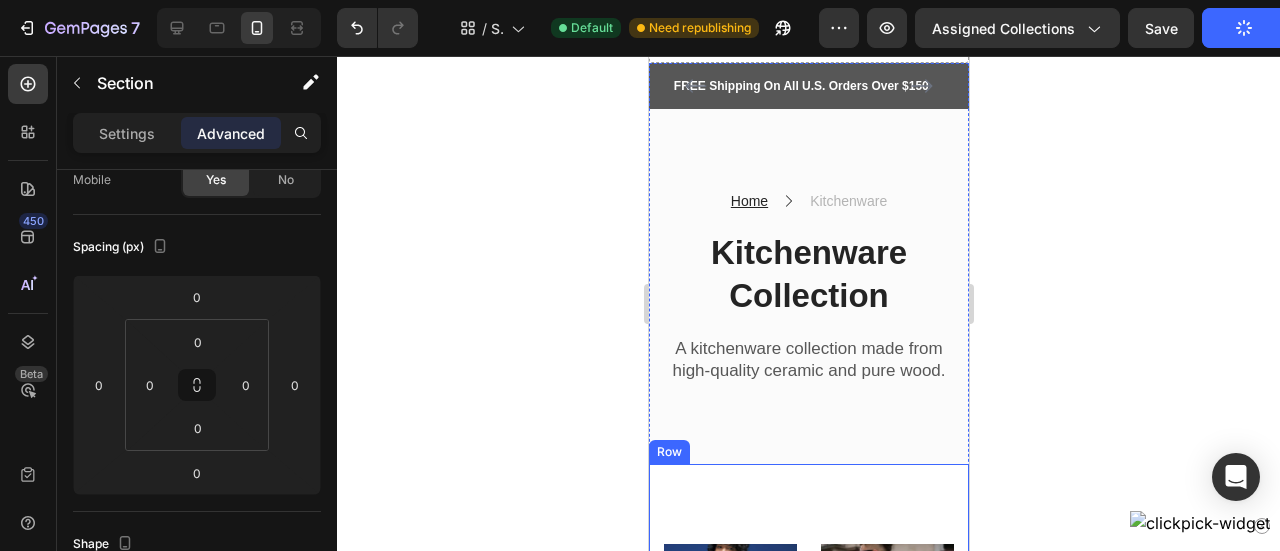 scroll, scrollTop: 552, scrollLeft: 0, axis: vertical 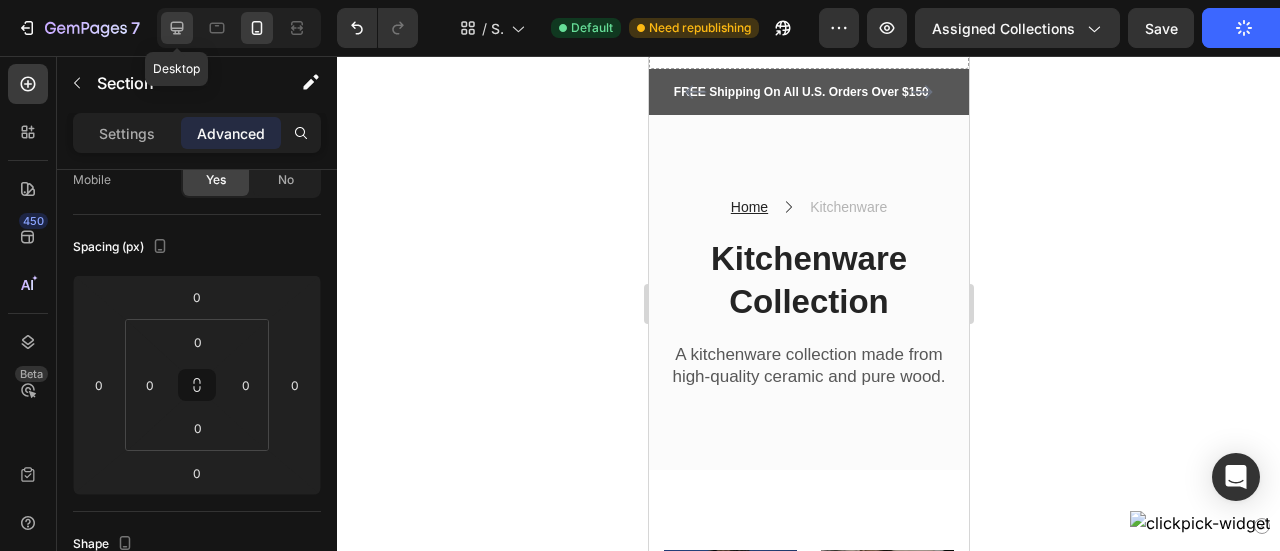 click 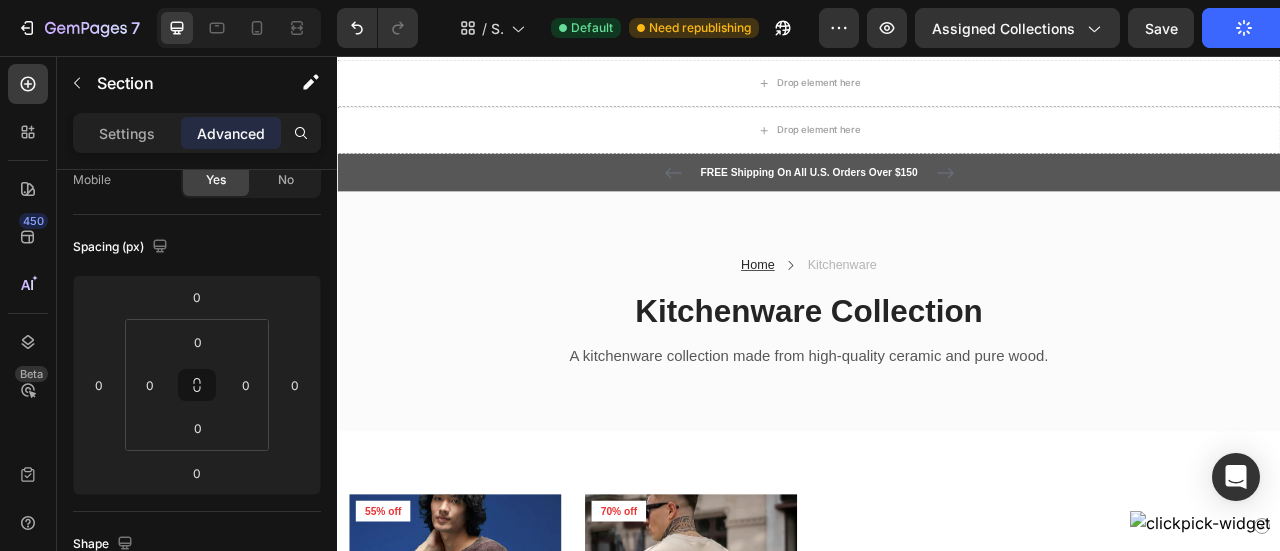 scroll, scrollTop: 535, scrollLeft: 0, axis: vertical 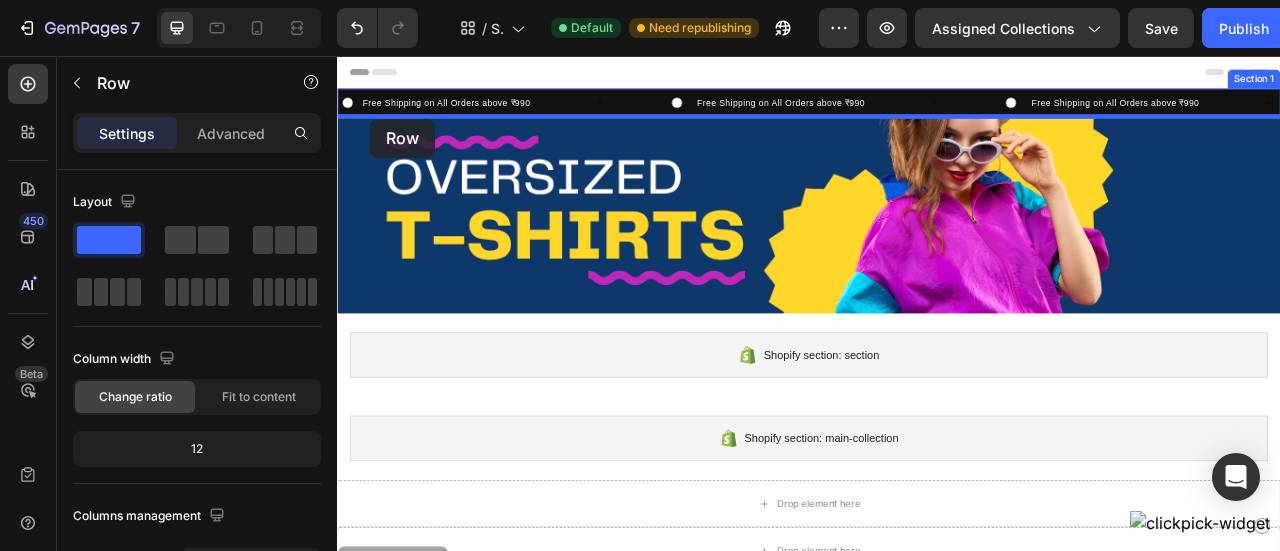 drag, startPoint x: 358, startPoint y: 272, endPoint x: 379, endPoint y: 136, distance: 137.61177 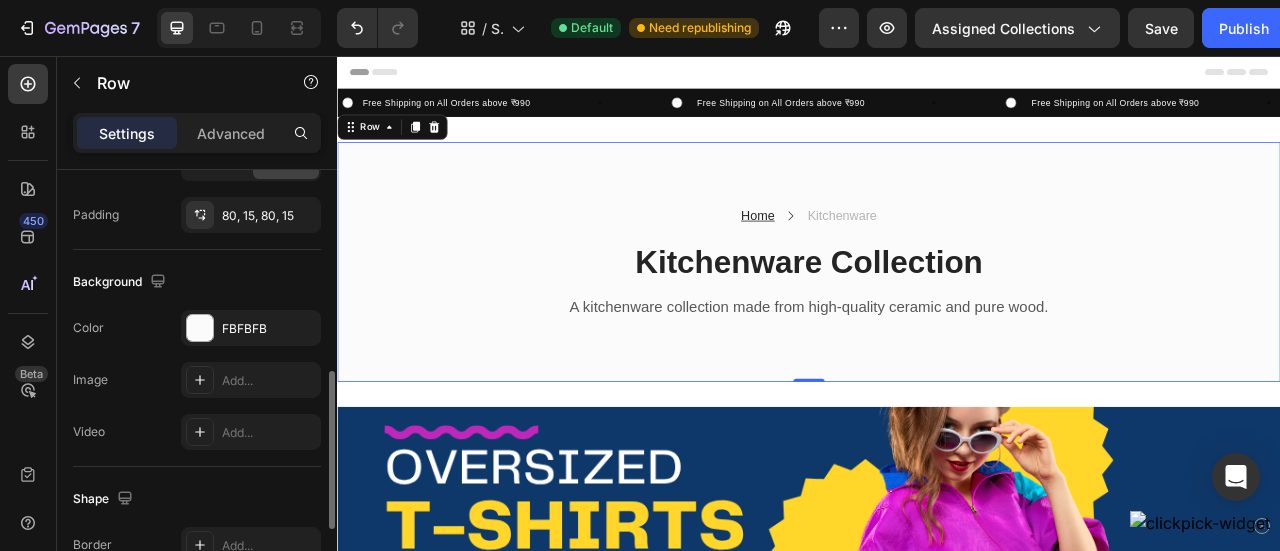 scroll, scrollTop: 0, scrollLeft: 0, axis: both 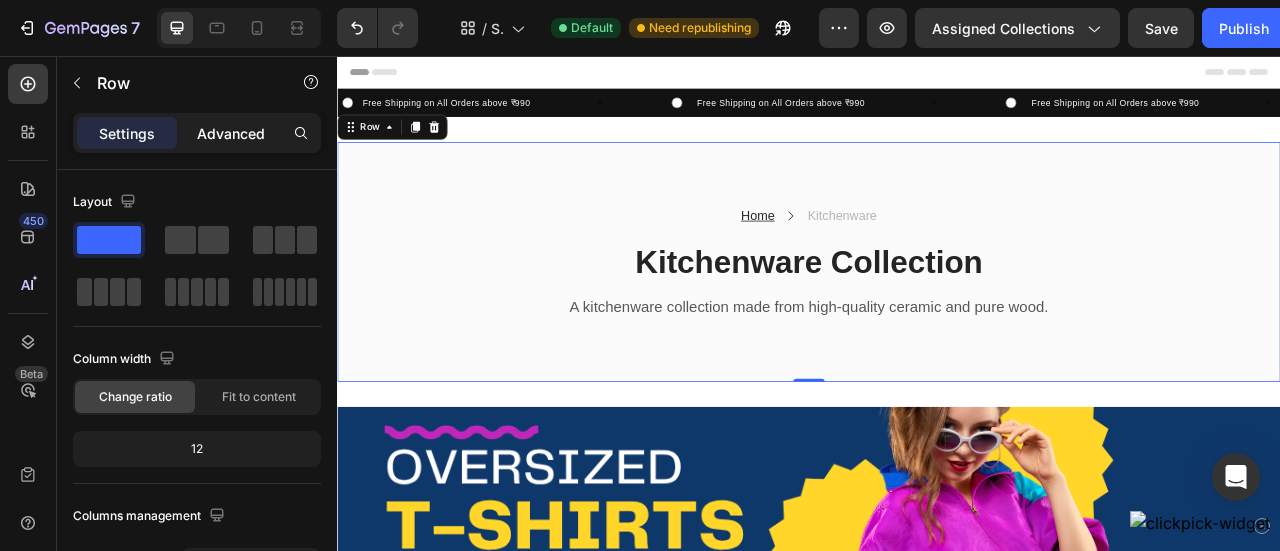click on "Advanced" at bounding box center [231, 133] 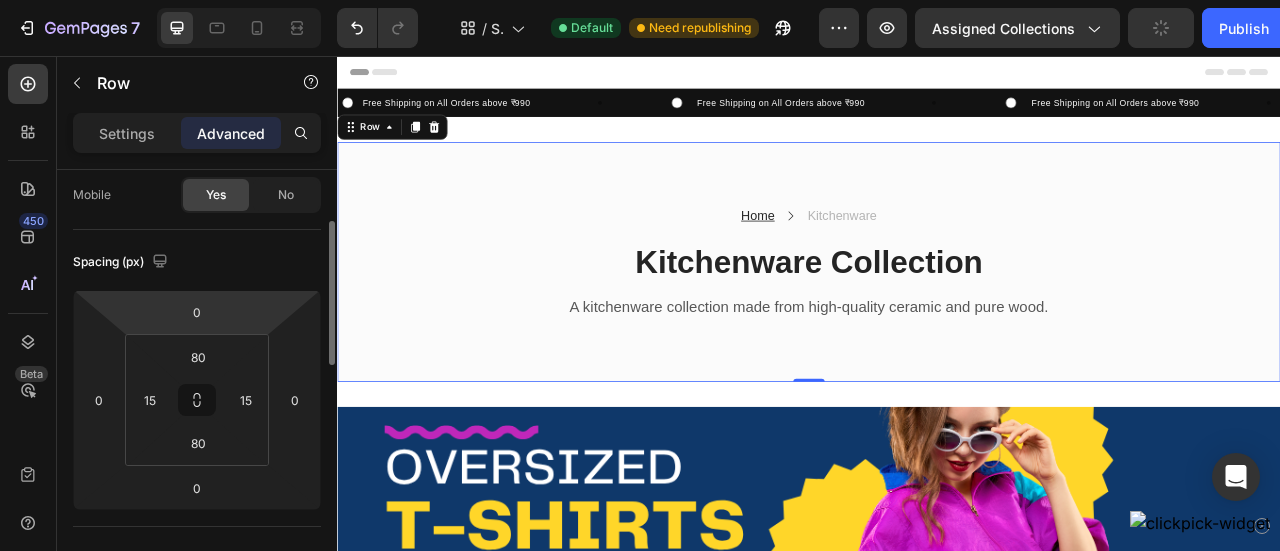 scroll, scrollTop: 158, scrollLeft: 0, axis: vertical 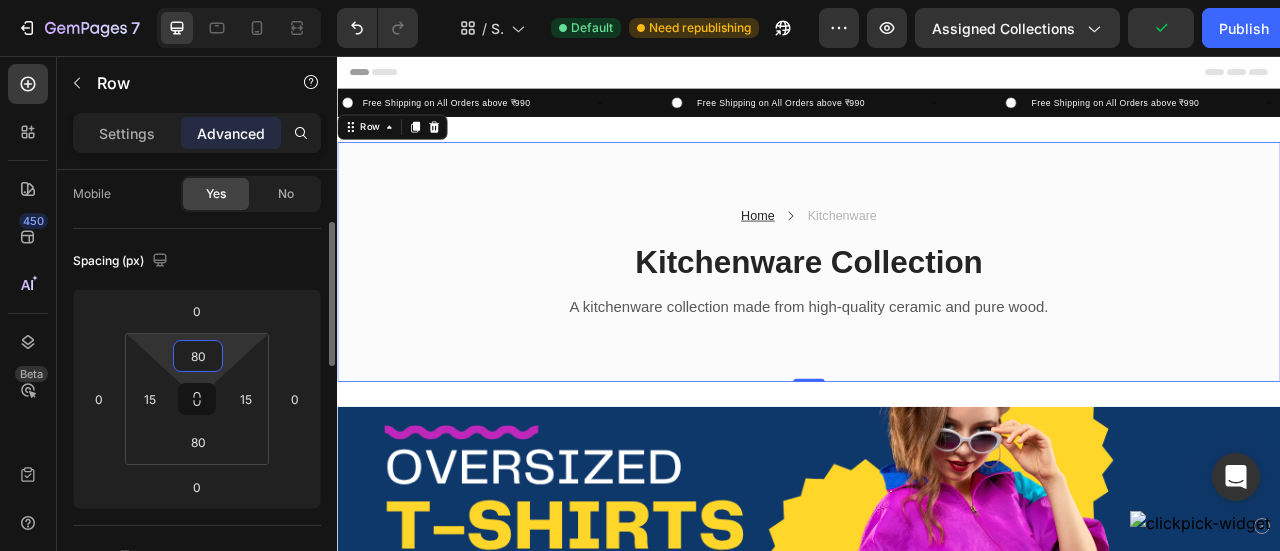 click on "80" at bounding box center (198, 356) 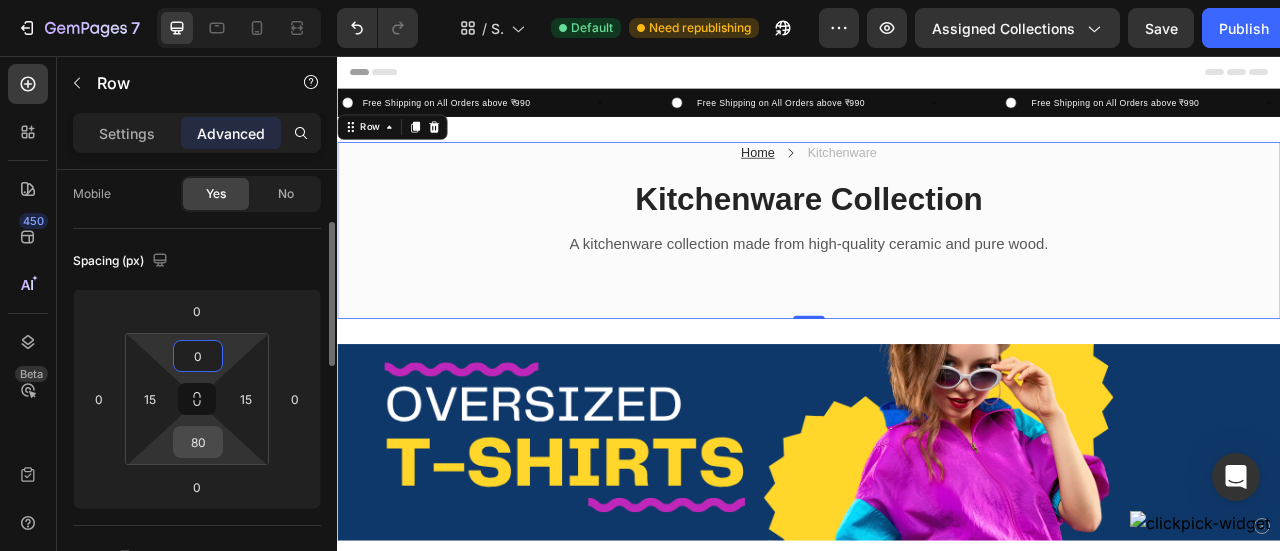 type on "0" 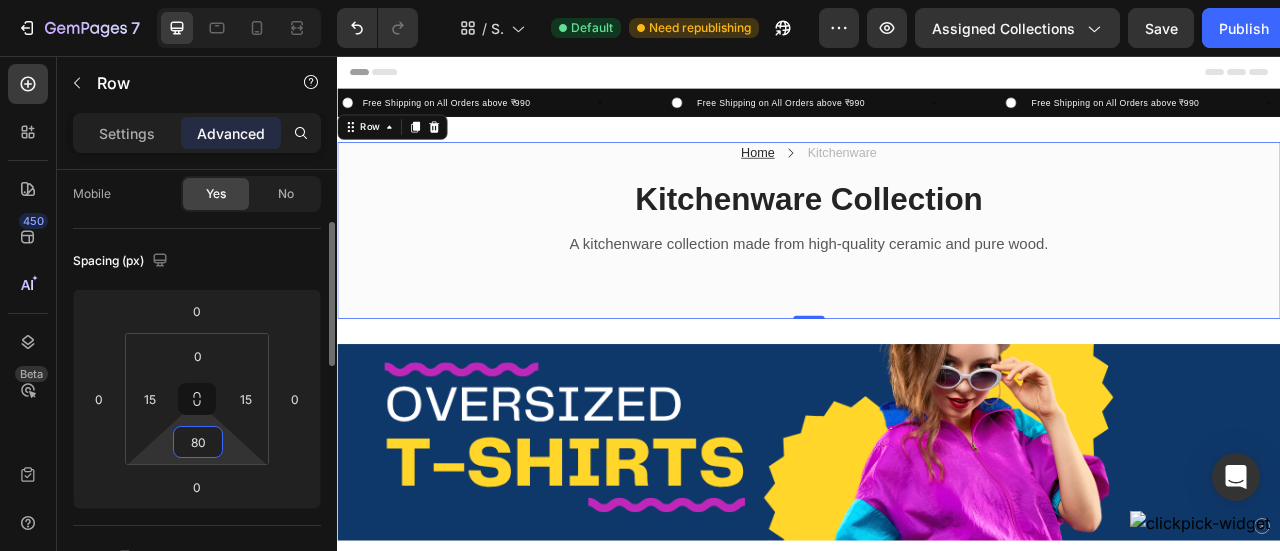 click on "80" at bounding box center (198, 442) 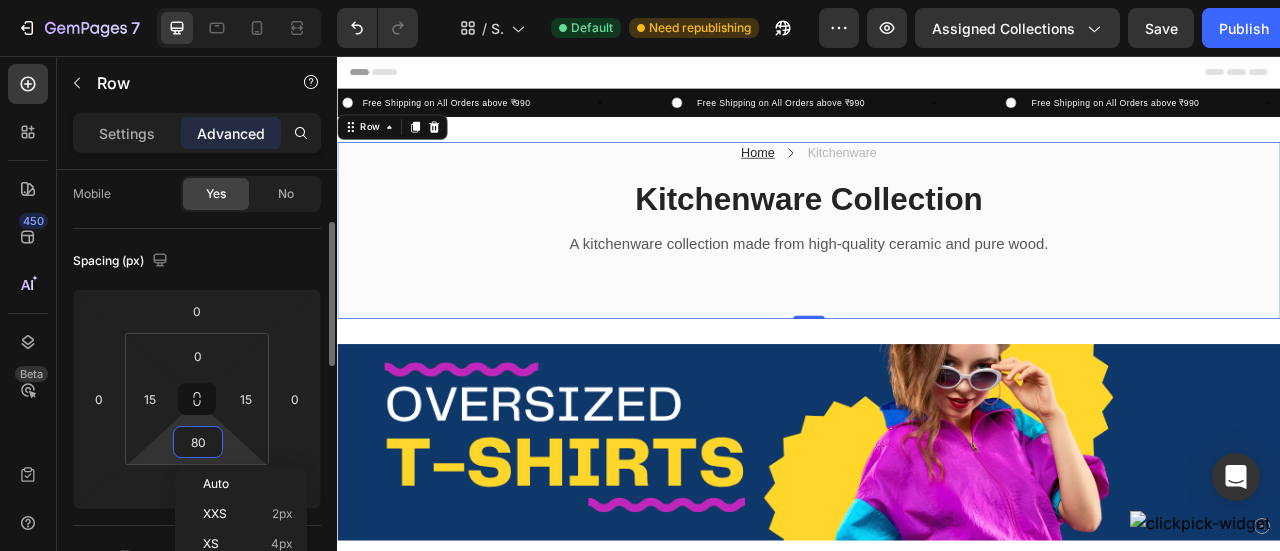 type on "0" 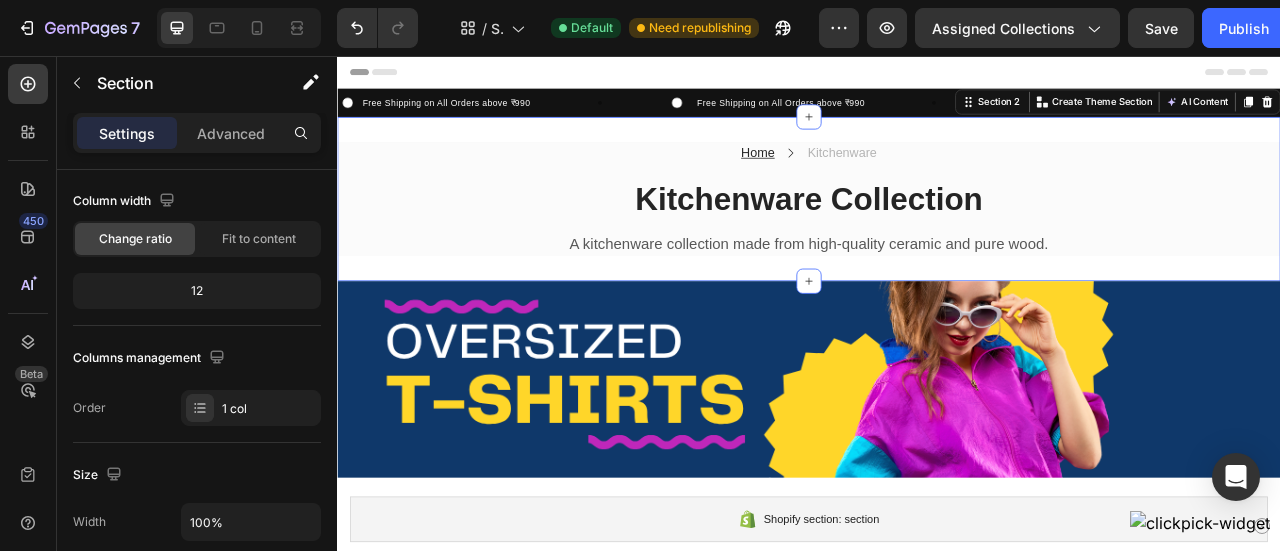 click on "Home Text block
Icon Kitchenware Text block Row Kitchenware Collection Heading A kitchenware collection made from high-quality ceramic and pure wood. Text block Row Row Row Section 2   You can create reusable sections Create Theme Section AI Content Write with GemAI What would you like to describe here? Tone and Voice Persuasive Product BiBi Diamond Crochet Knit Top Show more Generate" at bounding box center (937, 237) 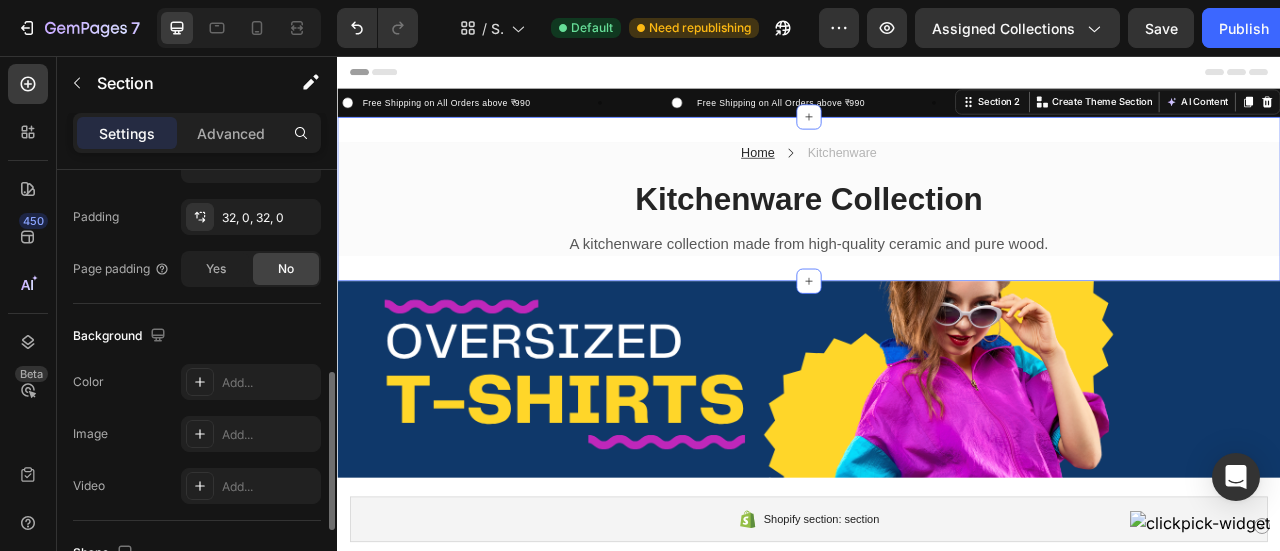 scroll, scrollTop: 495, scrollLeft: 0, axis: vertical 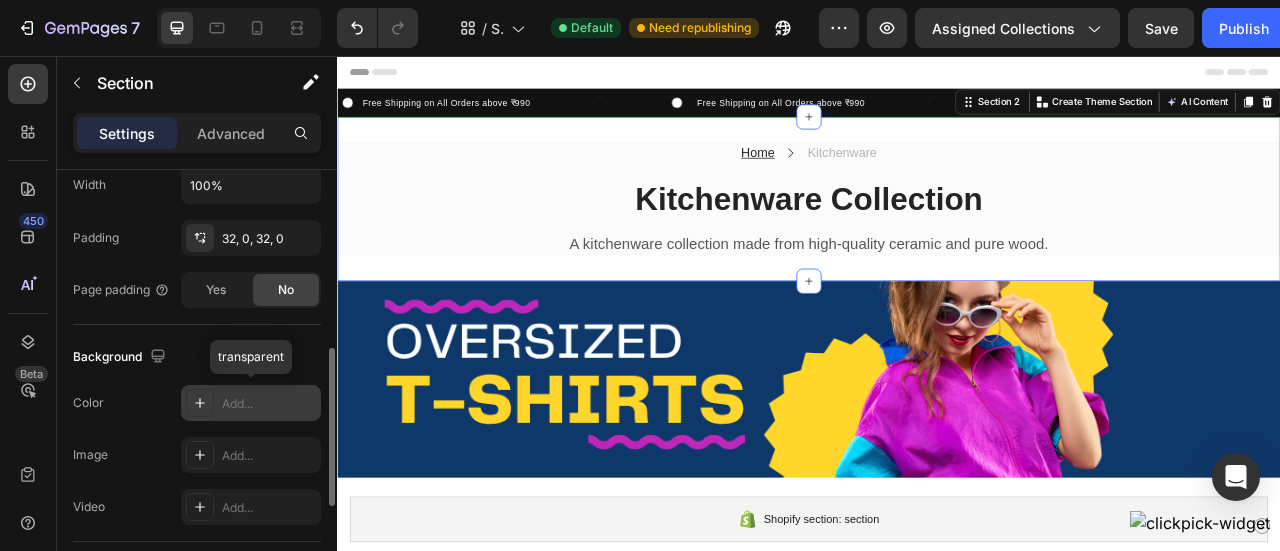 click at bounding box center [200, 403] 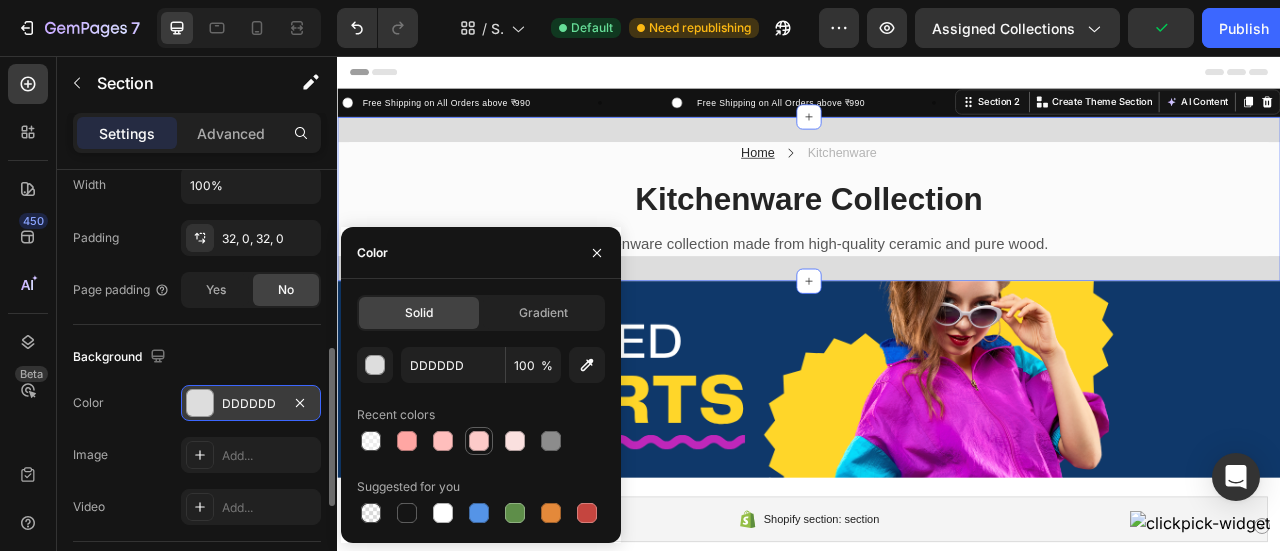 click at bounding box center (479, 441) 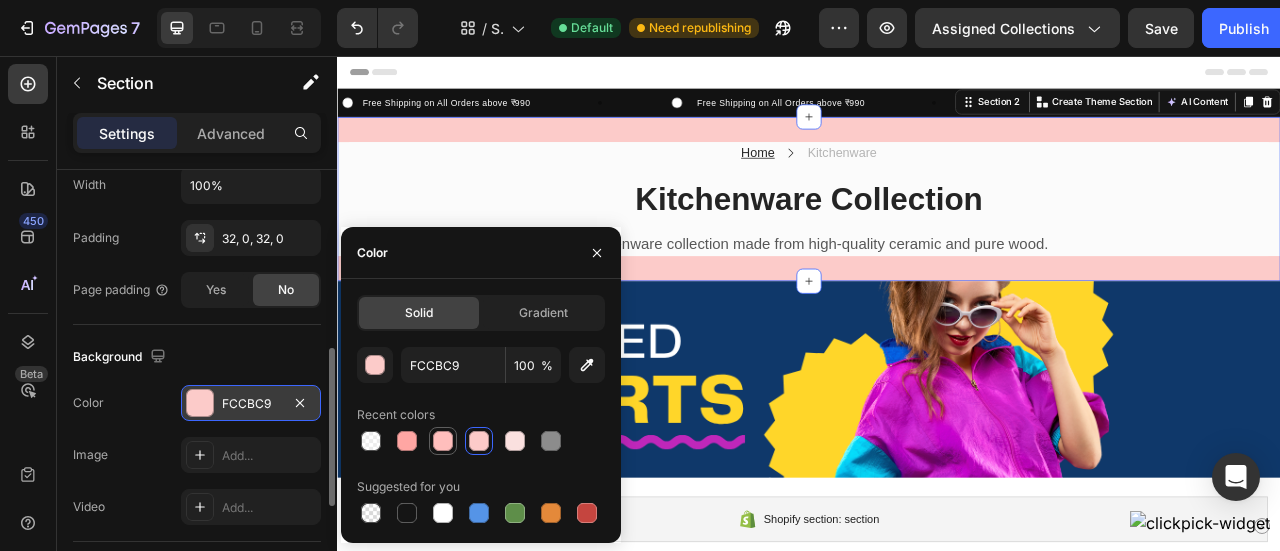 click at bounding box center (443, 441) 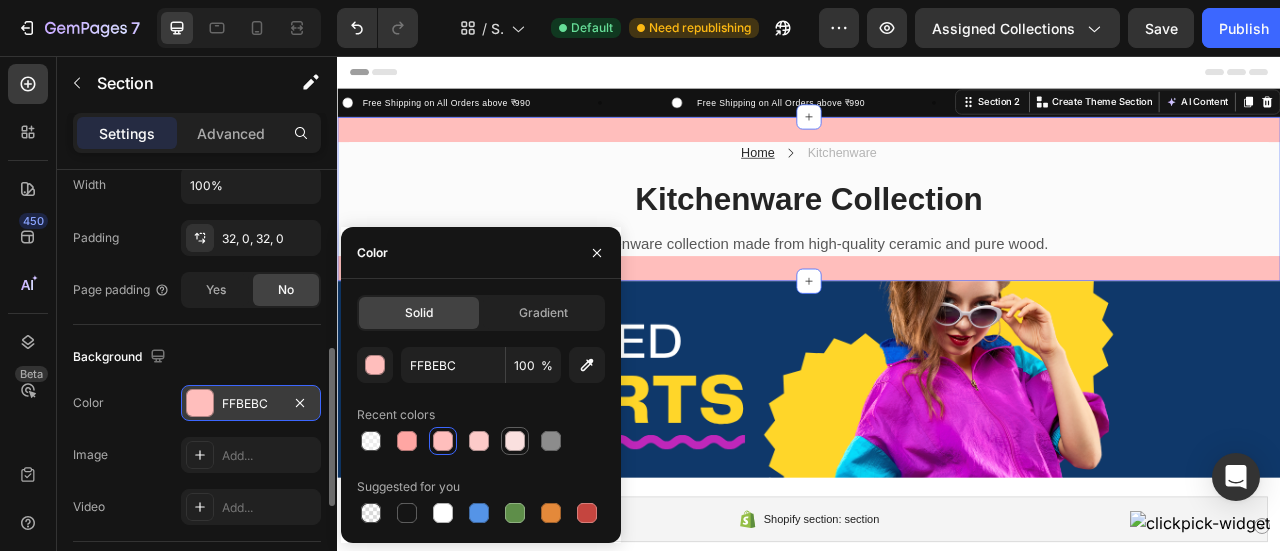 click at bounding box center (515, 441) 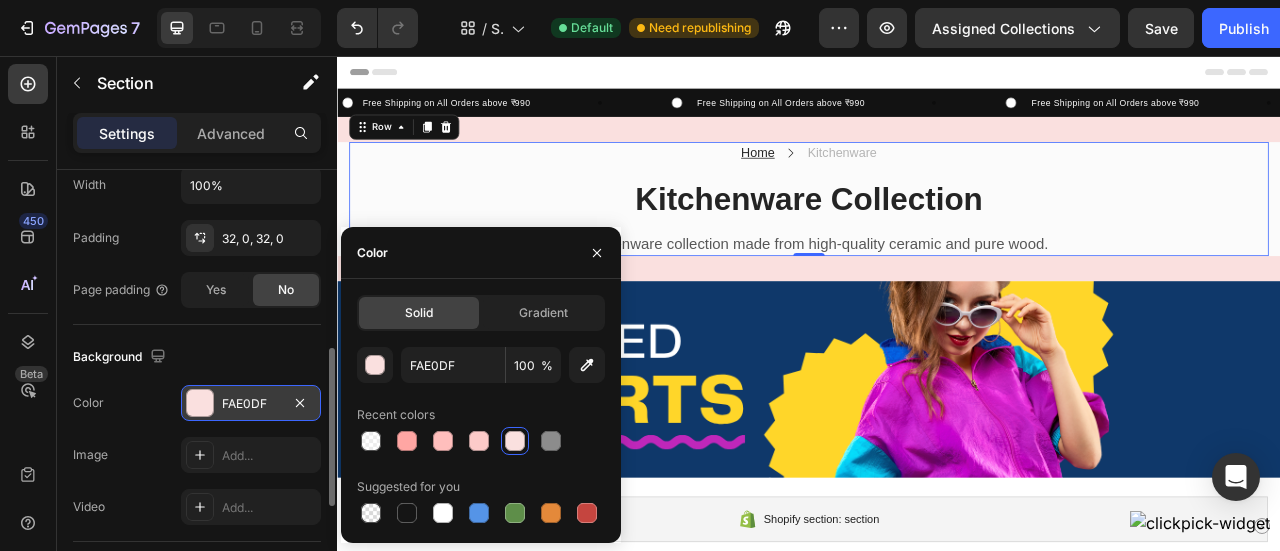 scroll, scrollTop: 0, scrollLeft: 0, axis: both 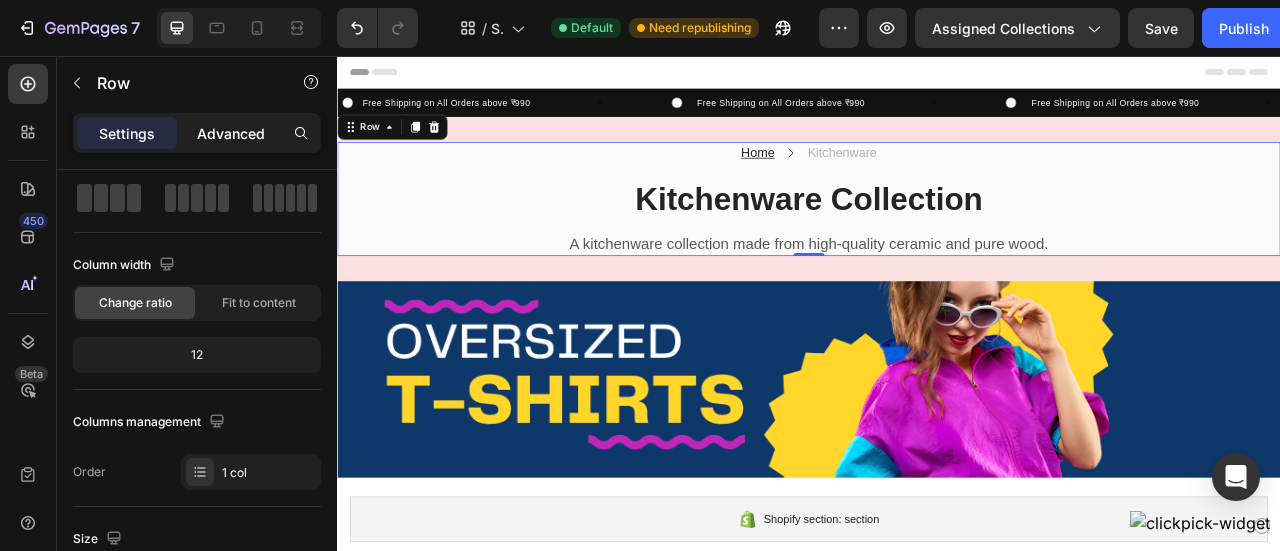 click on "Advanced" at bounding box center (231, 133) 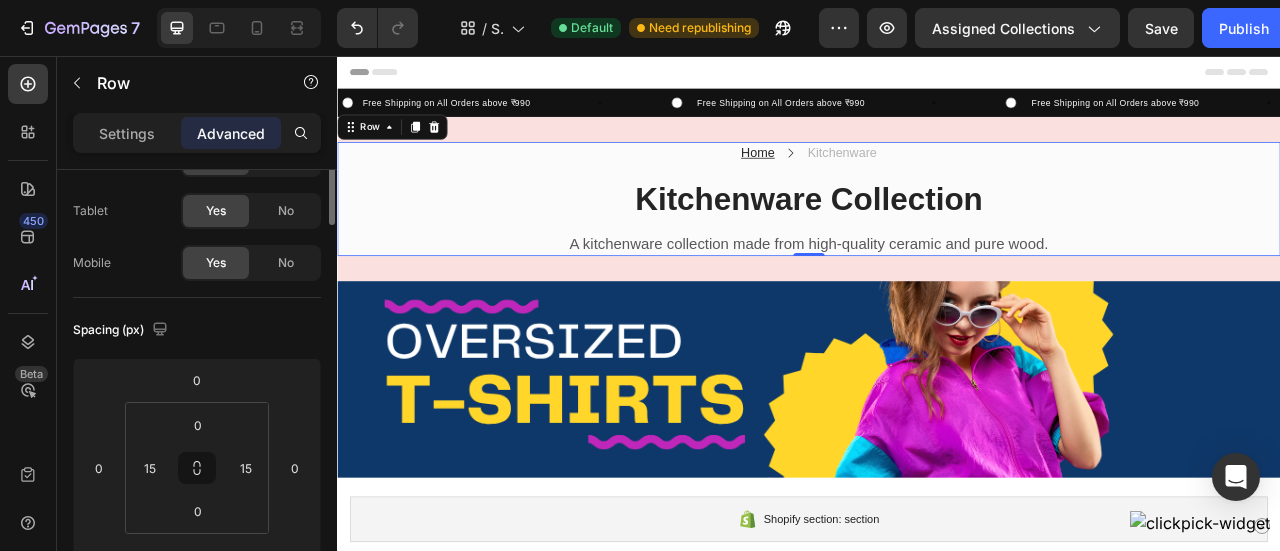 scroll, scrollTop: 0, scrollLeft: 0, axis: both 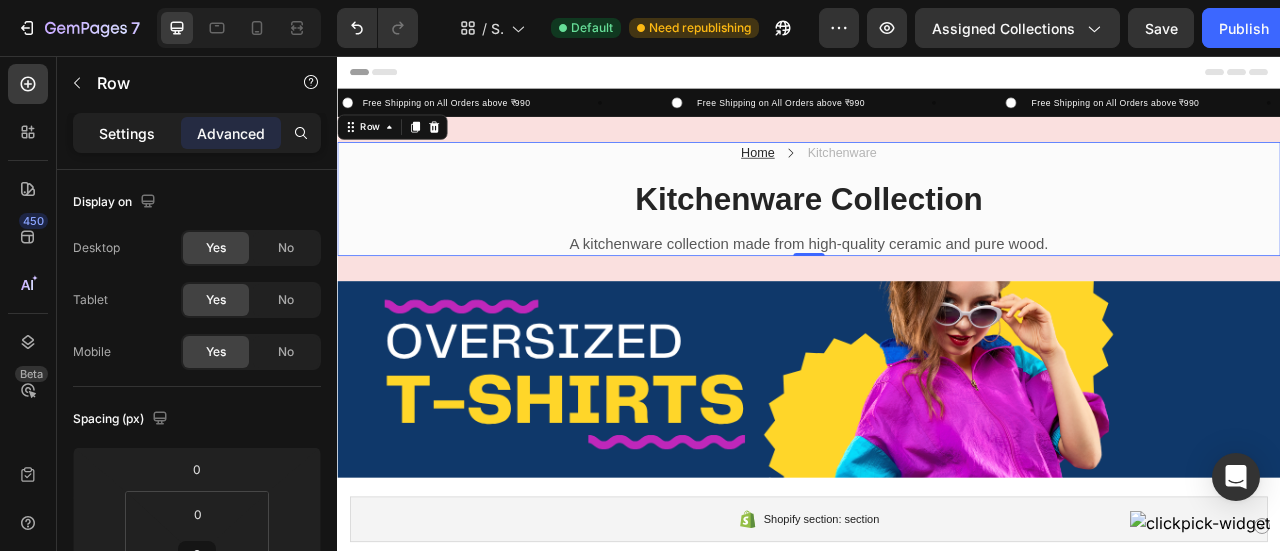 click on "Settings" at bounding box center [127, 133] 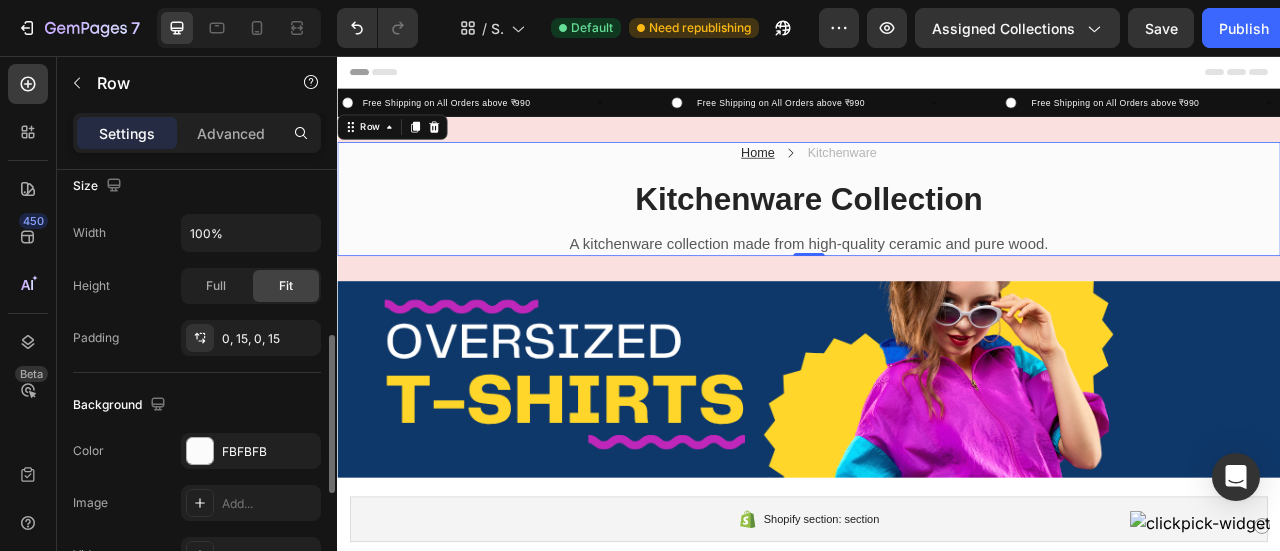 scroll, scrollTop: 450, scrollLeft: 0, axis: vertical 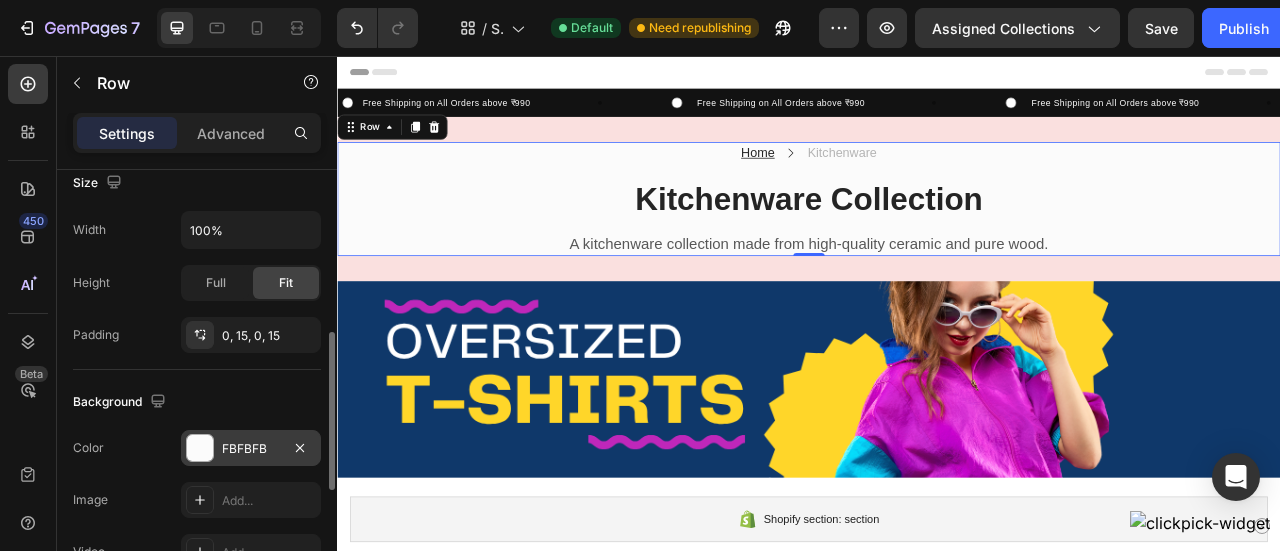 click at bounding box center [200, 448] 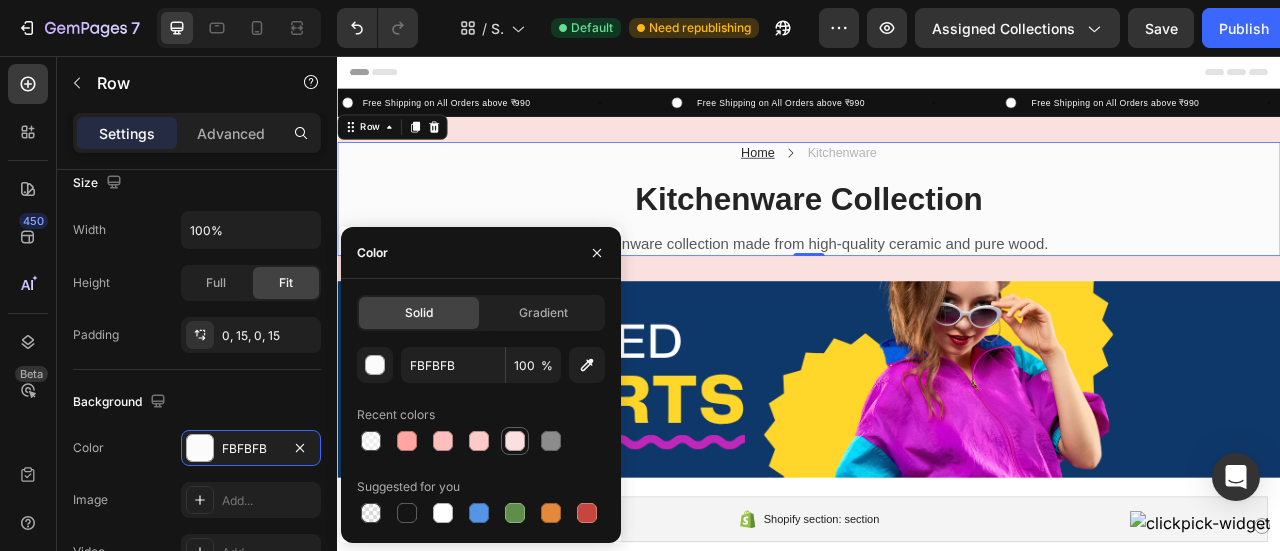 click at bounding box center (515, 441) 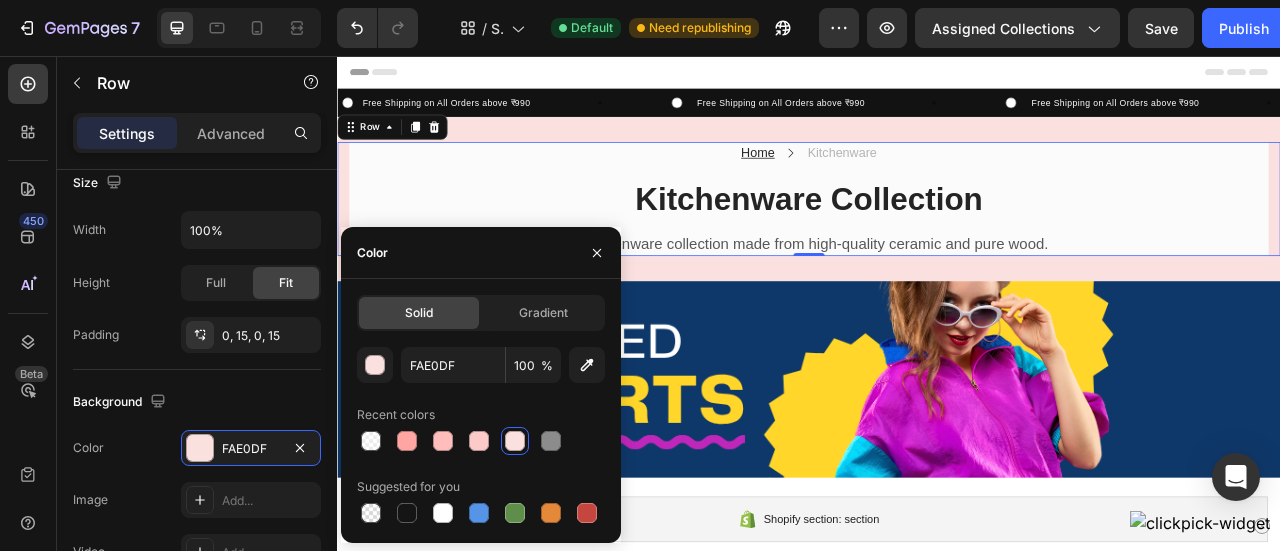 click at bounding box center (515, 441) 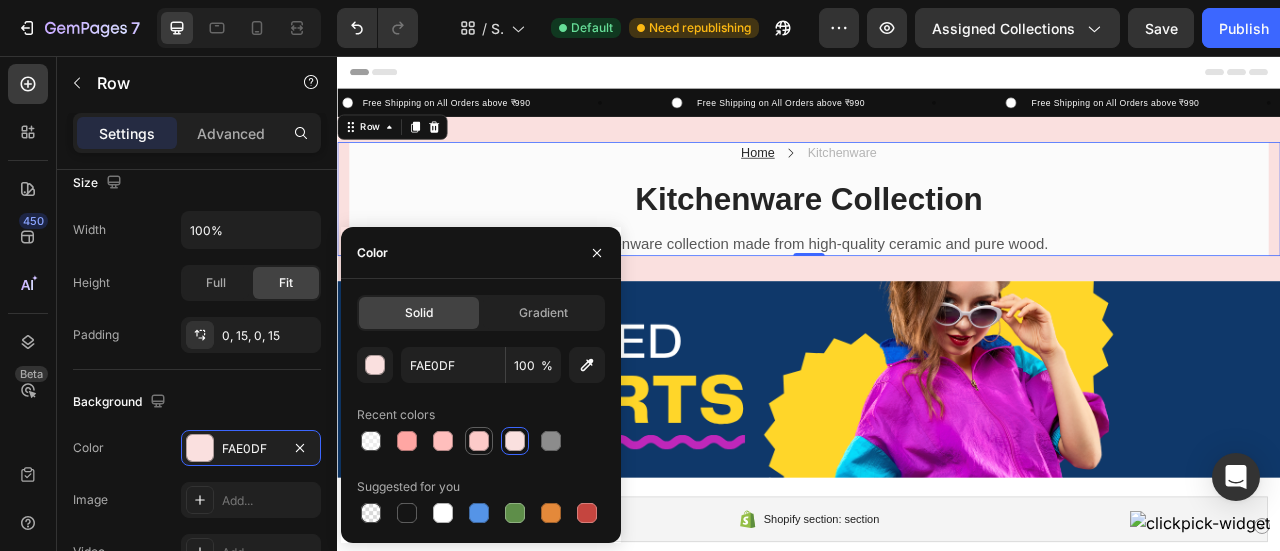 click at bounding box center [479, 441] 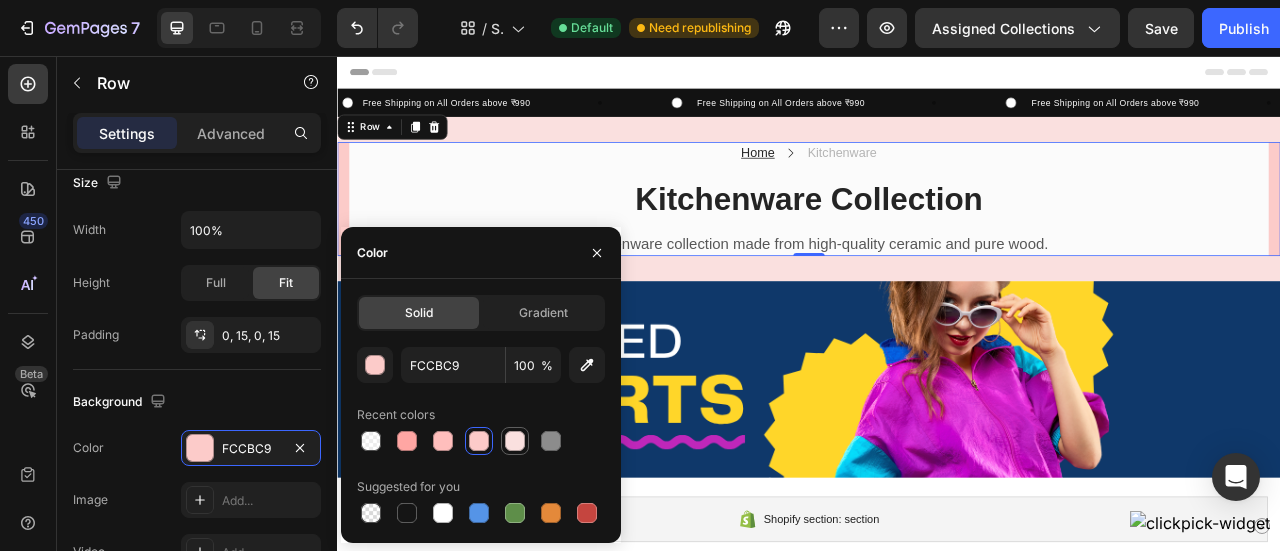 click at bounding box center (515, 441) 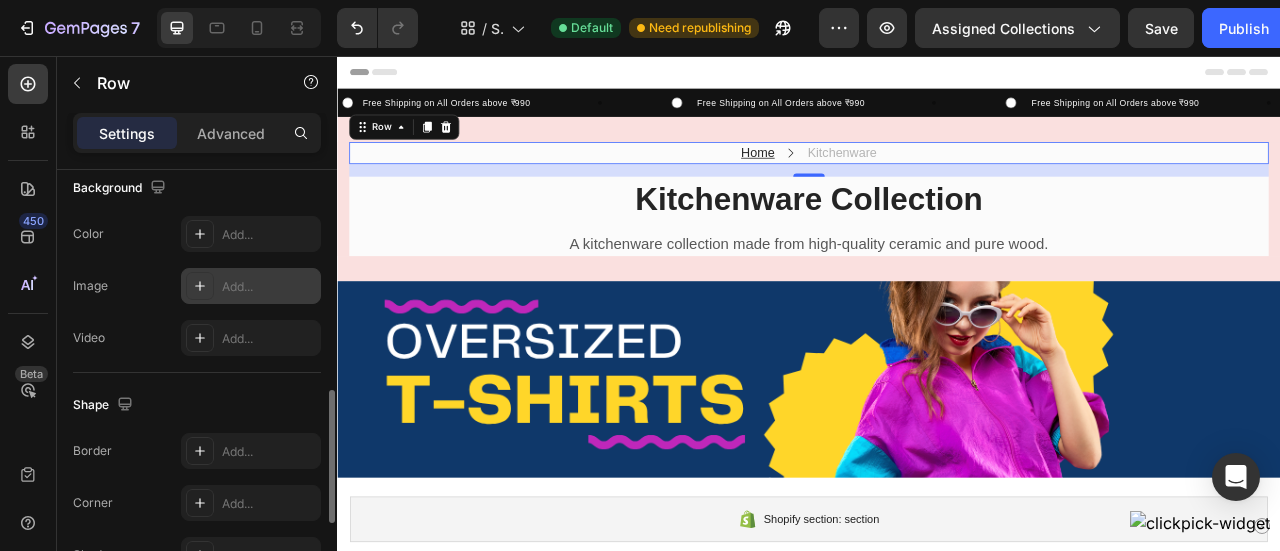 scroll, scrollTop: 726, scrollLeft: 0, axis: vertical 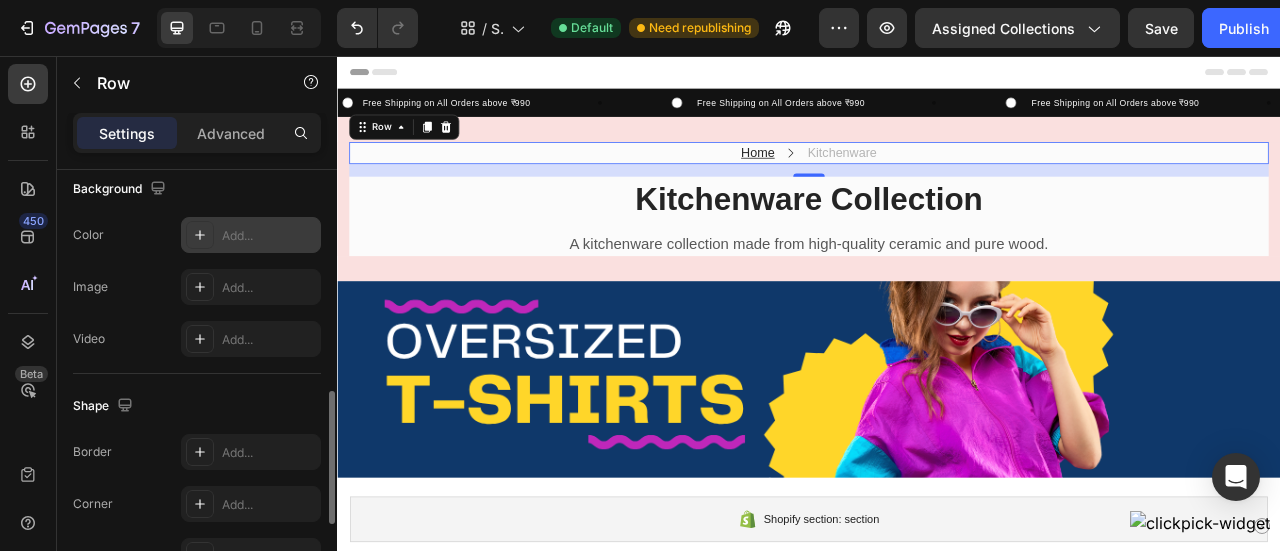 click on "Add..." at bounding box center (269, 236) 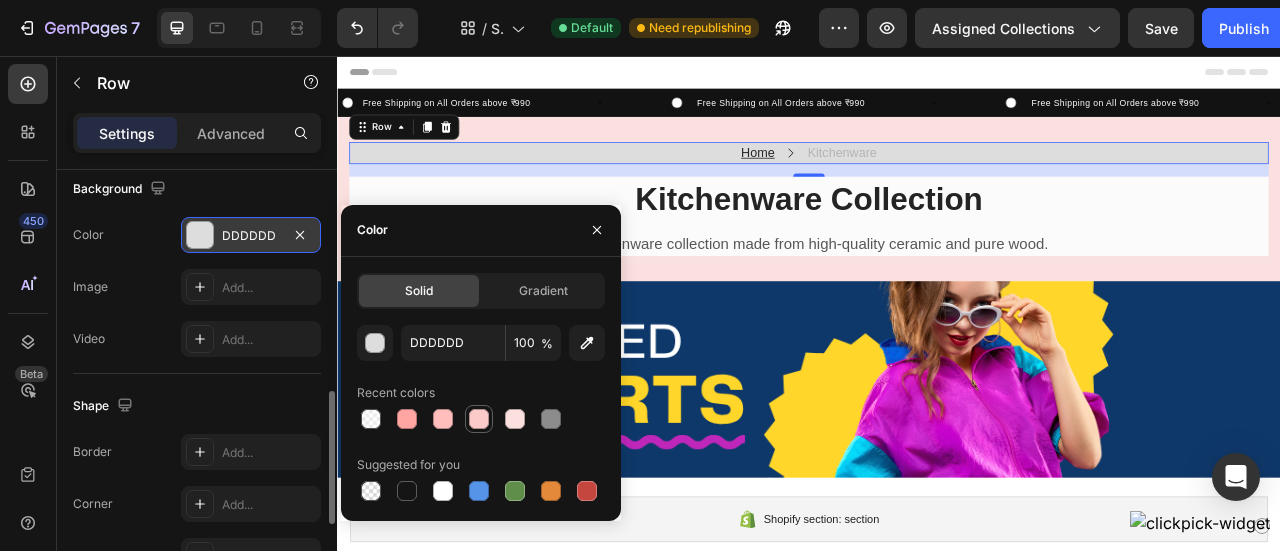click at bounding box center [479, 419] 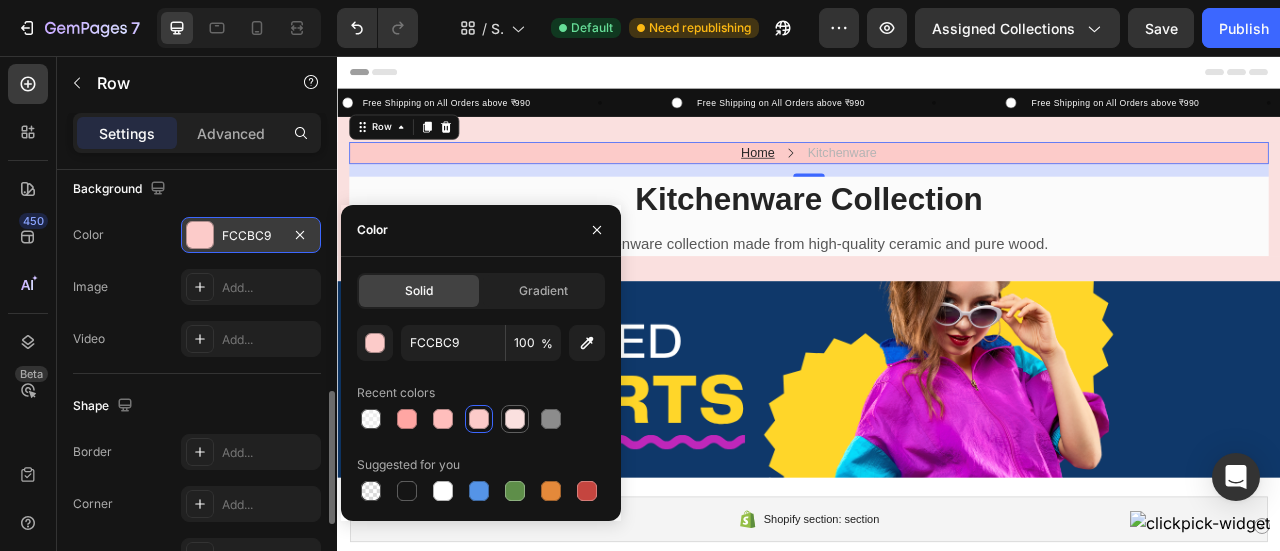 click at bounding box center [515, 419] 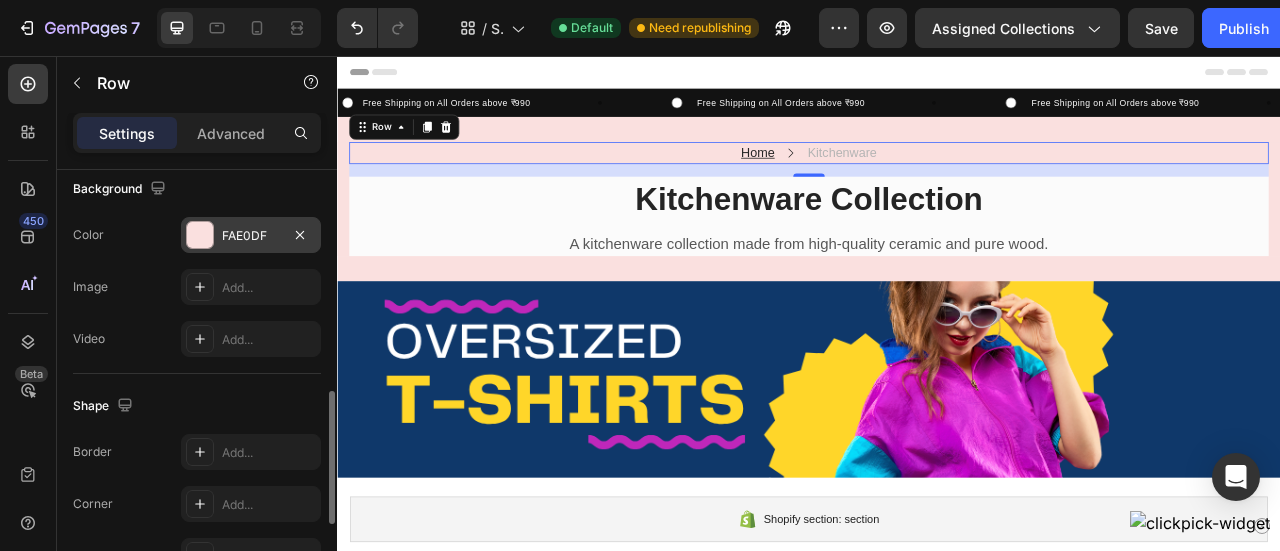 click on "16" at bounding box center (937, 201) 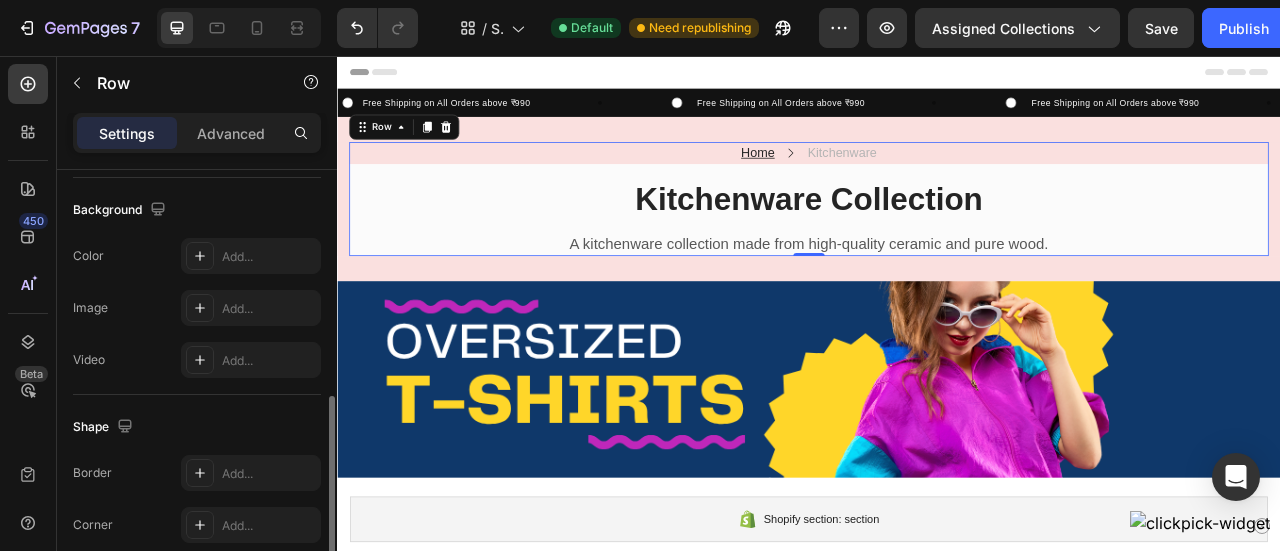 scroll, scrollTop: 638, scrollLeft: 0, axis: vertical 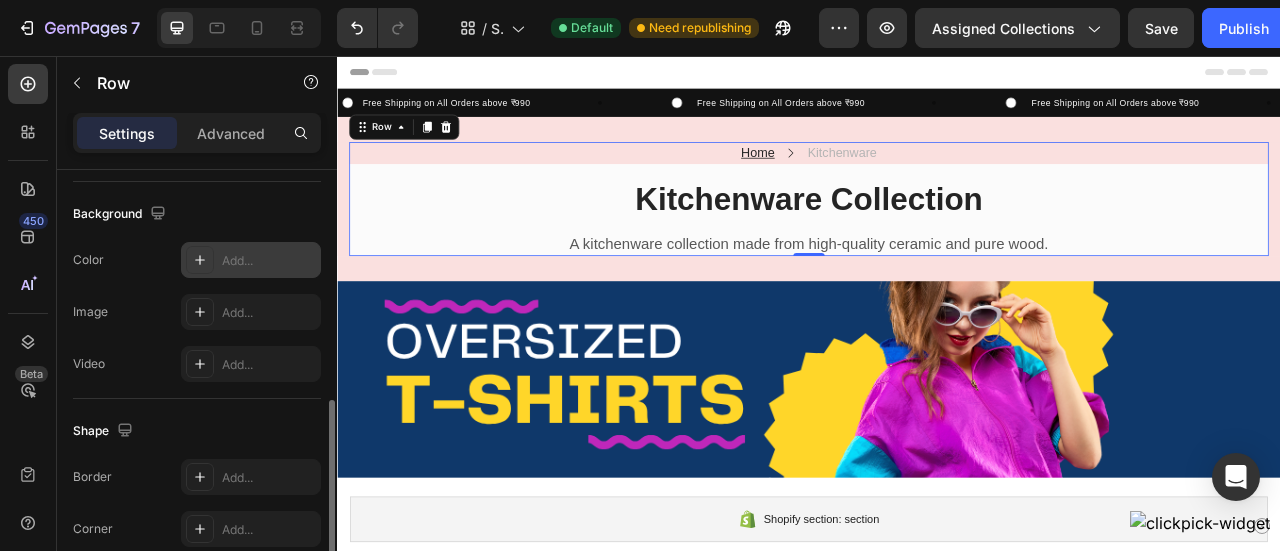 click on "Add..." at bounding box center (269, 261) 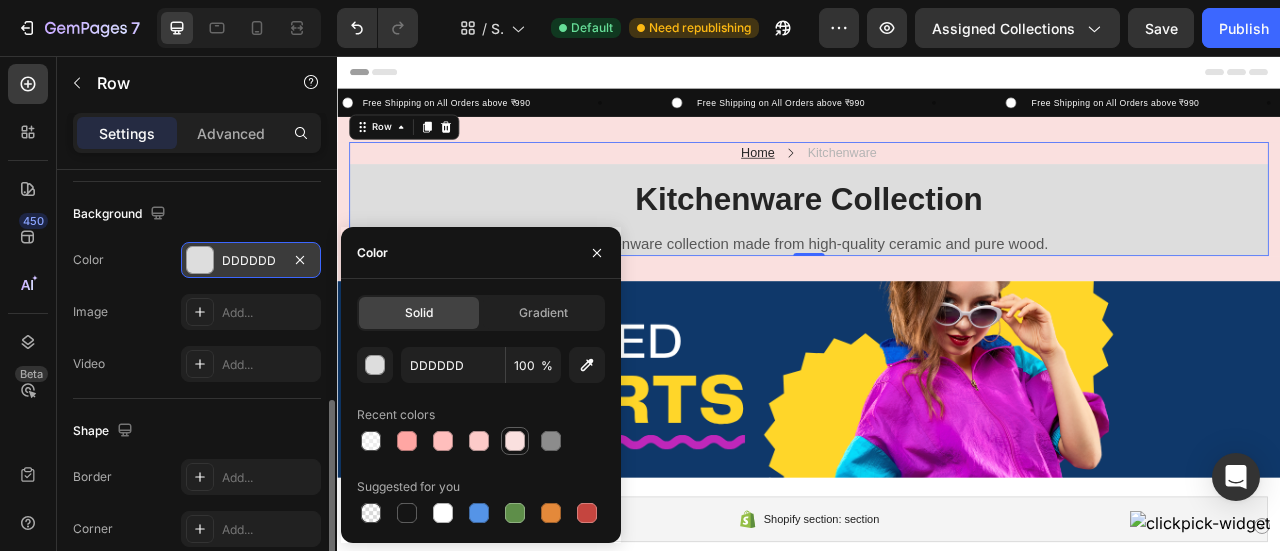 click at bounding box center [515, 441] 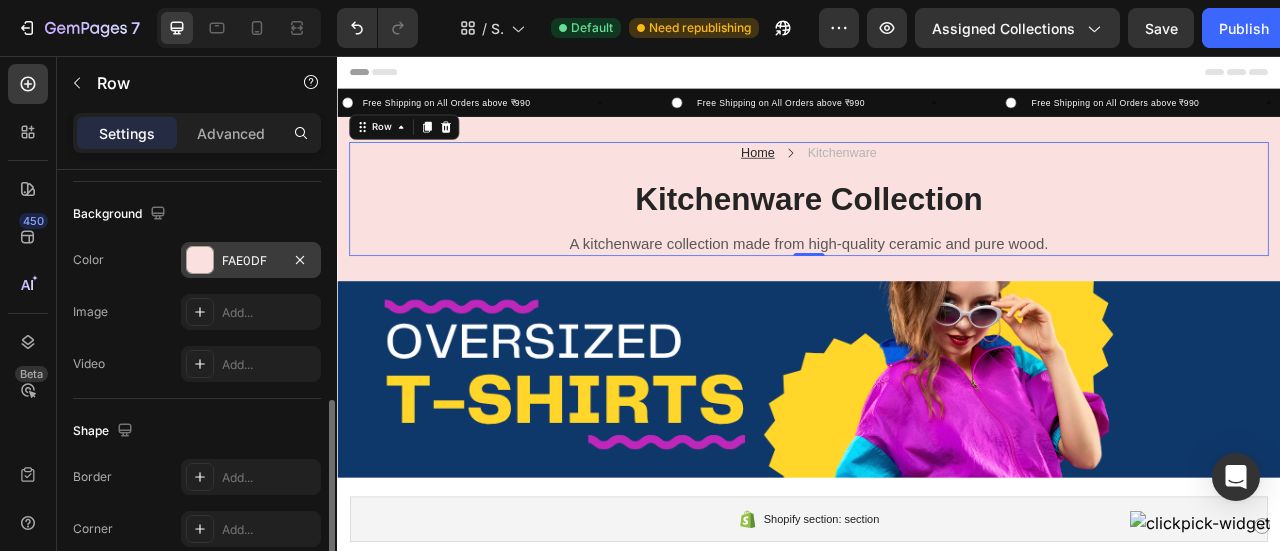 click on "Background The changes might be hidden by  the video. Color FAE0DF Image Add... Video Add..." 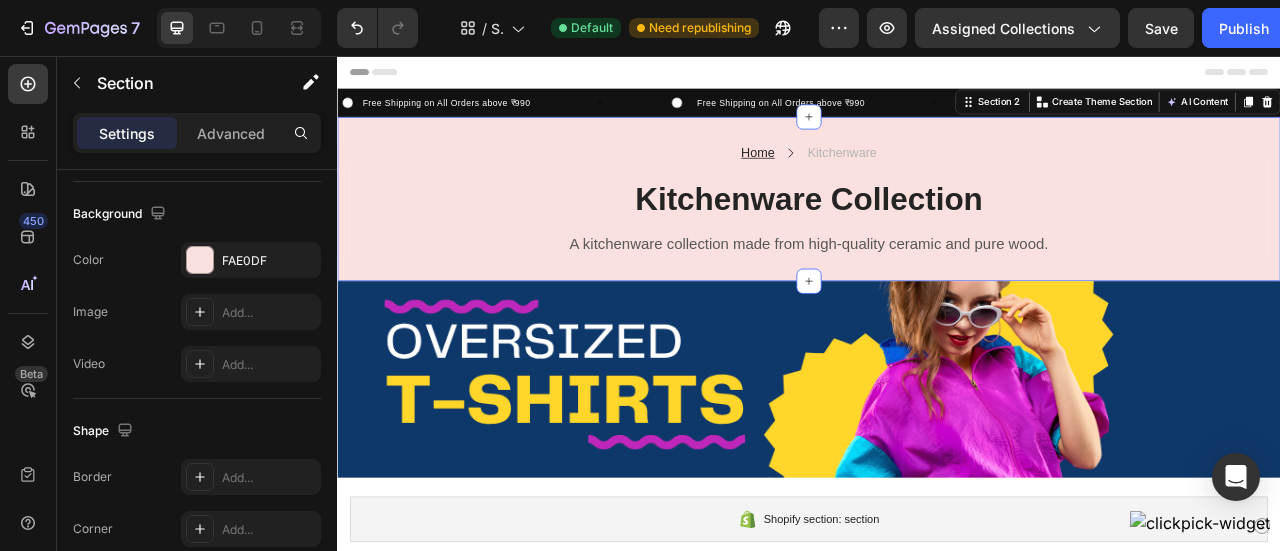 scroll, scrollTop: 0, scrollLeft: 0, axis: both 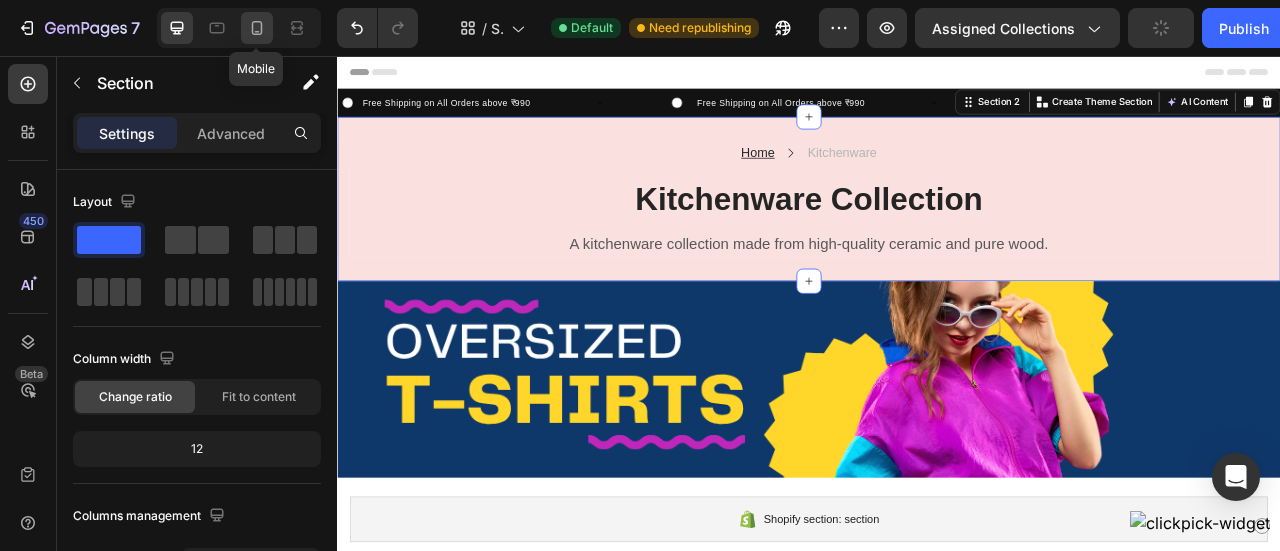 click 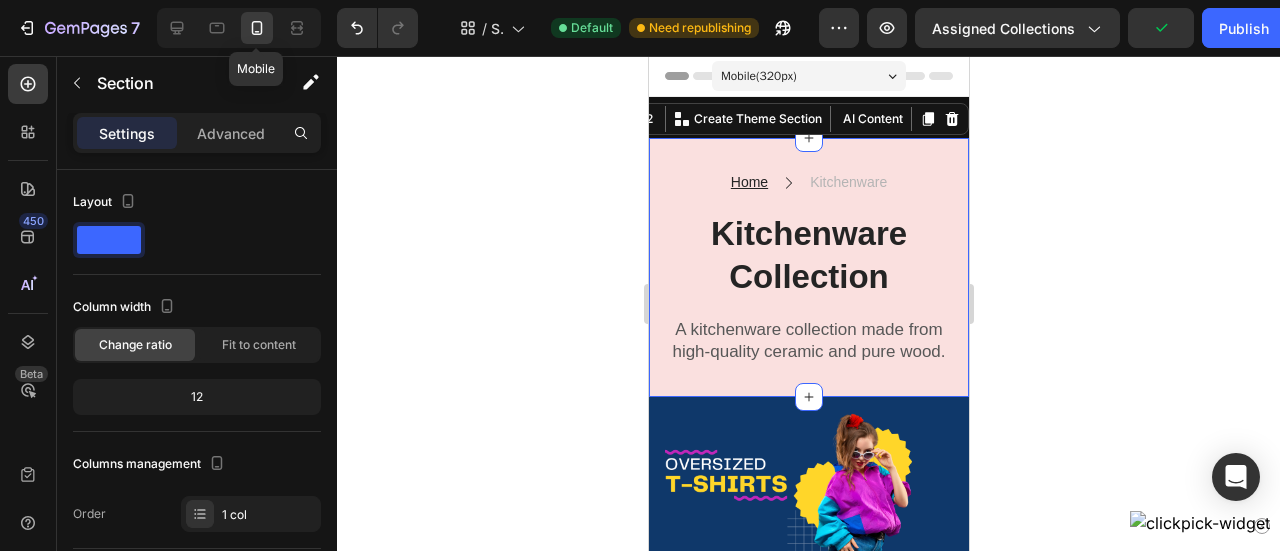 scroll, scrollTop: 12, scrollLeft: 0, axis: vertical 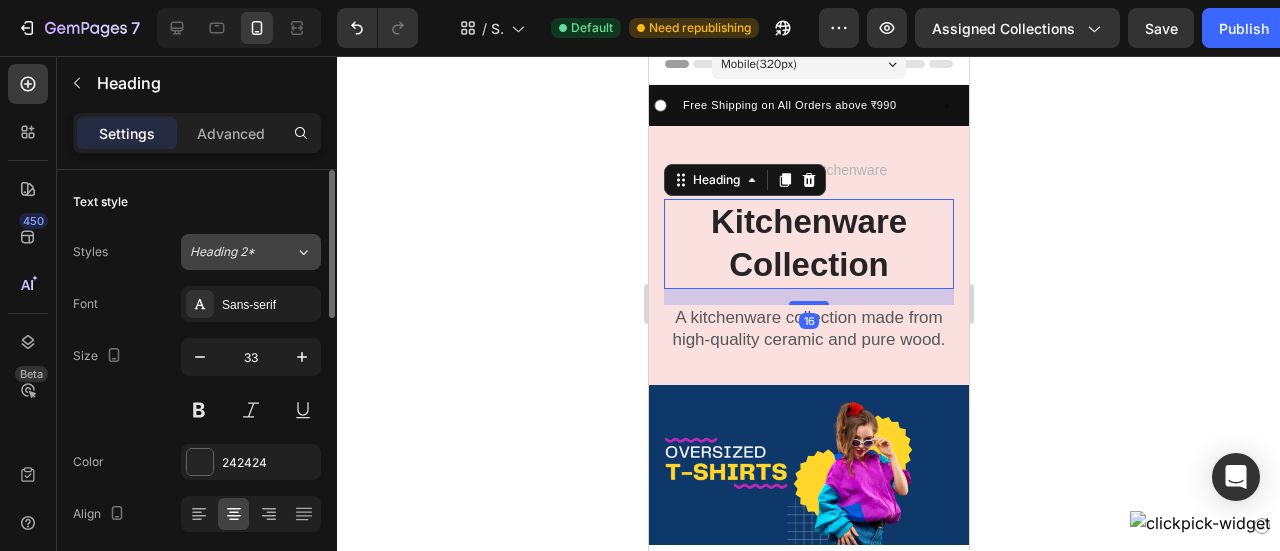 click on "Heading 2*" 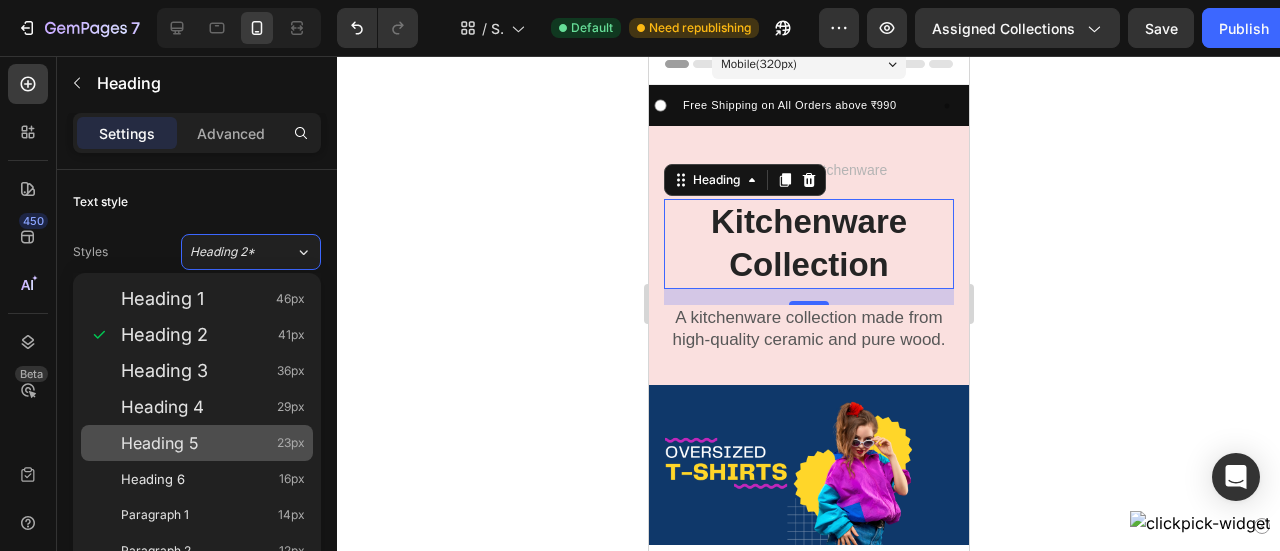 click on "Heading 5 23px" at bounding box center [197, 443] 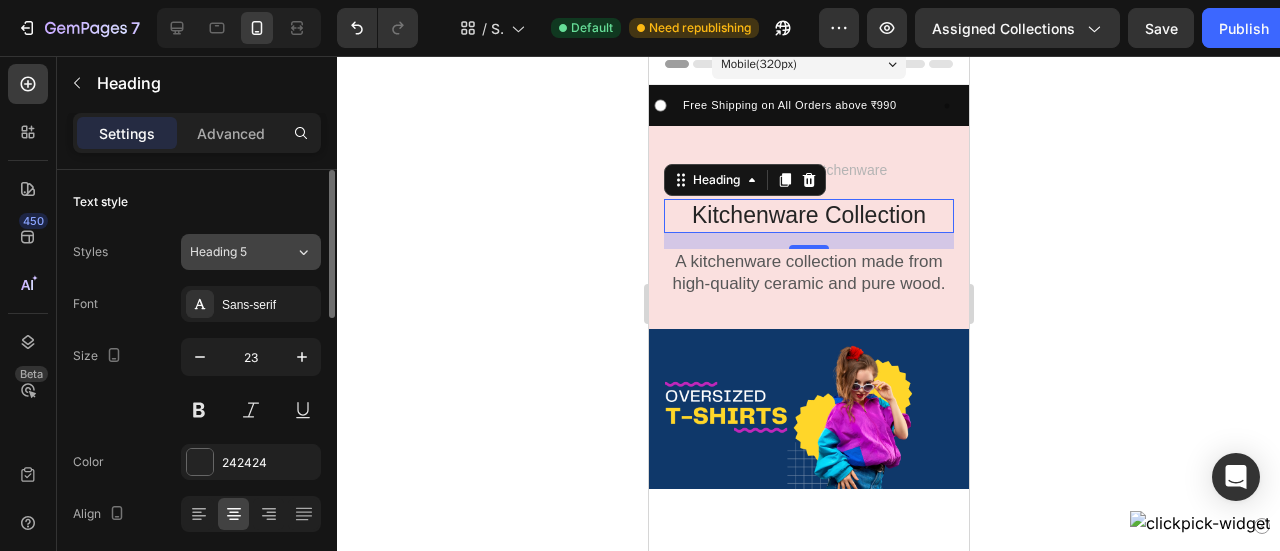 click on "Heading 5" 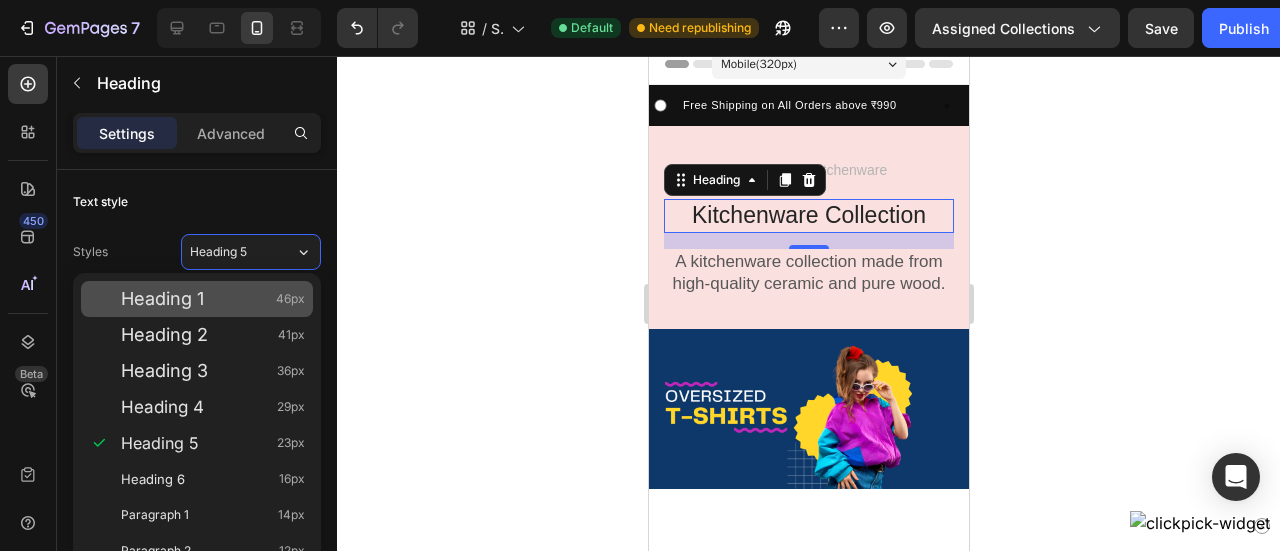 click on "Heading 1 46px" at bounding box center (213, 299) 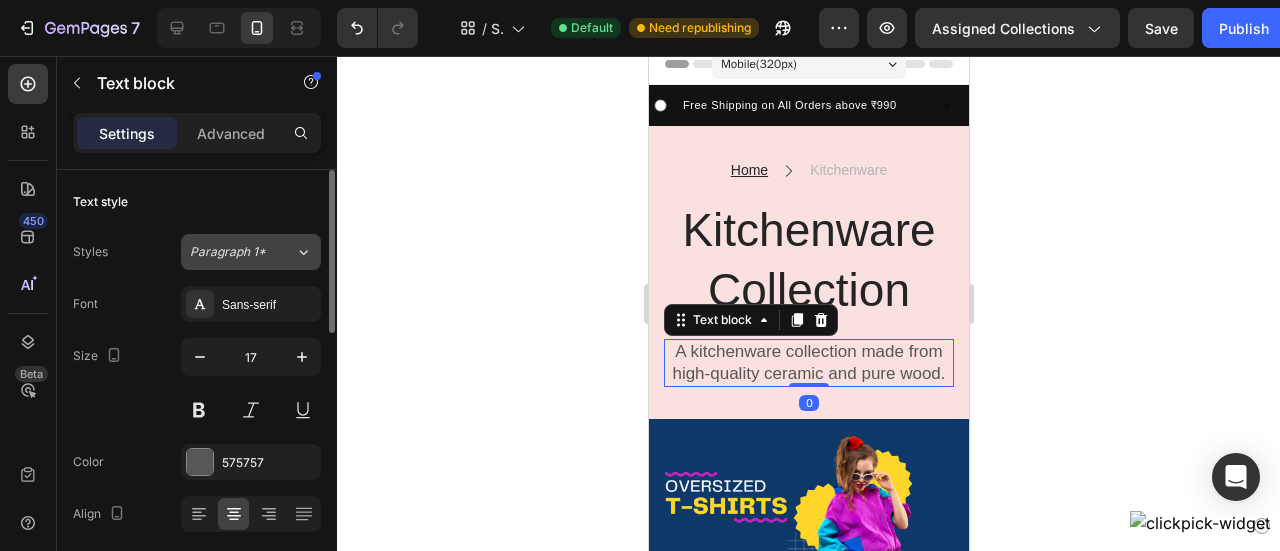 click on "Paragraph 1*" at bounding box center (242, 252) 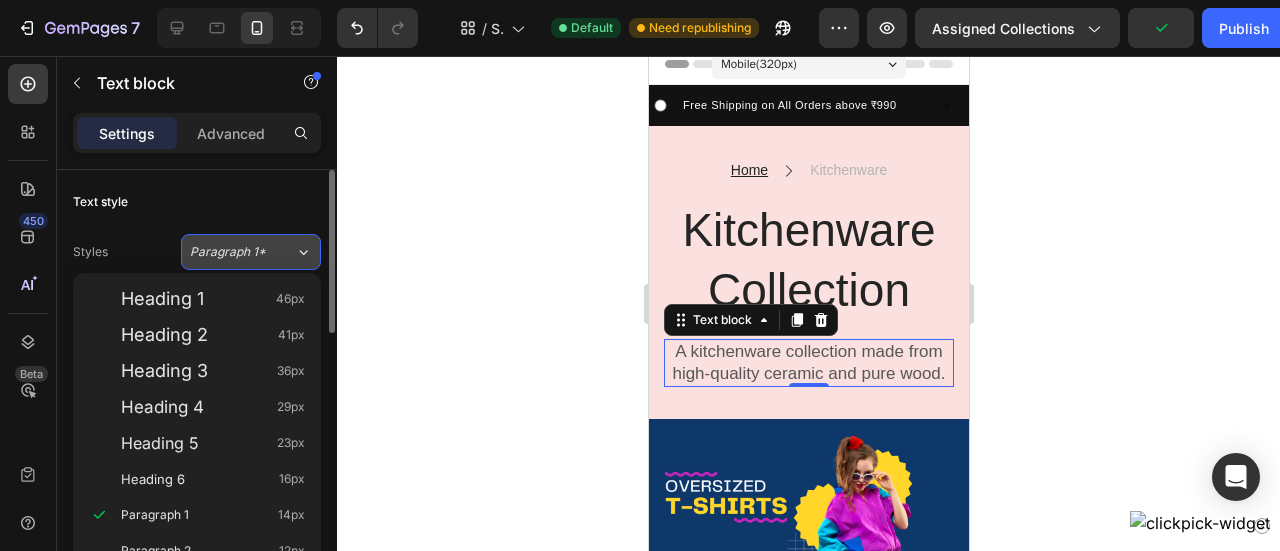click on "Paragraph 1*" 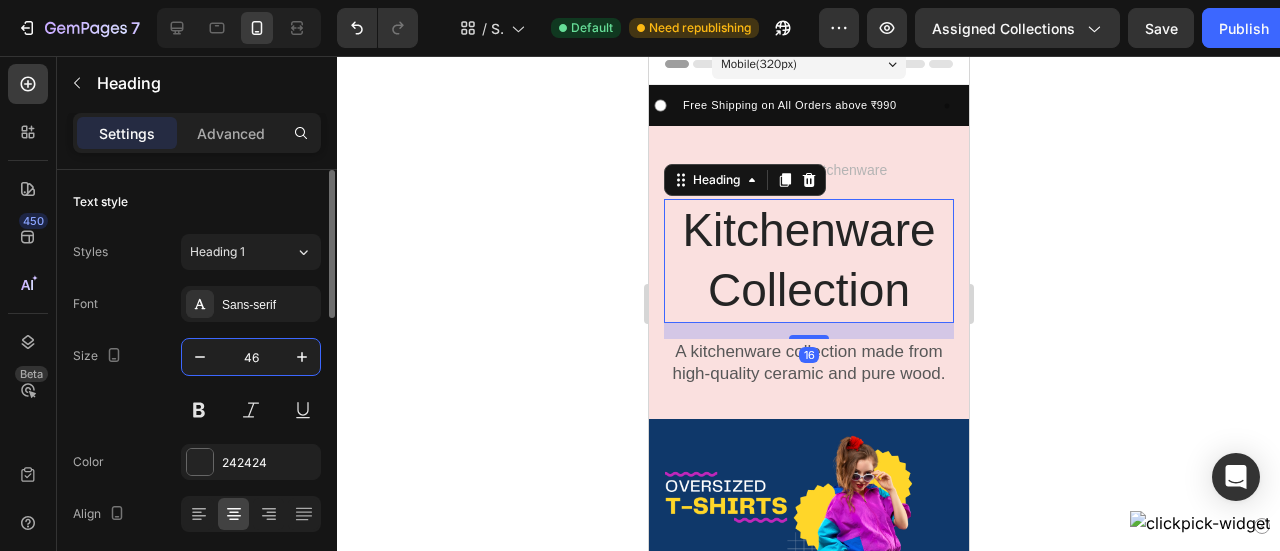 click on "46" at bounding box center [251, 357] 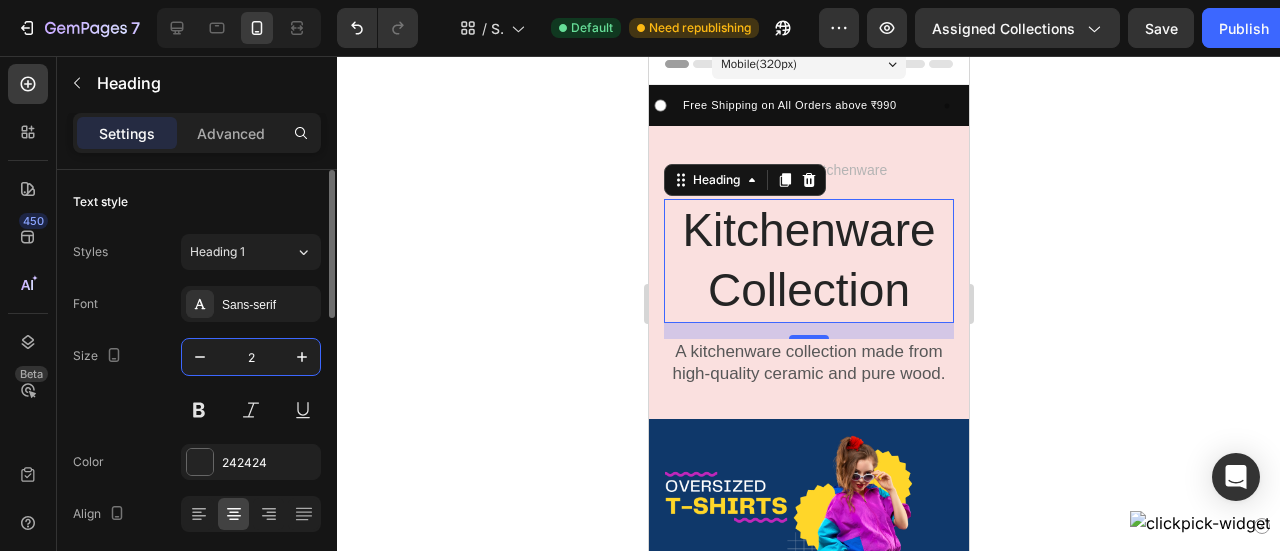 type on "22" 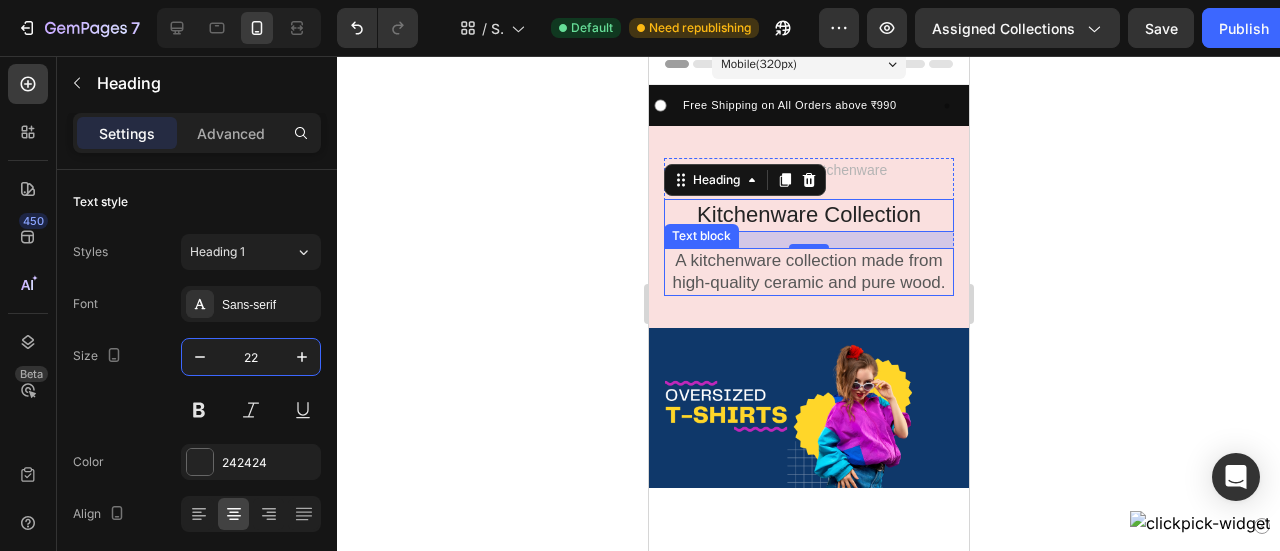 click on "A kitchenware collection made from high-quality ceramic and pure wood." at bounding box center [808, 272] 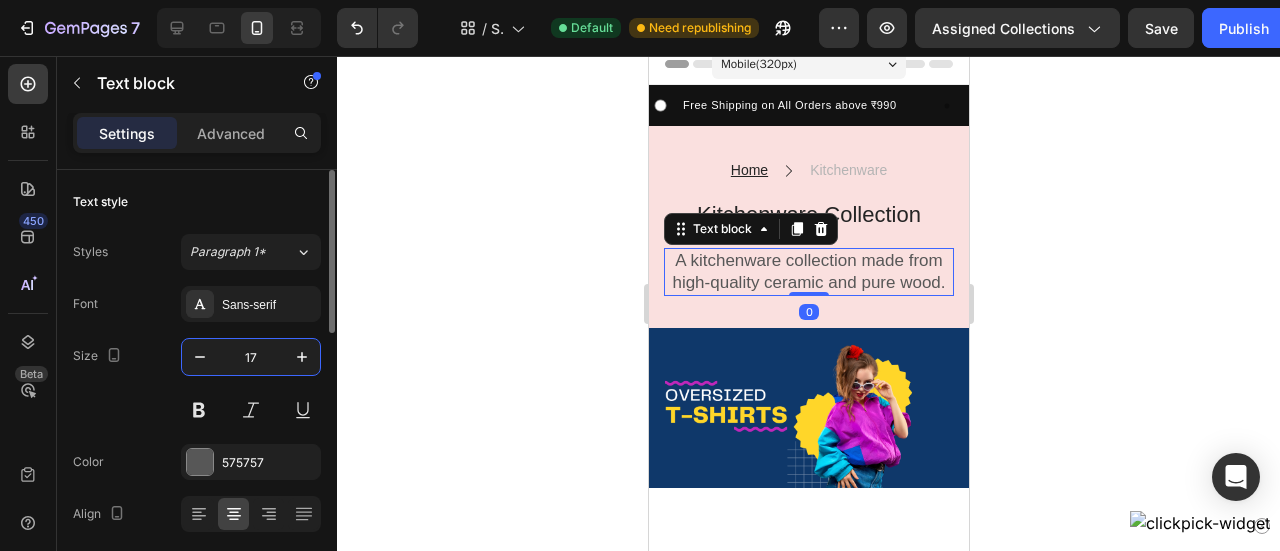 click on "17" at bounding box center (251, 357) 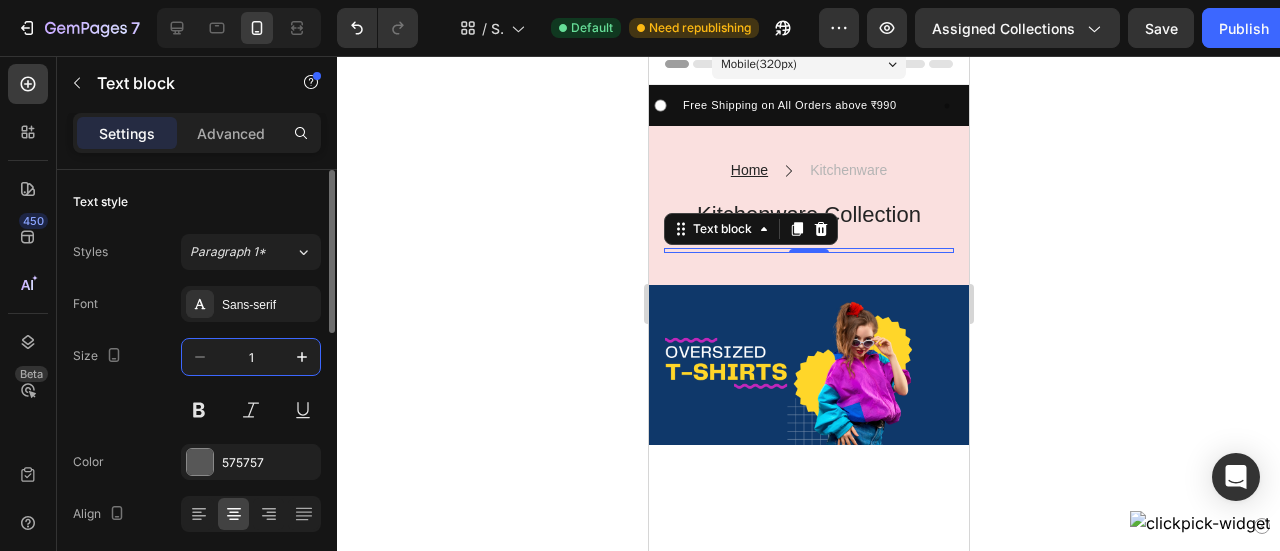type on "11" 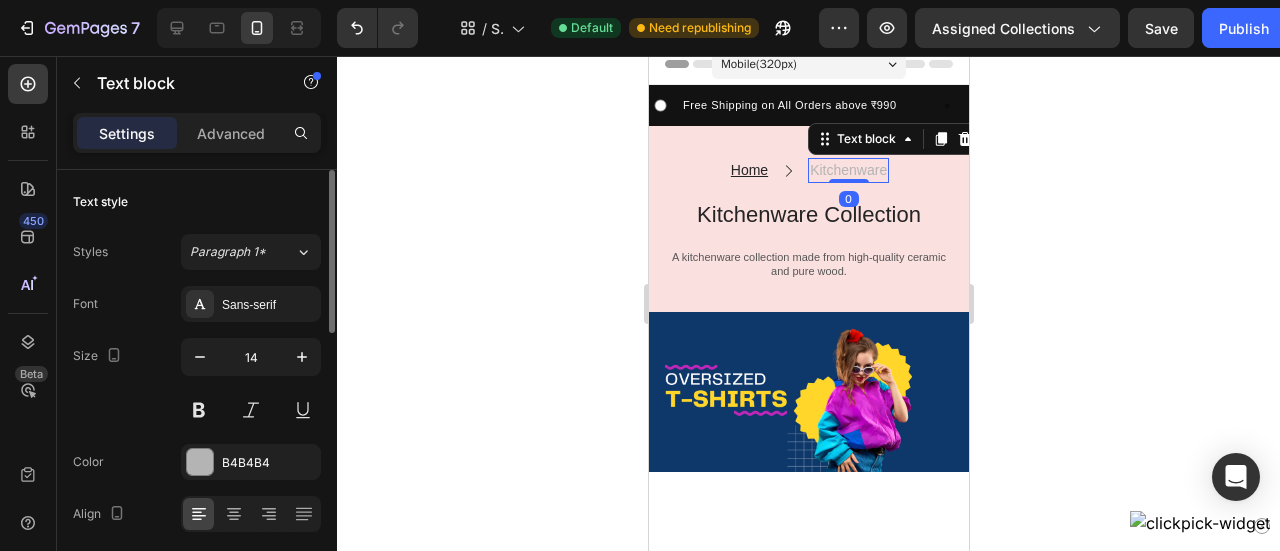 click on "Kitchenware" at bounding box center [847, 170] 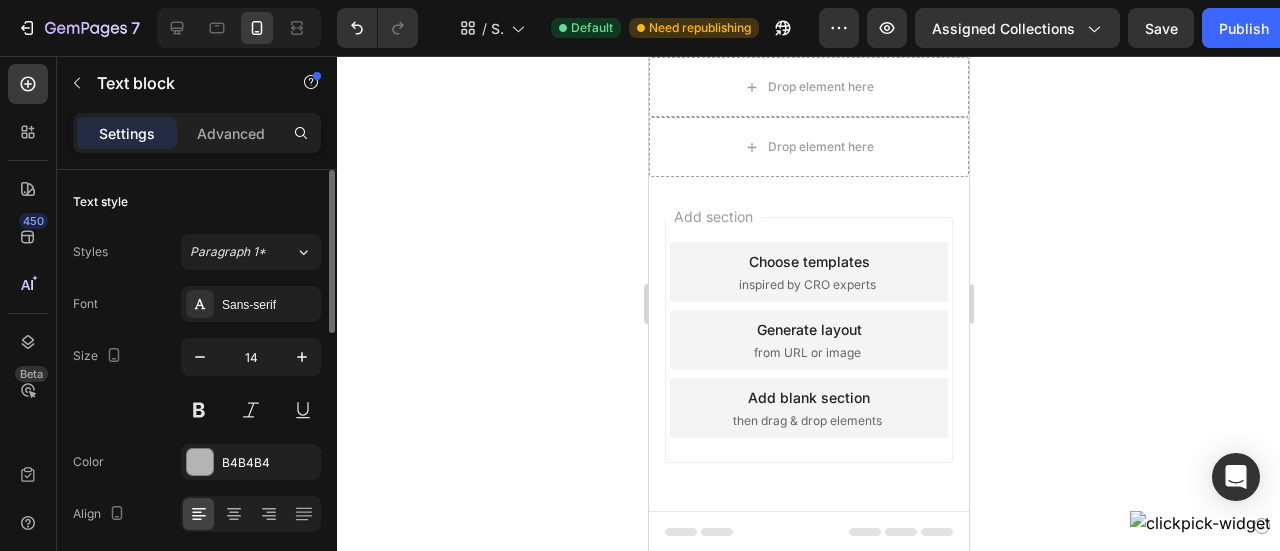 scroll, scrollTop: 0, scrollLeft: 0, axis: both 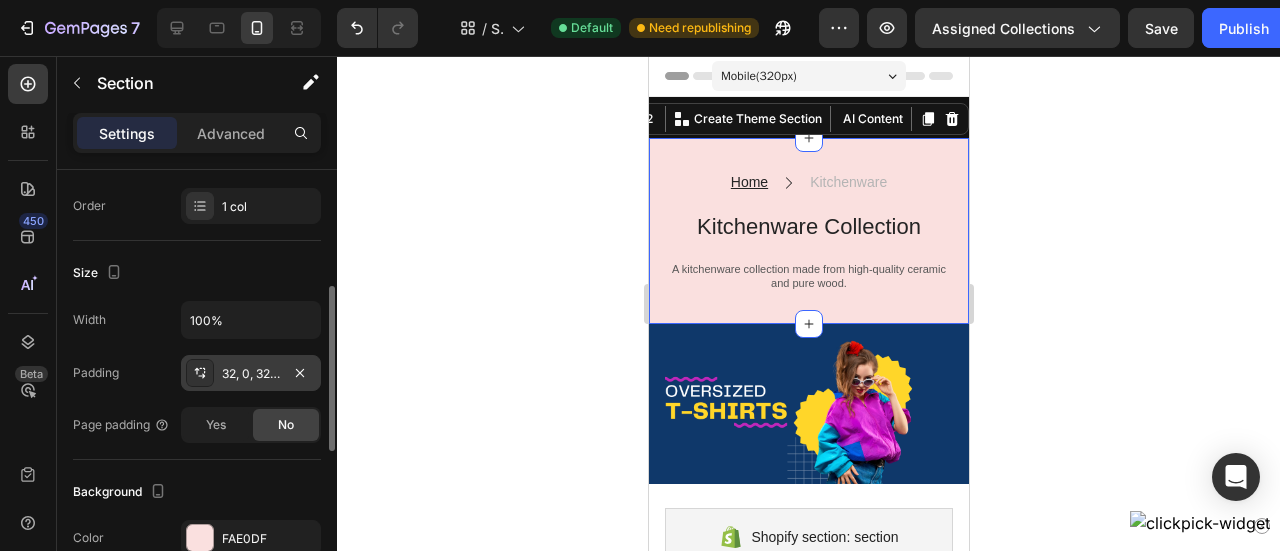 click on "32, 0, 32, 0" at bounding box center [251, 374] 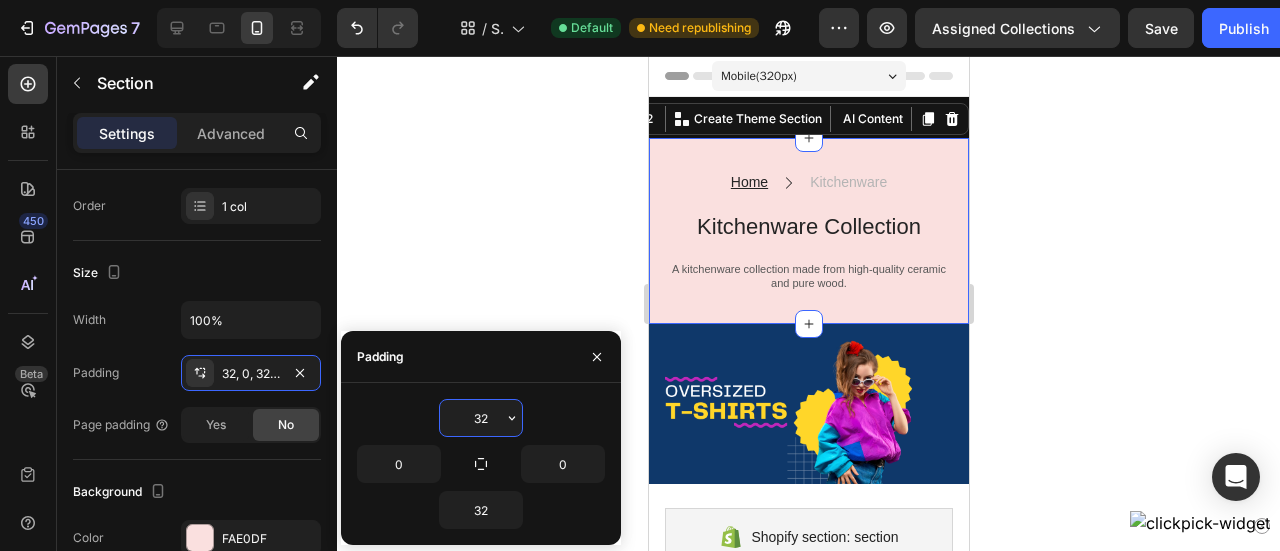 click on "32" at bounding box center (481, 418) 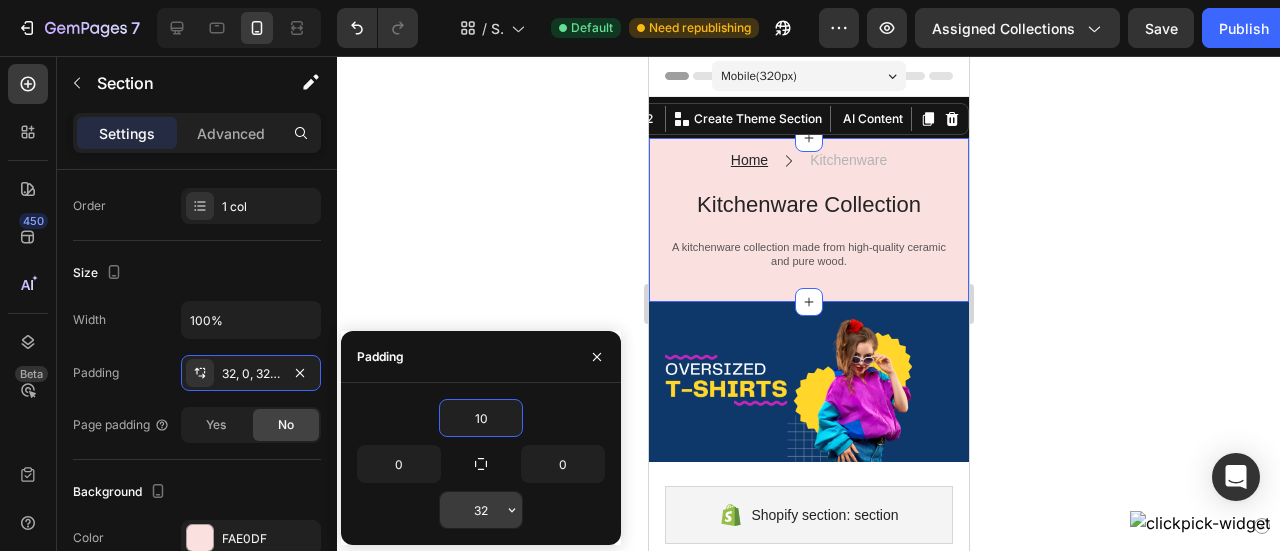 type on "10" 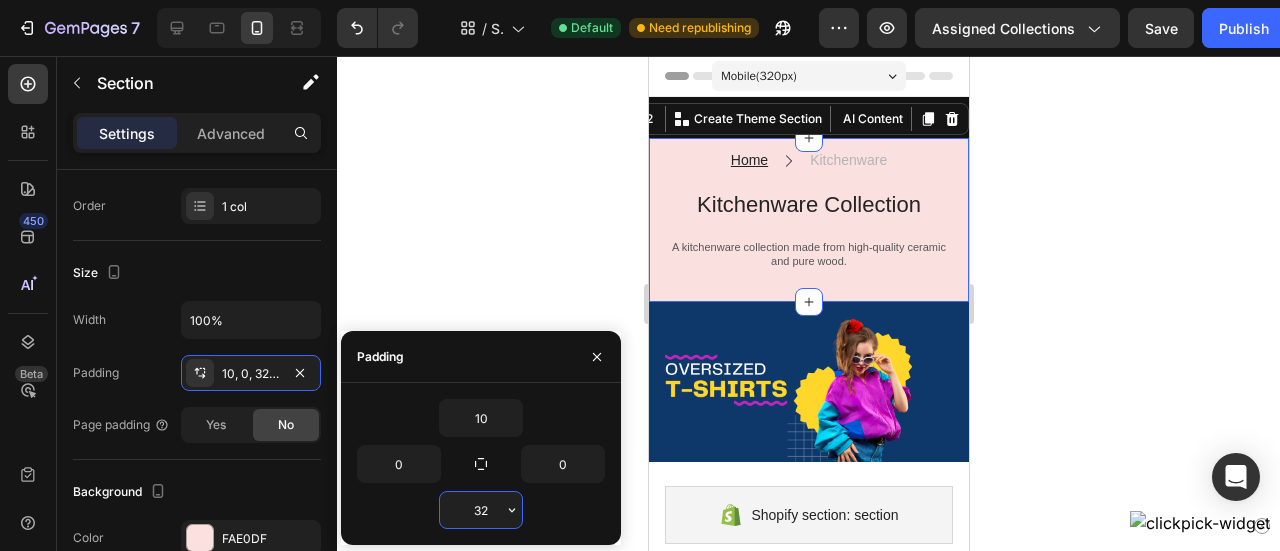 click on "32" at bounding box center [481, 510] 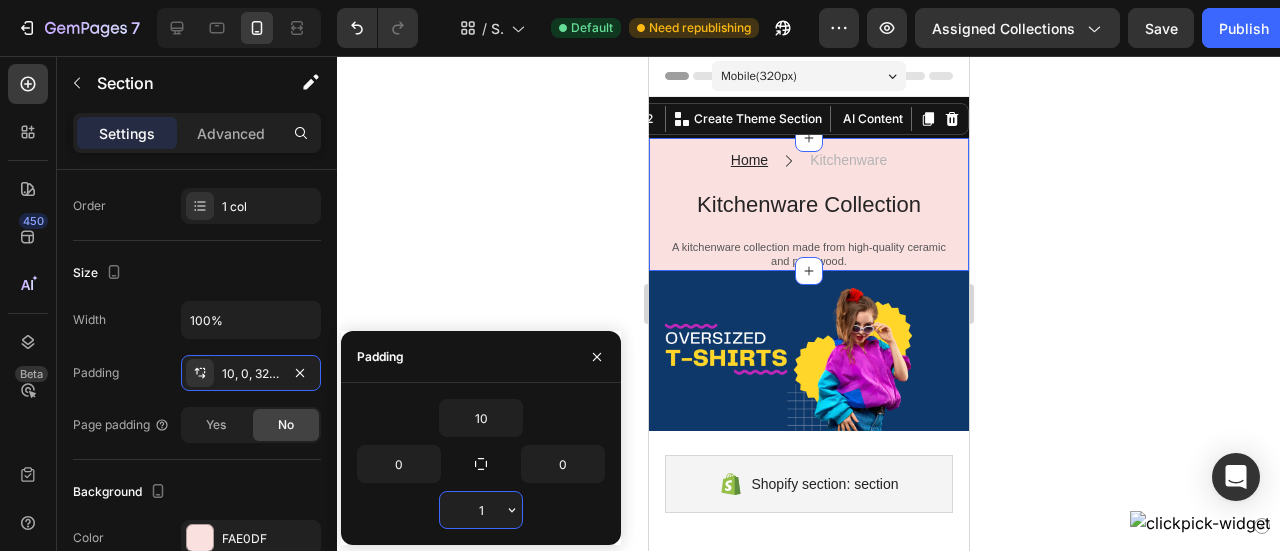 type on "10" 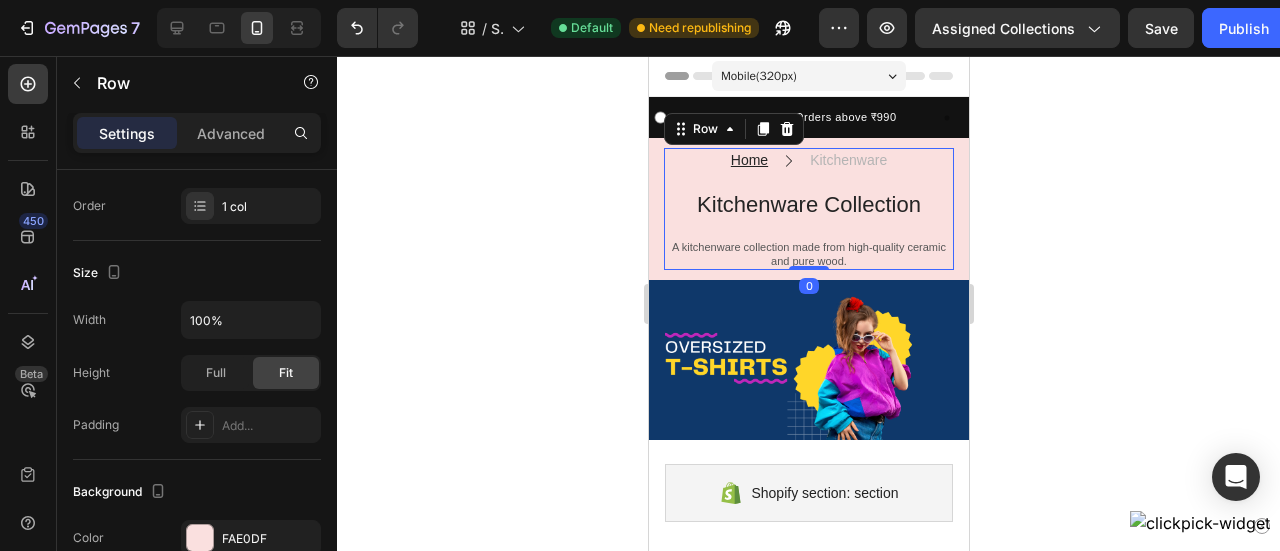 click on "Home Text block
Icon Kitchenware Text block Row Kitchenware Collection Heading A kitchenware collection made from high-quality ceramic and pure wood. Text block" at bounding box center [808, 209] 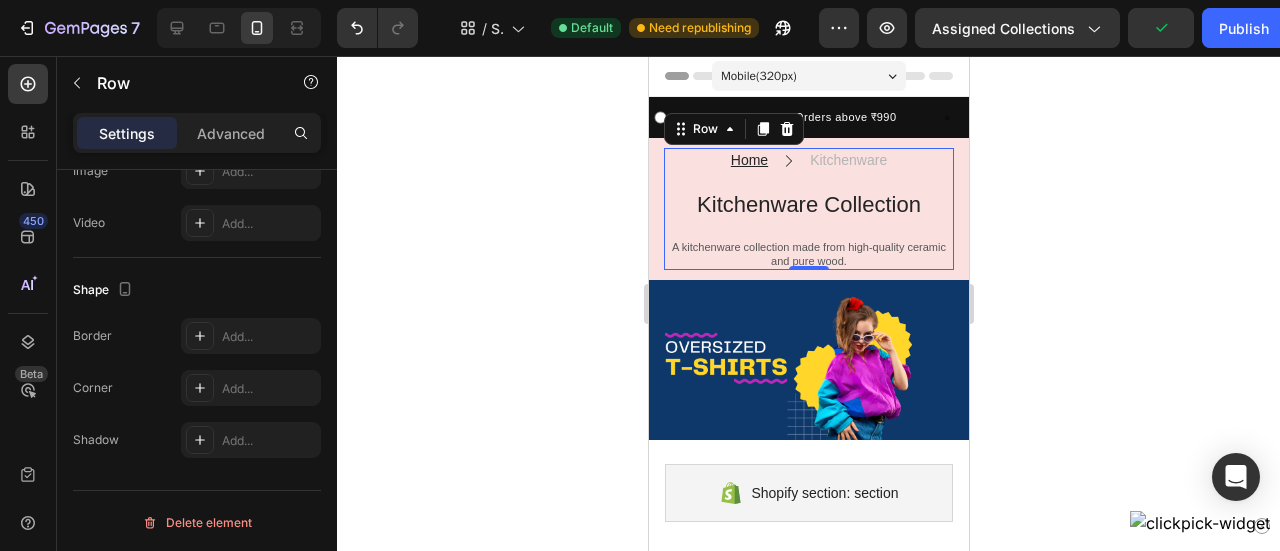 scroll, scrollTop: 0, scrollLeft: 0, axis: both 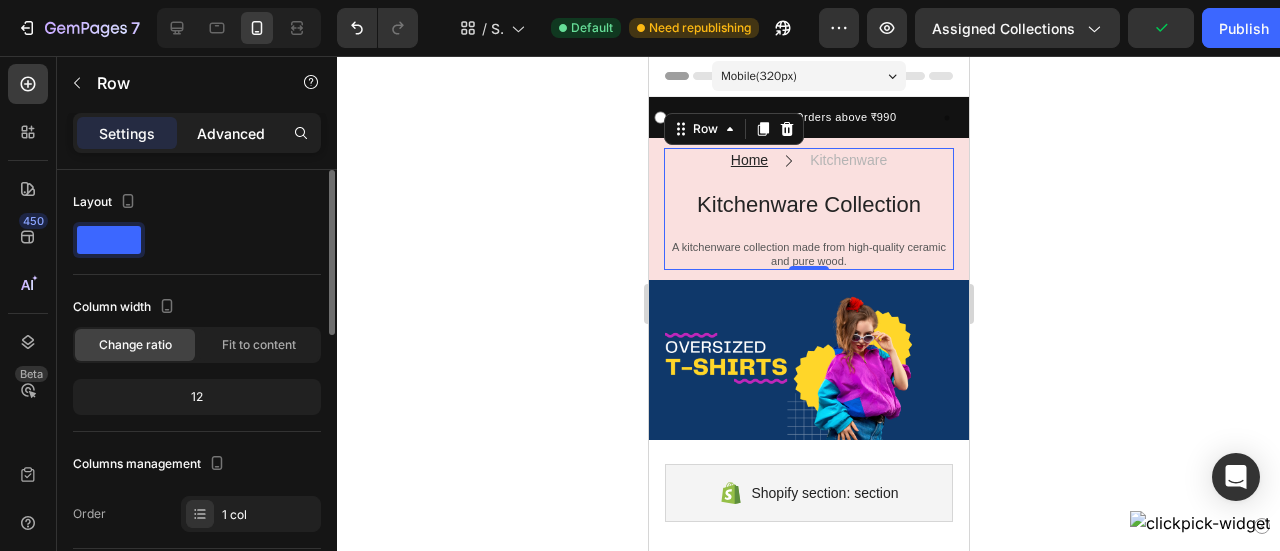 click on "Advanced" at bounding box center (231, 133) 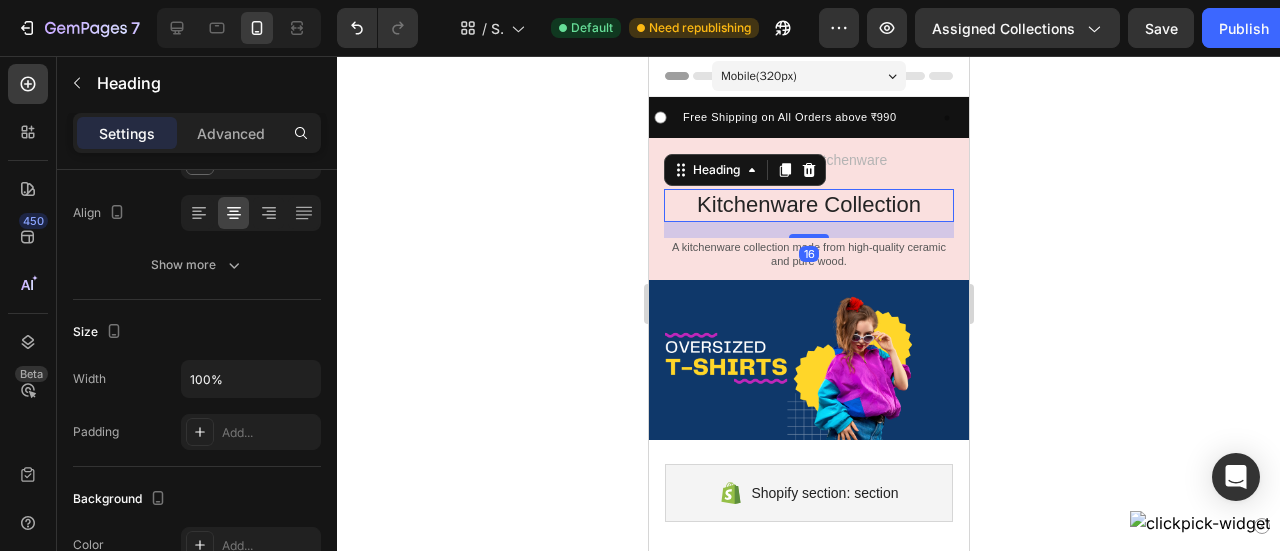 scroll, scrollTop: 0, scrollLeft: 0, axis: both 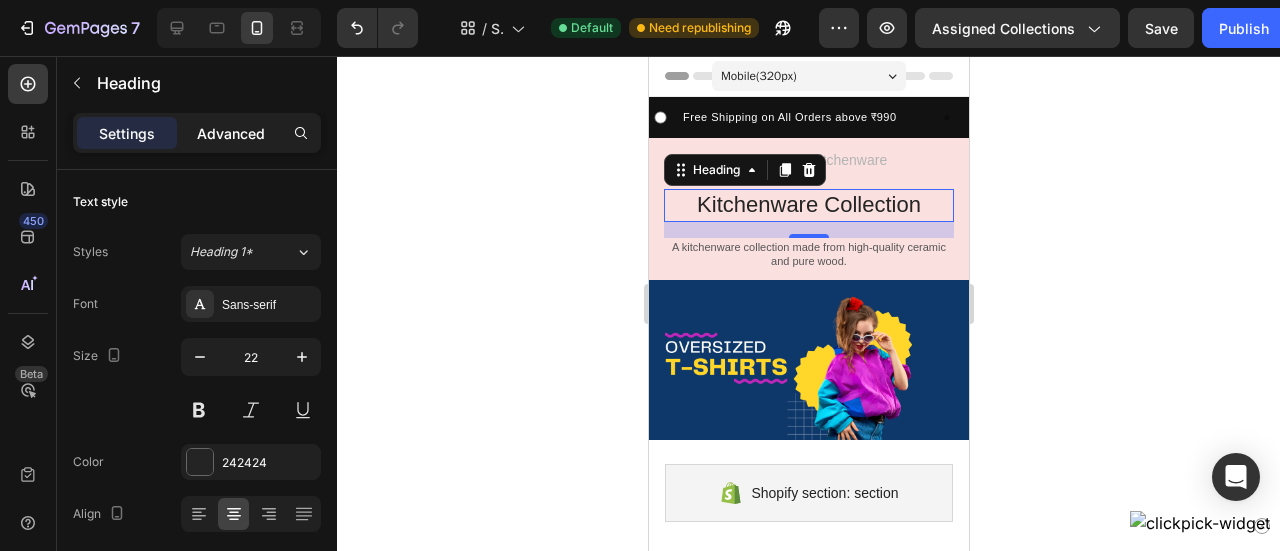 click on "Advanced" at bounding box center (231, 133) 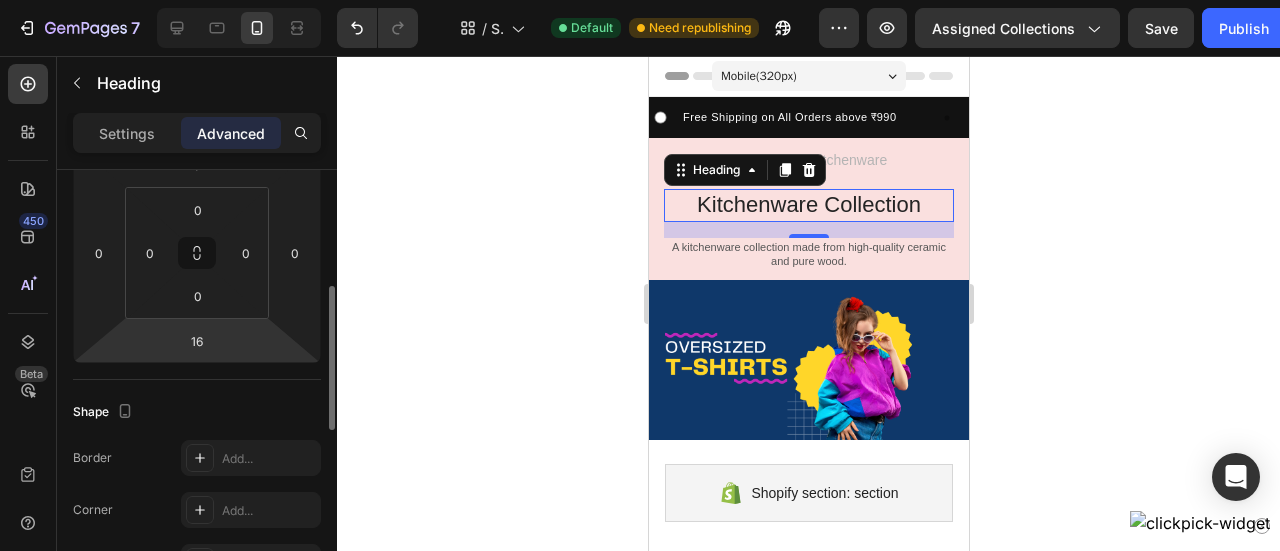scroll, scrollTop: 322, scrollLeft: 0, axis: vertical 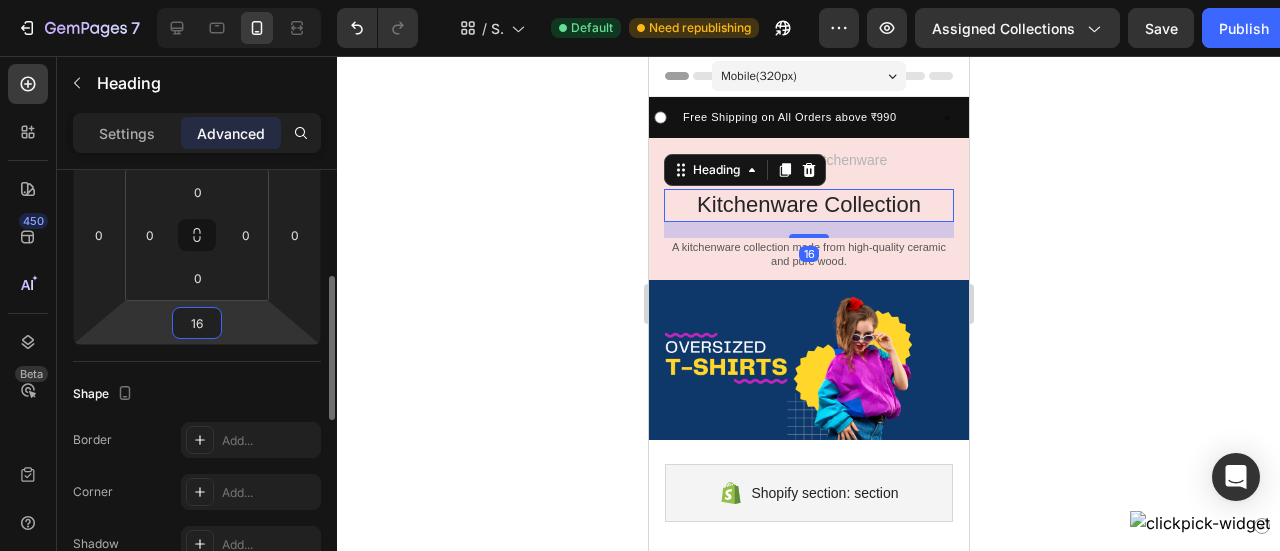click on "16" at bounding box center (197, 323) 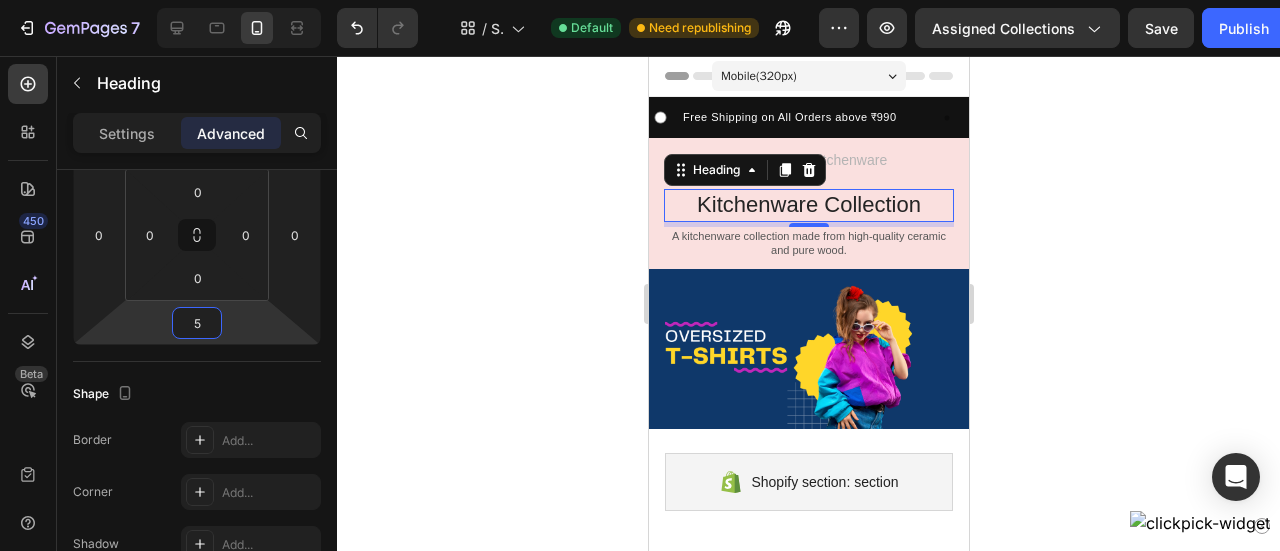 type on "5" 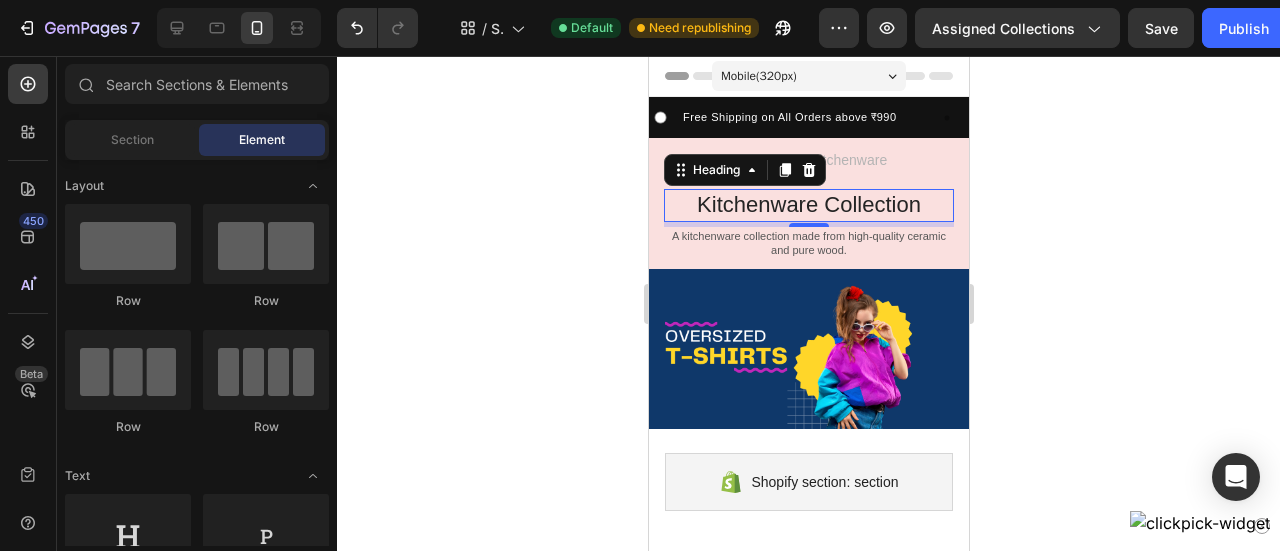 click 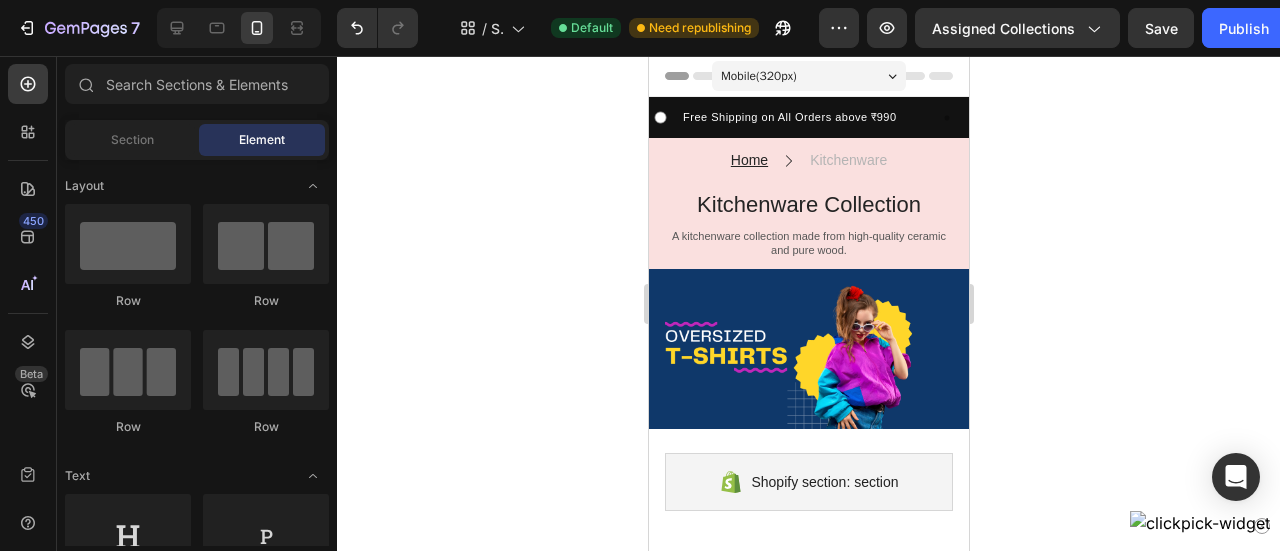 click 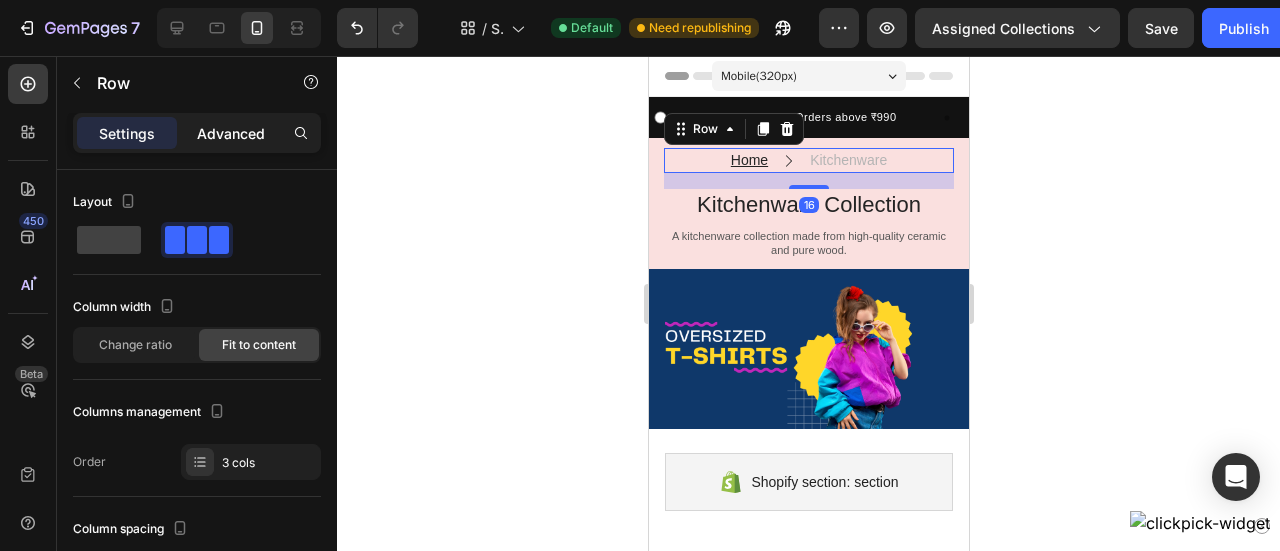 click on "Advanced" at bounding box center [231, 133] 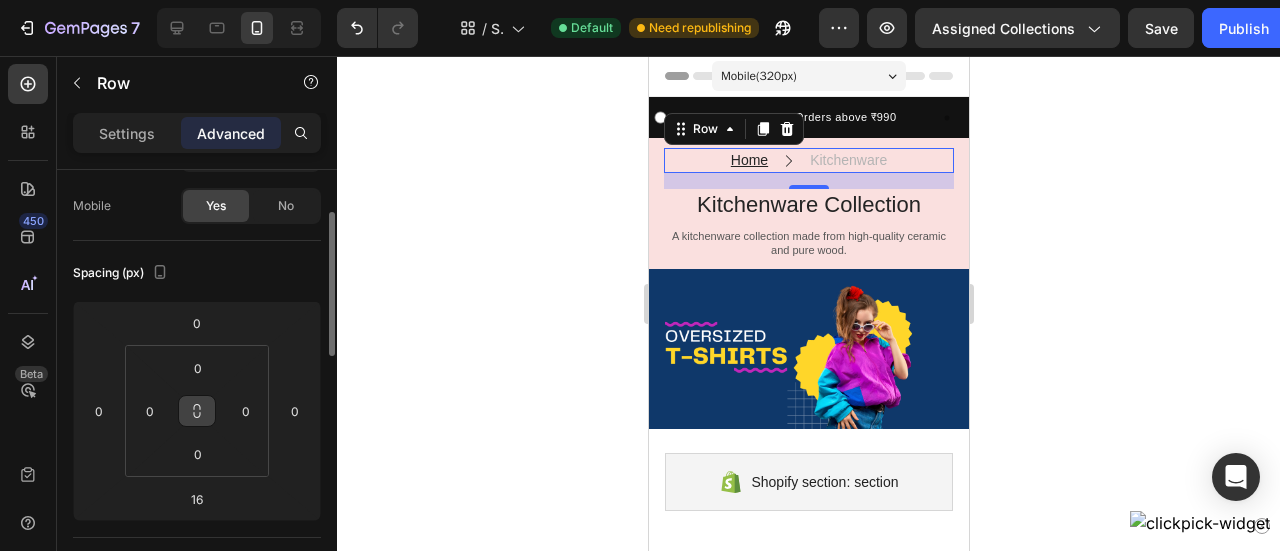 scroll, scrollTop: 149, scrollLeft: 0, axis: vertical 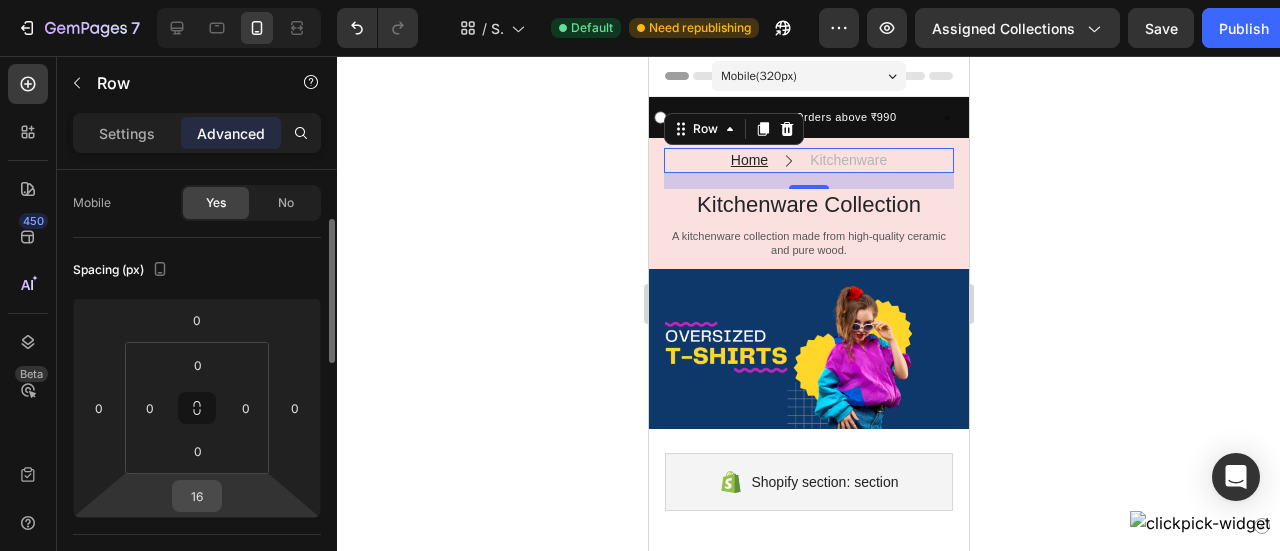 click on "16" at bounding box center (197, 496) 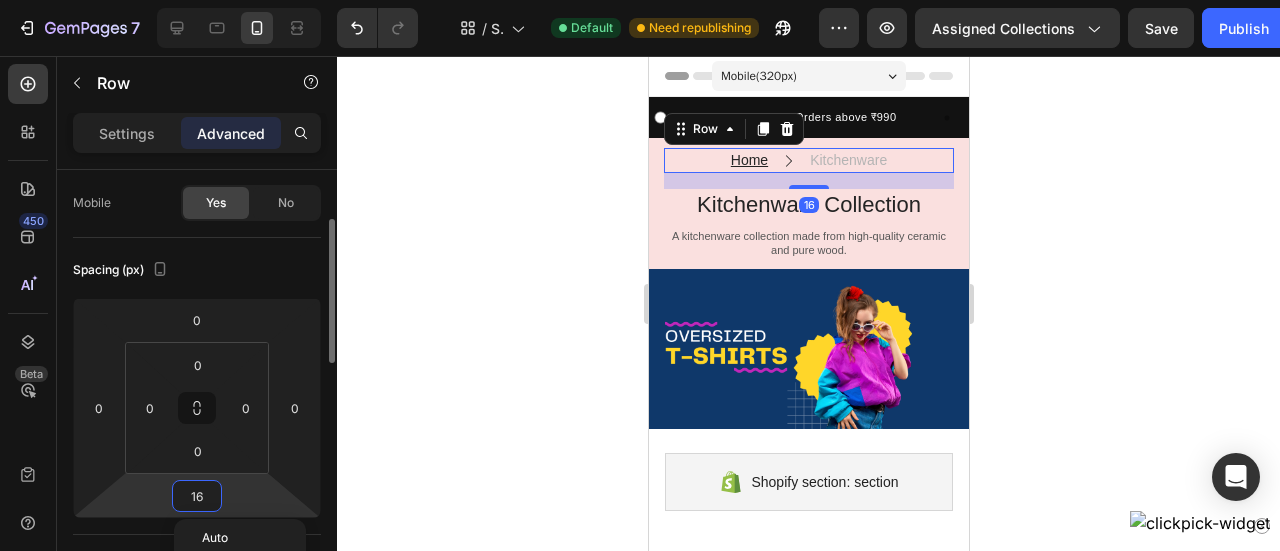 type on "8" 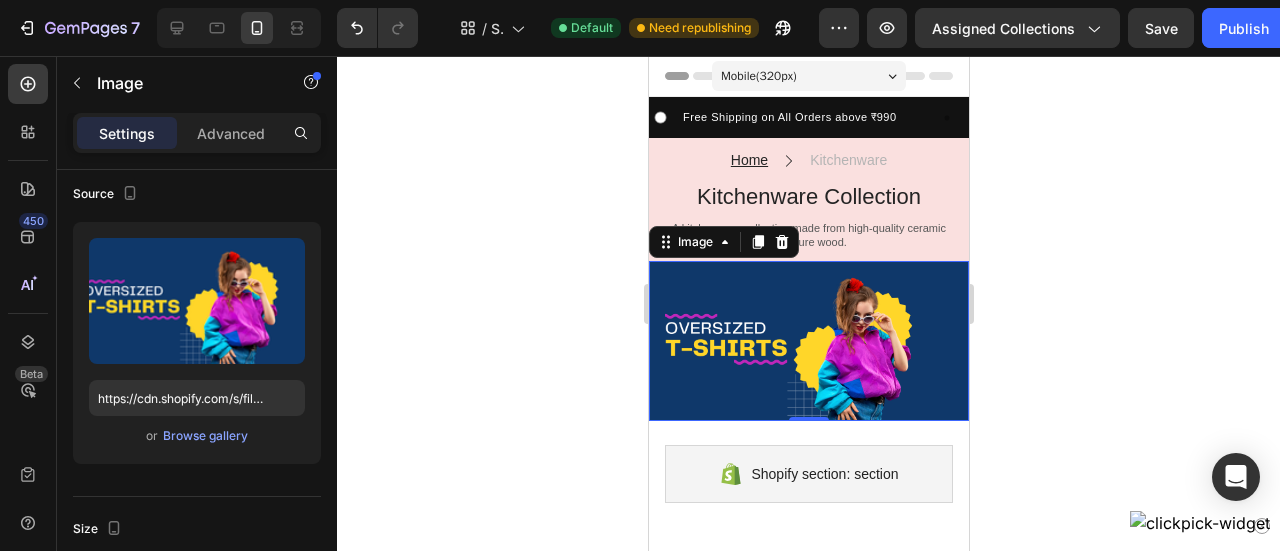 click at bounding box center (808, 341) 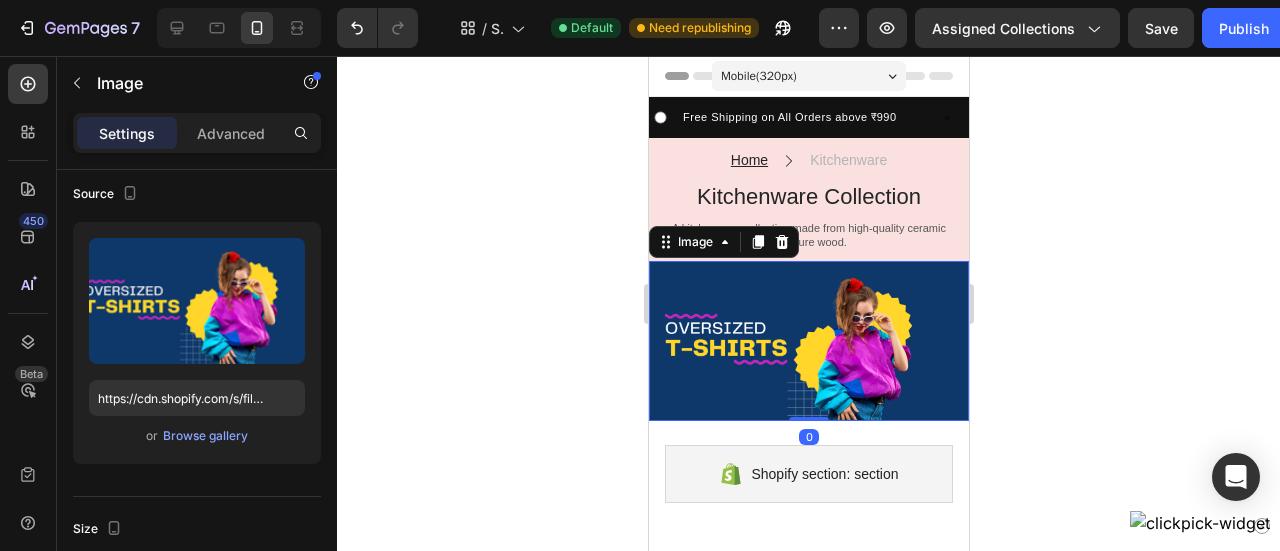 scroll, scrollTop: 0, scrollLeft: 0, axis: both 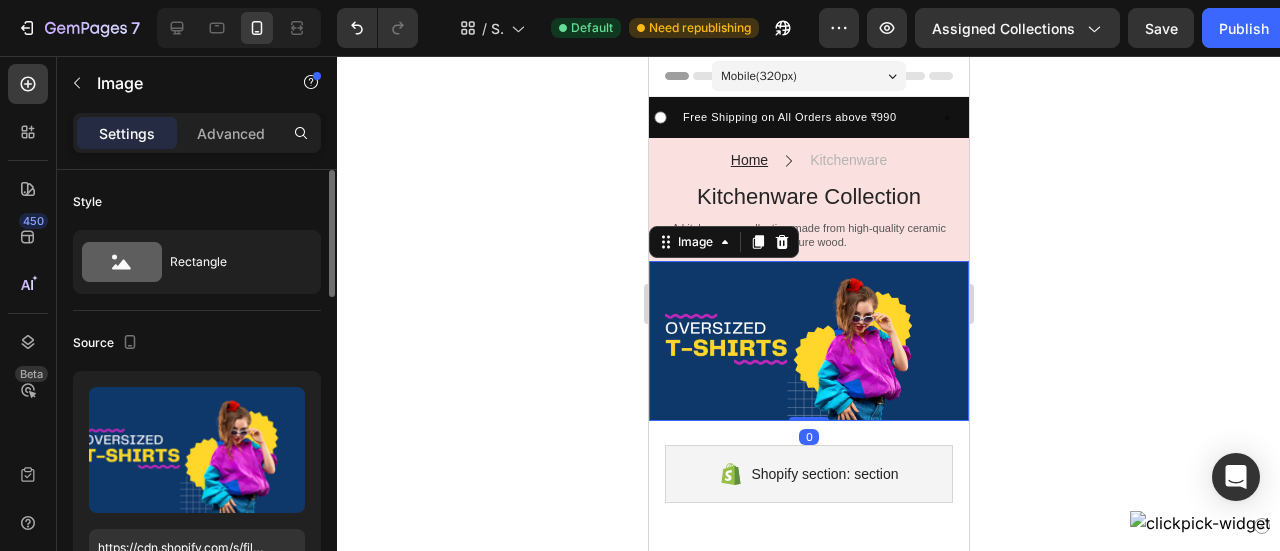 click 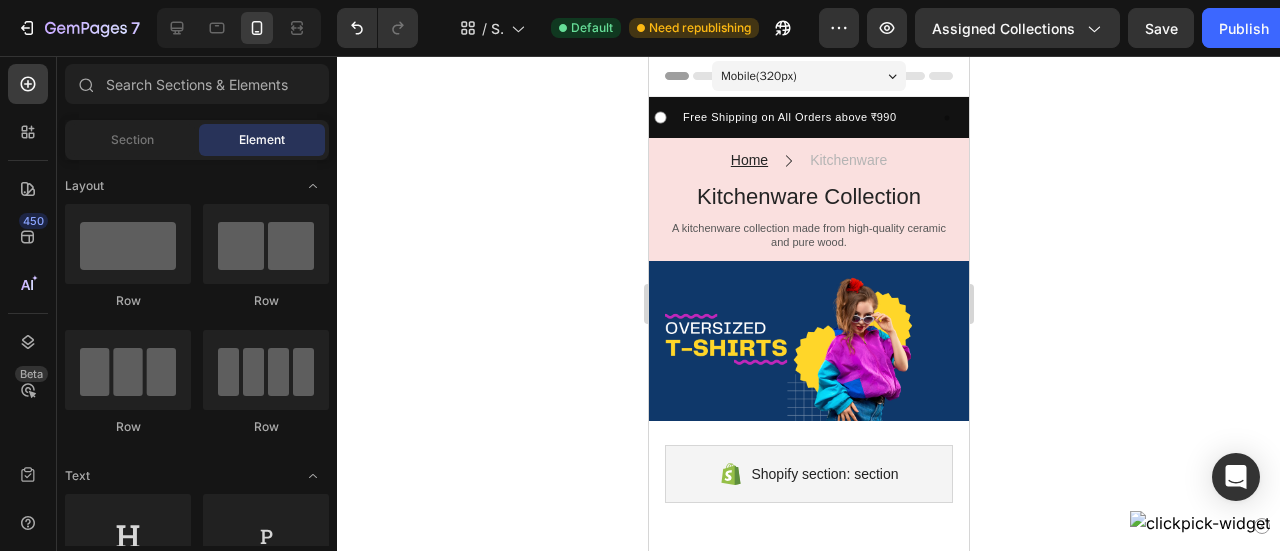 click 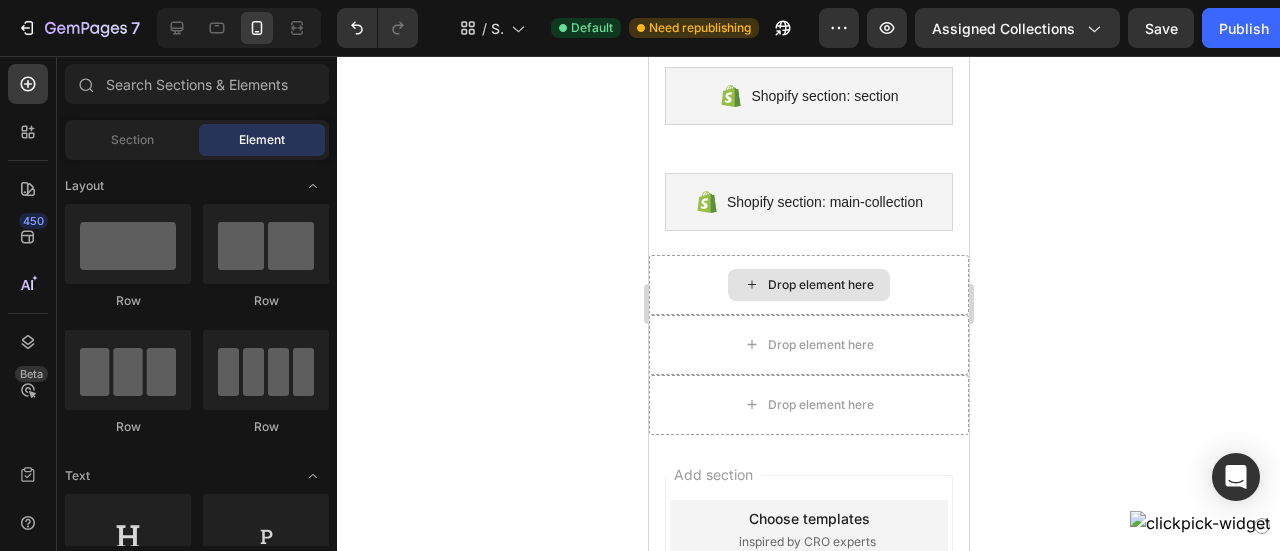 scroll, scrollTop: 627, scrollLeft: 0, axis: vertical 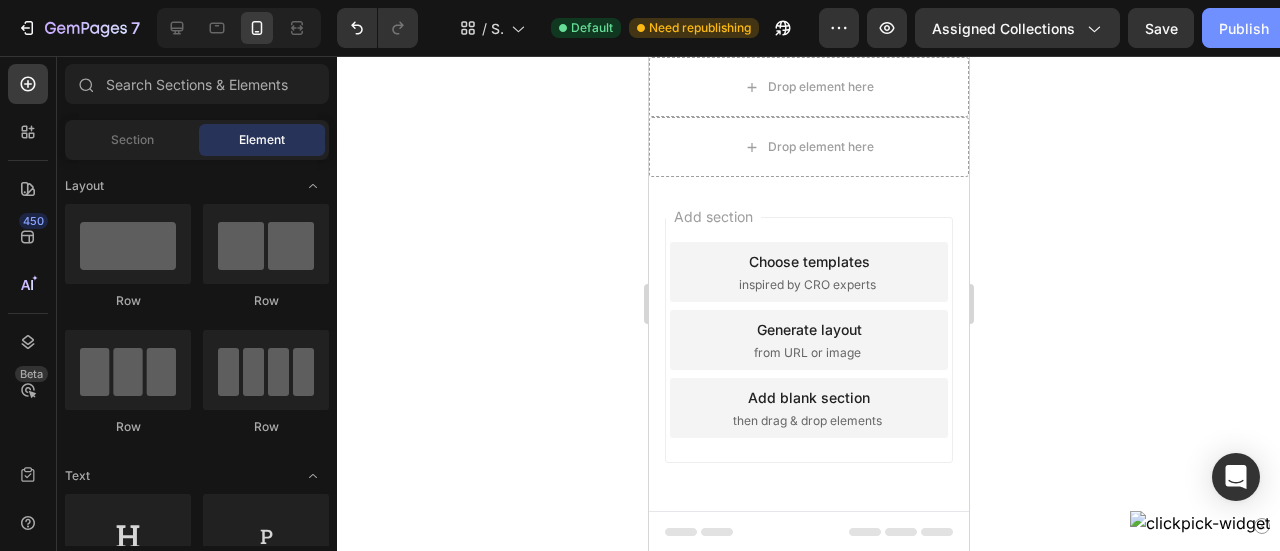 click on "Publish" at bounding box center [1244, 28] 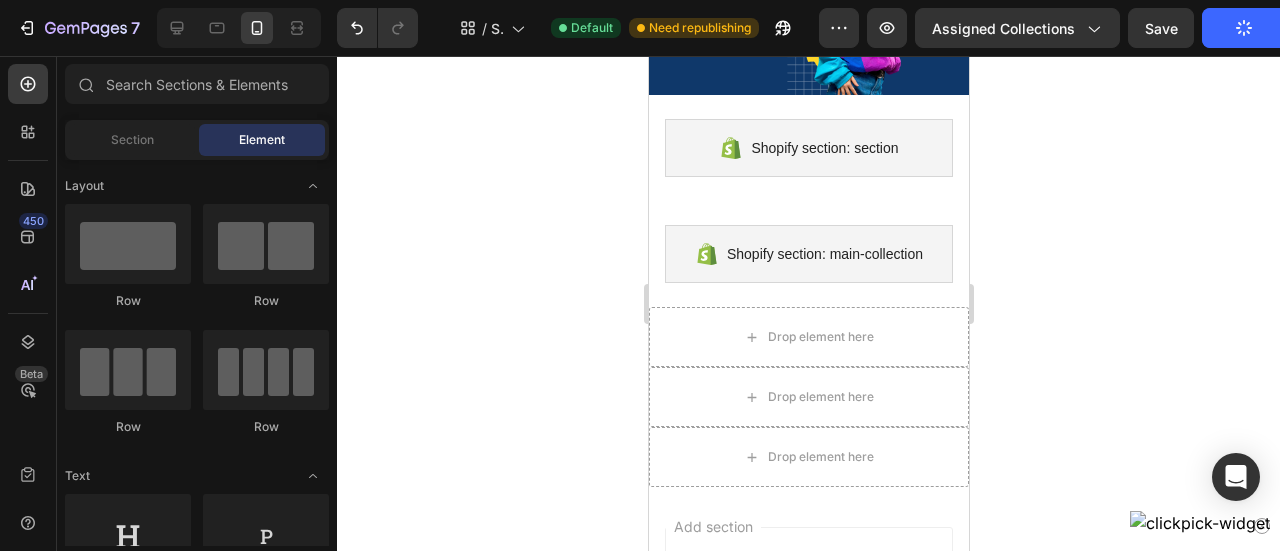 scroll, scrollTop: 627, scrollLeft: 0, axis: vertical 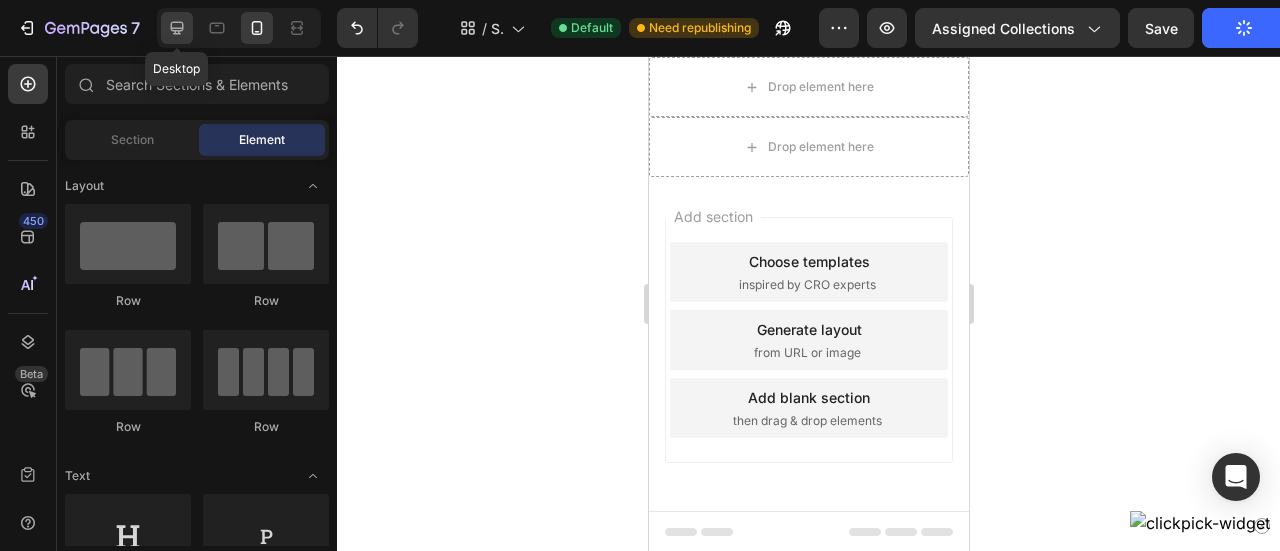 click 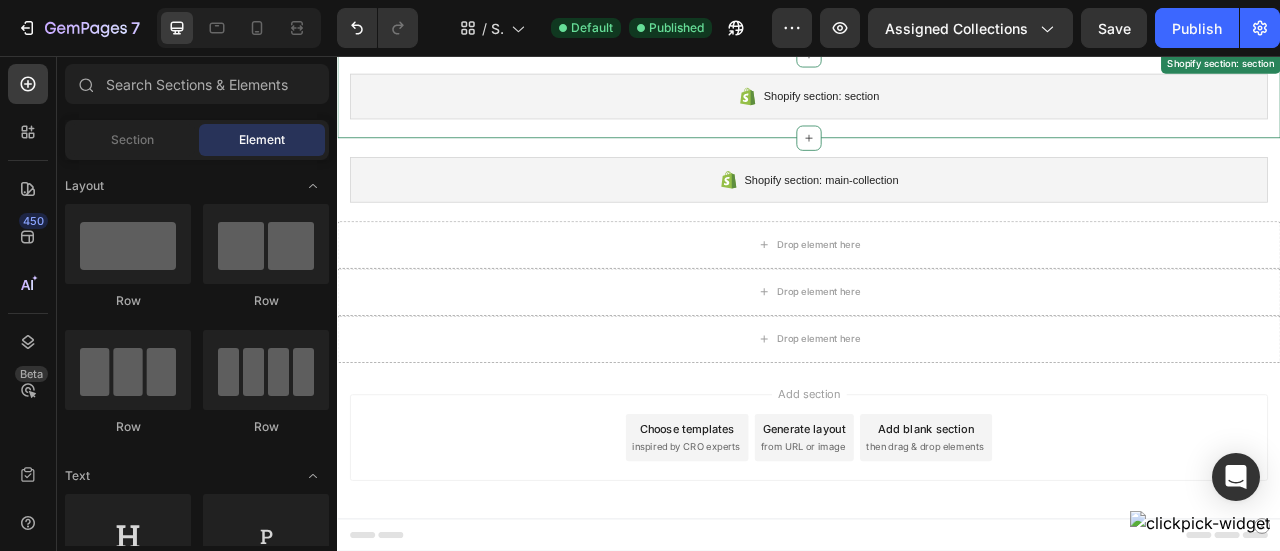 scroll, scrollTop: 0, scrollLeft: 0, axis: both 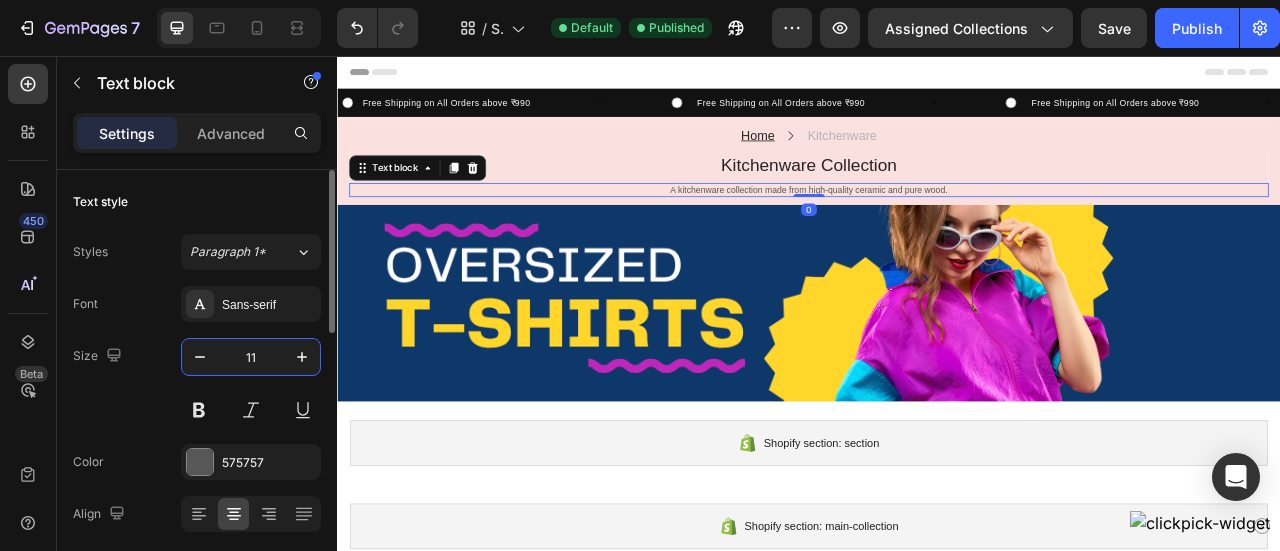 click on "11" at bounding box center (251, 357) 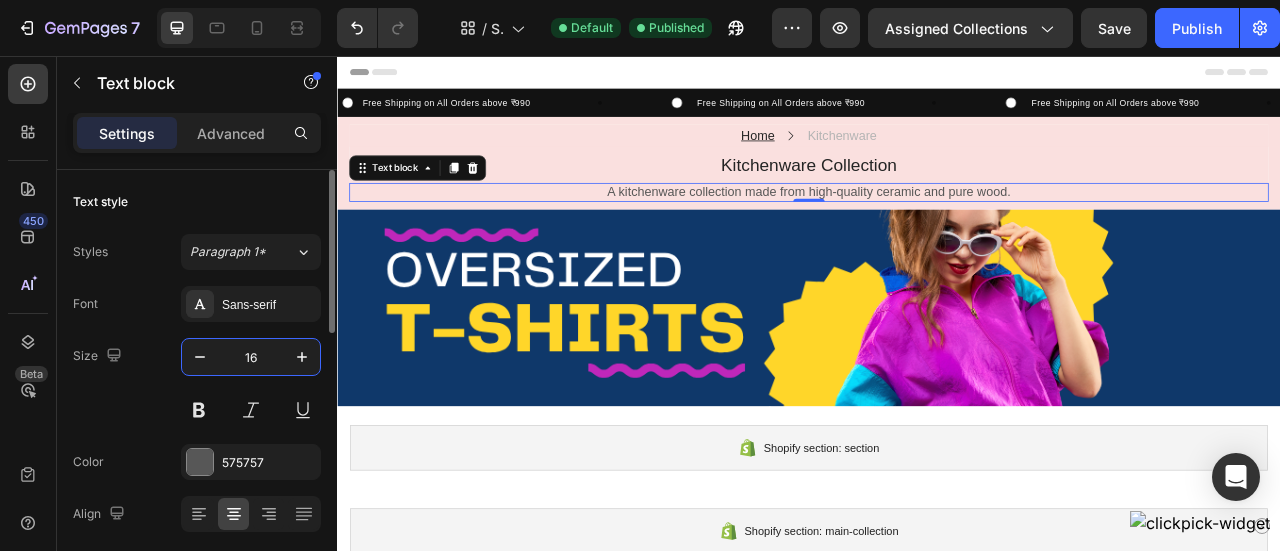 click on "16" at bounding box center [251, 357] 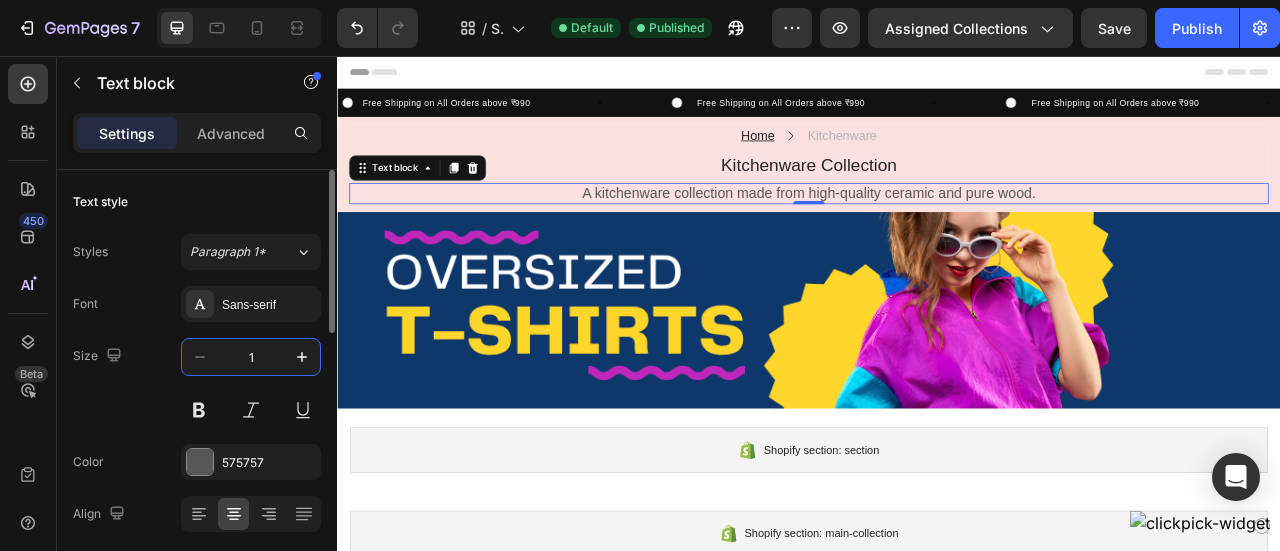 type on "18" 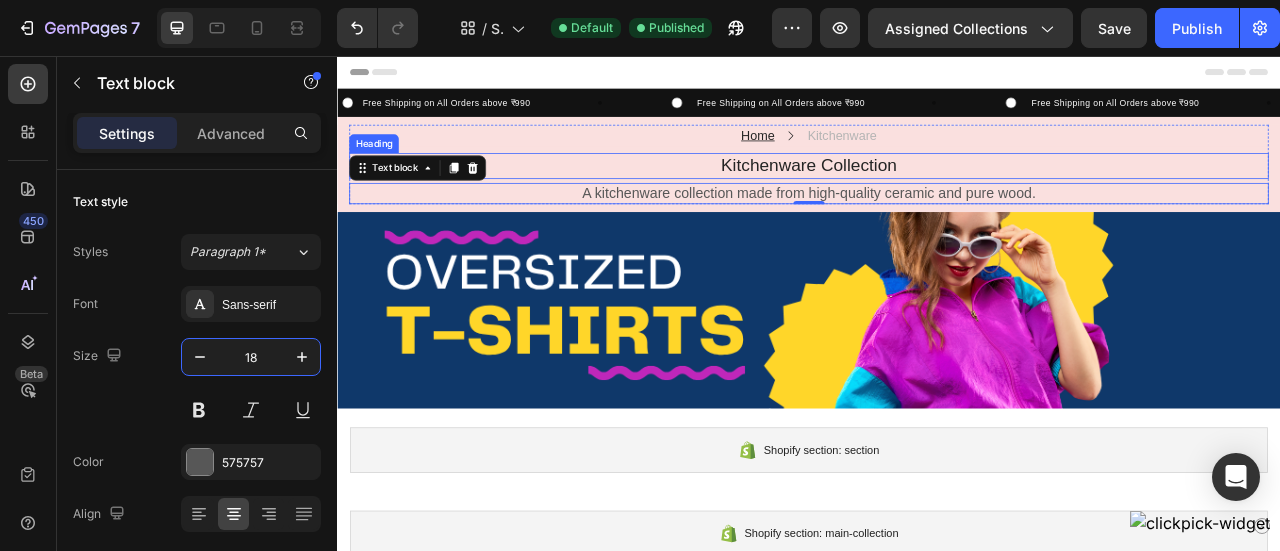 click on "Kitchenware Collection" at bounding box center [937, 195] 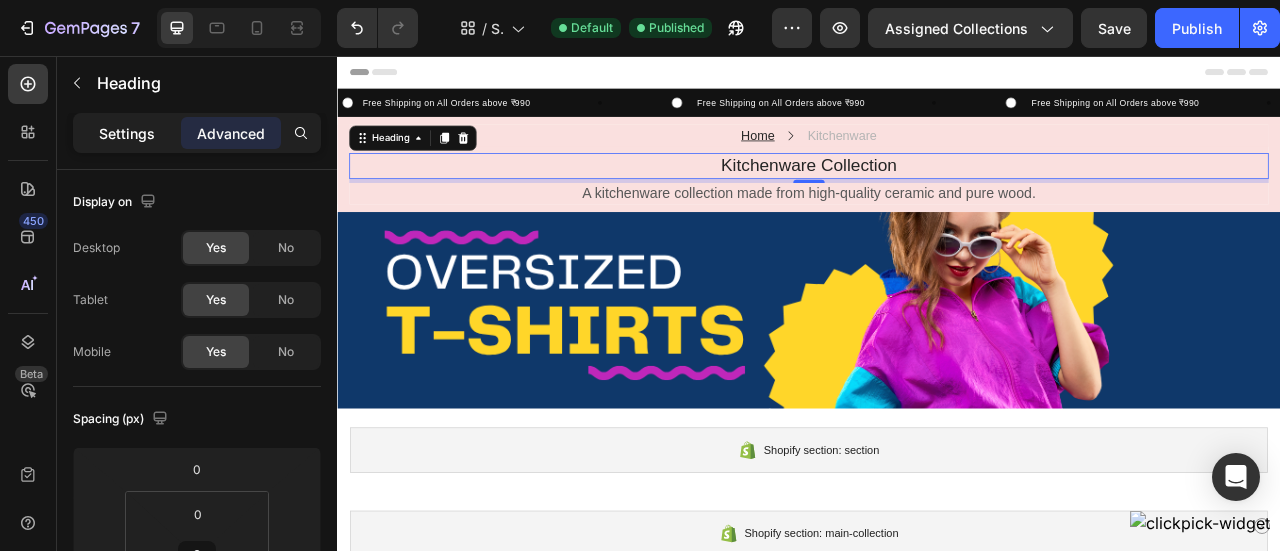 click on "Settings" at bounding box center (127, 133) 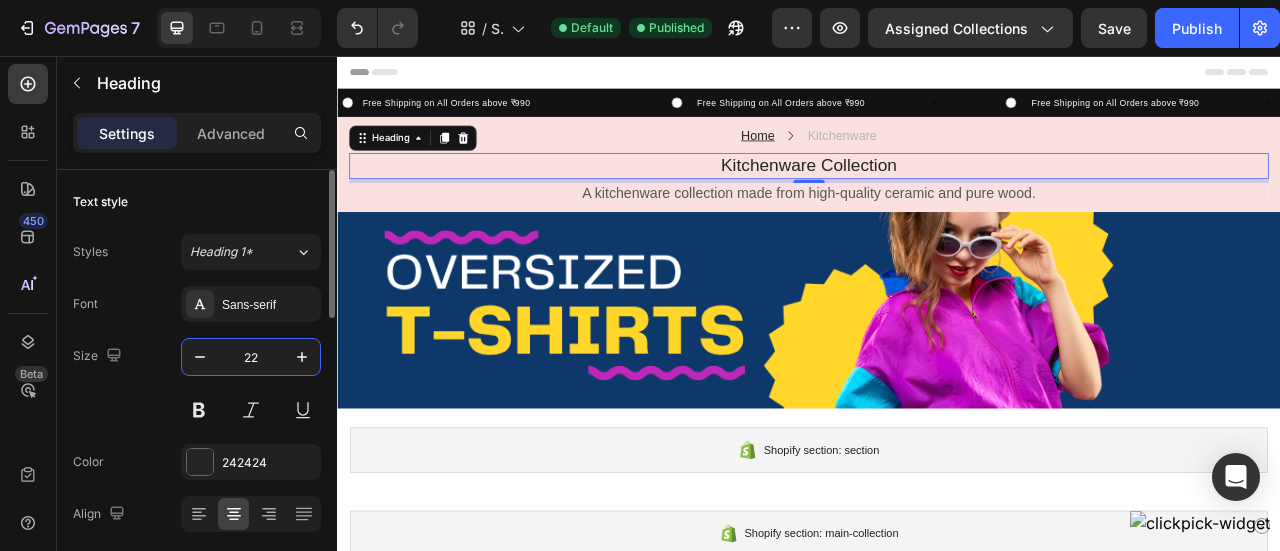 click on "22" at bounding box center [251, 357] 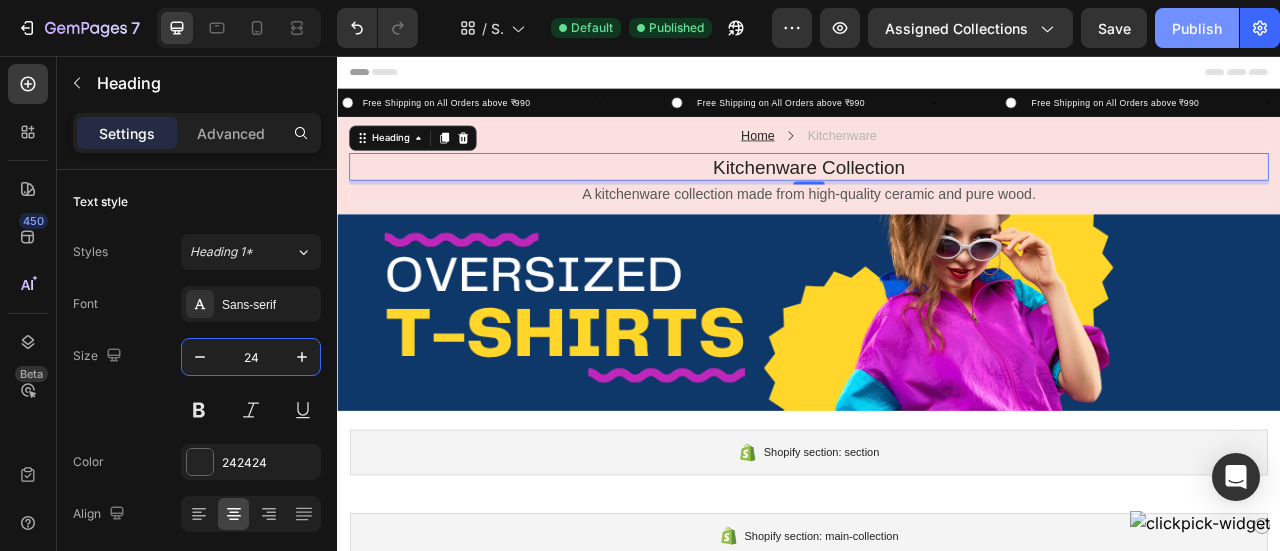 type on "24" 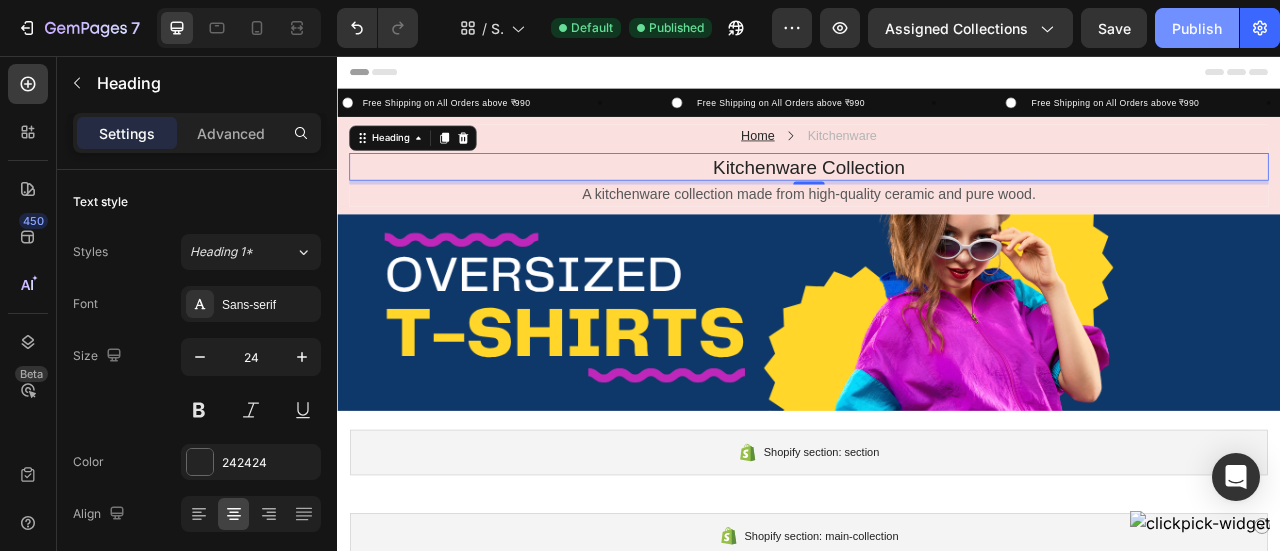 click on "Publish" 